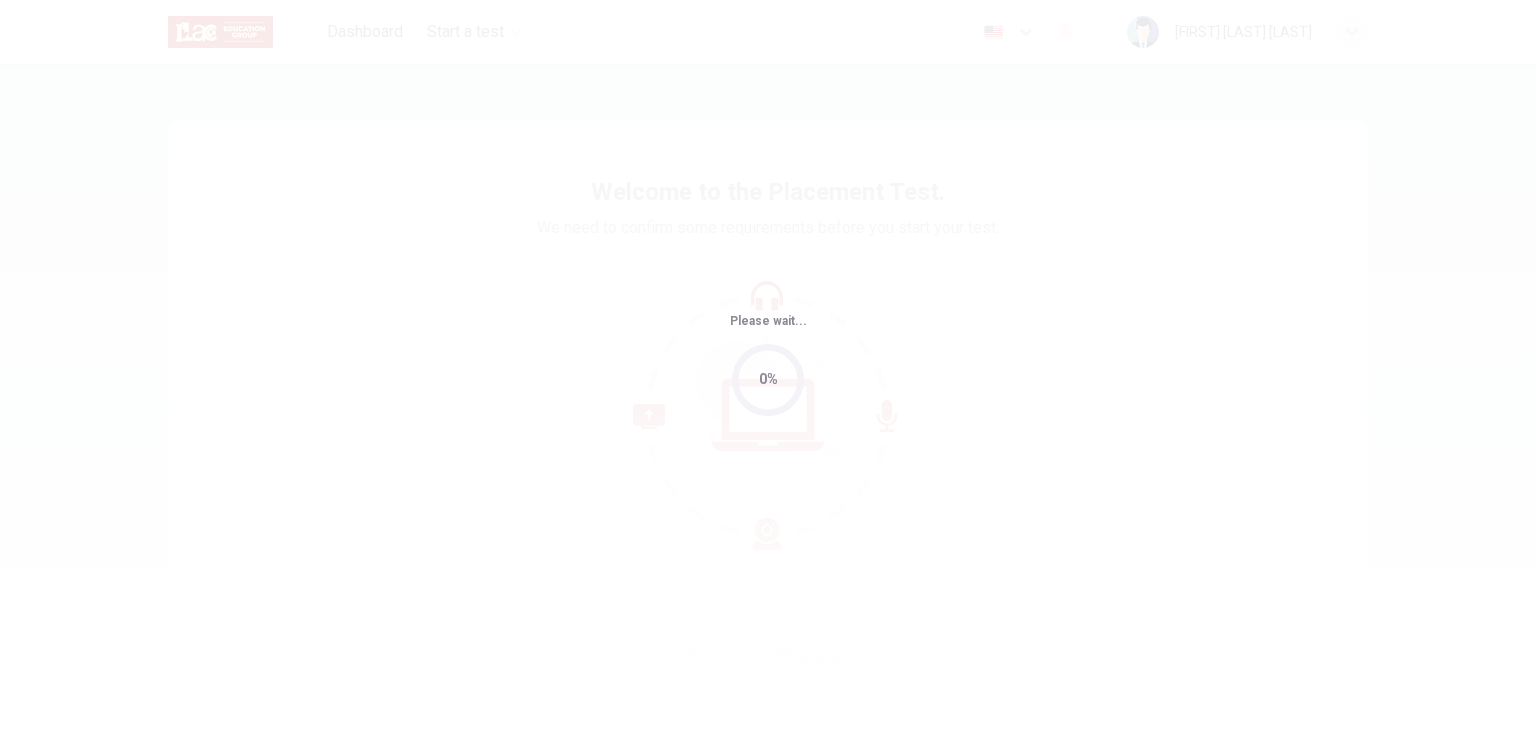 scroll, scrollTop: 0, scrollLeft: 0, axis: both 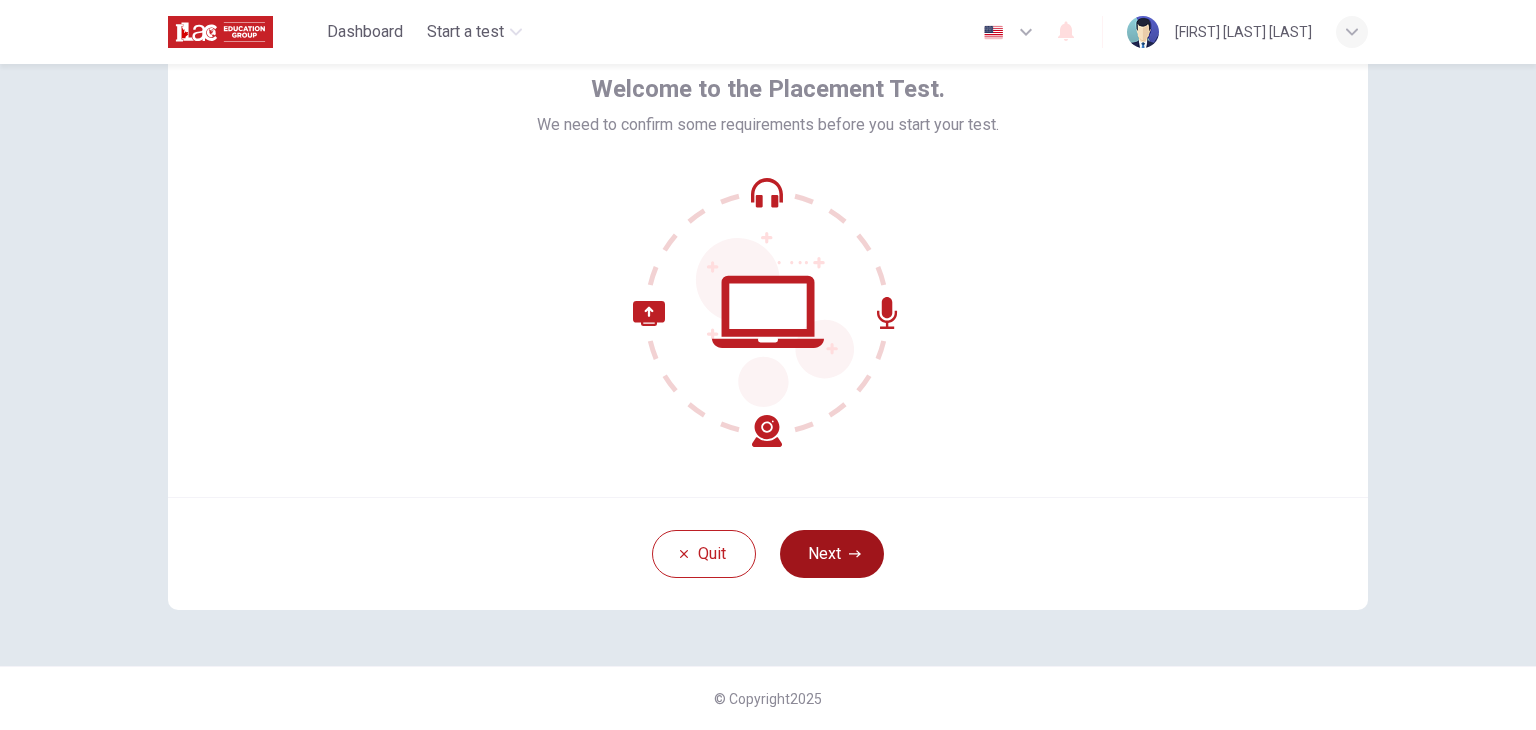 click on "Next" at bounding box center (832, 554) 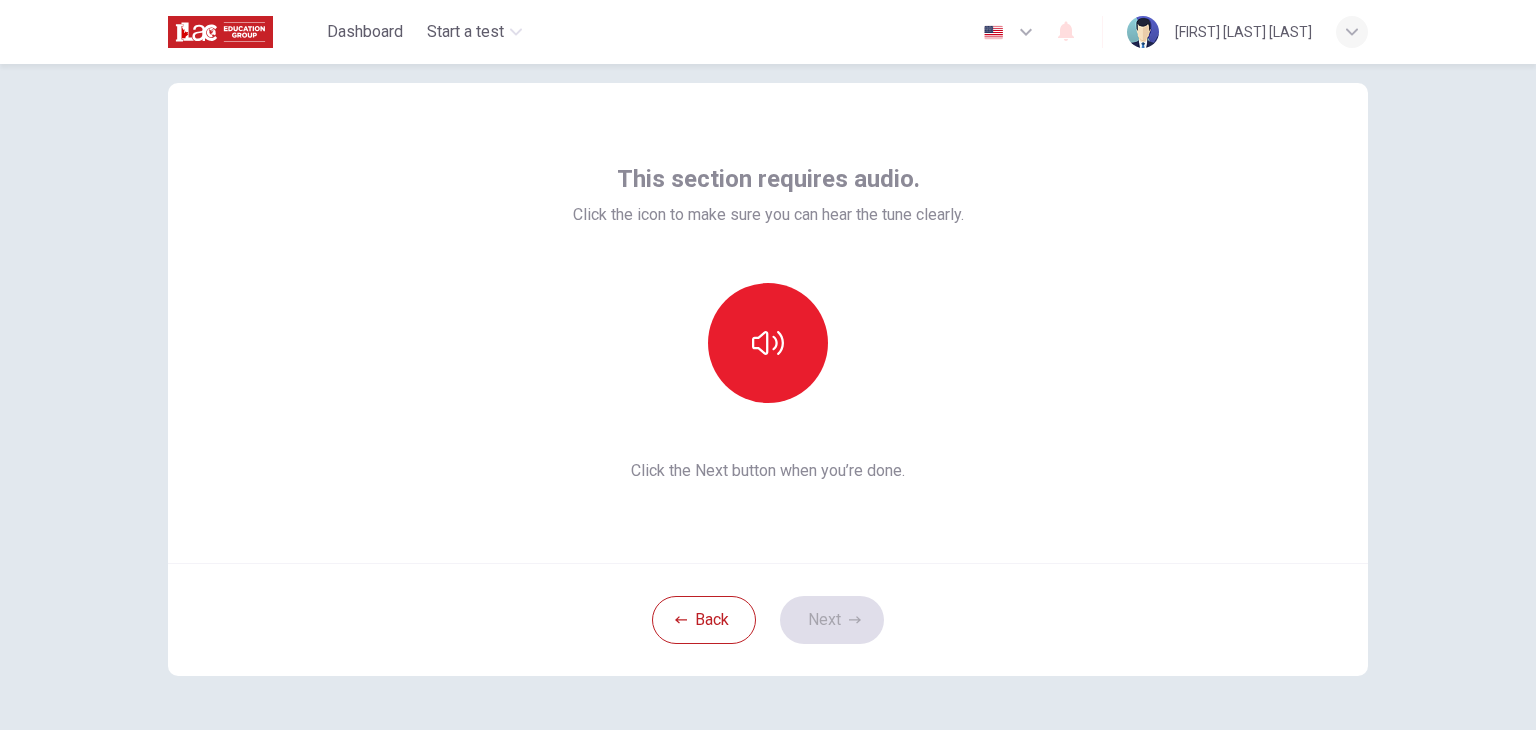 scroll, scrollTop: 3, scrollLeft: 0, axis: vertical 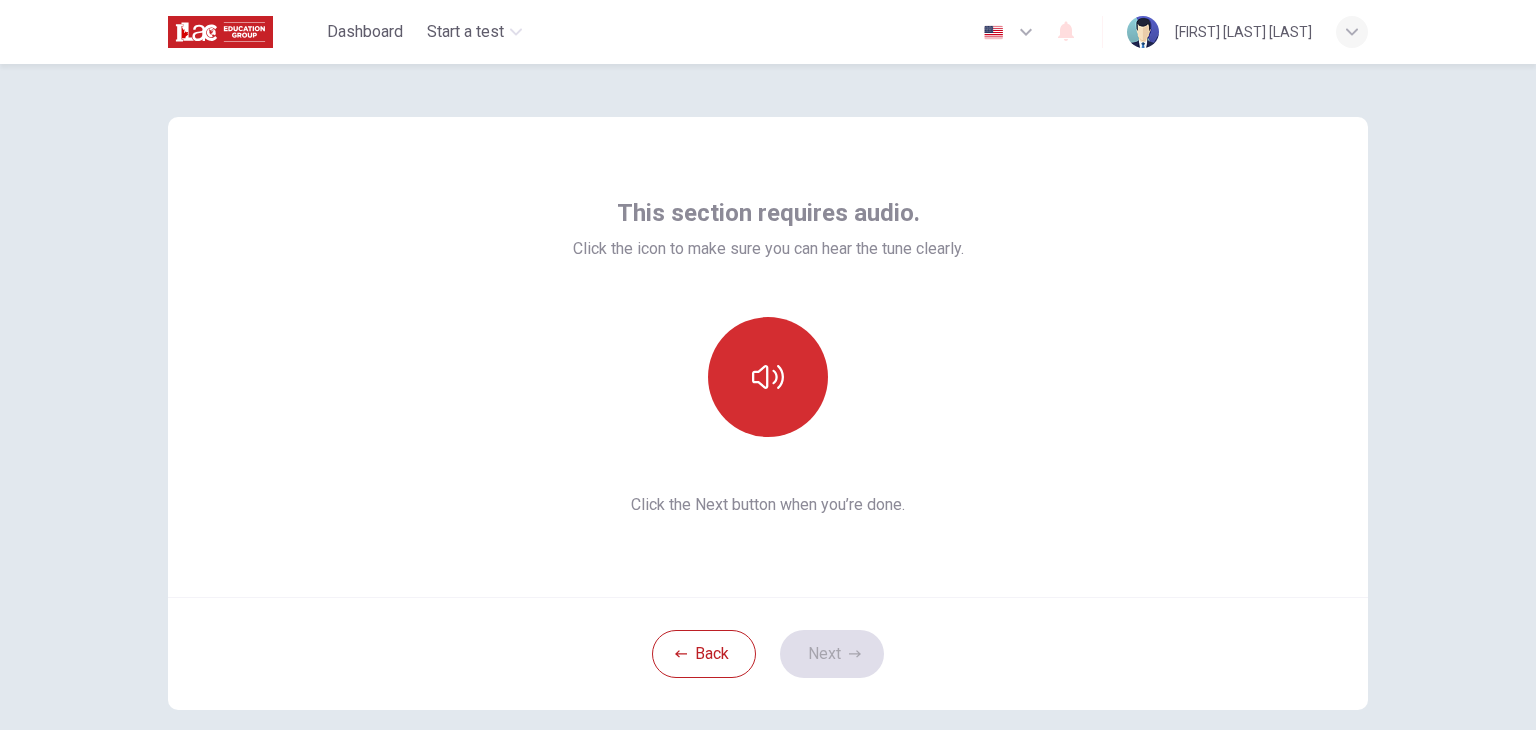 click at bounding box center (768, 377) 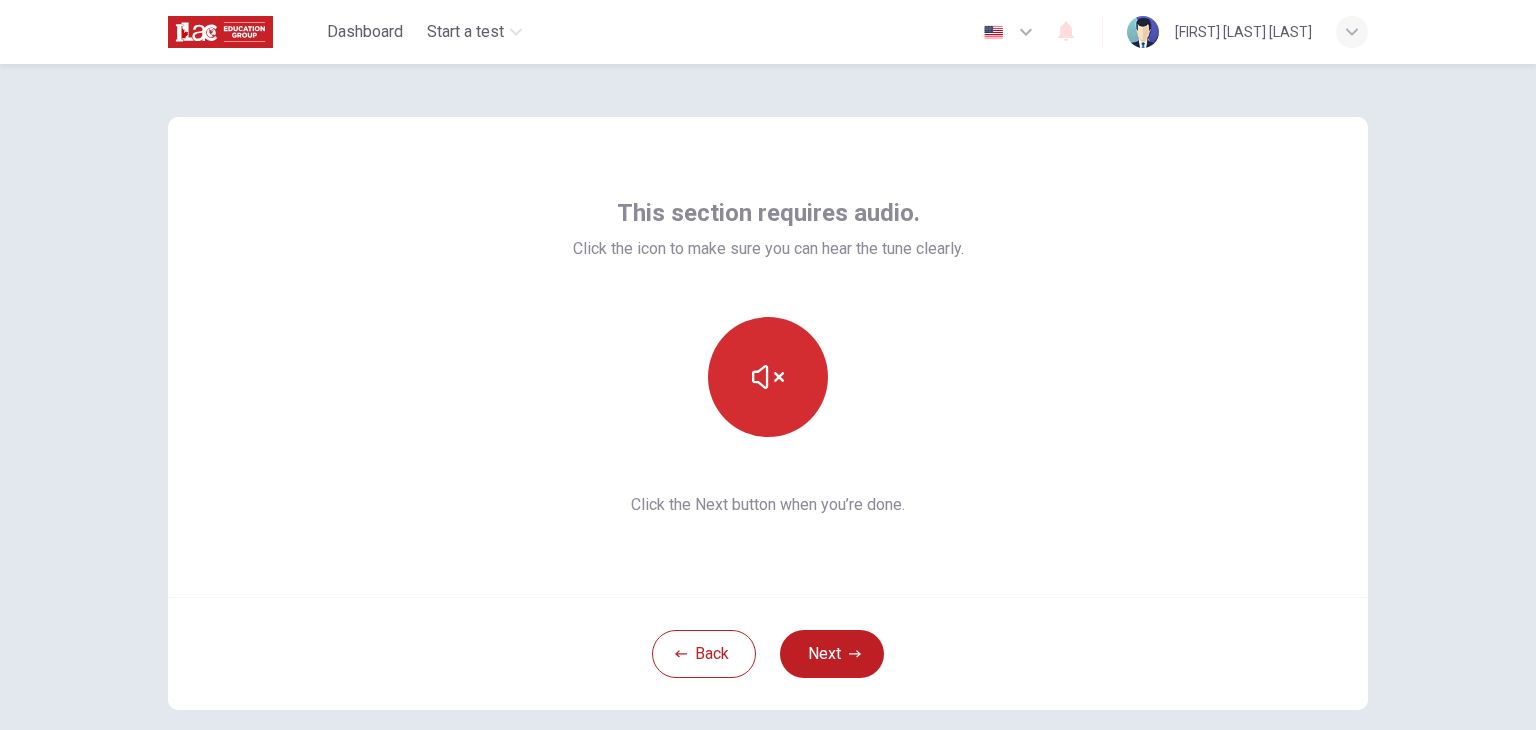 type 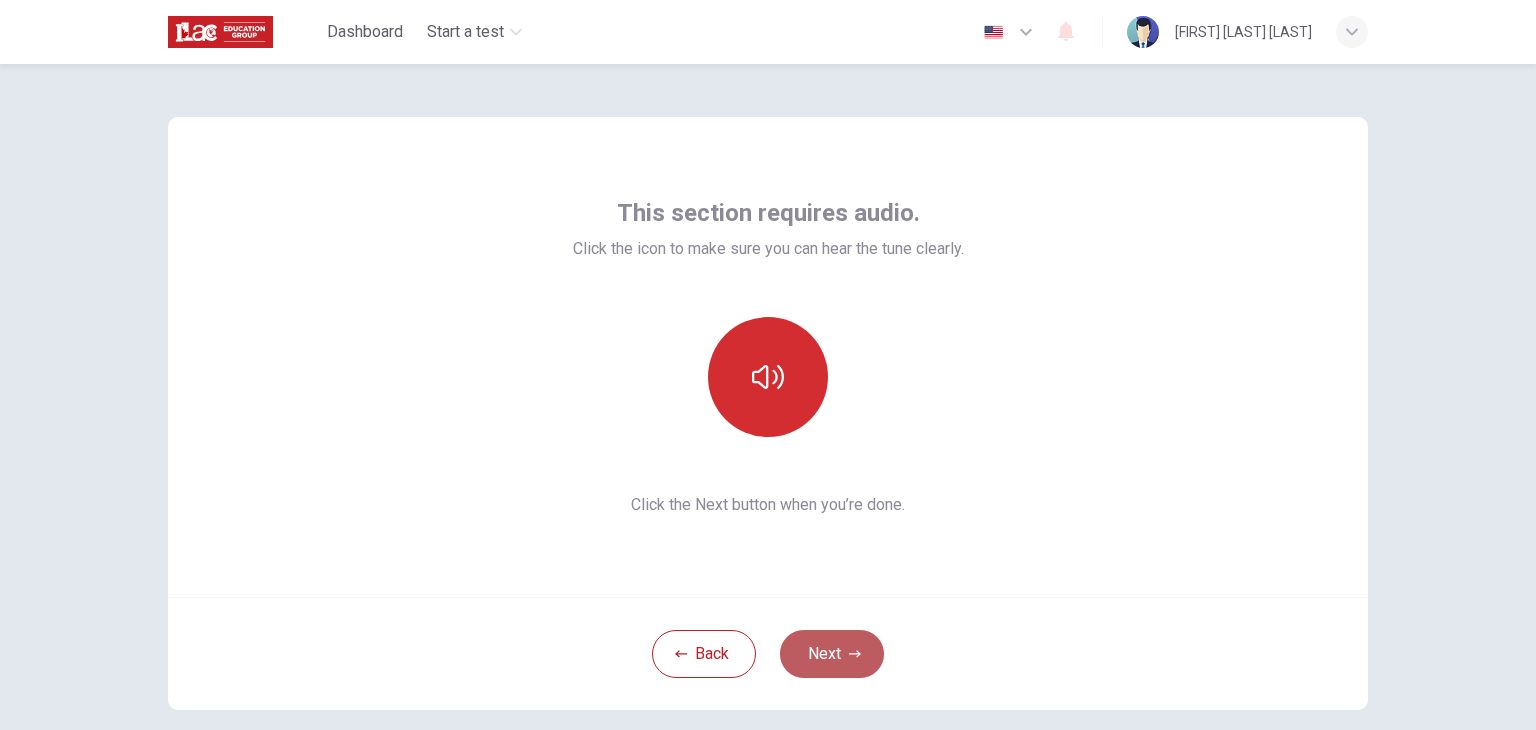 click on "Next" at bounding box center [832, 654] 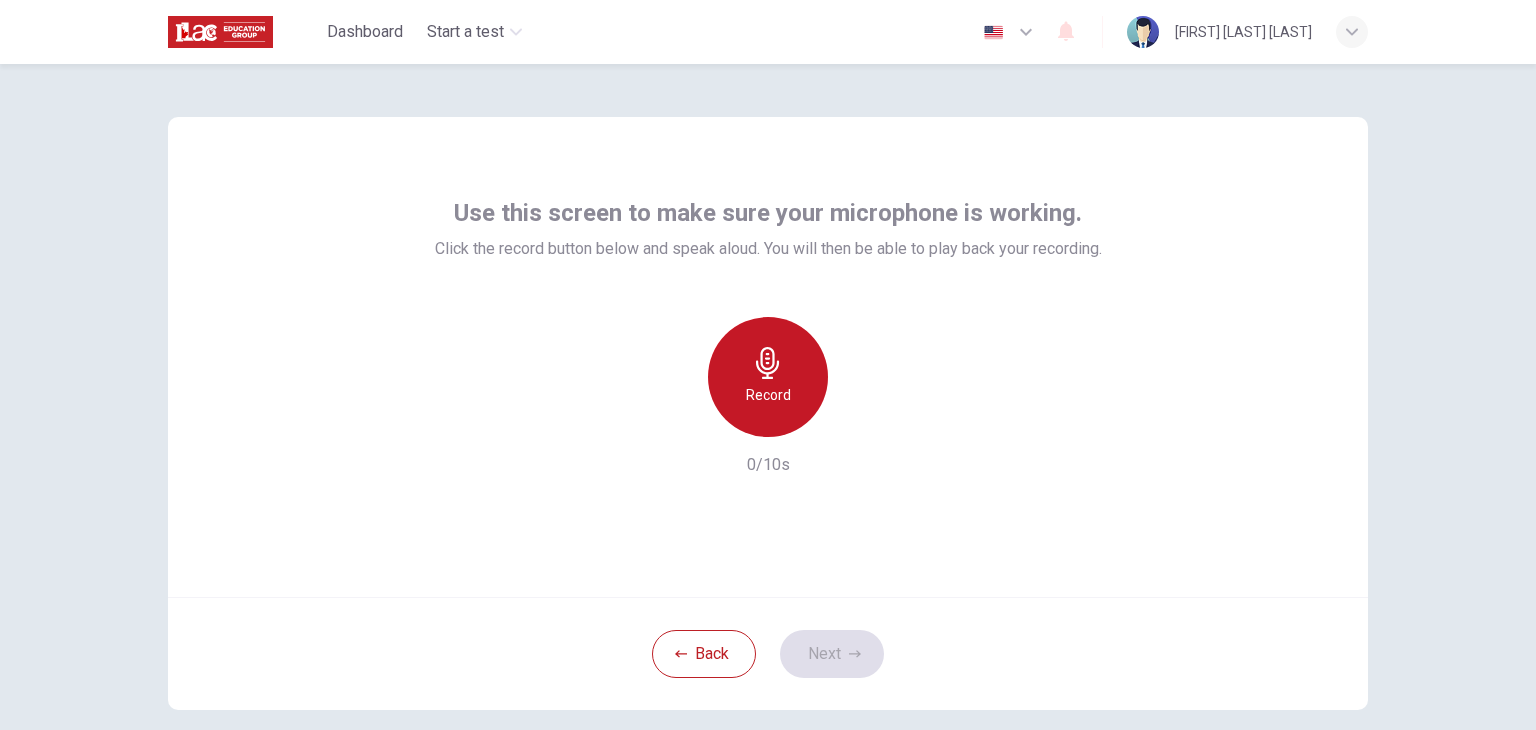 click 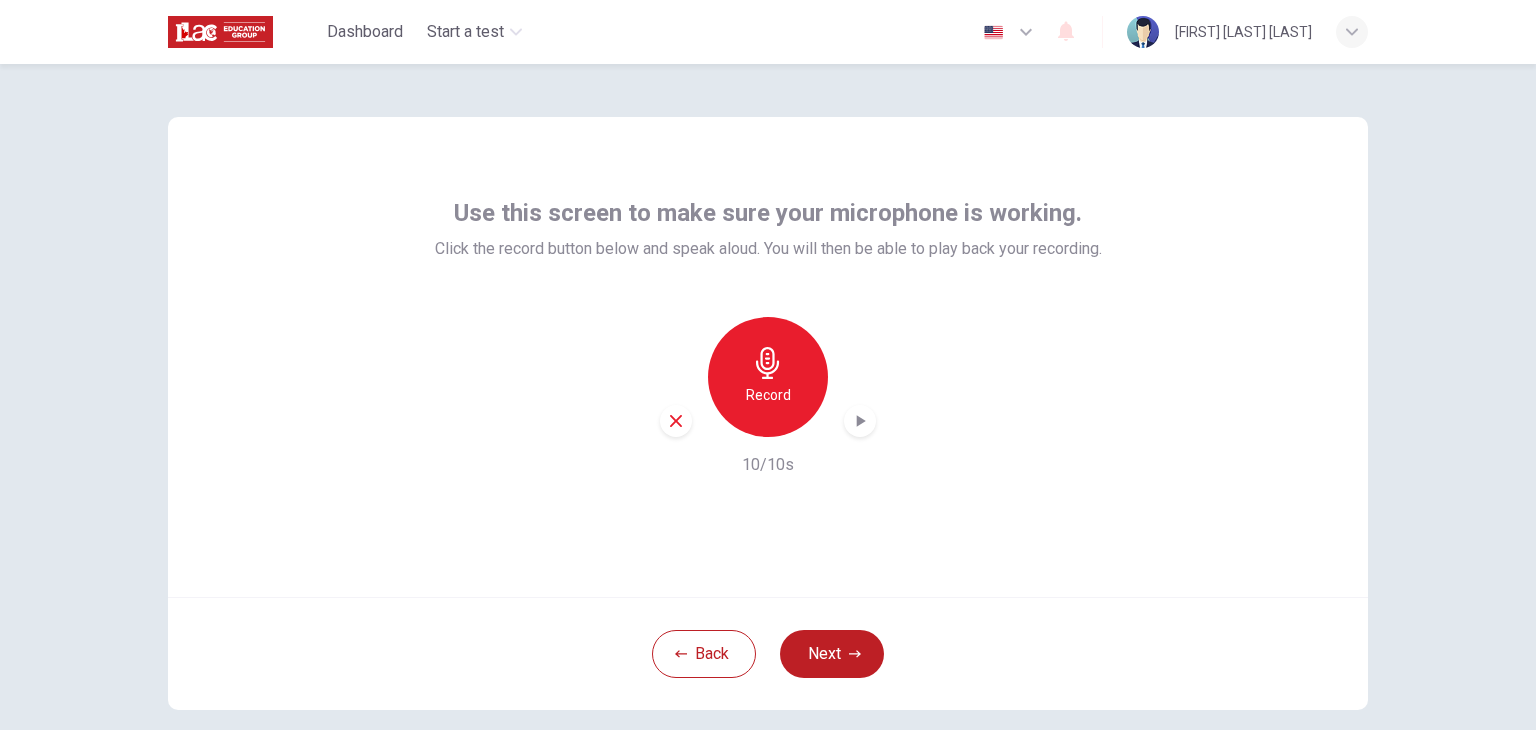 click 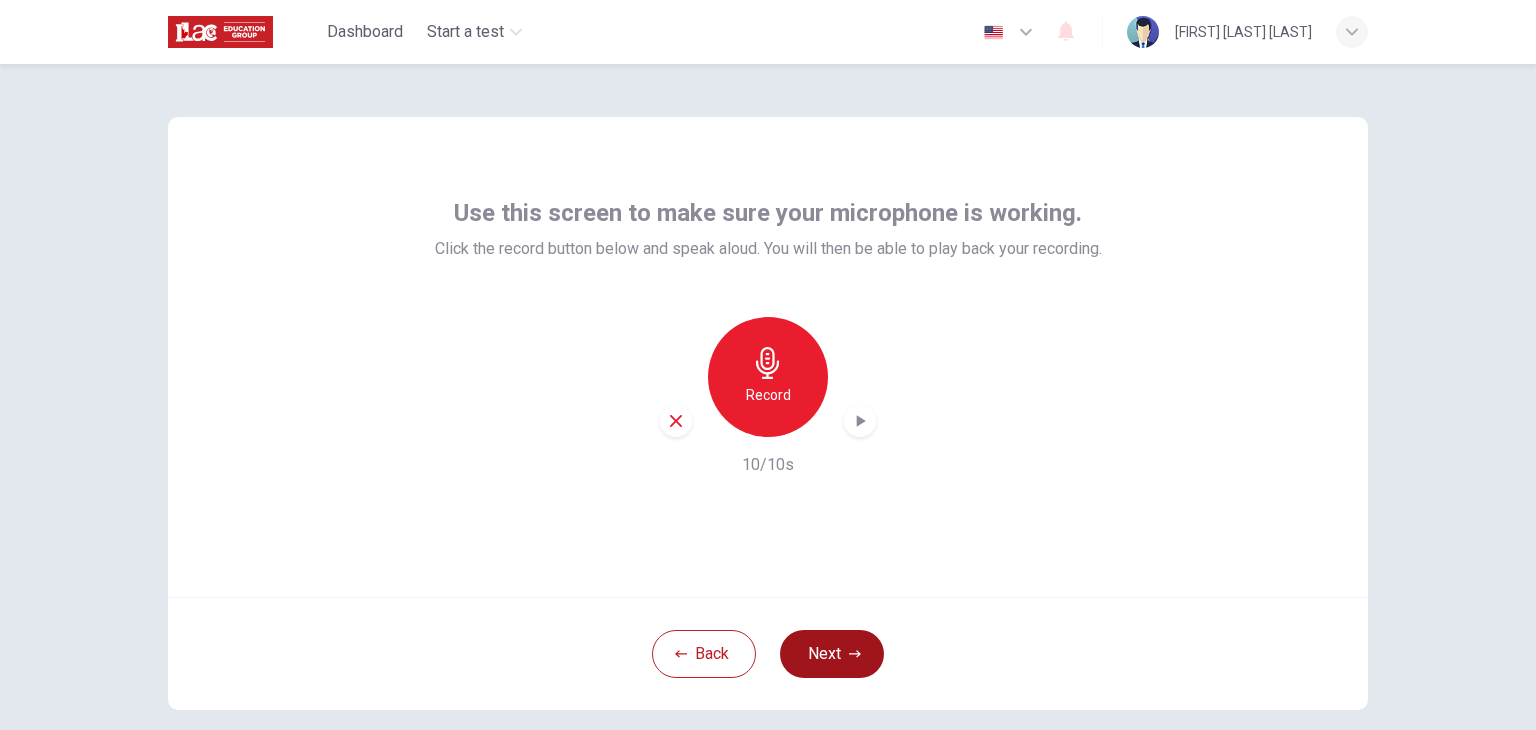 click on "Next" at bounding box center [832, 654] 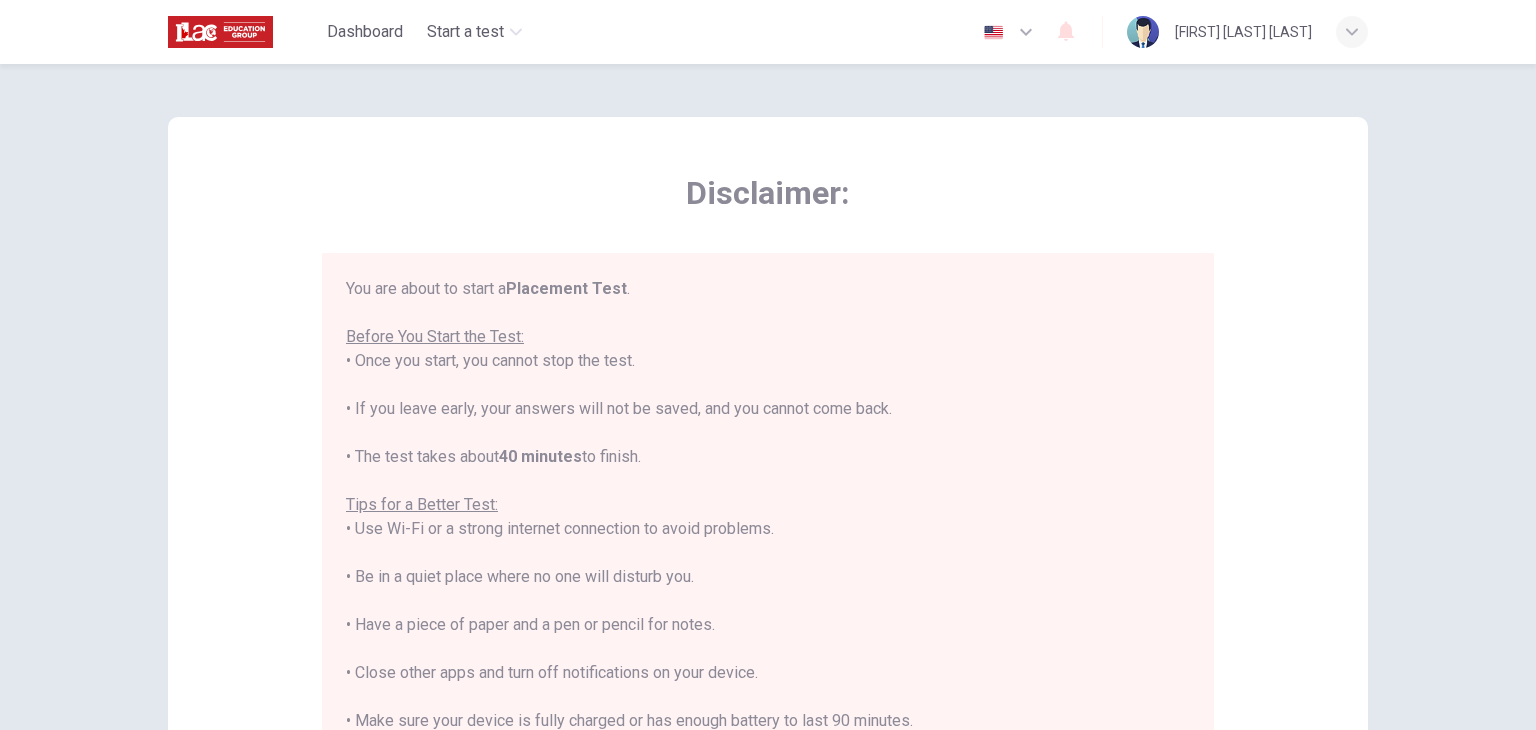 scroll, scrollTop: 23, scrollLeft: 0, axis: vertical 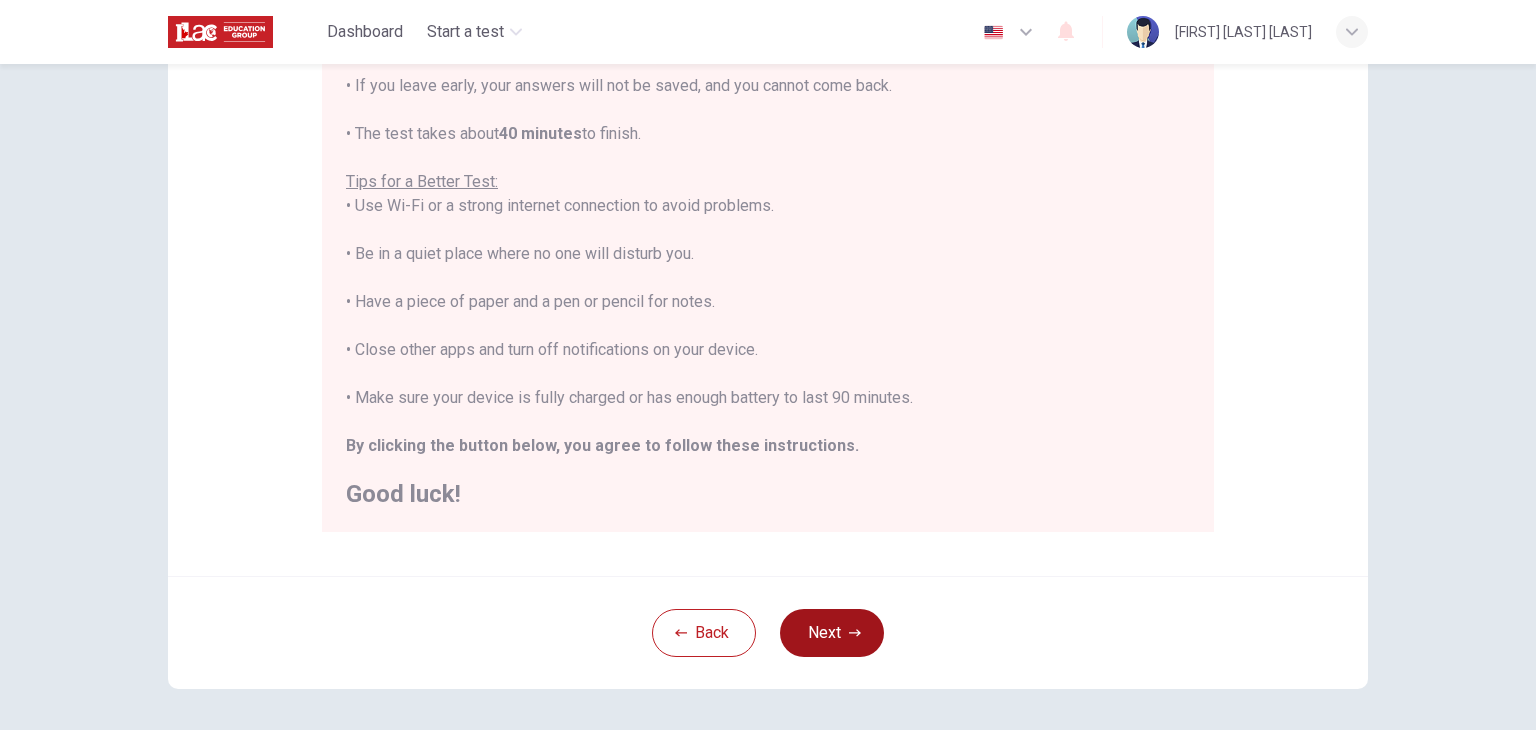 click on "Next" at bounding box center [832, 633] 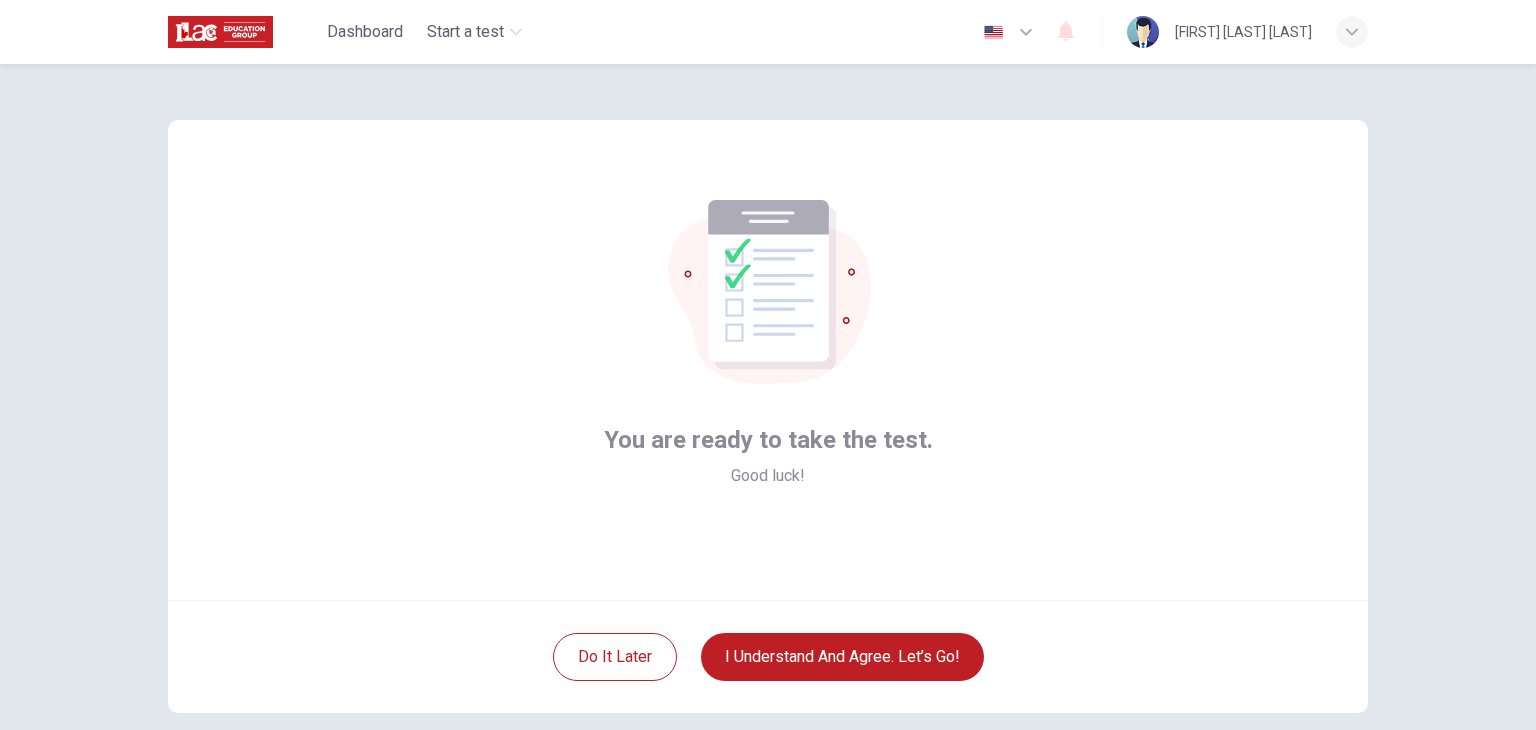 scroll, scrollTop: 100, scrollLeft: 0, axis: vertical 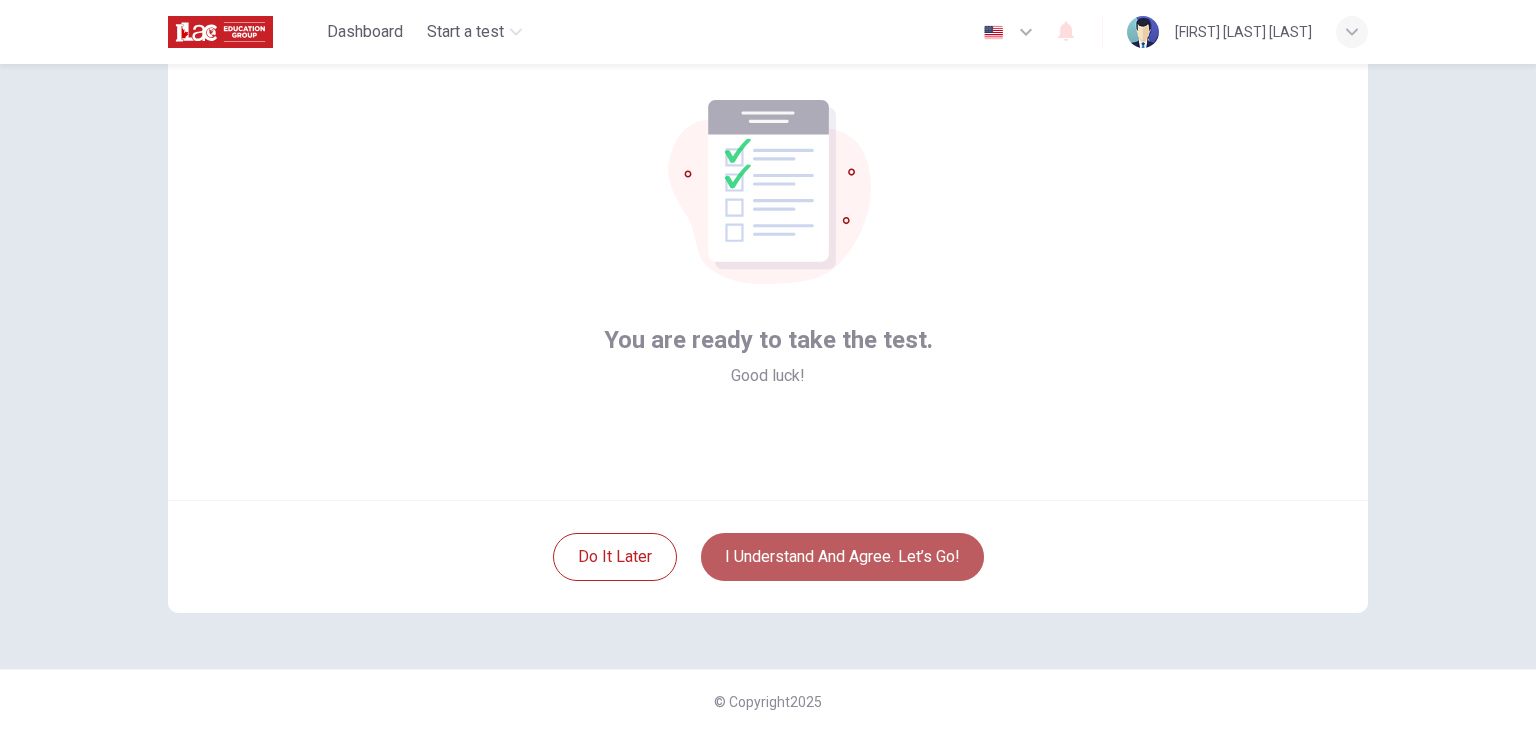 click on "I understand and agree. Let’s go!" at bounding box center (842, 557) 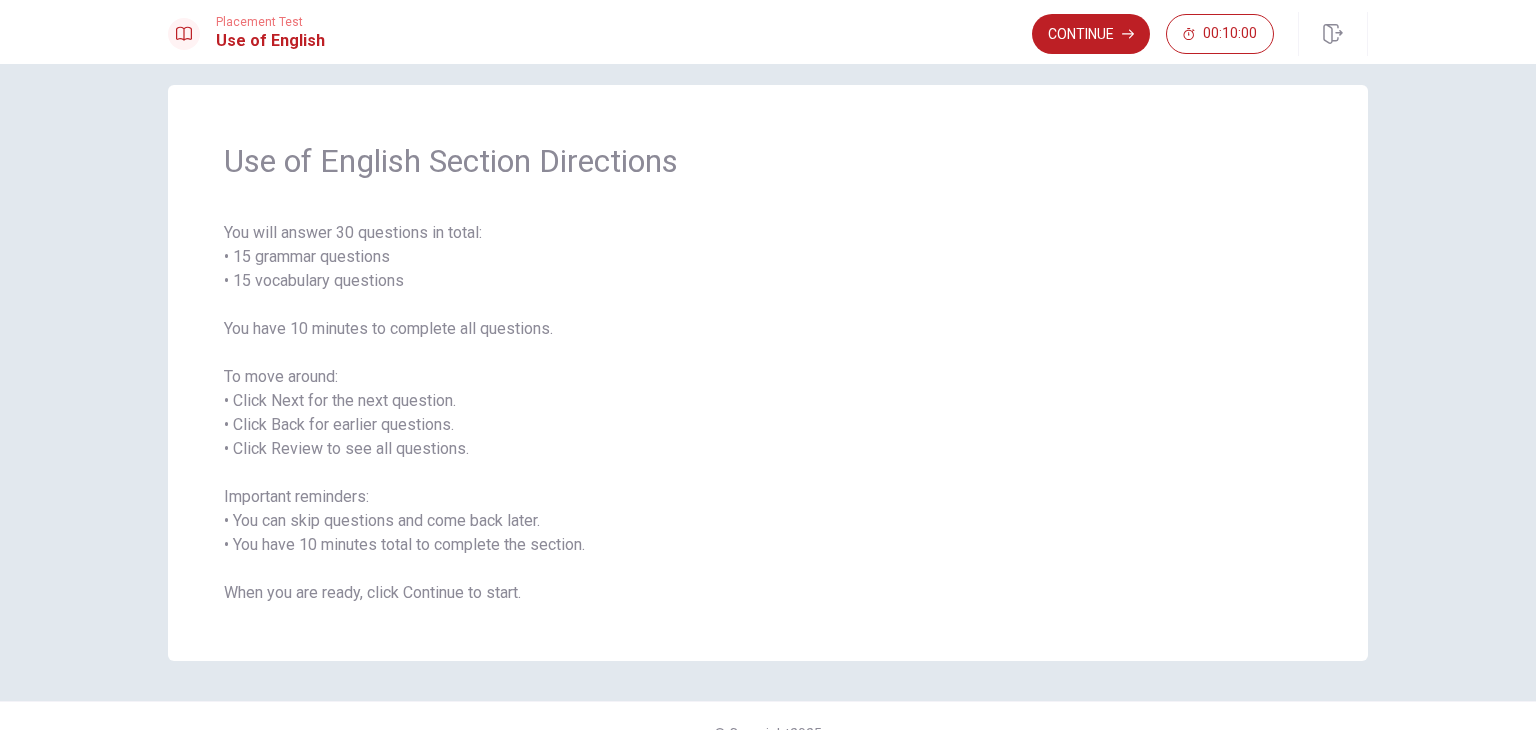 scroll, scrollTop: 0, scrollLeft: 0, axis: both 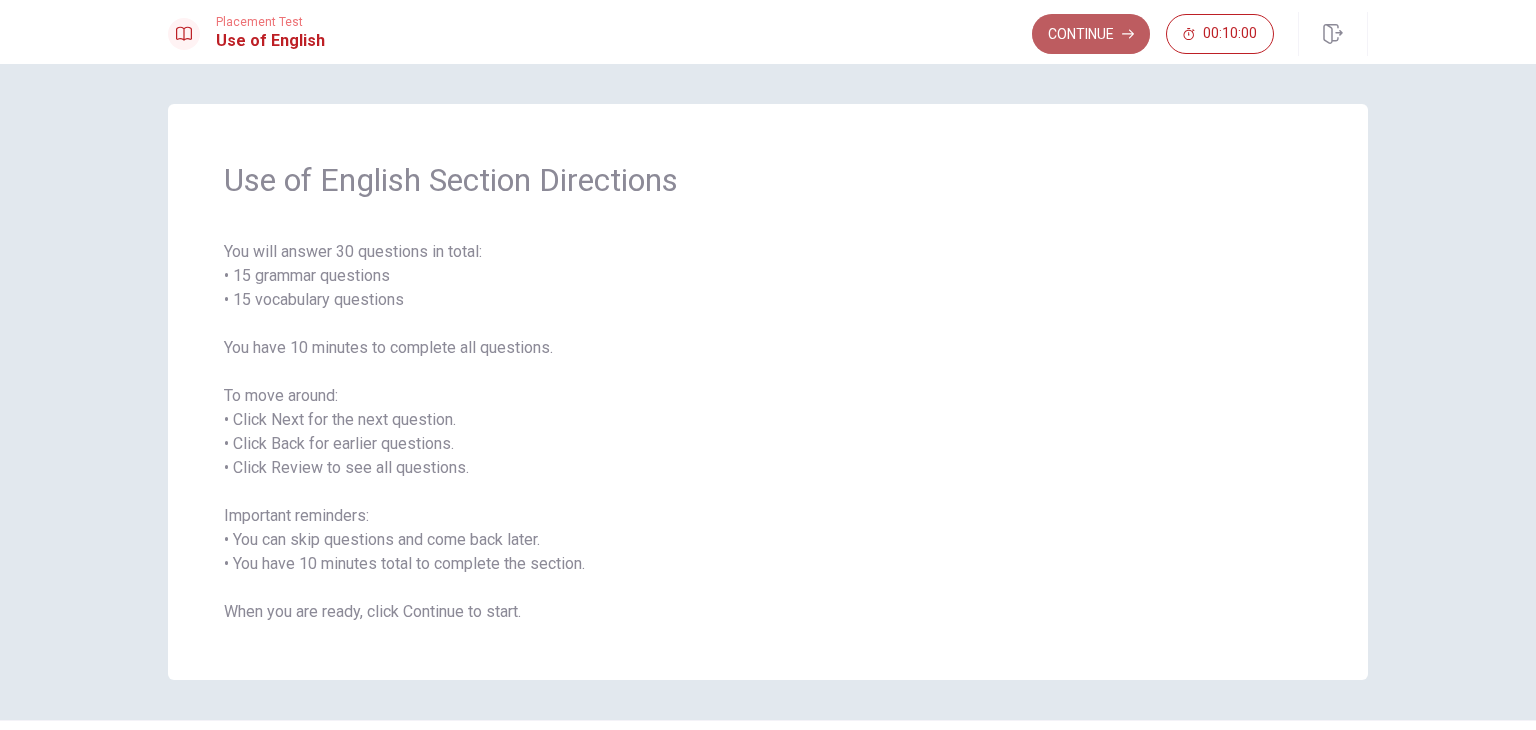 click on "Continue" at bounding box center [1091, 34] 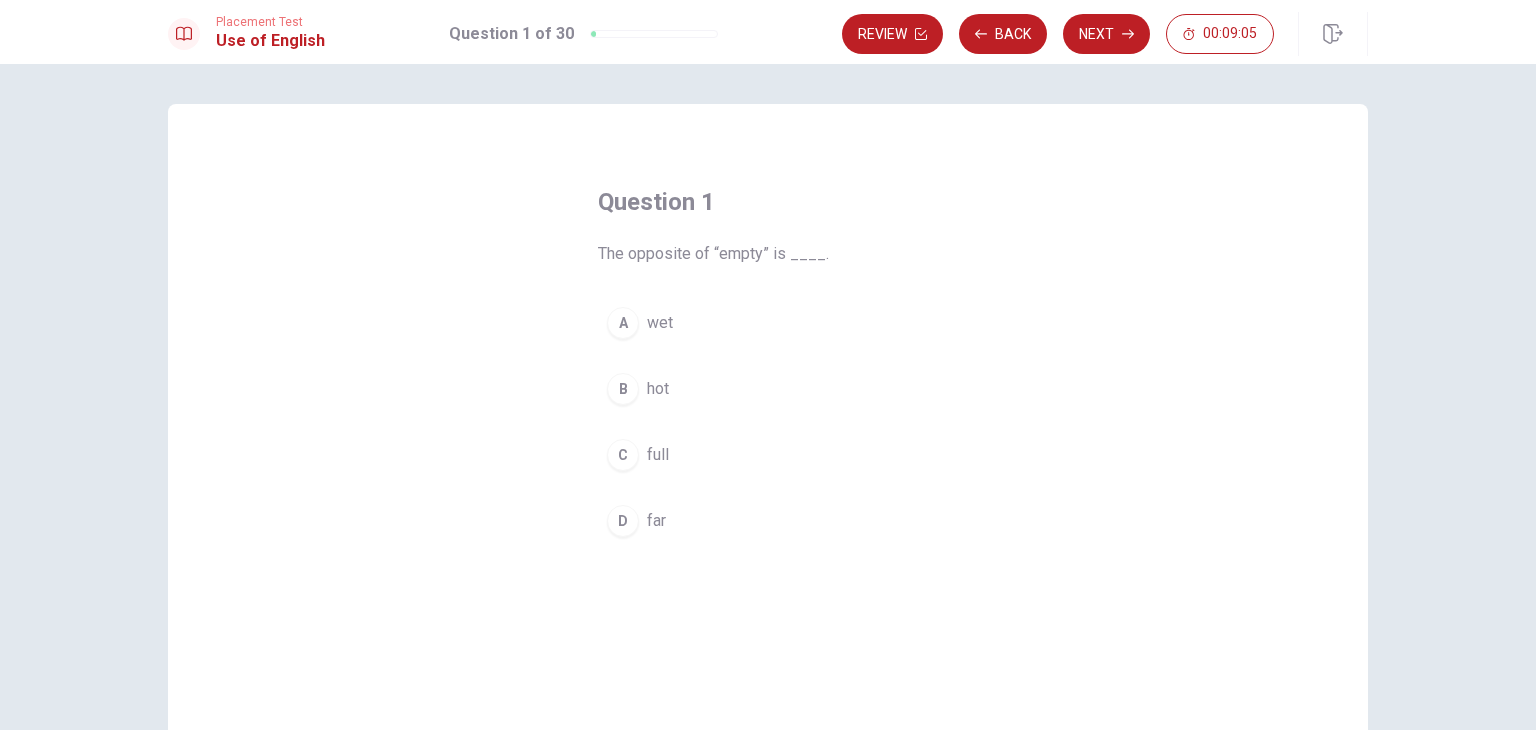 click on "C" at bounding box center [623, 455] 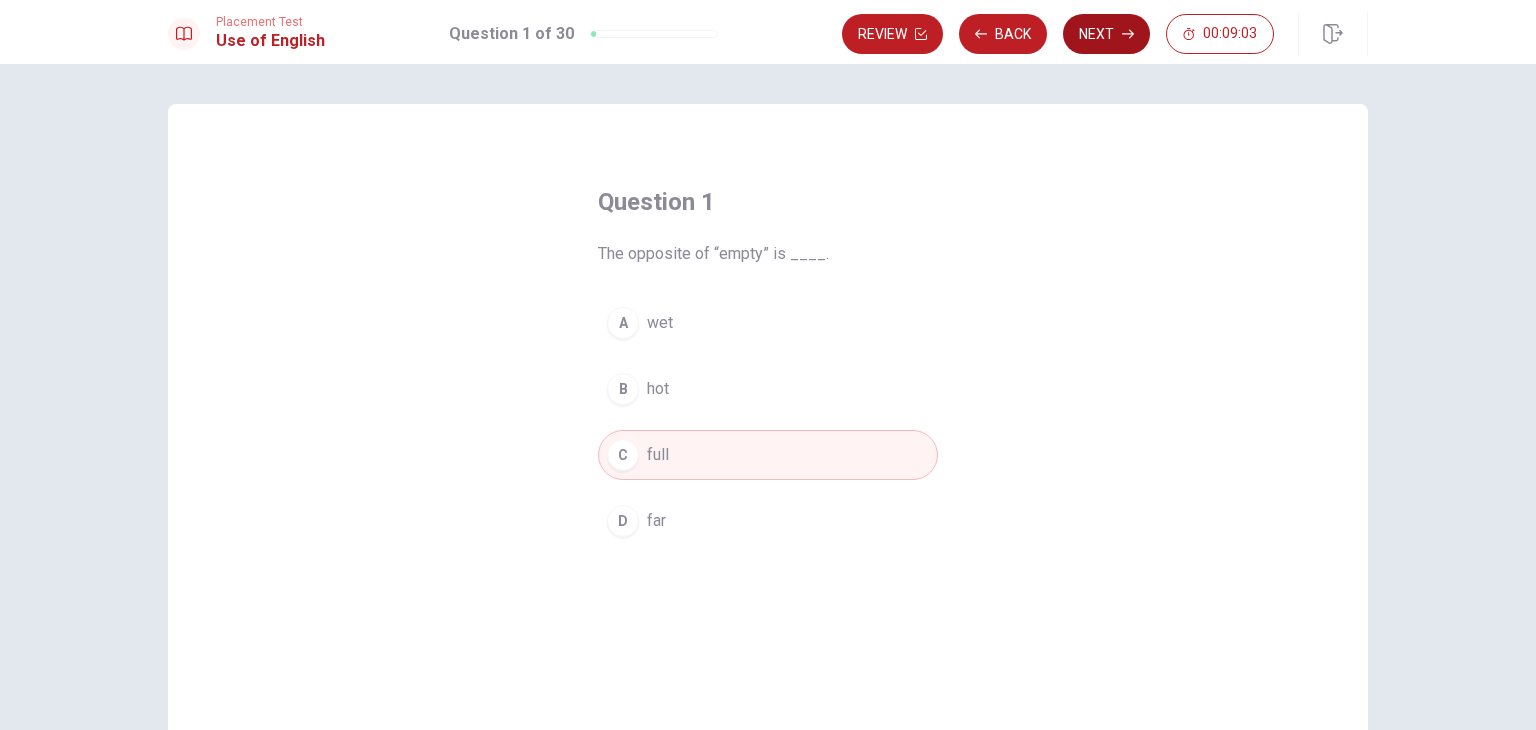 click on "Next" at bounding box center (1106, 34) 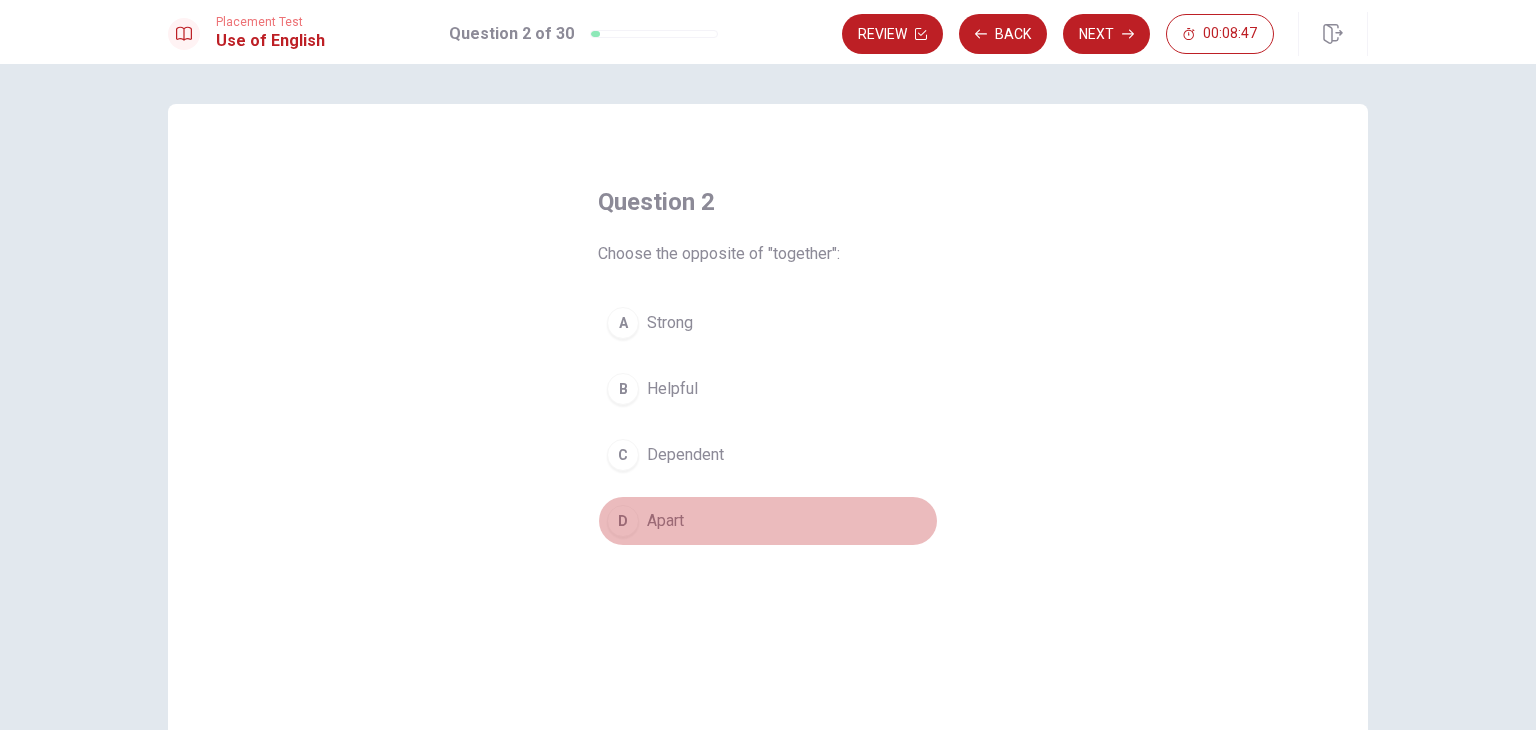 click on "D" at bounding box center [623, 521] 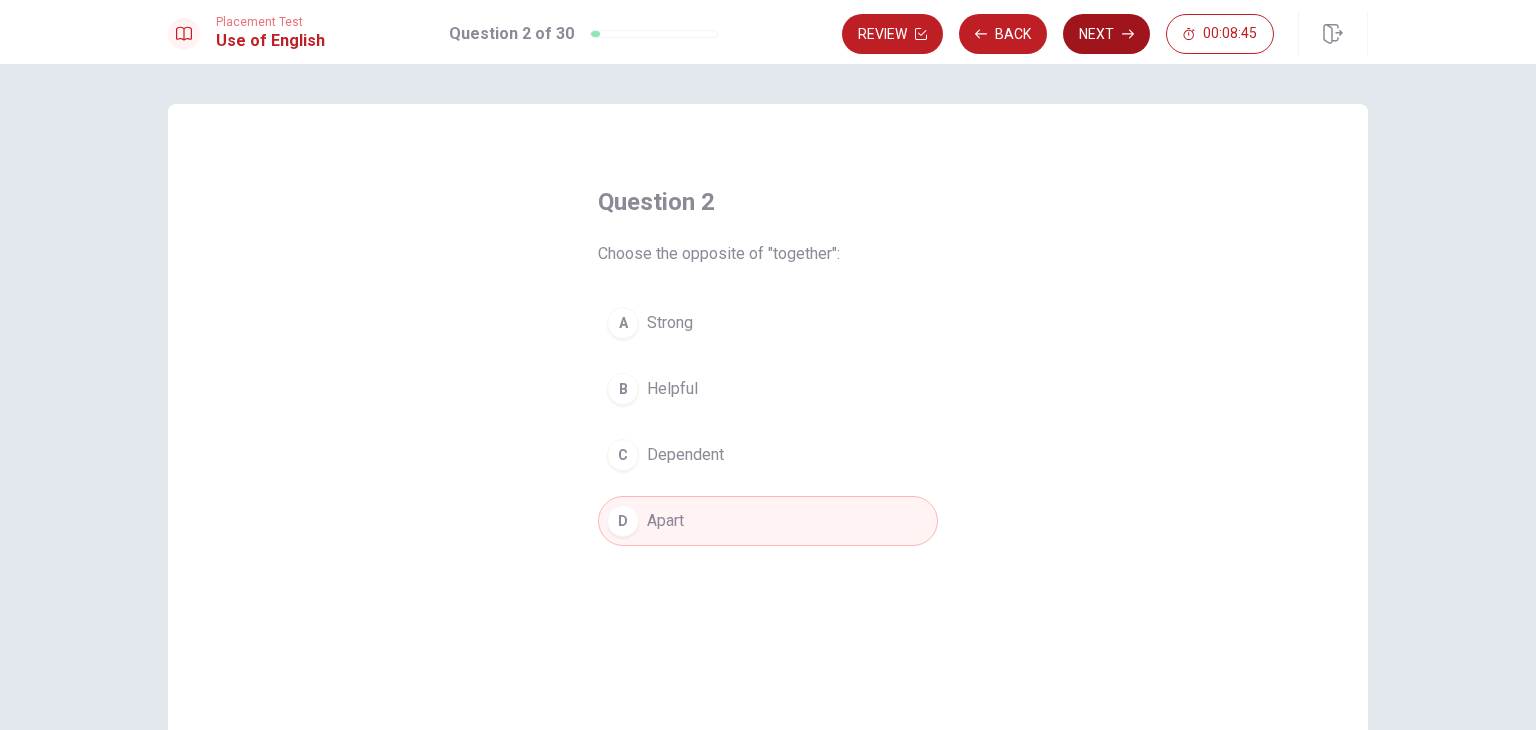 click on "Next" at bounding box center [1106, 34] 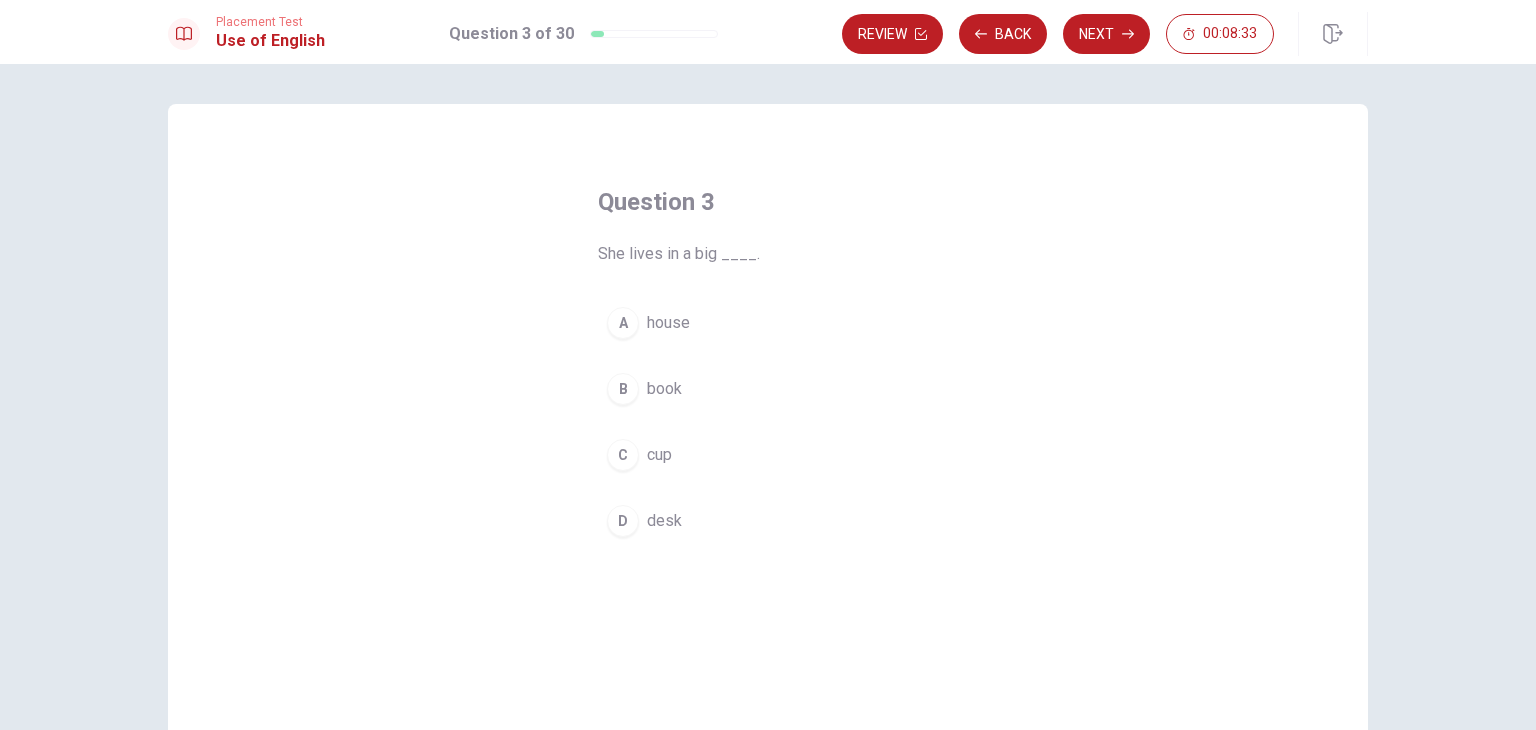 click on "A" at bounding box center [623, 323] 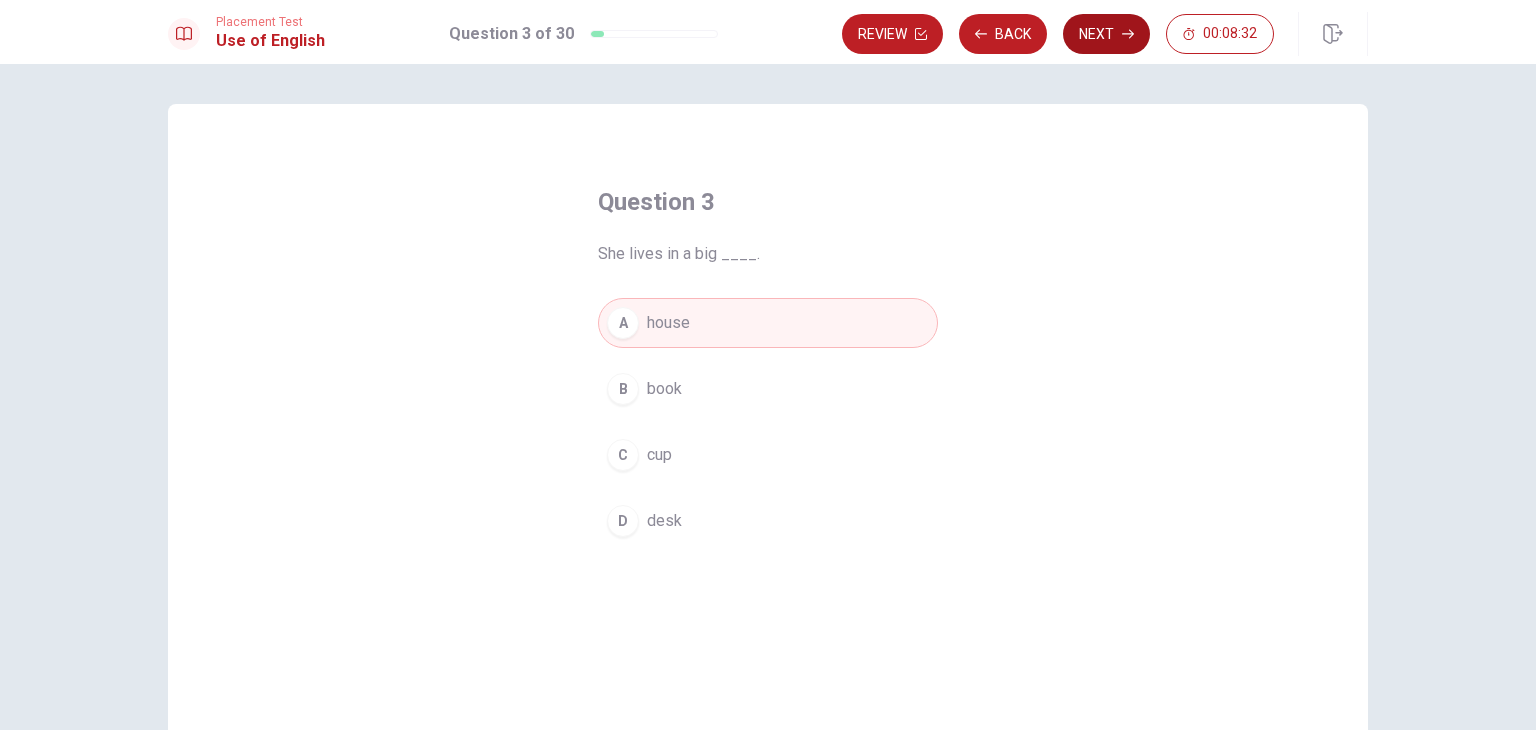 click on "Next" at bounding box center (1106, 34) 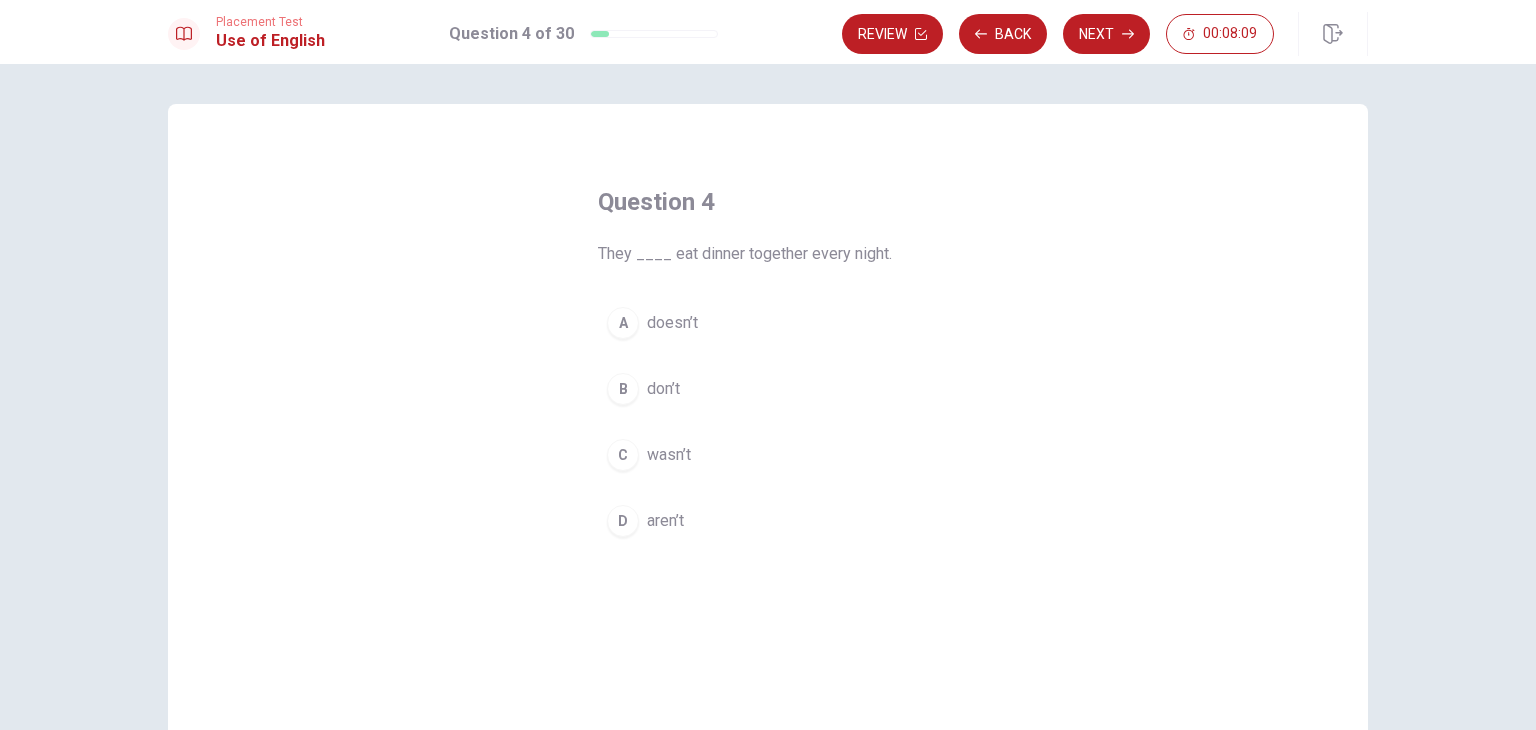 click on "B" at bounding box center [623, 389] 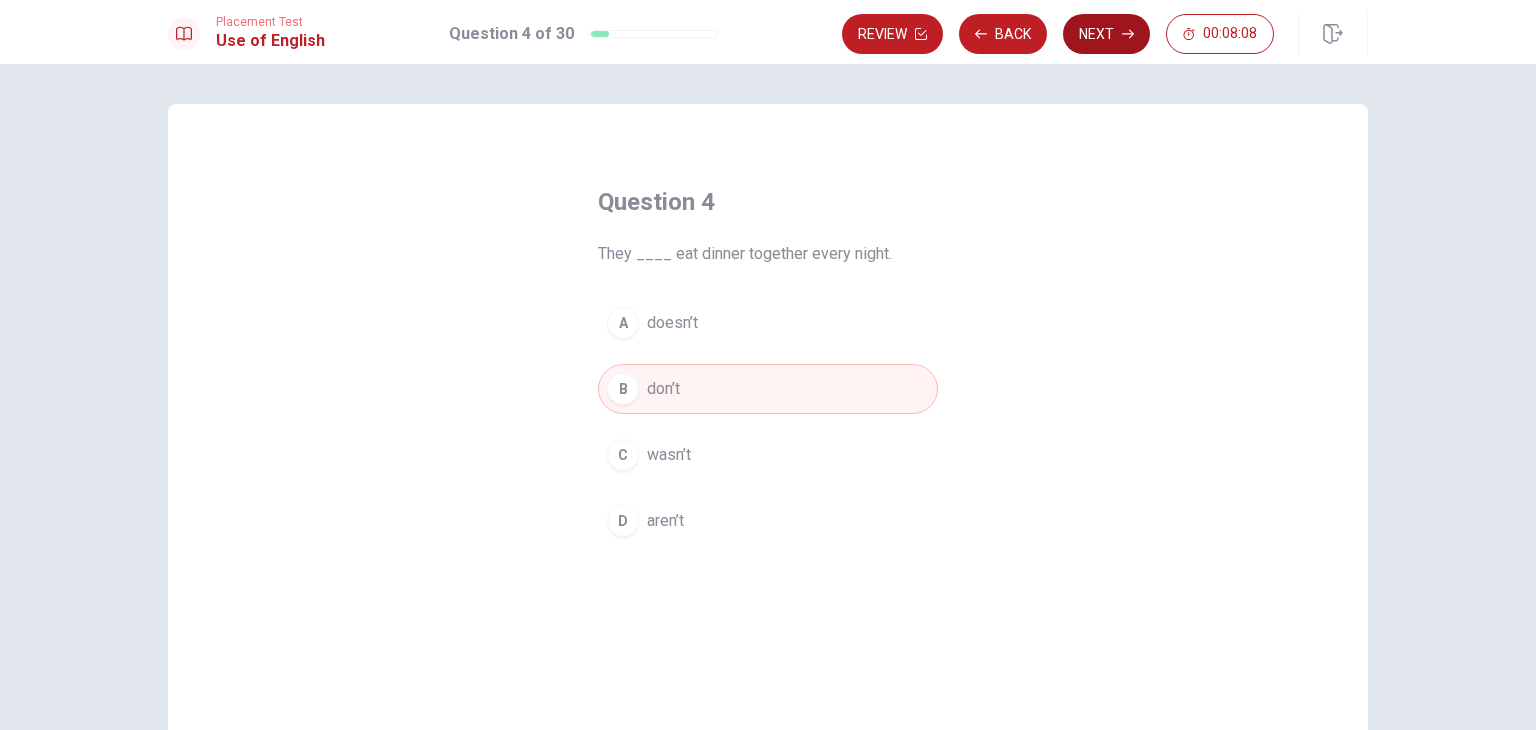 click on "Next" at bounding box center (1106, 34) 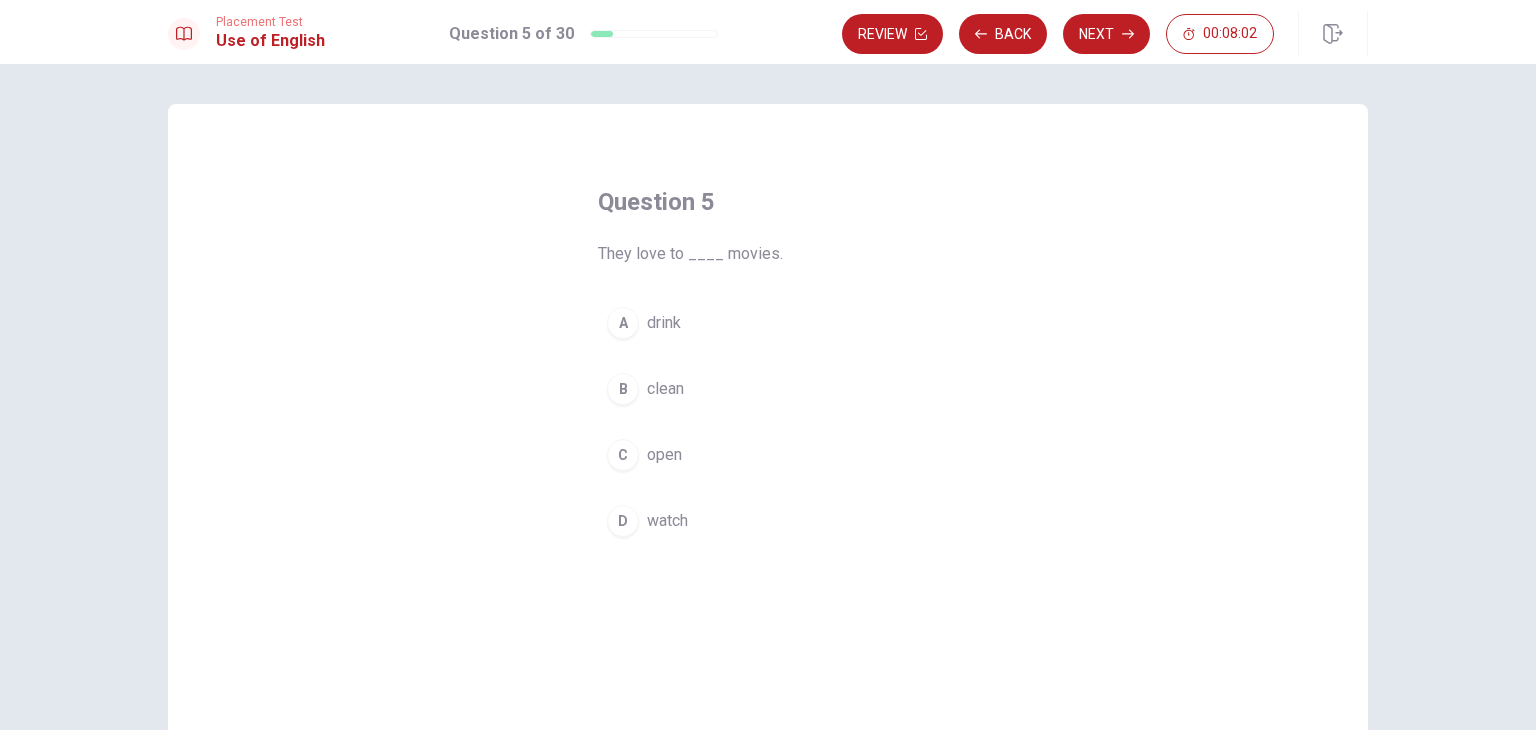 click on "D" at bounding box center [623, 521] 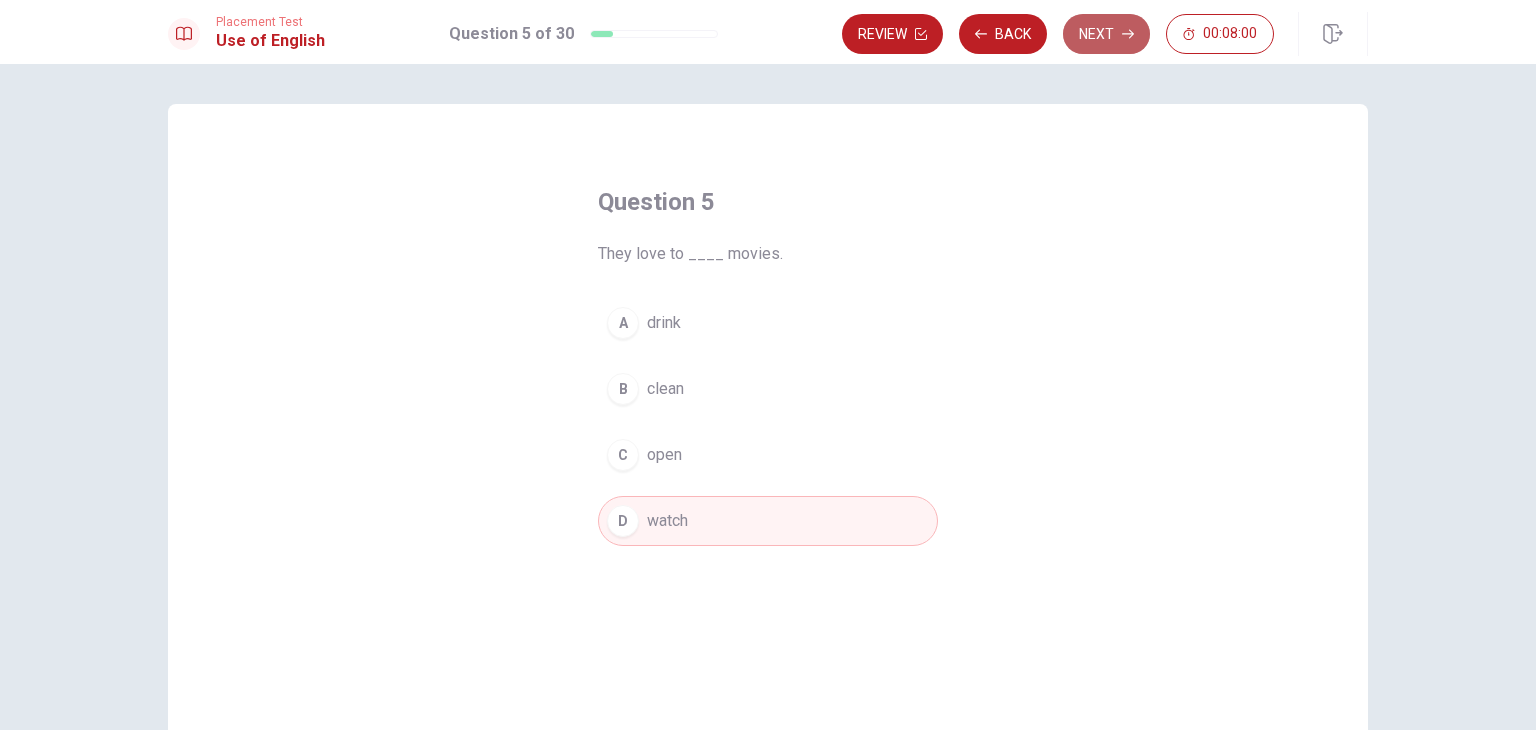 click on "Next" at bounding box center [1106, 34] 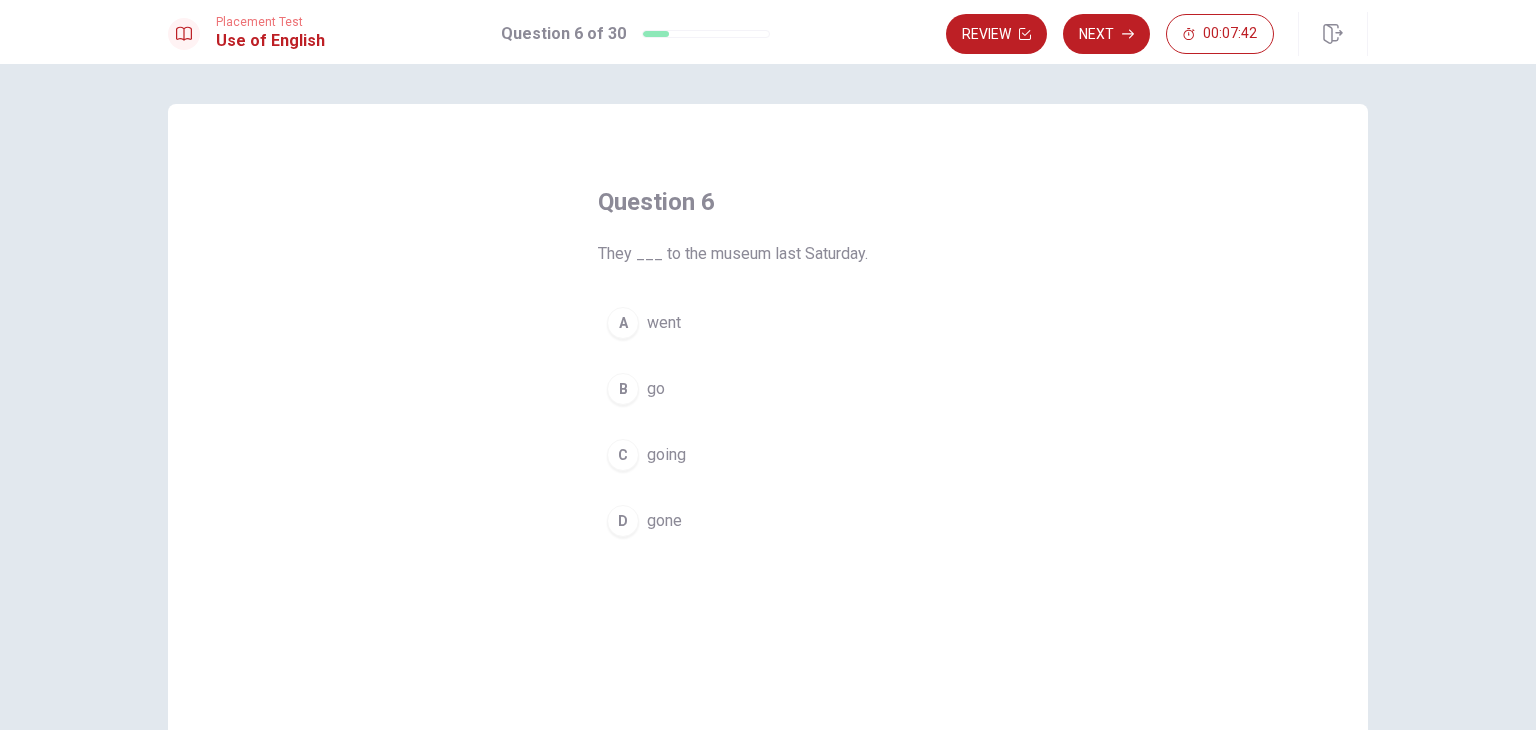 click on "A" at bounding box center [623, 323] 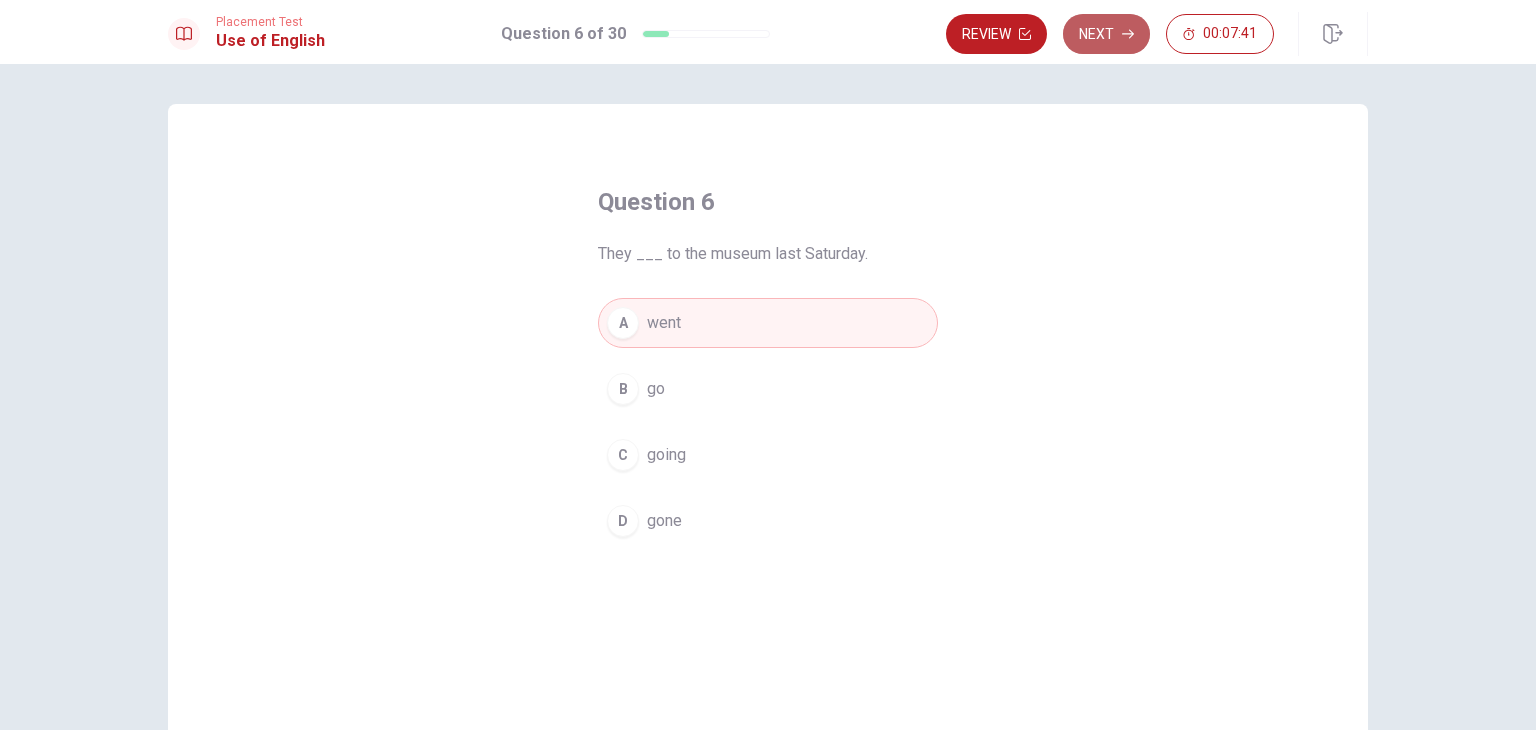 click on "Next" at bounding box center (1106, 34) 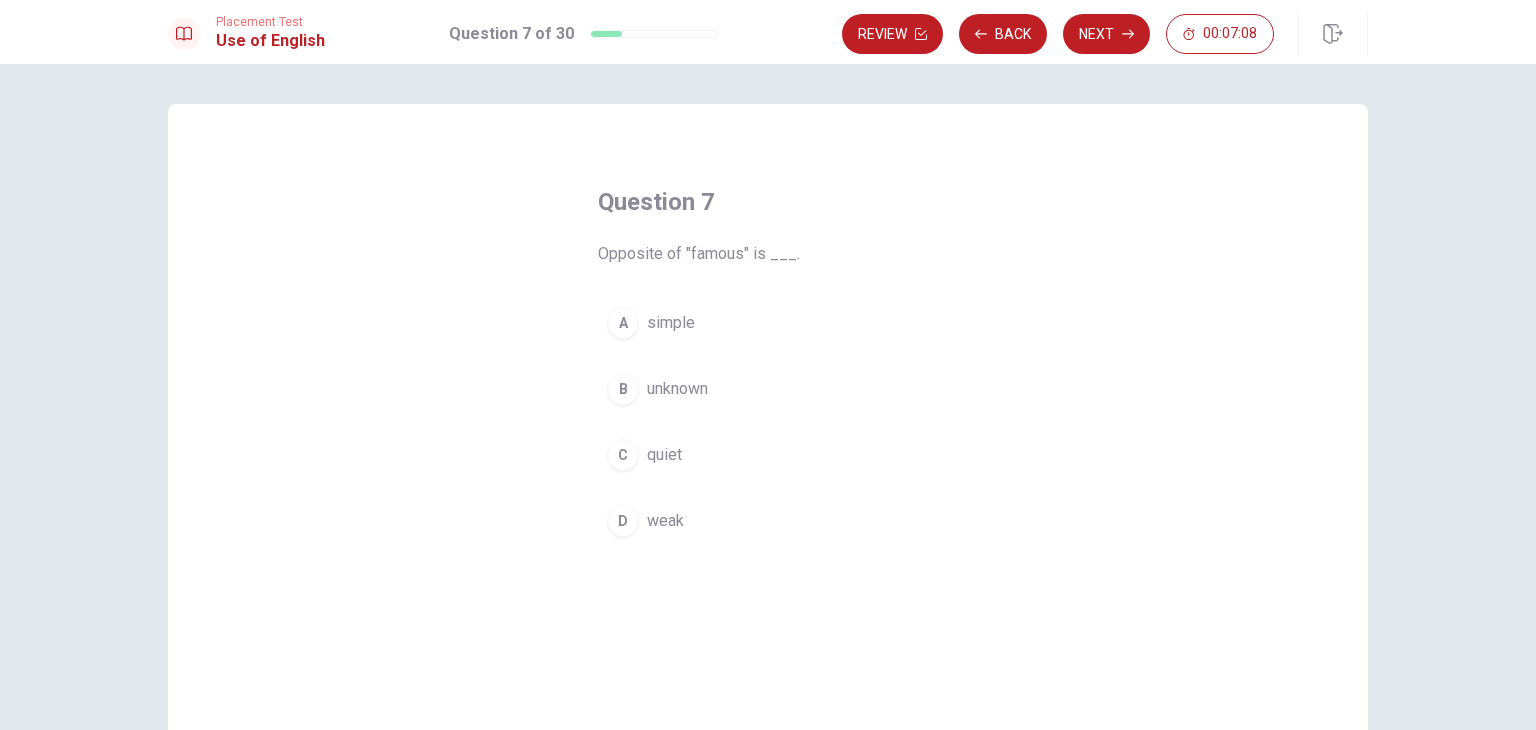 click on "A" at bounding box center (623, 323) 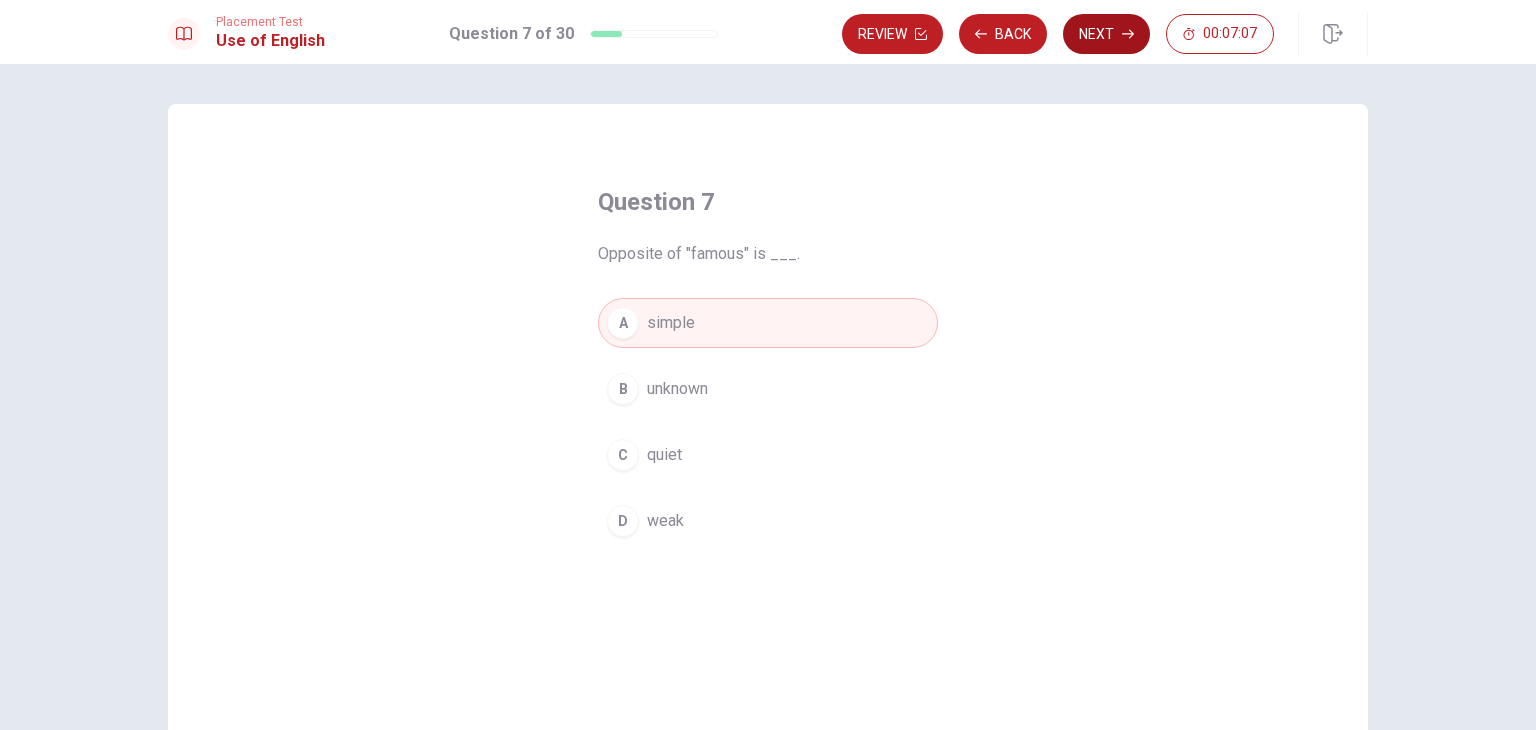 click on "Next" at bounding box center (1106, 34) 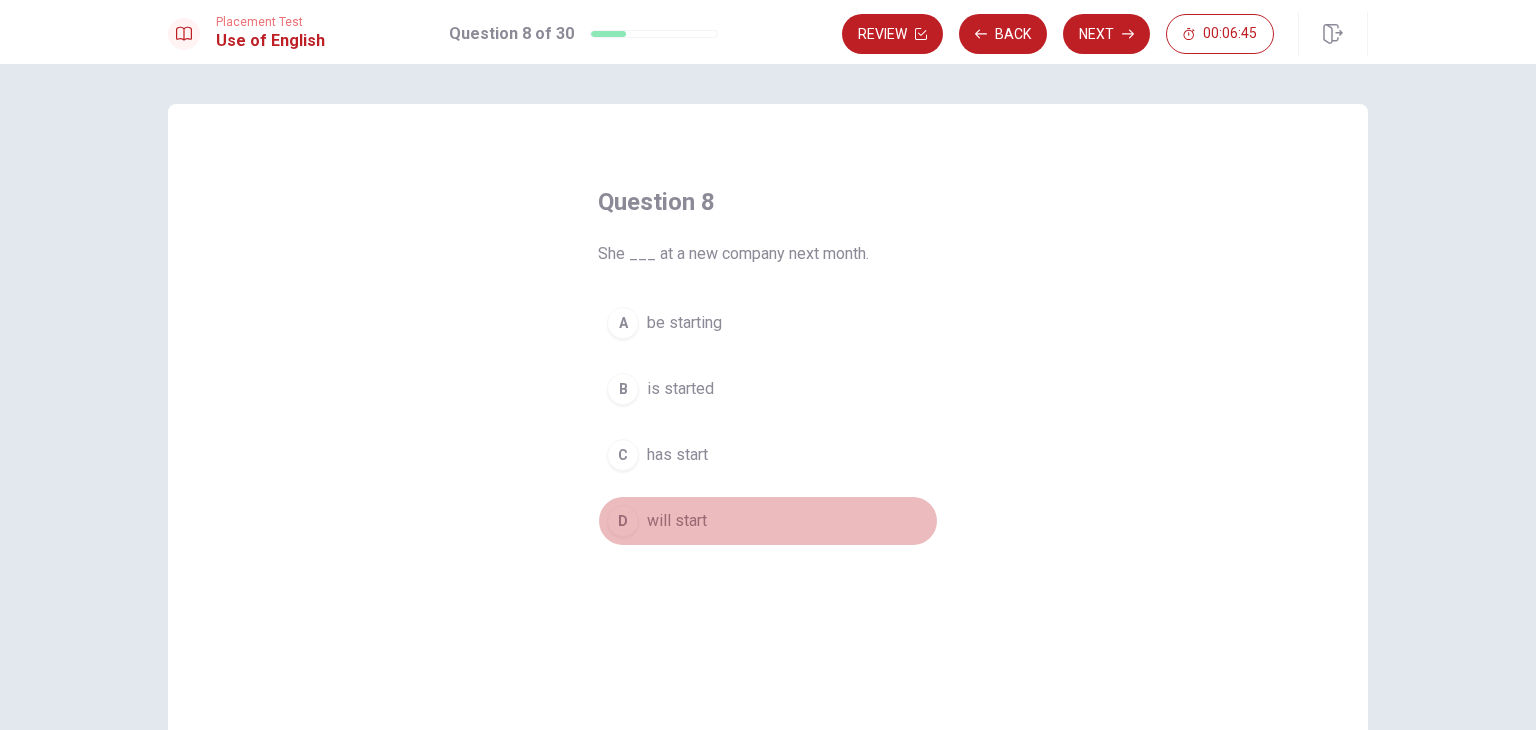 click on "D" at bounding box center [623, 521] 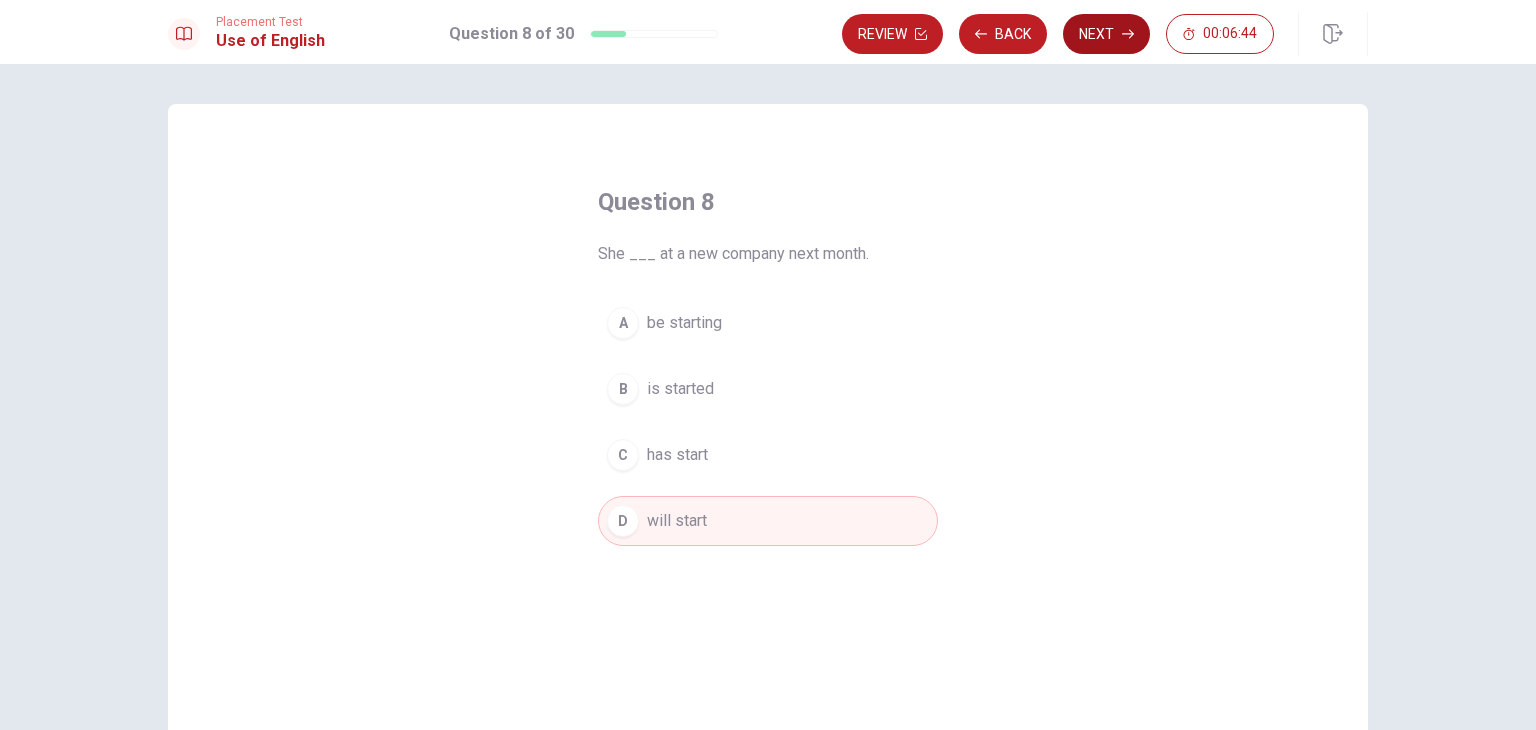 click on "Next" at bounding box center (1106, 34) 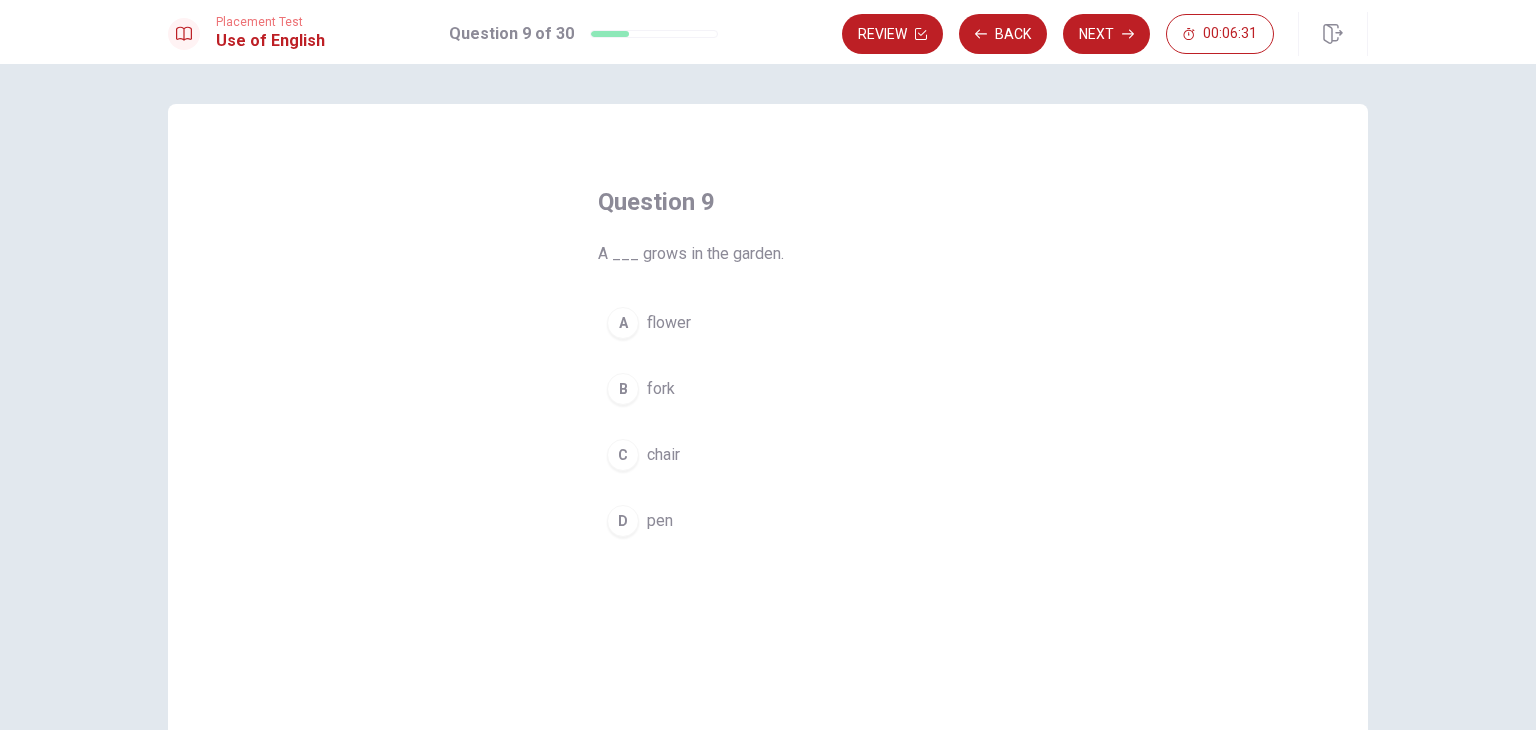 click on "flower" at bounding box center (669, 323) 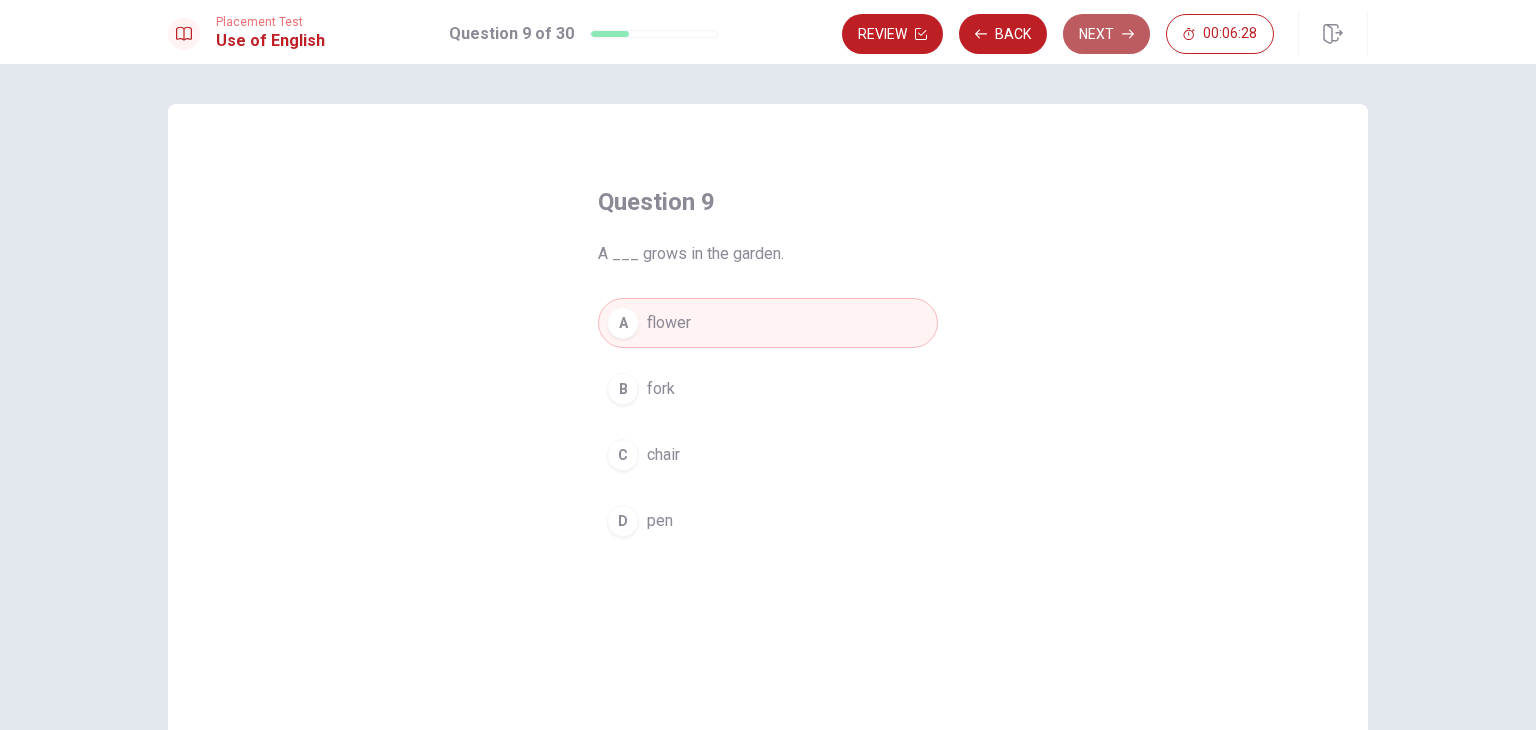 click on "Next" at bounding box center (1106, 34) 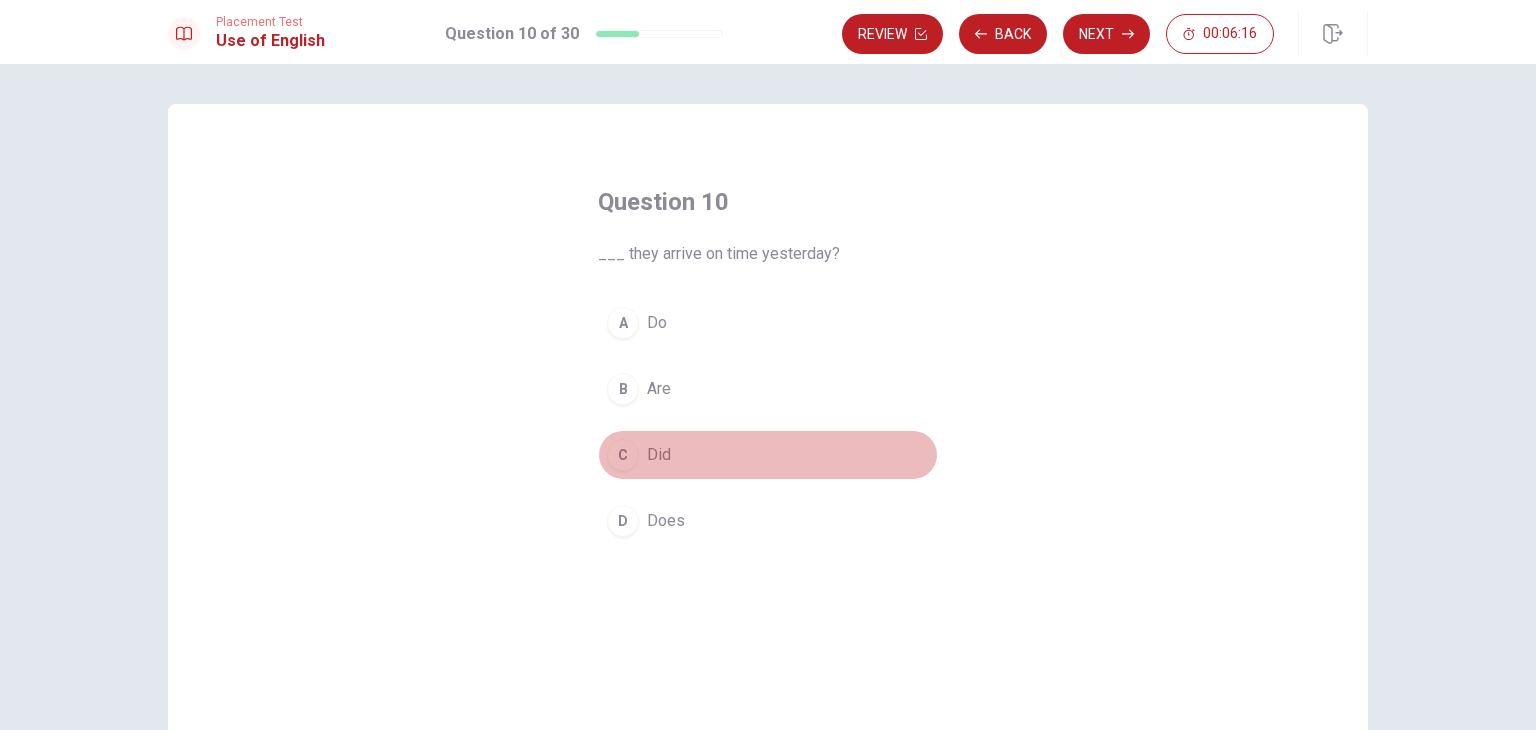 click on "C" at bounding box center [623, 455] 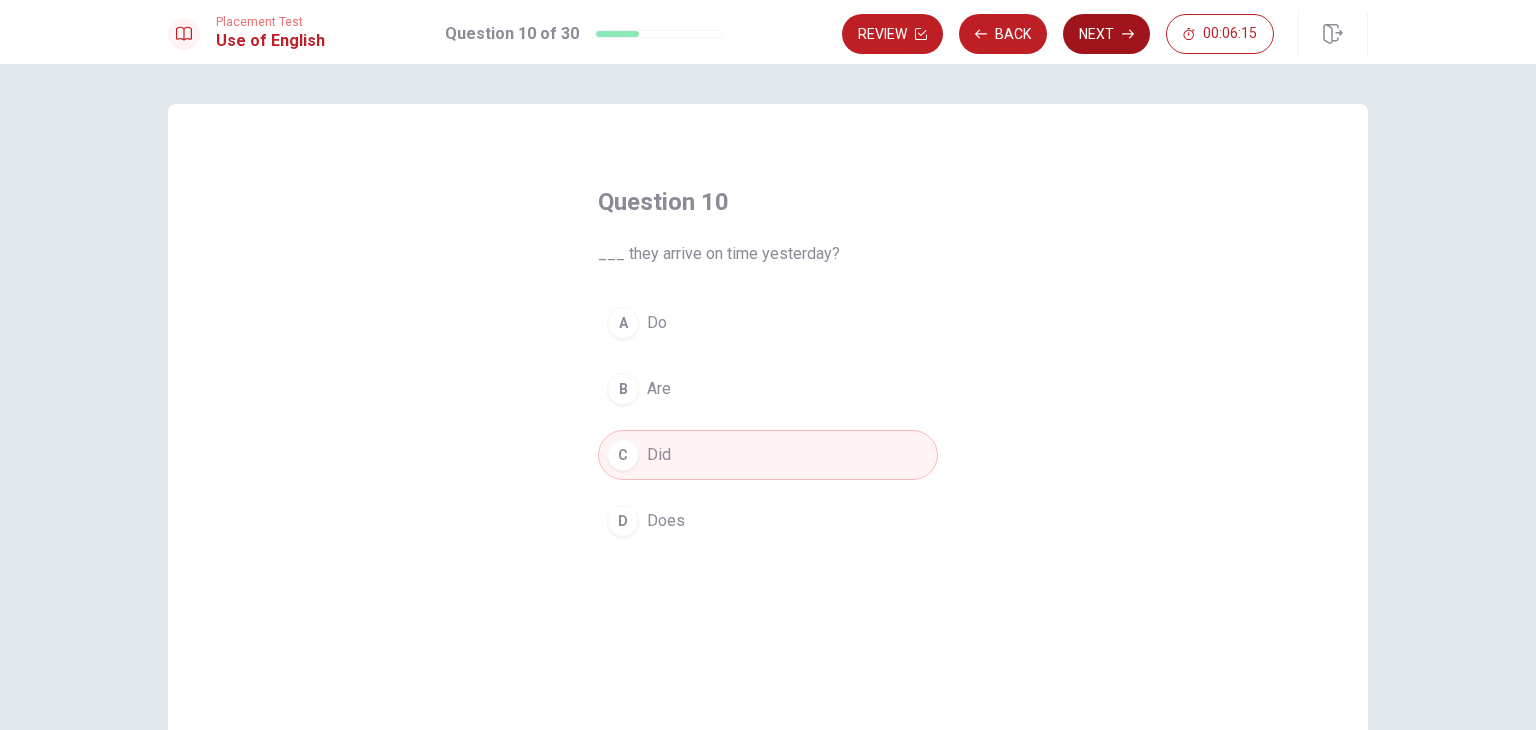 click on "Next" at bounding box center (1106, 34) 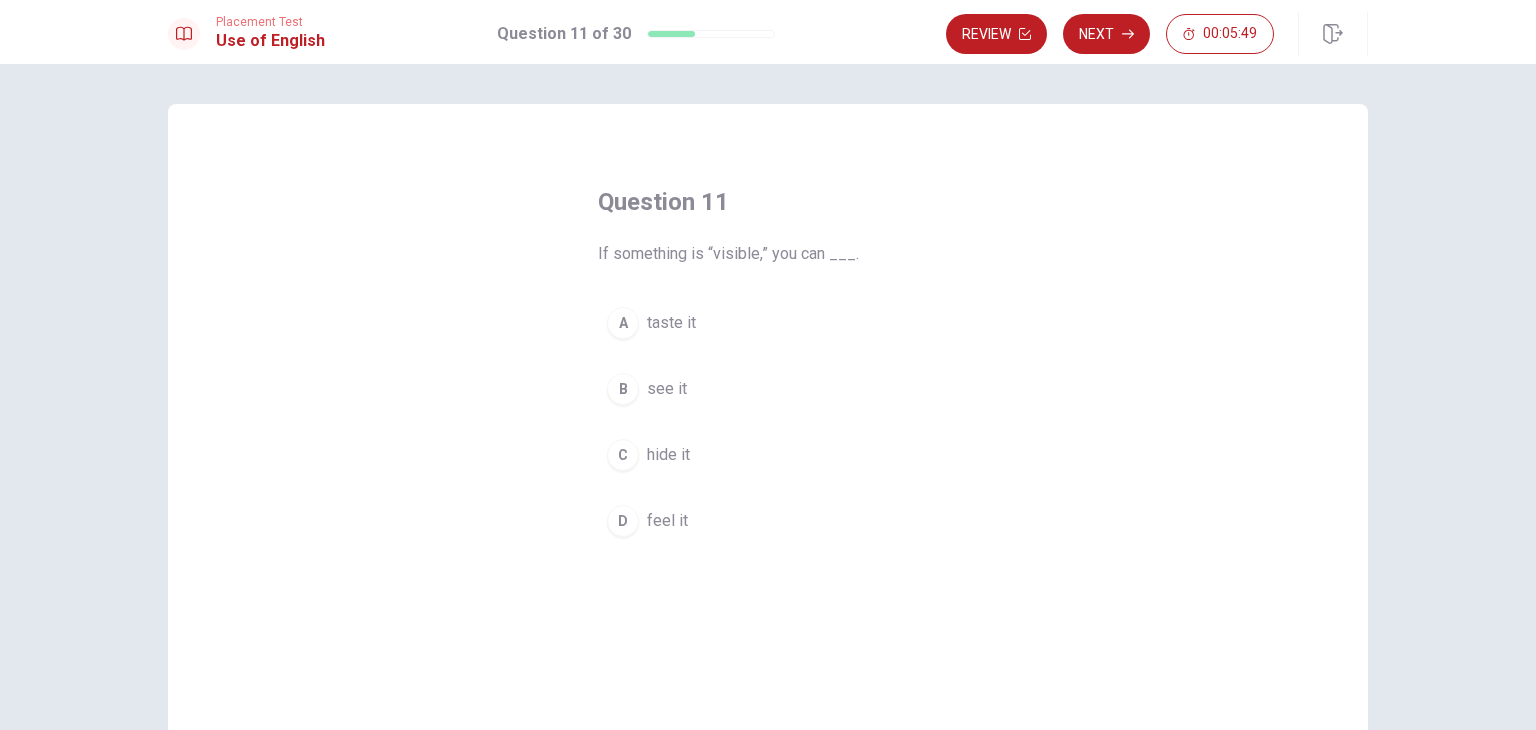 click on "B" at bounding box center [623, 389] 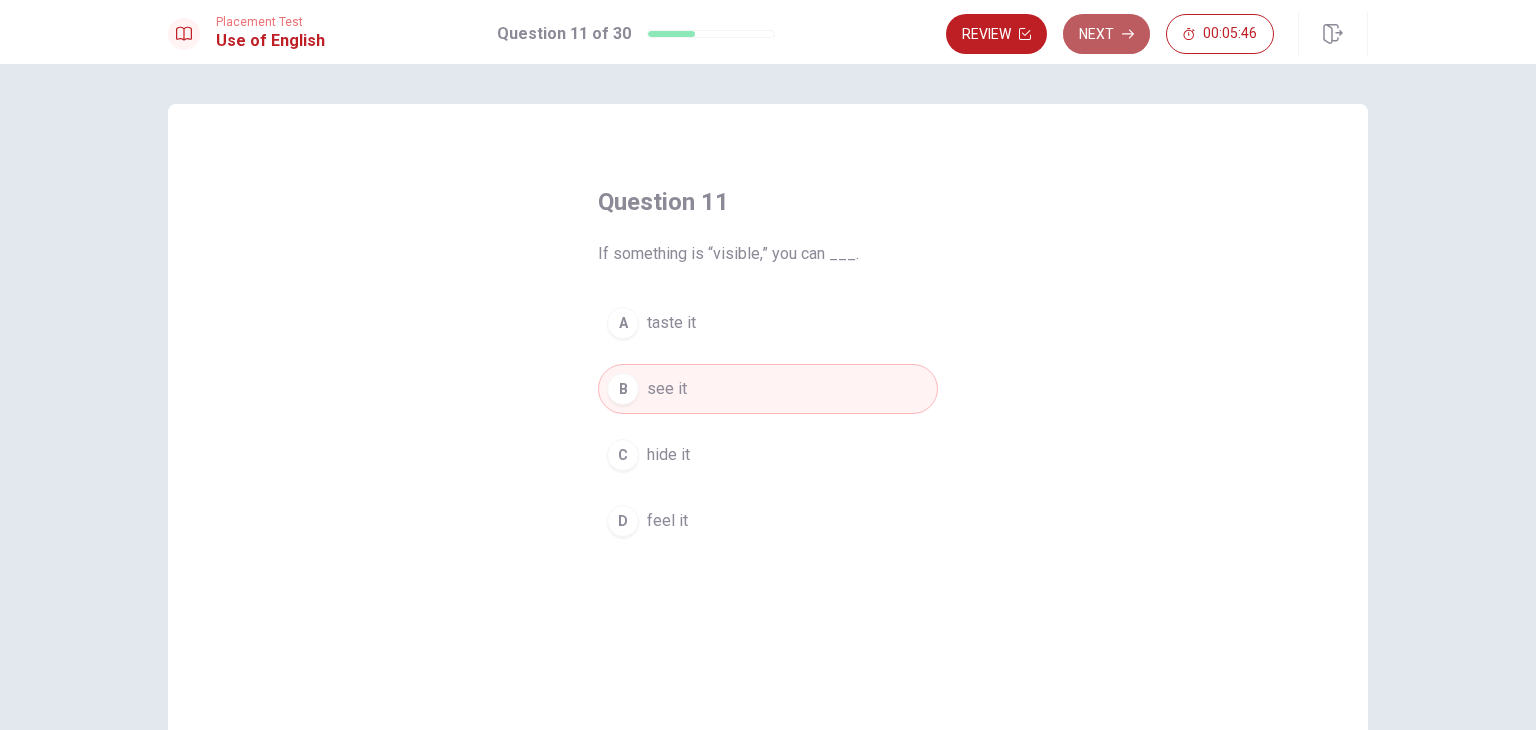 click on "Next" at bounding box center [1106, 34] 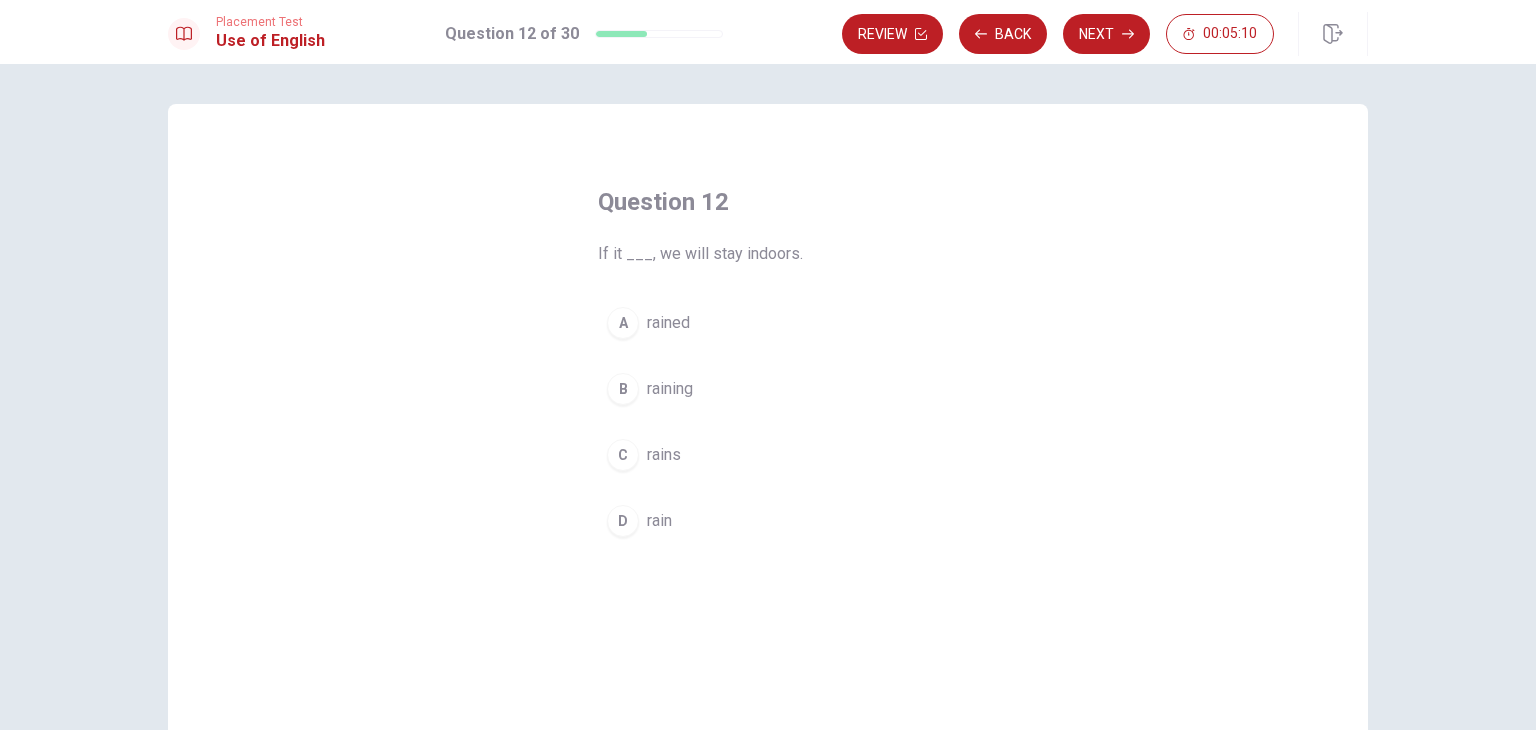 click on "B" at bounding box center (623, 389) 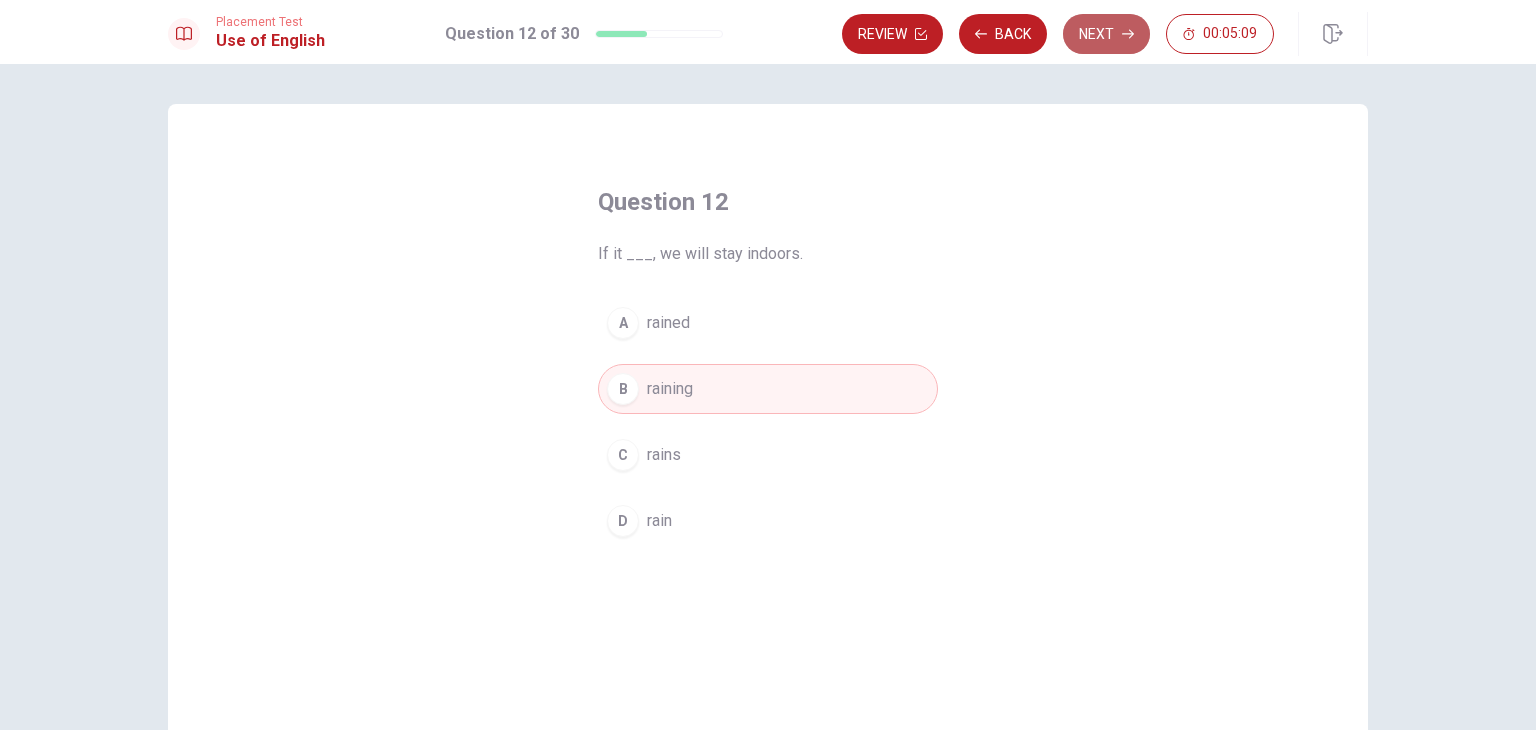 click on "Next" at bounding box center [1106, 34] 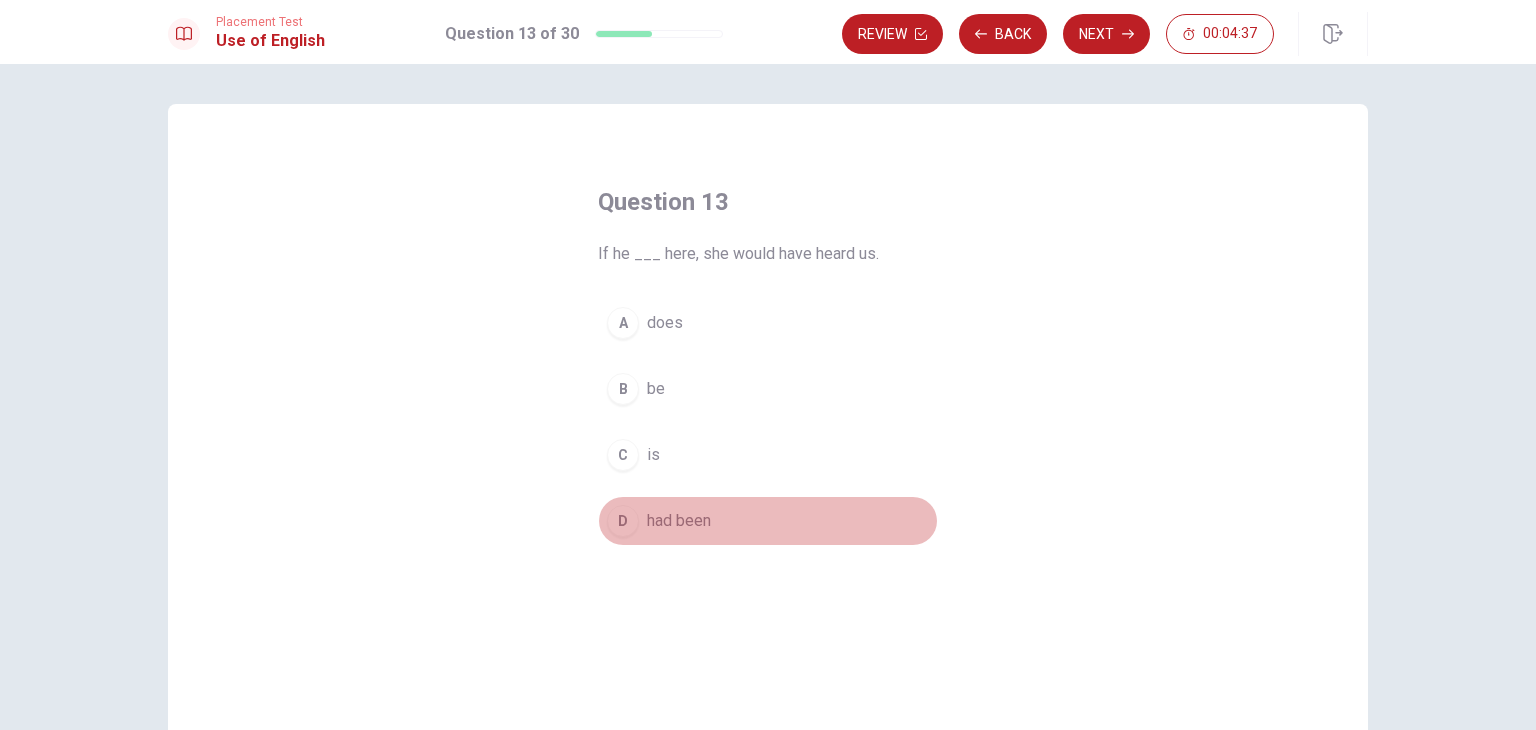 click on "had been" at bounding box center (679, 521) 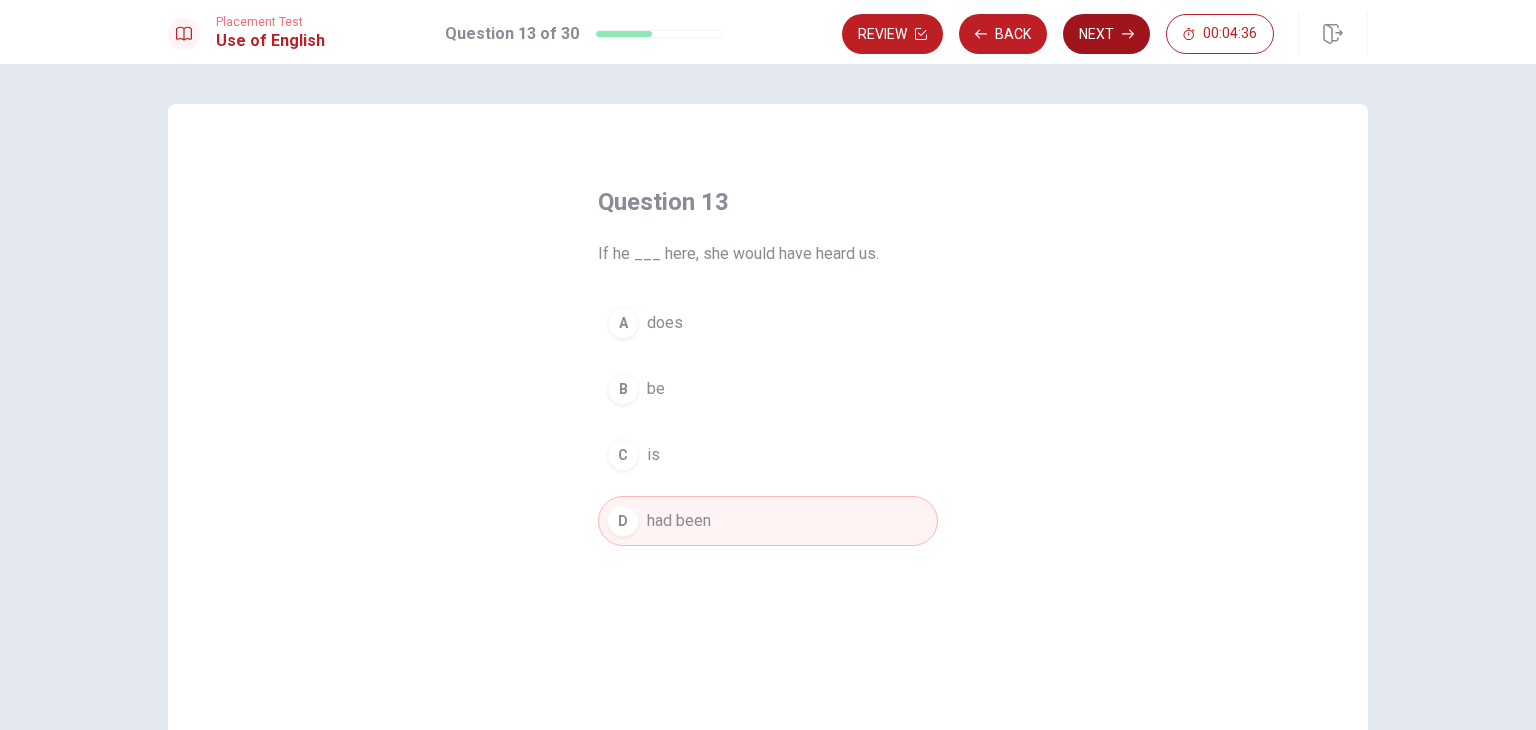 click on "Next" at bounding box center (1106, 34) 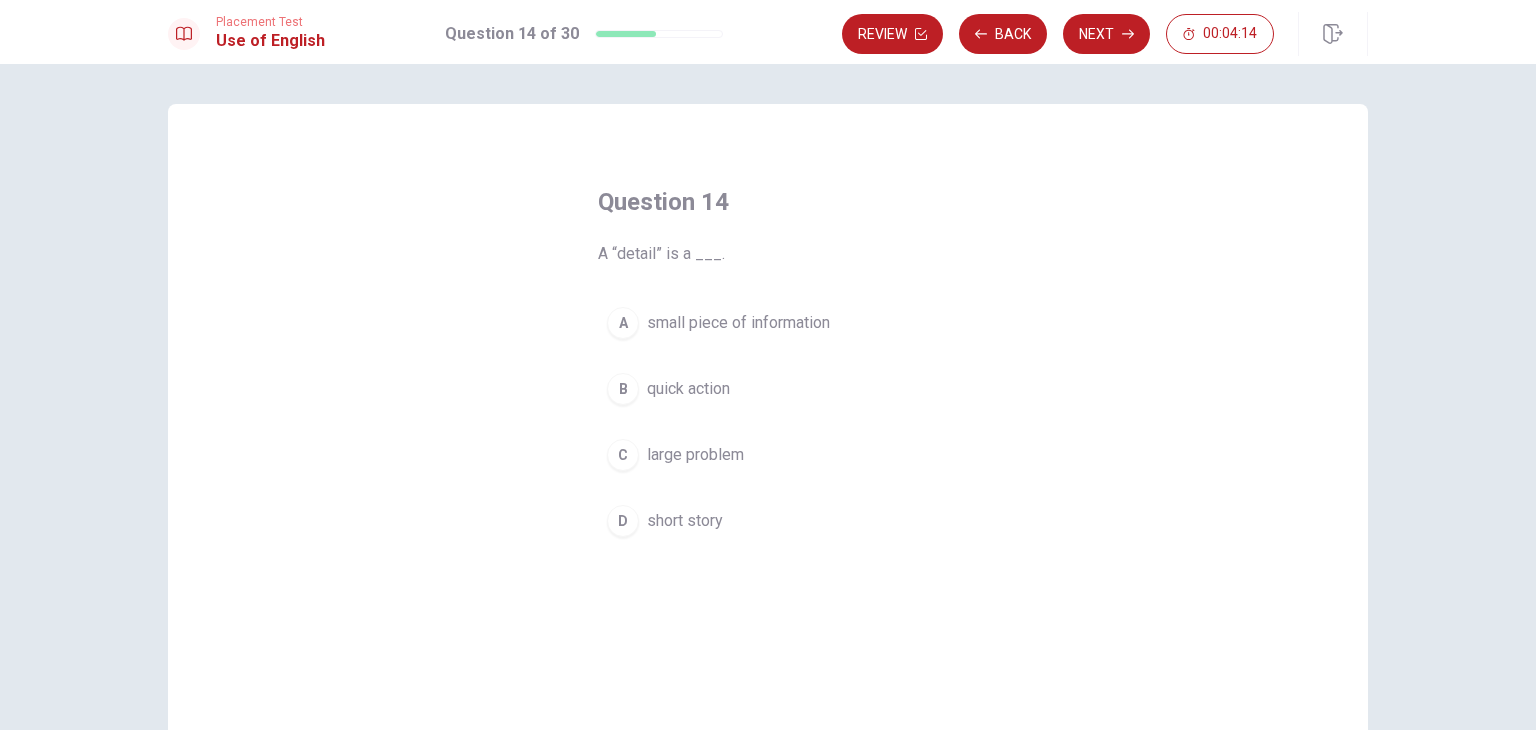 click on "A" at bounding box center [623, 323] 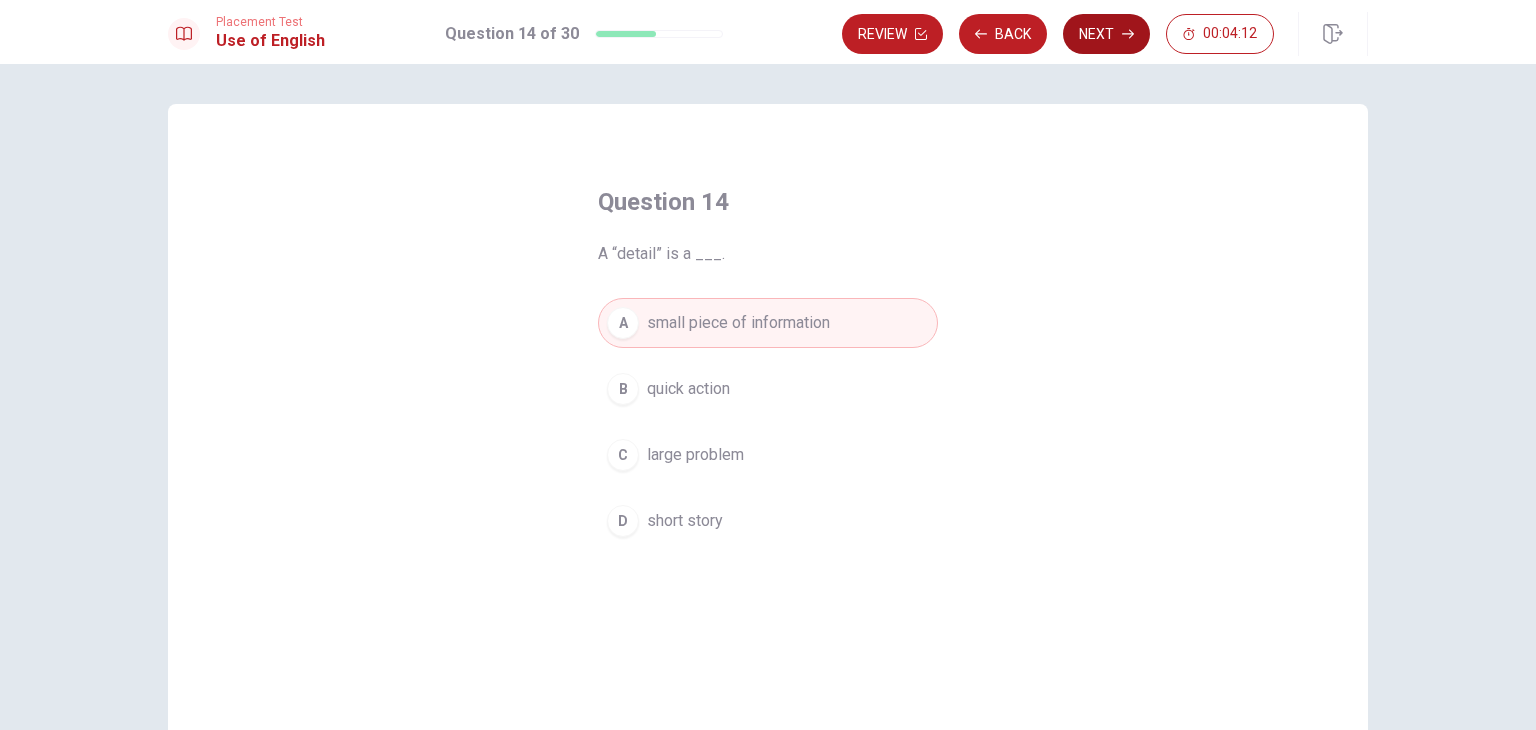 click on "Next" at bounding box center (1106, 34) 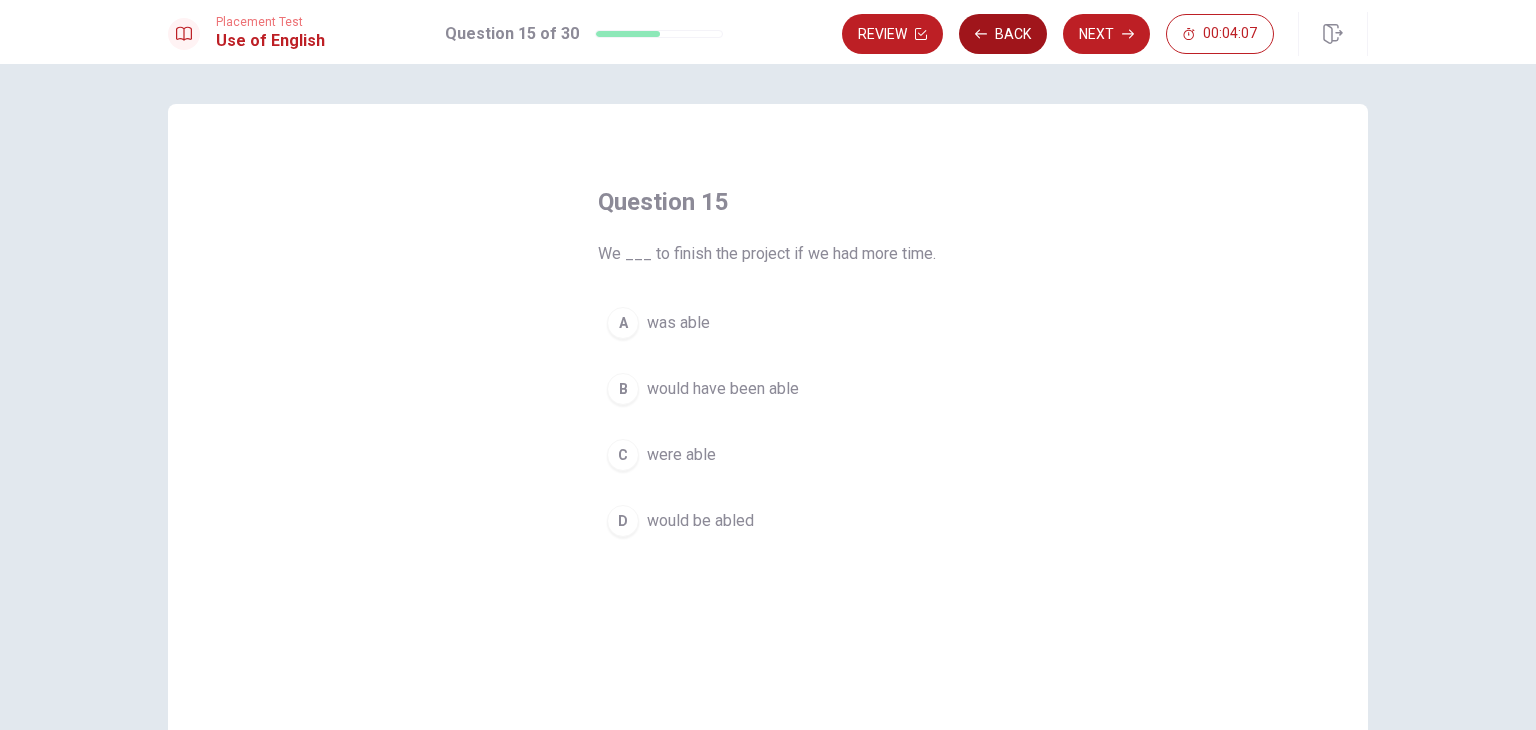 click on "Back" at bounding box center (1003, 34) 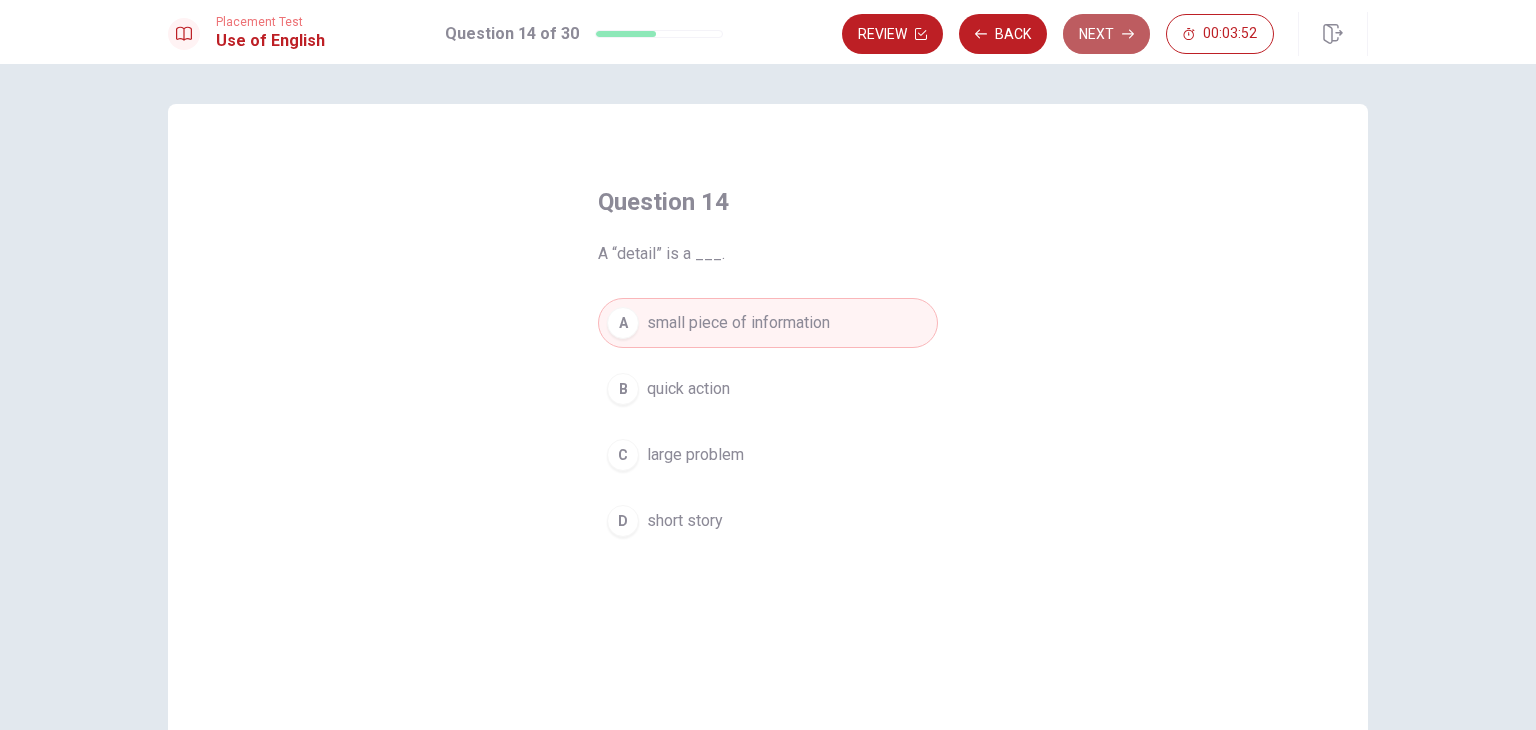 click on "Next" at bounding box center [1106, 34] 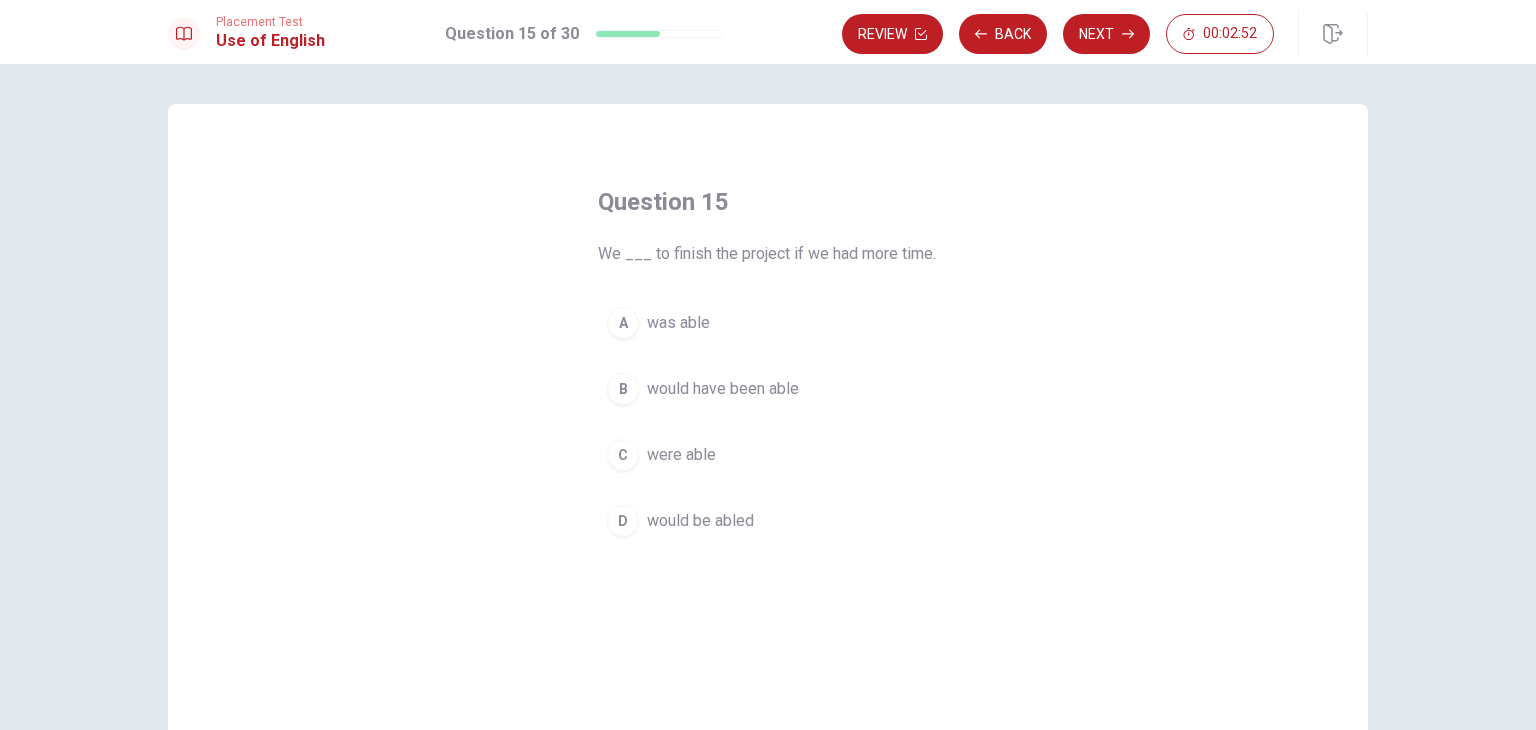 click on "C" at bounding box center [623, 455] 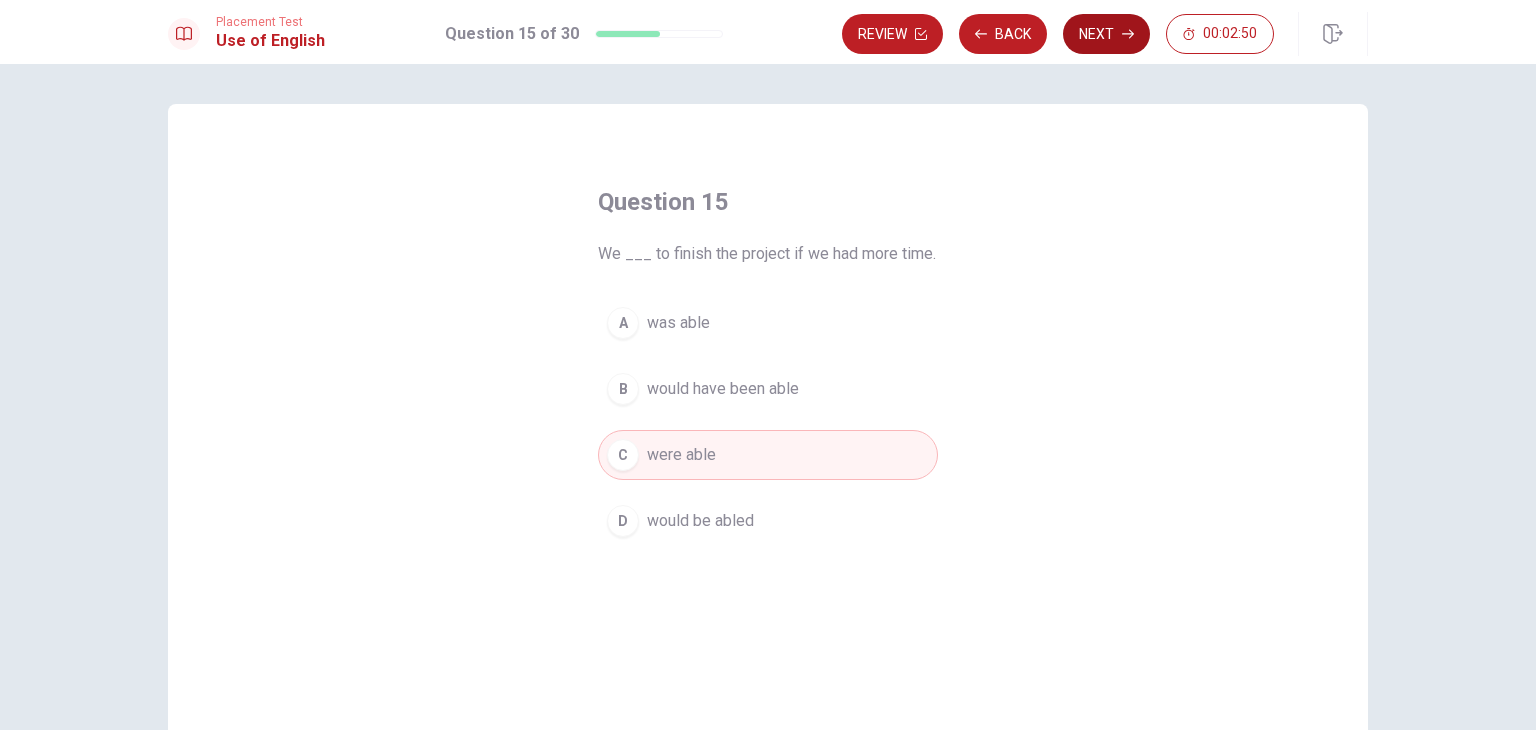 click on "Next" at bounding box center [1106, 34] 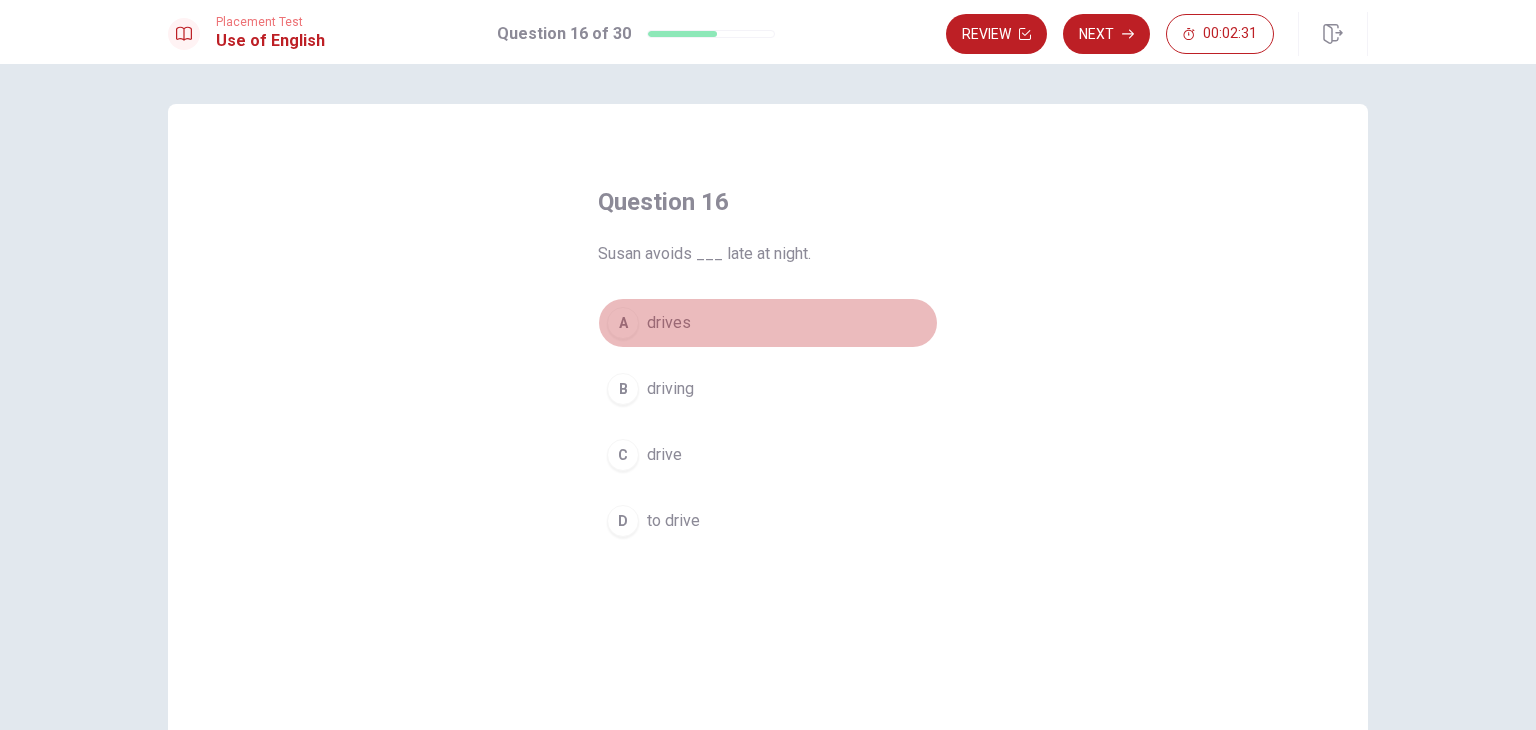 click on "A" at bounding box center [623, 323] 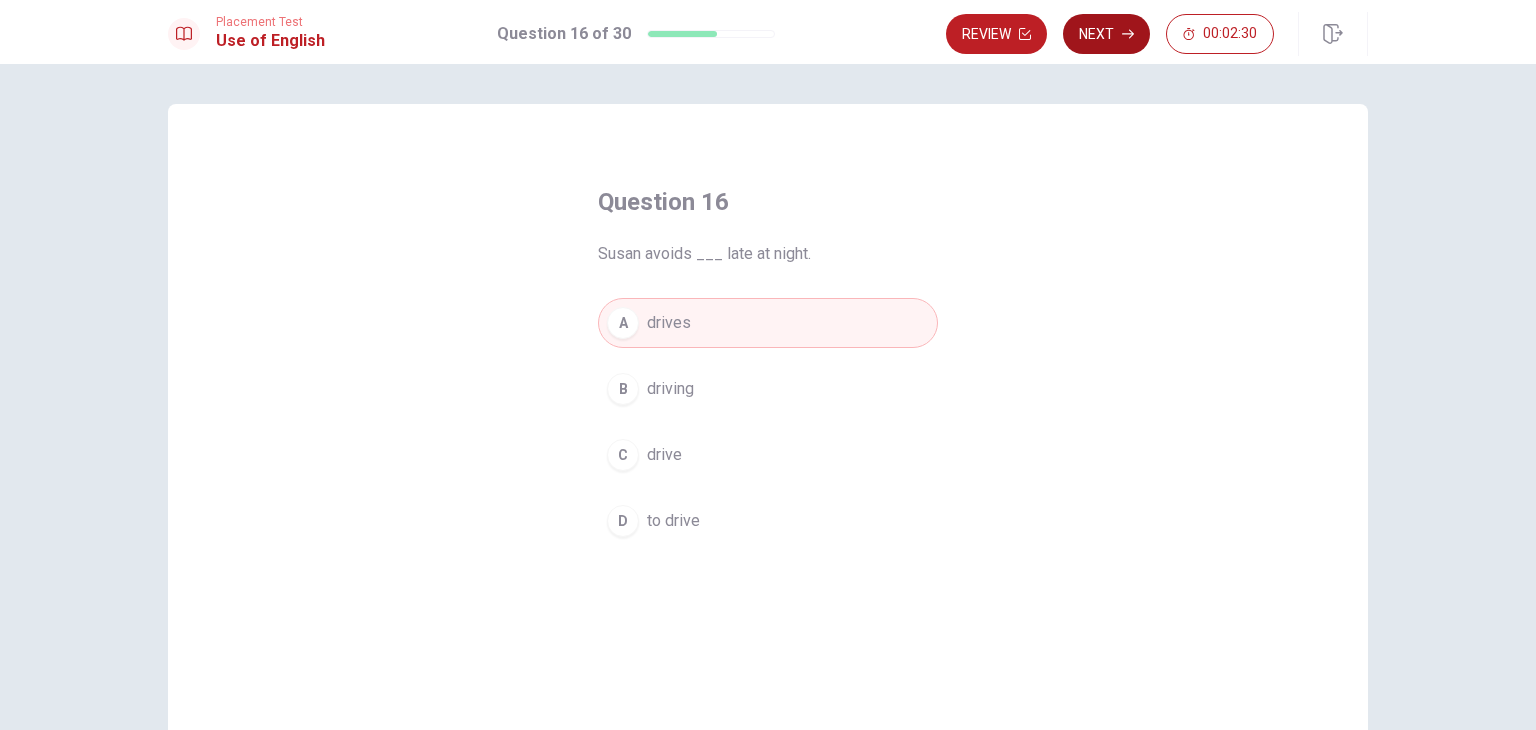 click on "Next" at bounding box center [1106, 34] 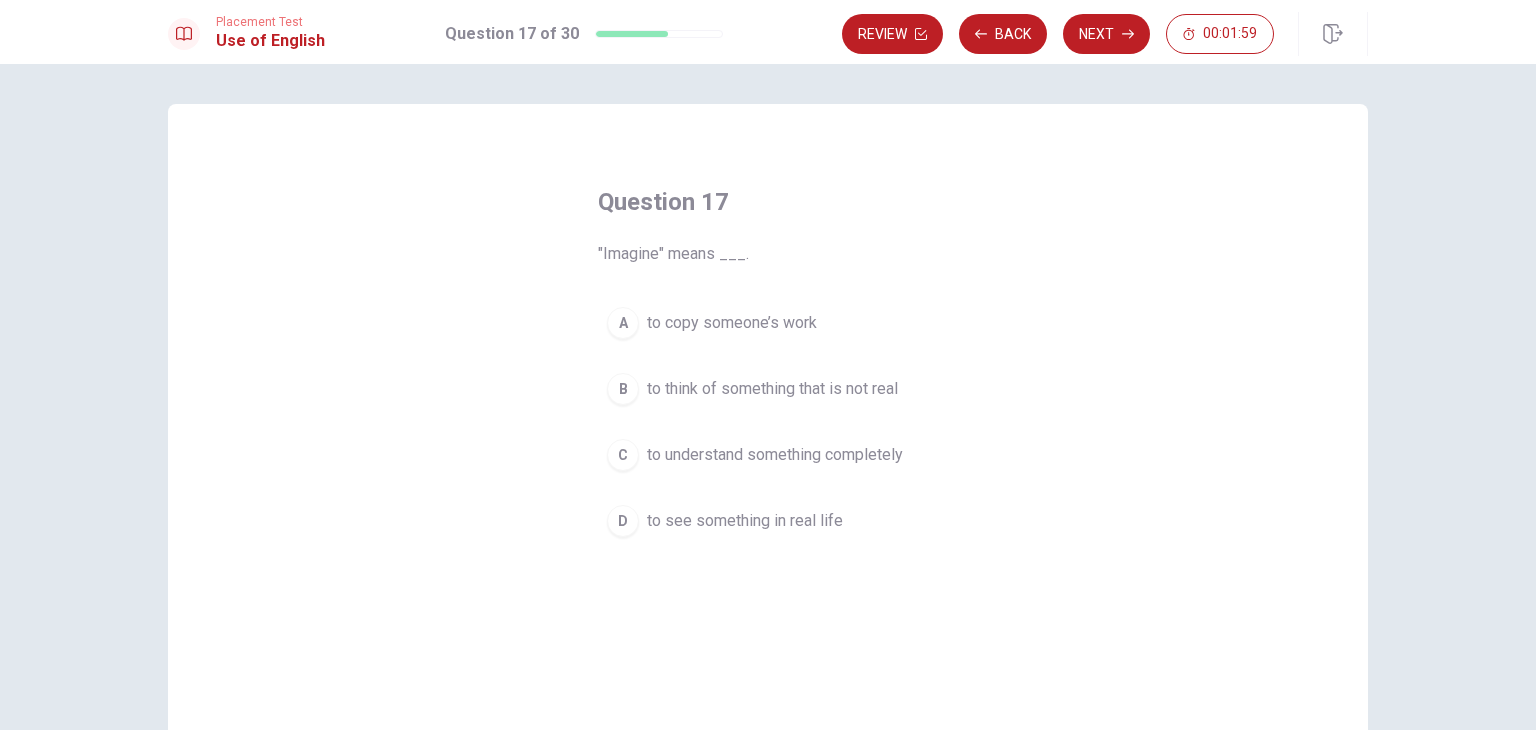 click on "B" at bounding box center [623, 389] 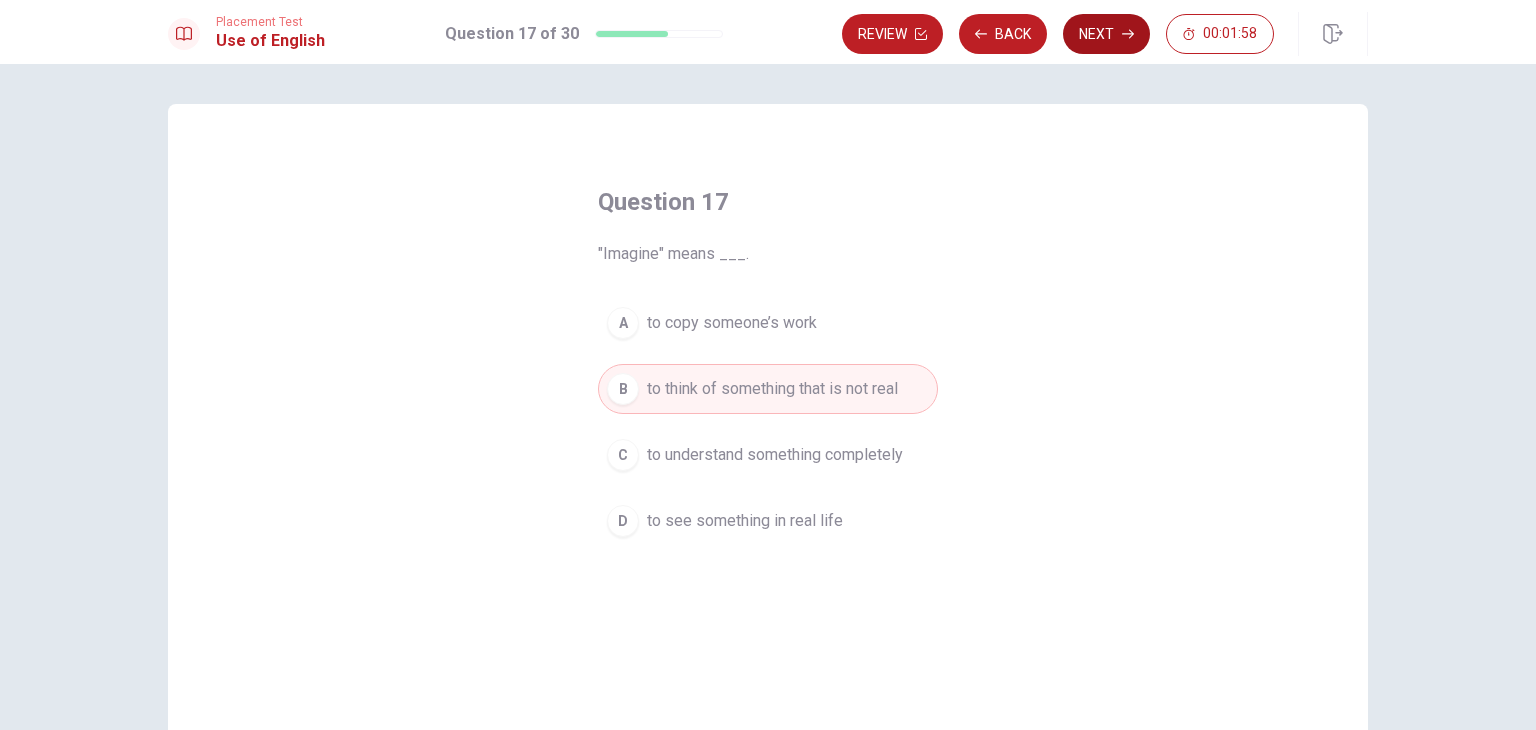 click on "Next" at bounding box center (1106, 34) 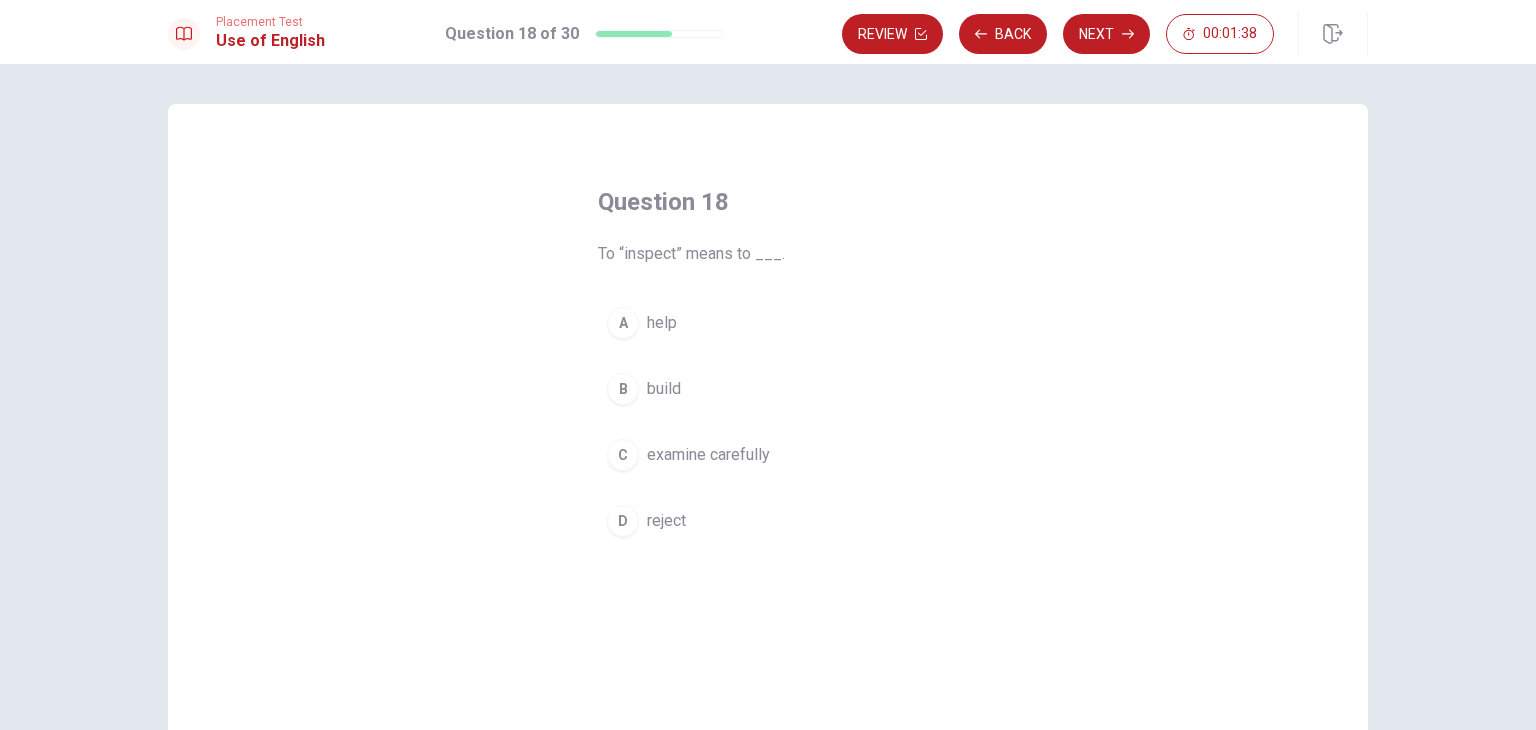 click on "examine carefully" at bounding box center [708, 455] 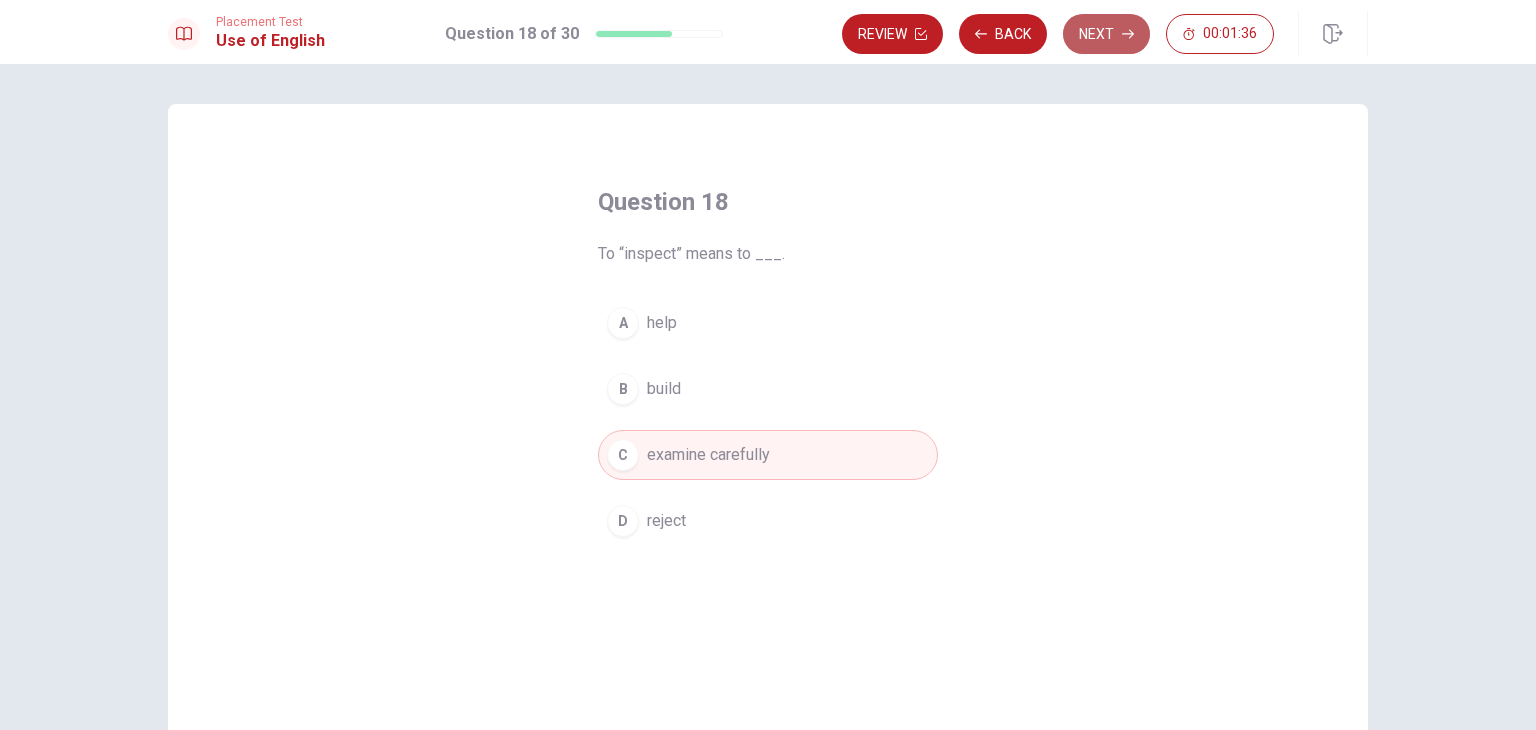 click on "Next" at bounding box center [1106, 34] 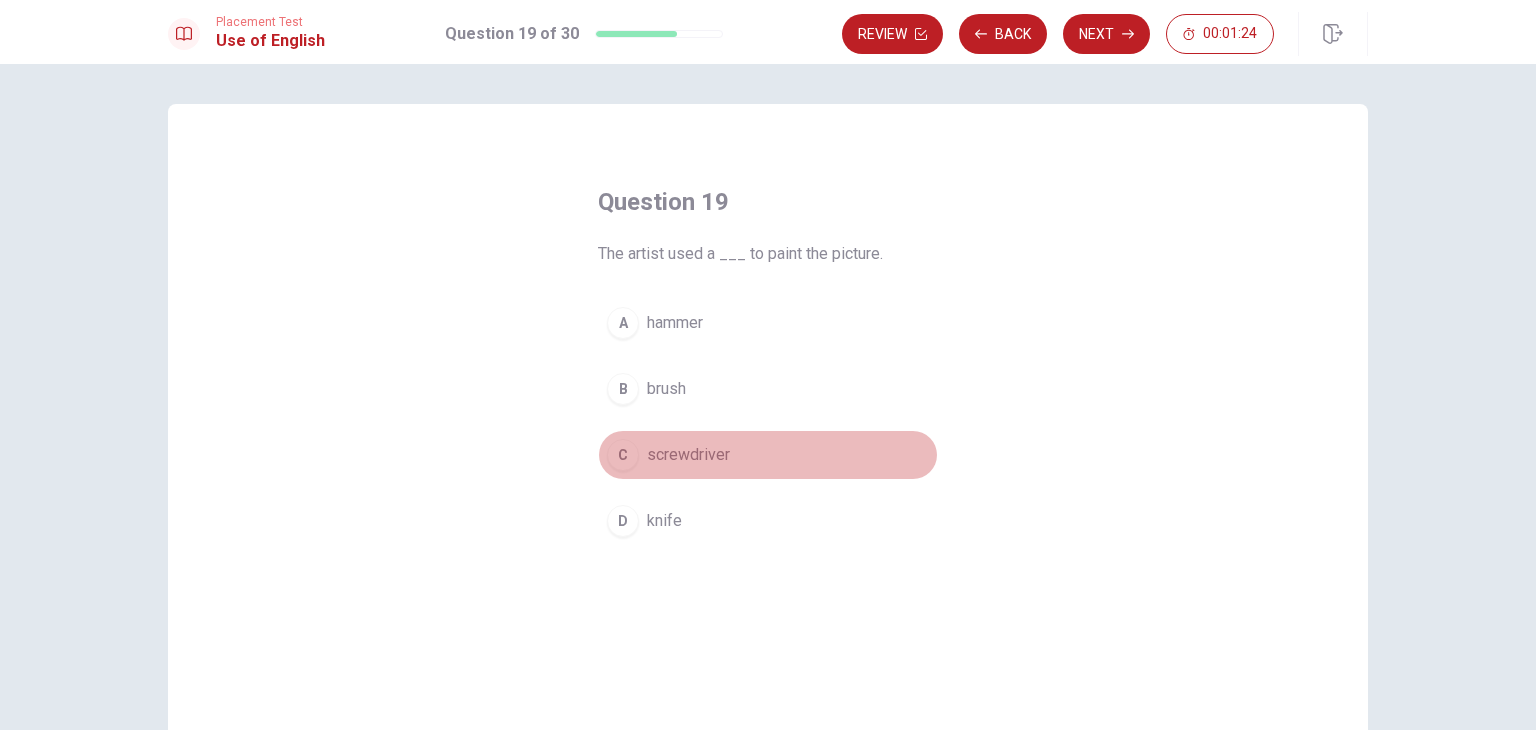 click on "screwdriver" at bounding box center [688, 455] 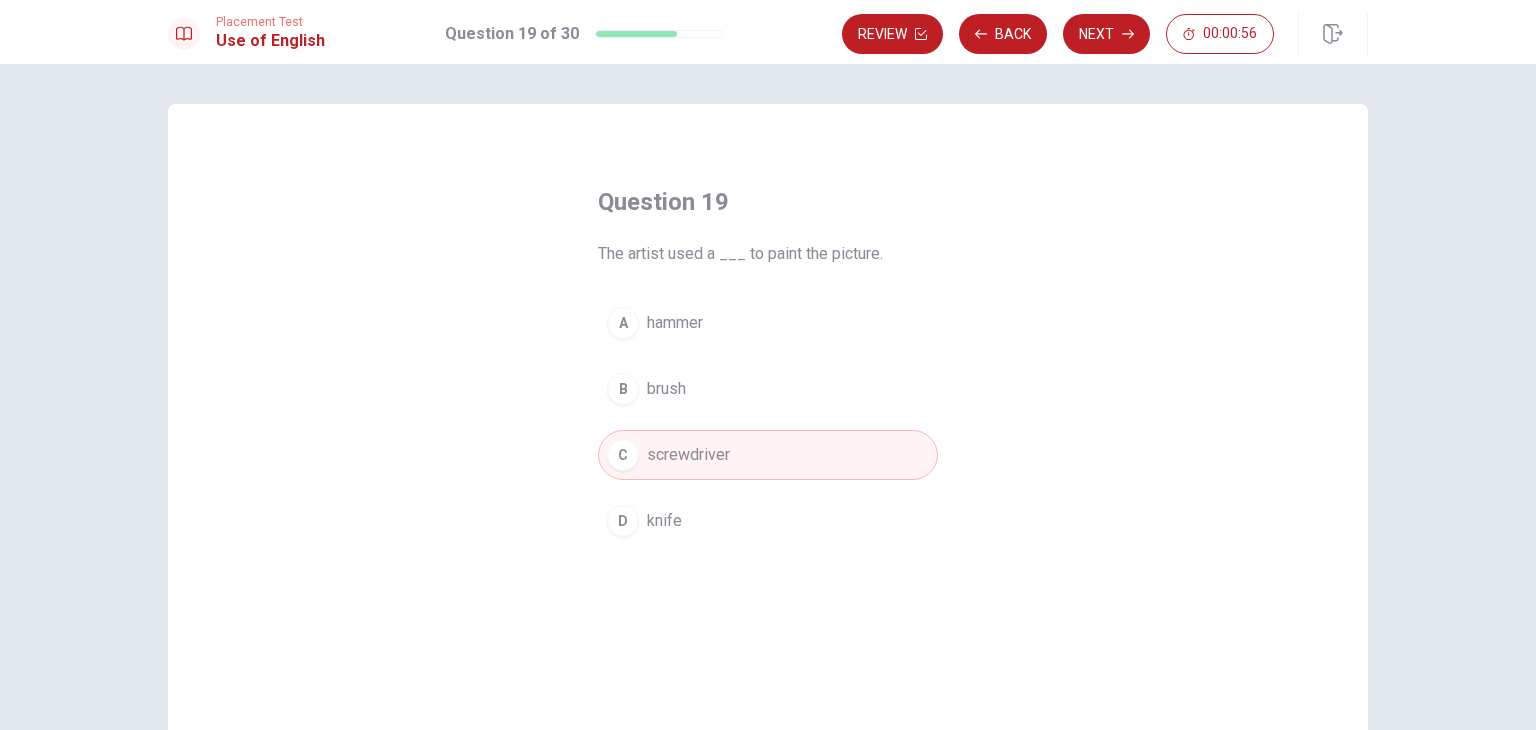 click on "screwdriver" at bounding box center [688, 455] 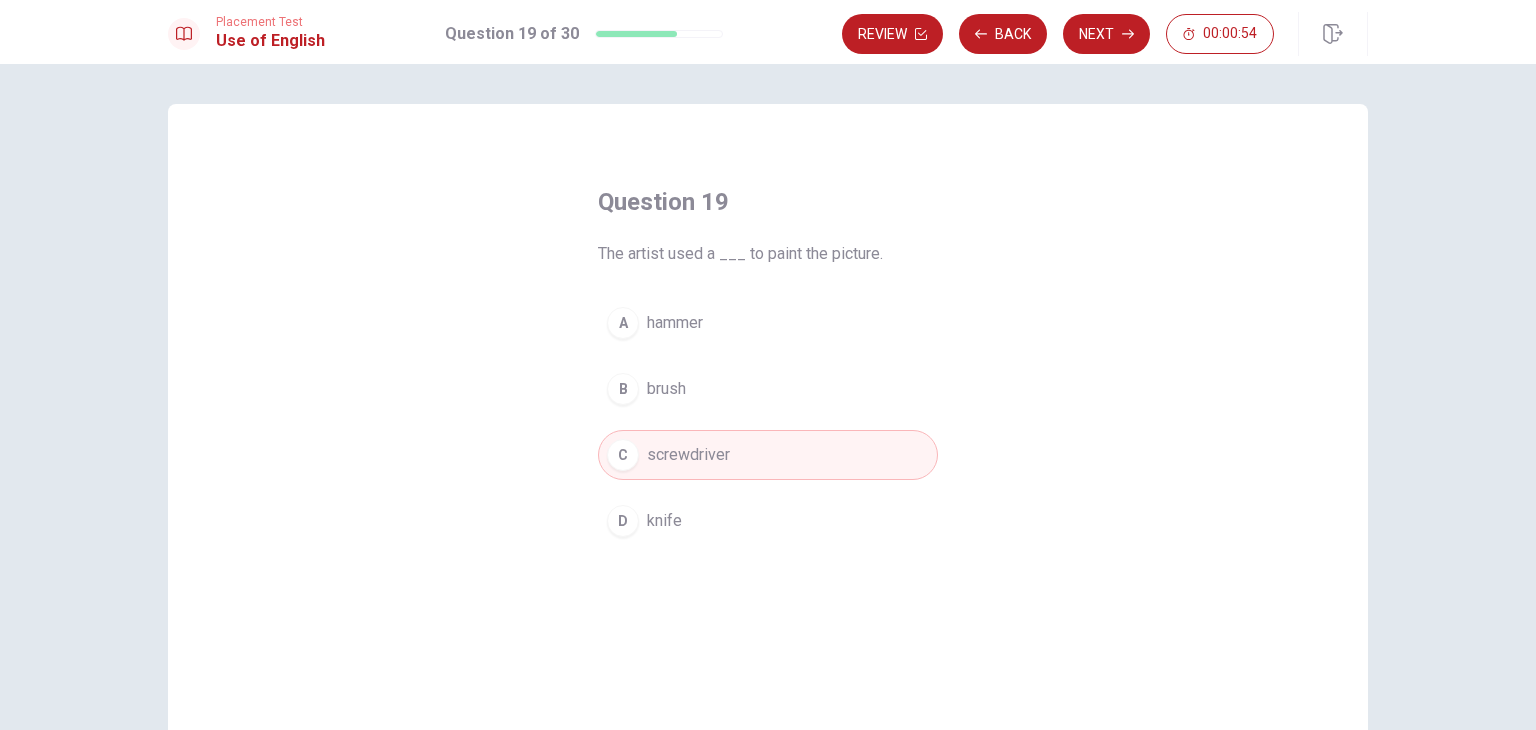 click on "brush" at bounding box center [666, 389] 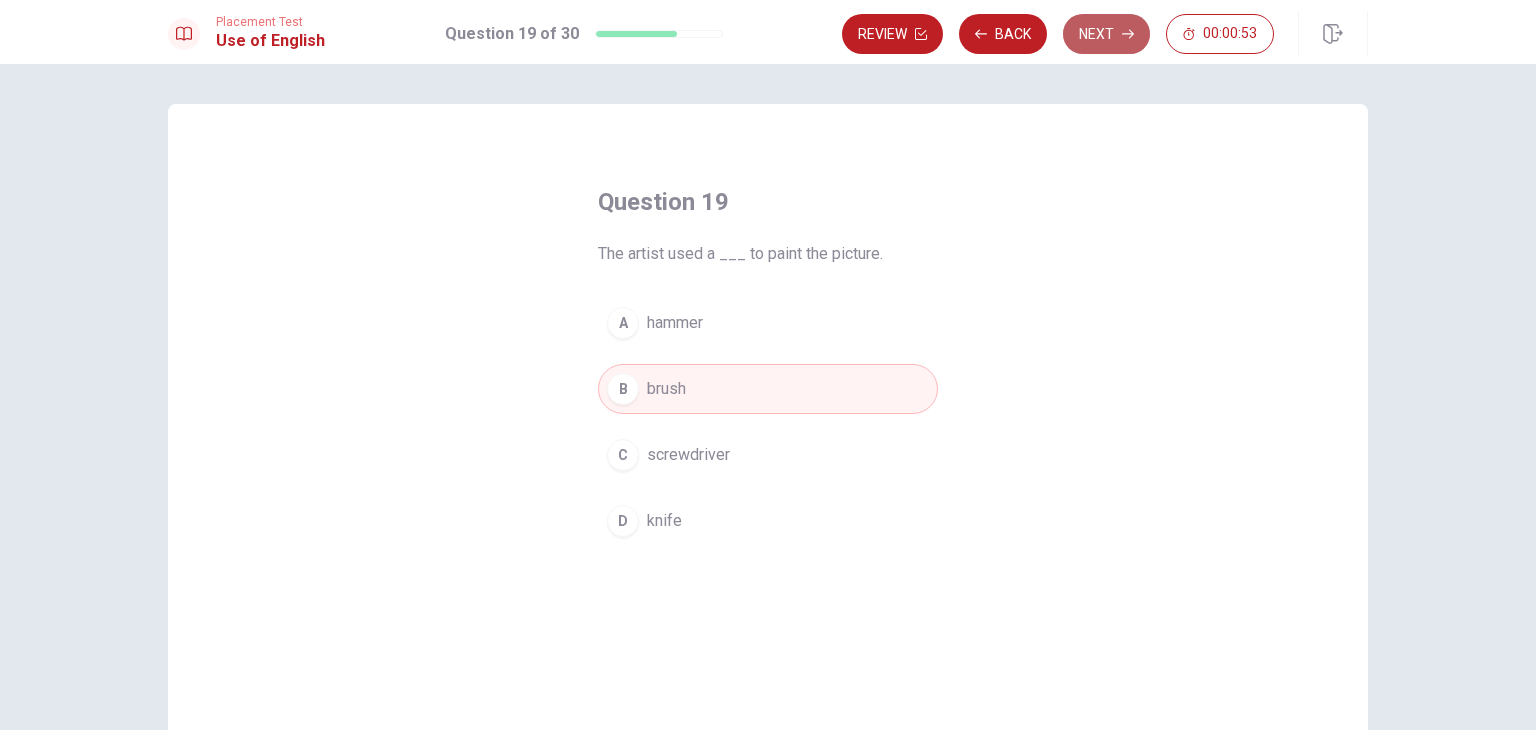 click on "Next" at bounding box center [1106, 34] 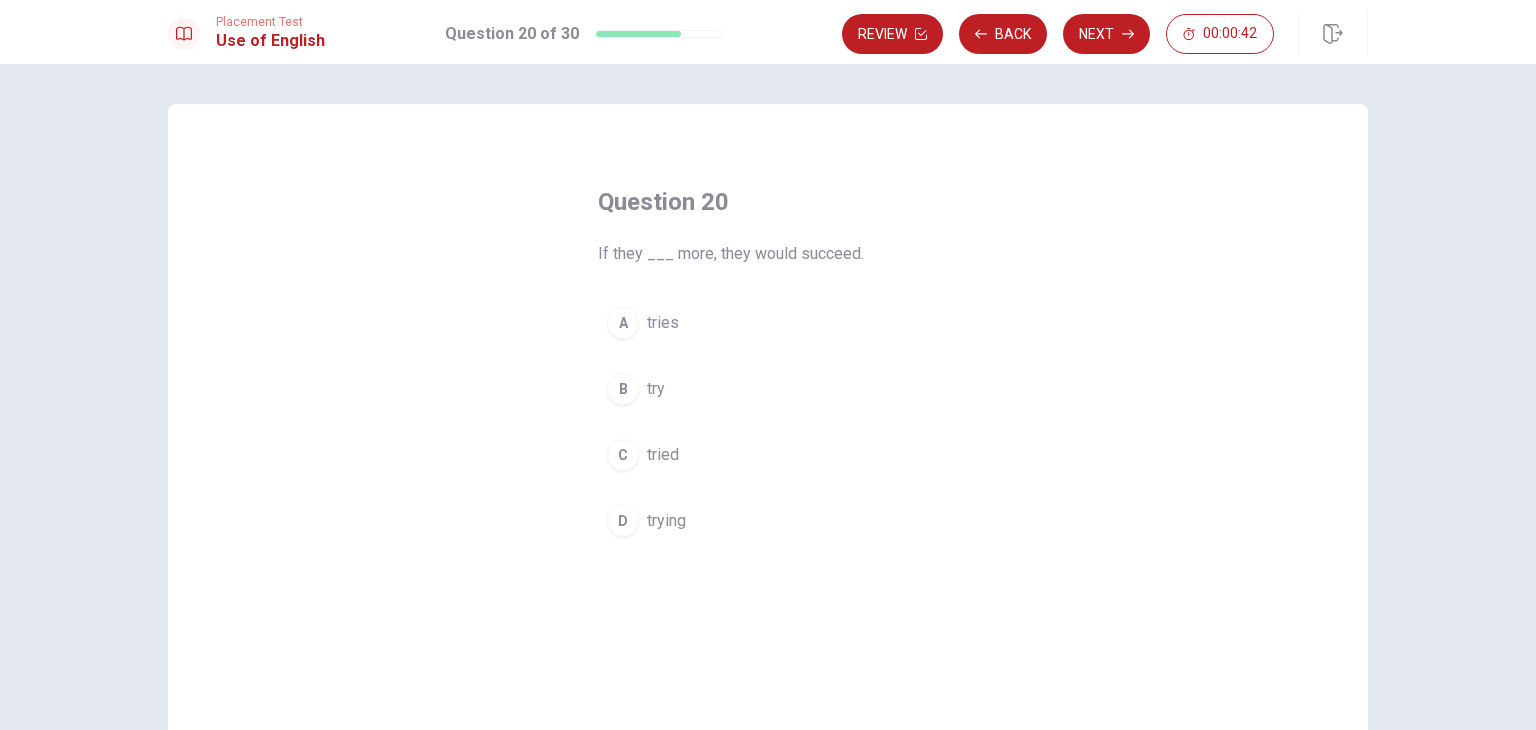 click on "tried" at bounding box center [663, 455] 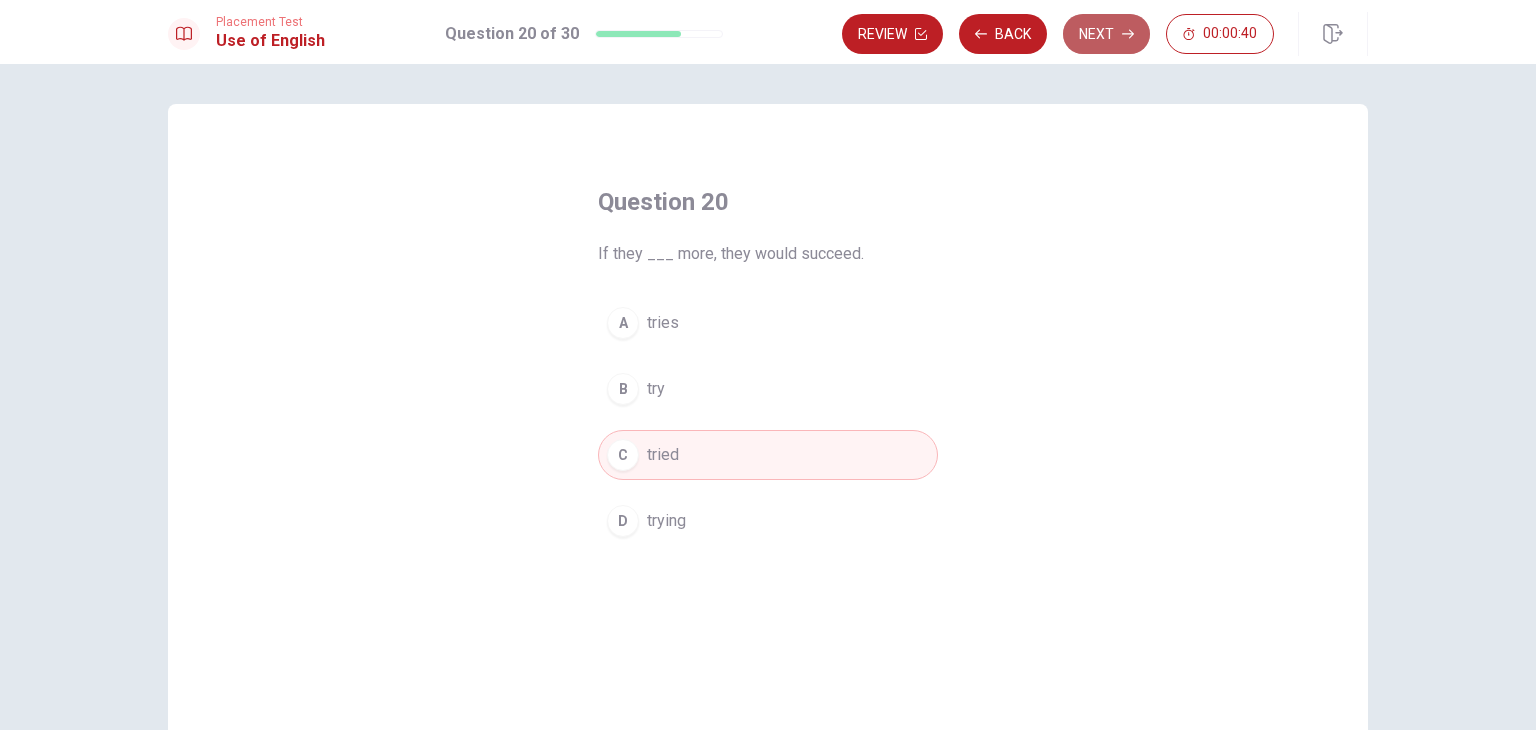 click on "Next" at bounding box center [1106, 34] 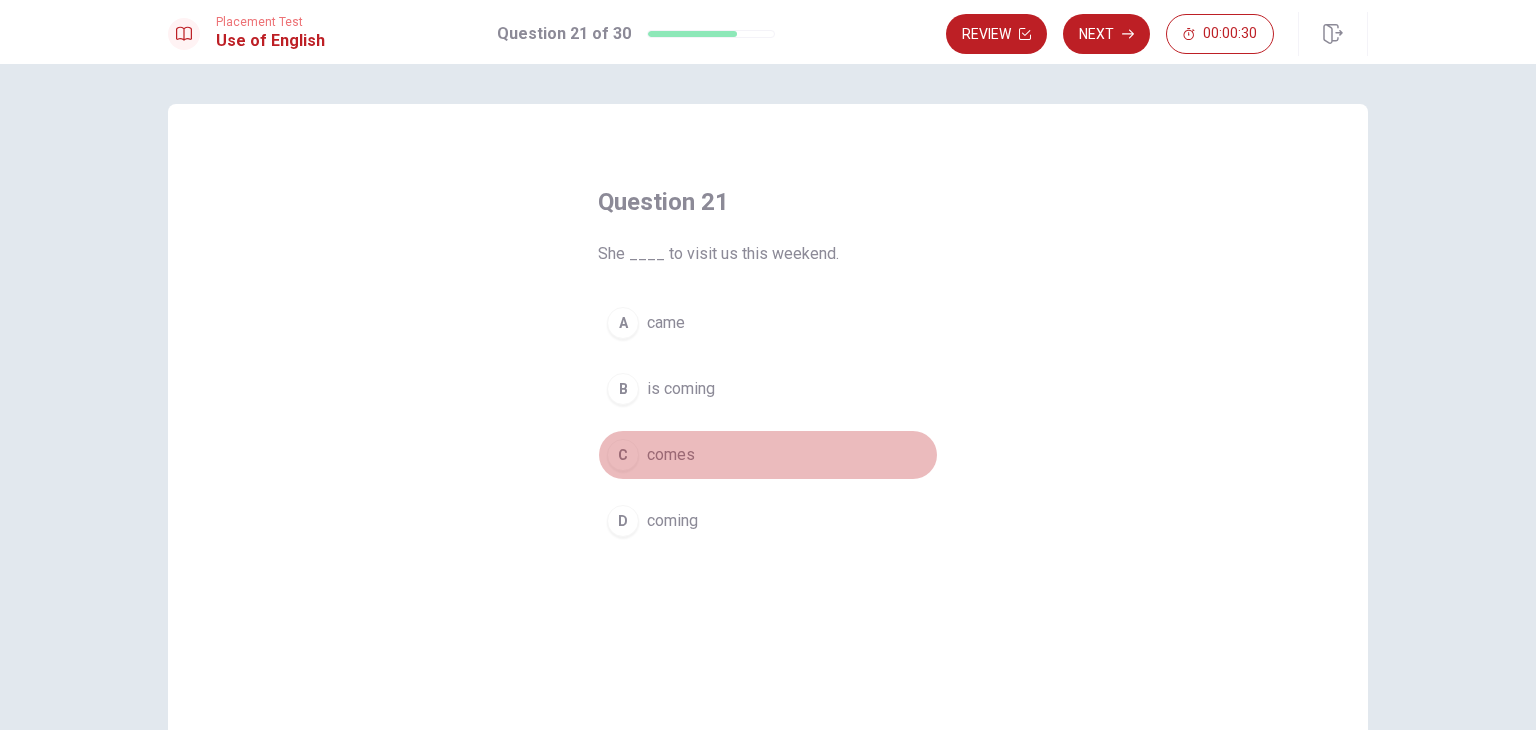 click on "comes" at bounding box center [671, 455] 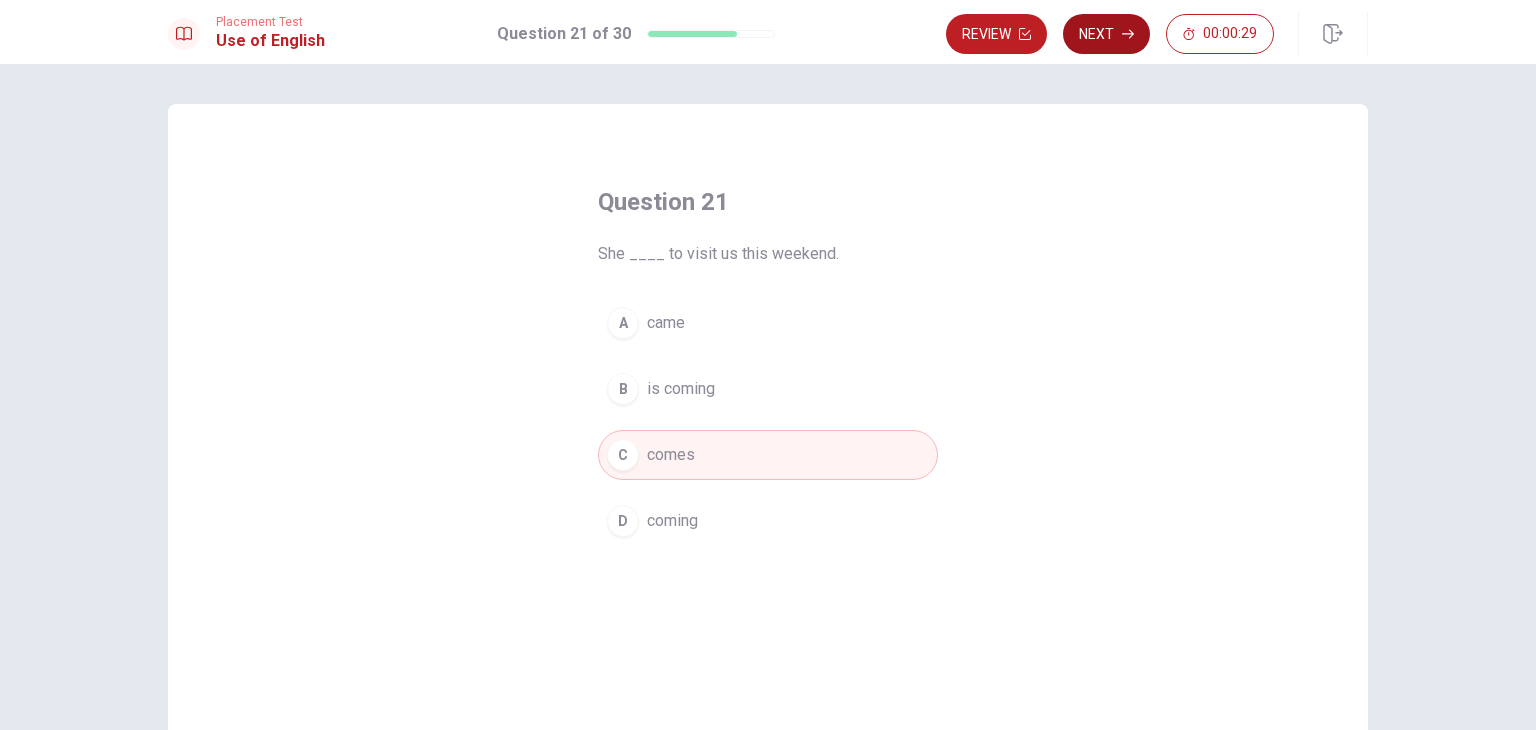 click on "Next" at bounding box center (1106, 34) 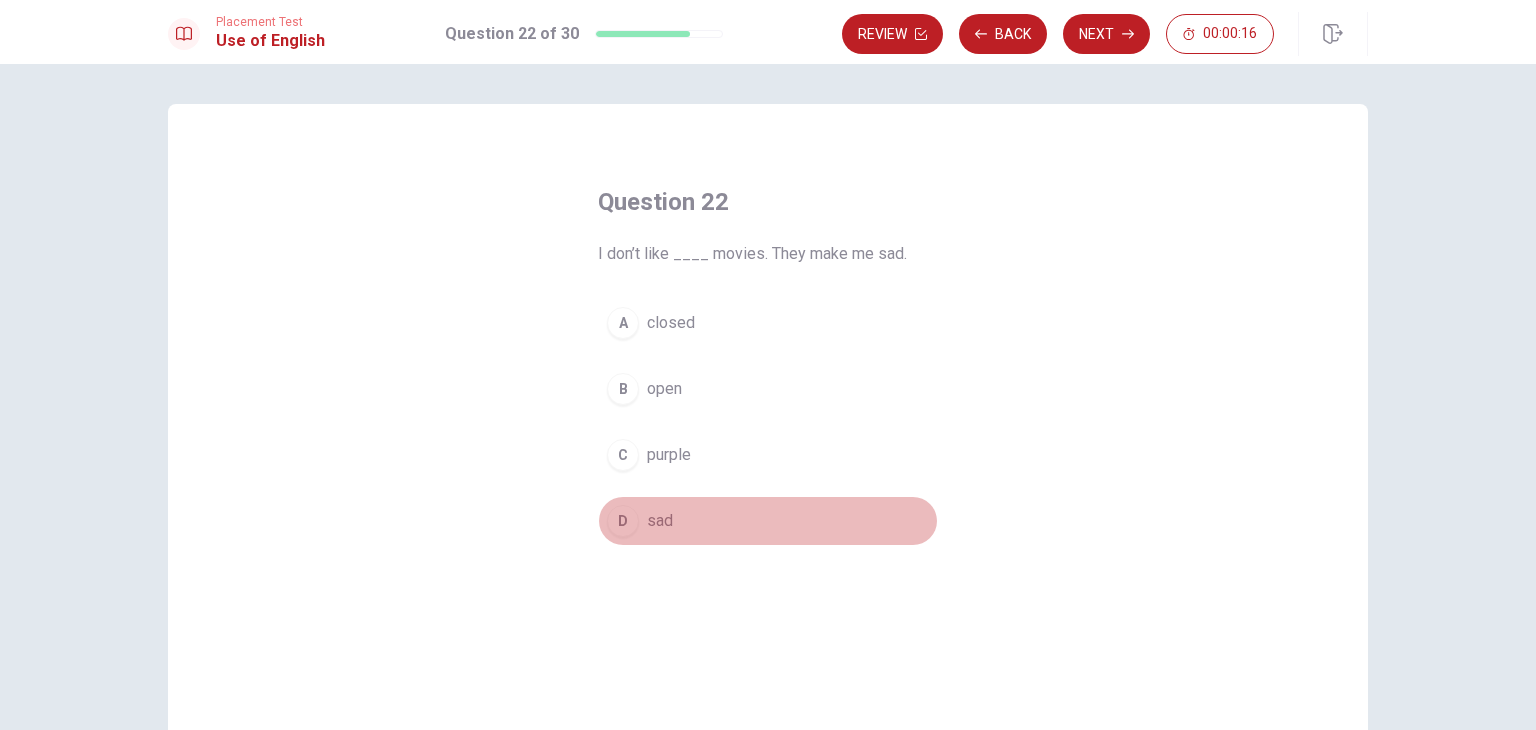 click on "sad" at bounding box center [660, 521] 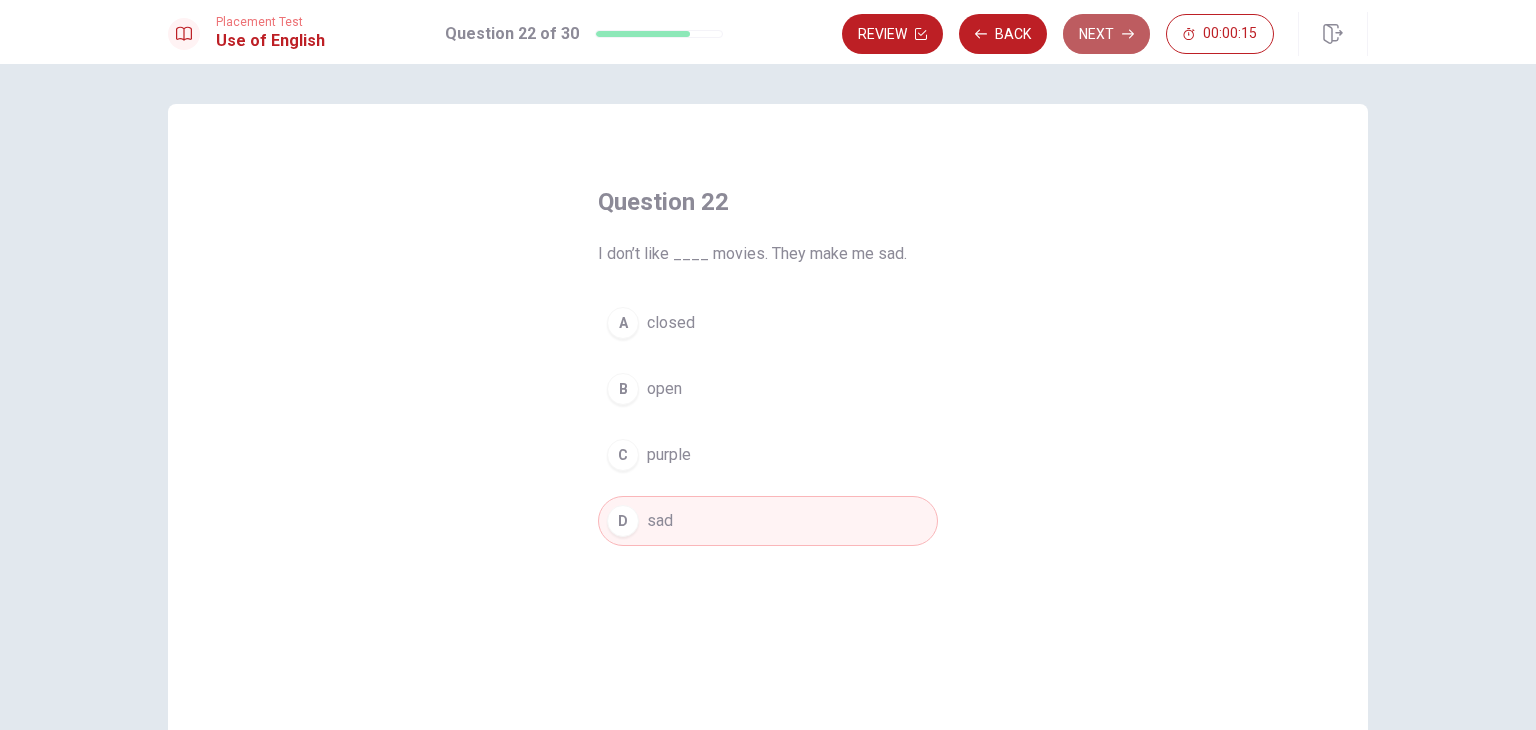 click on "Next" at bounding box center (1106, 34) 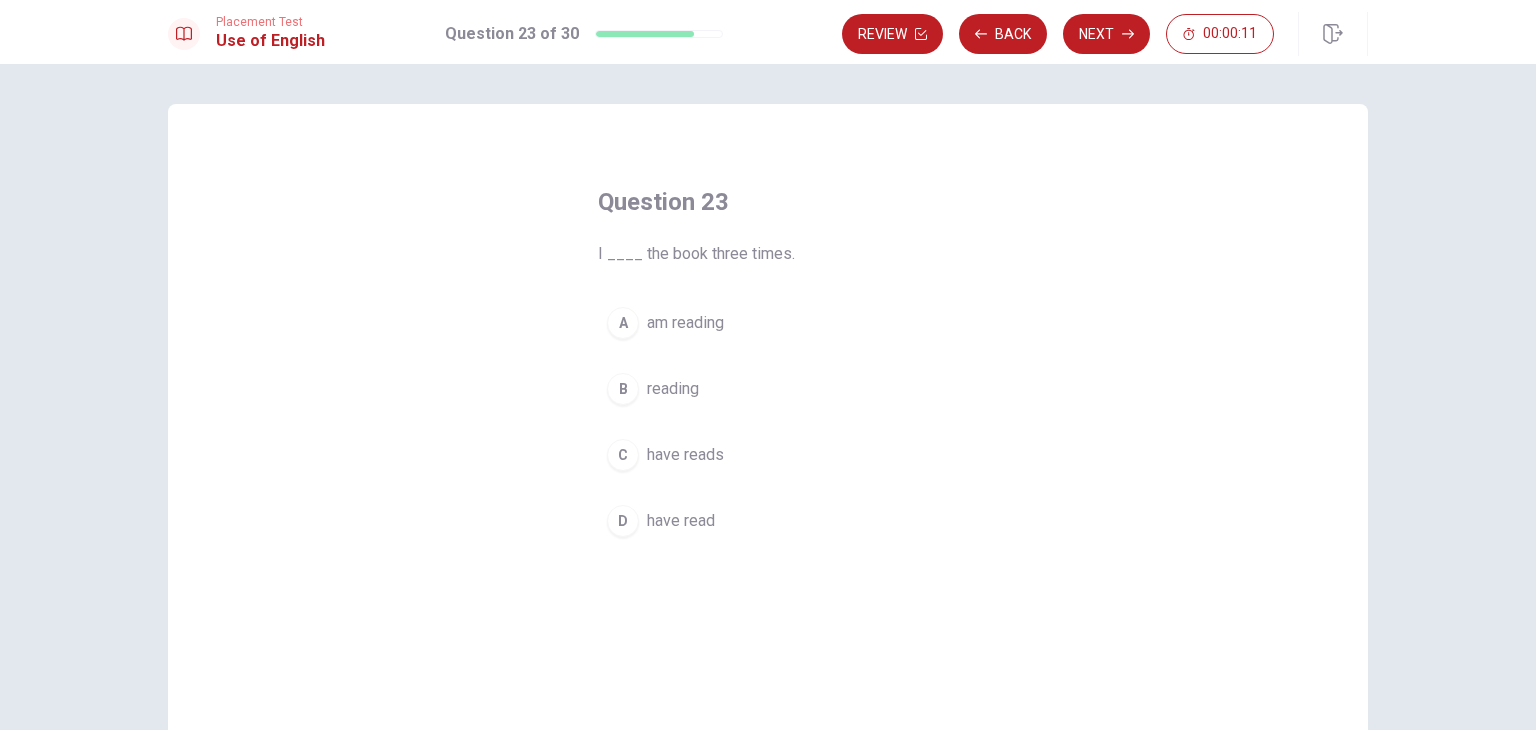 click on "am reading" at bounding box center [685, 323] 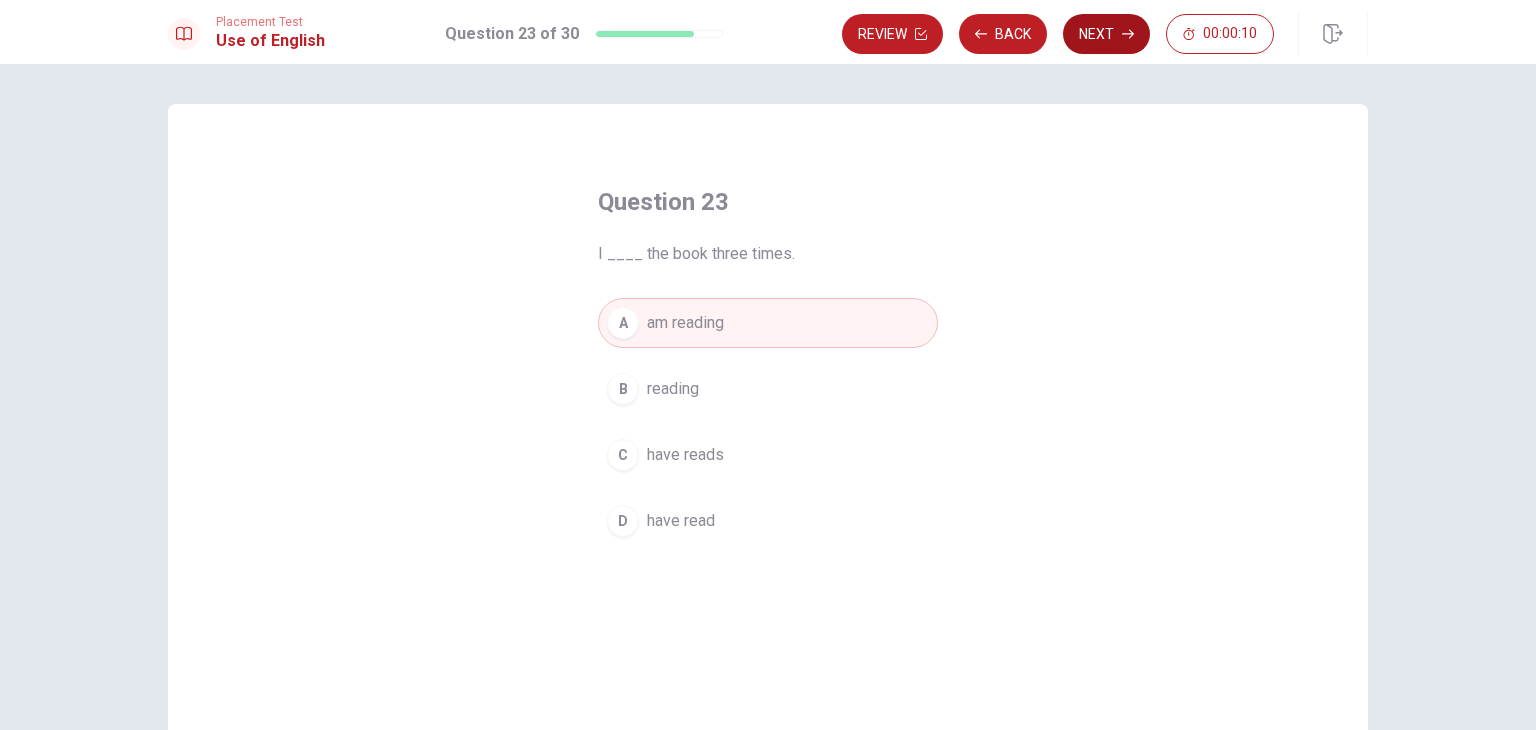 click on "Next" at bounding box center (1106, 34) 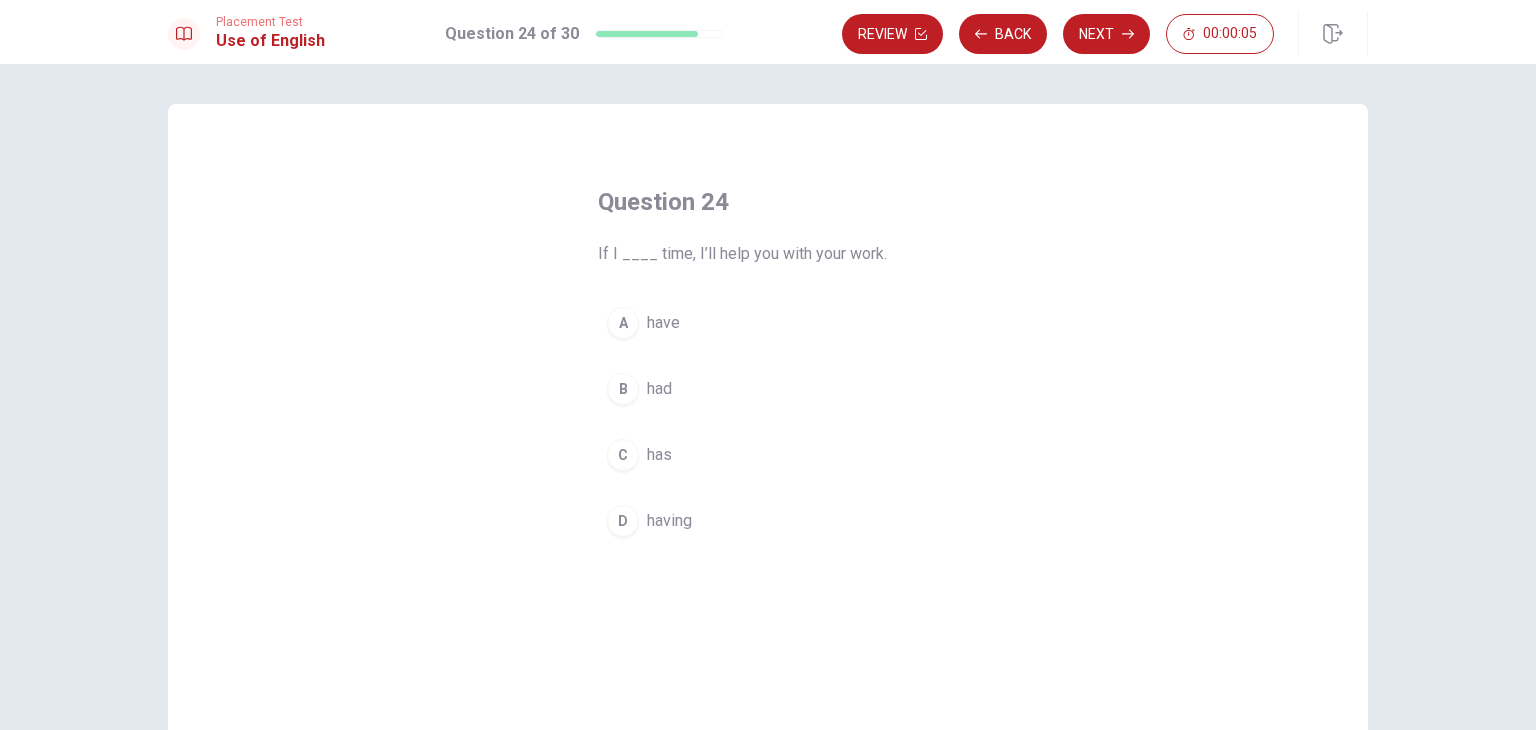 click on "had" at bounding box center (659, 389) 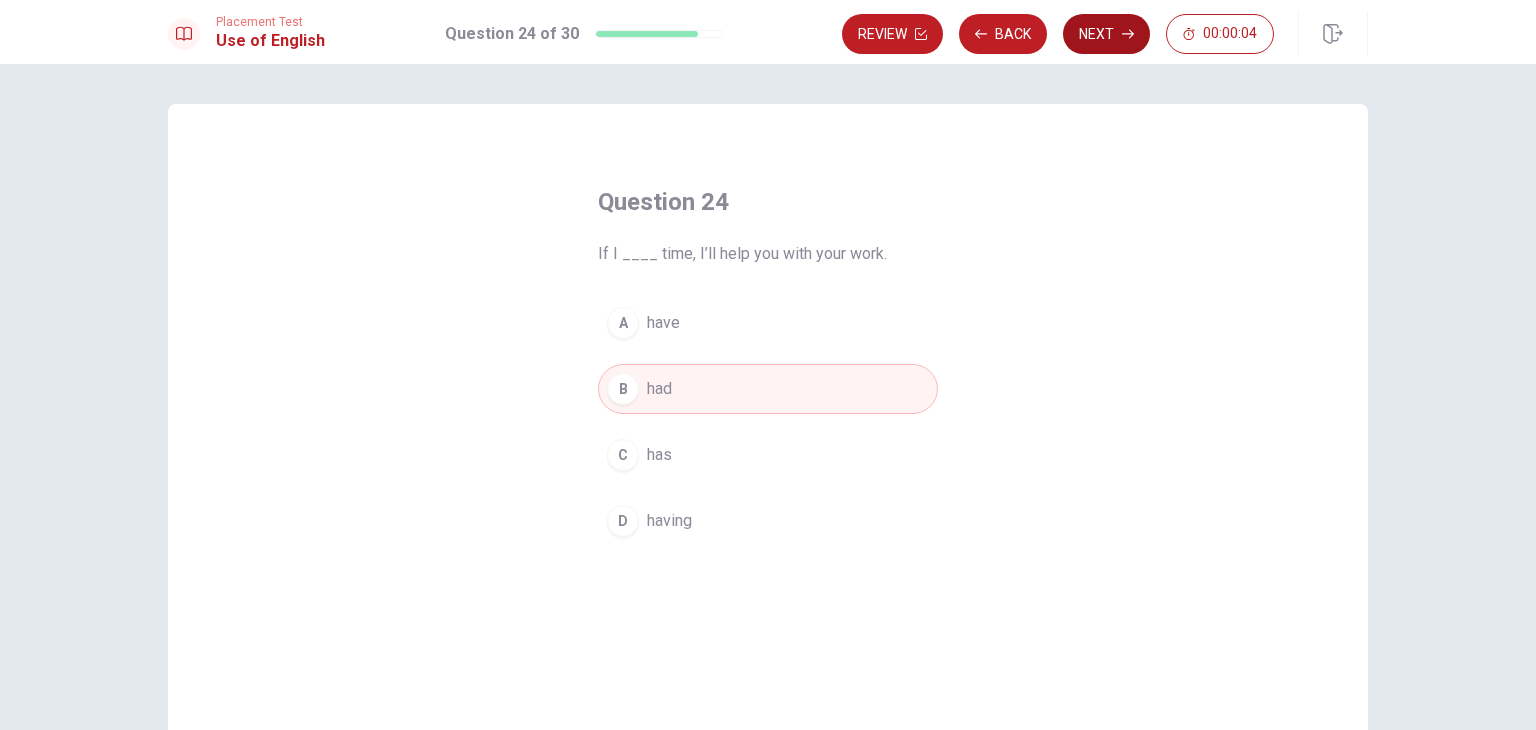 click on "Next" at bounding box center (1106, 34) 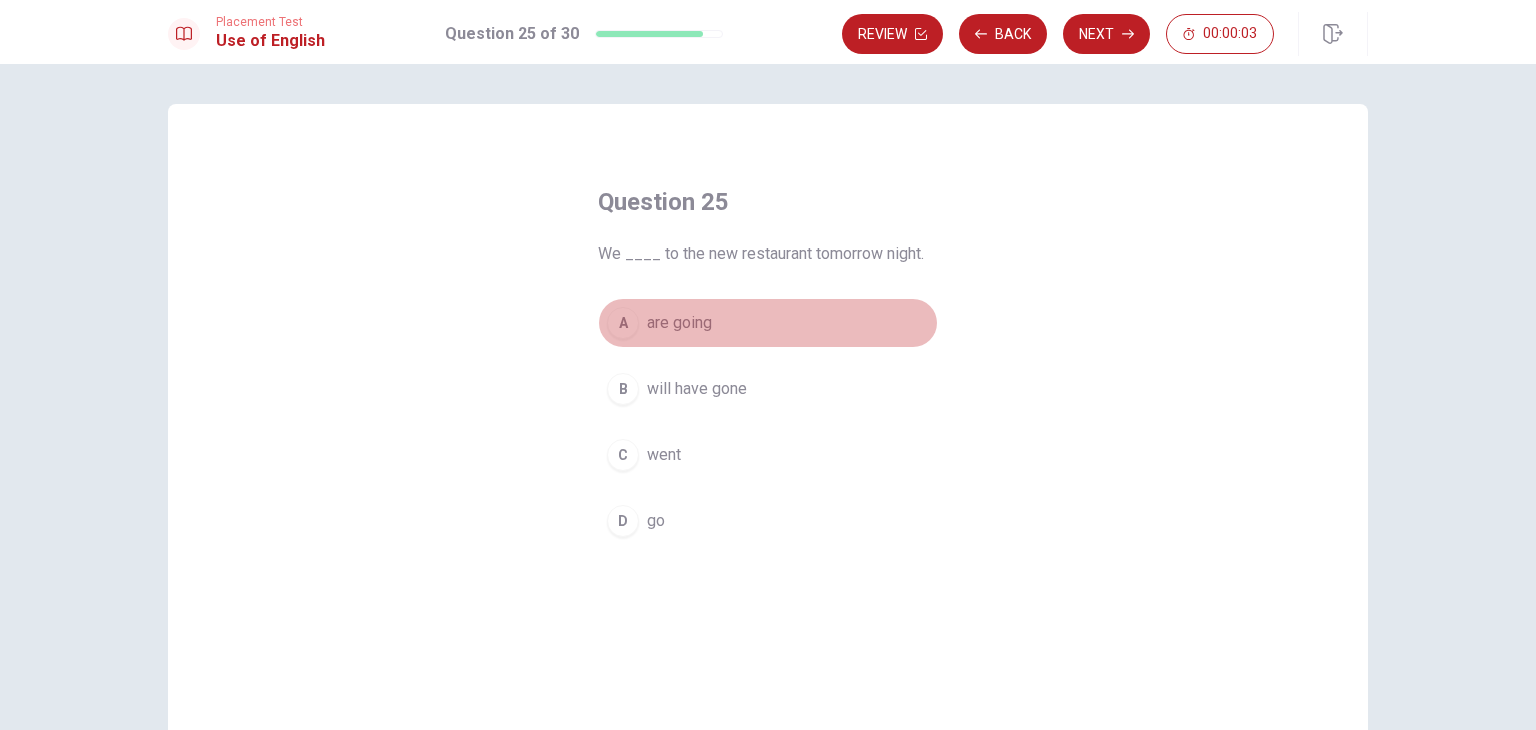 click on "are going" at bounding box center [679, 323] 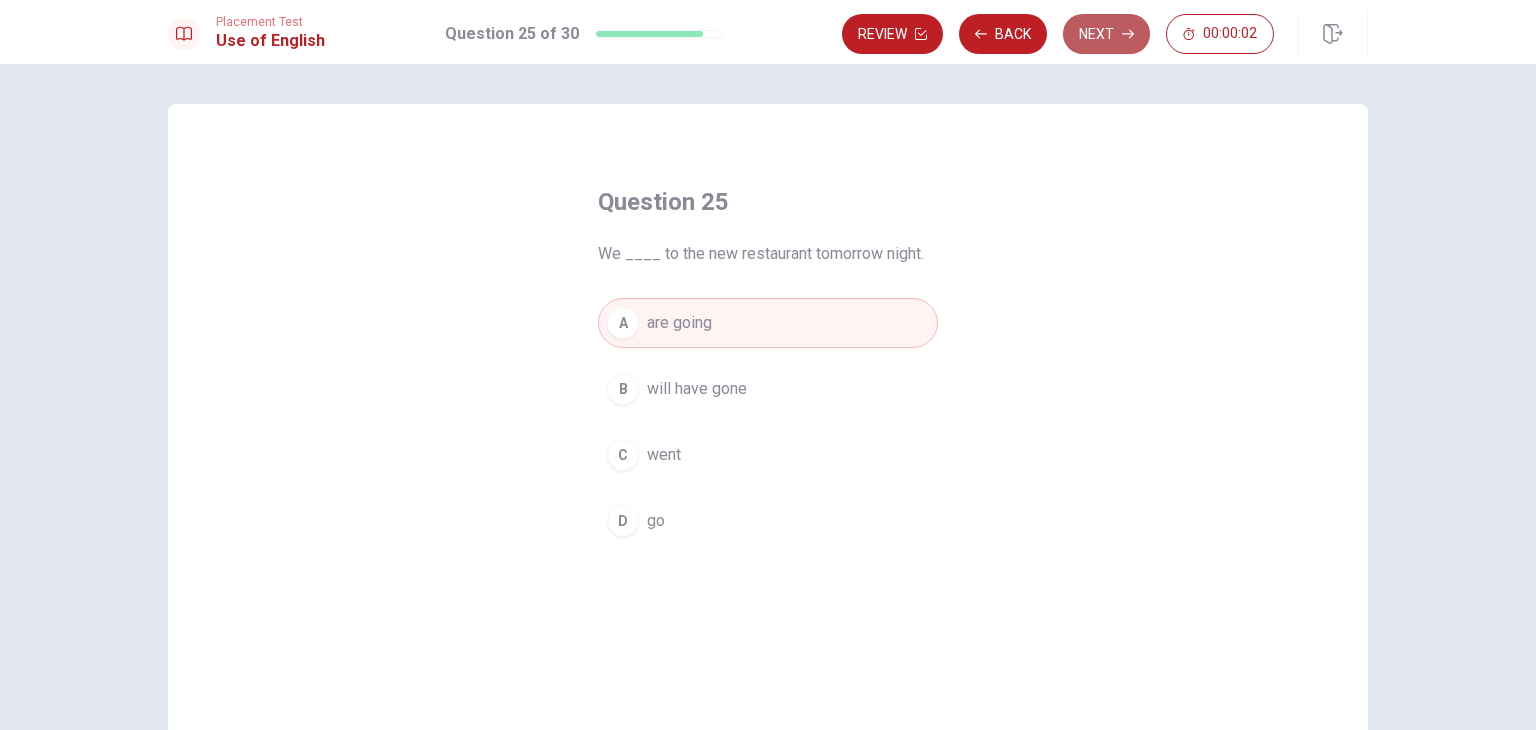 click on "Next" at bounding box center (1106, 34) 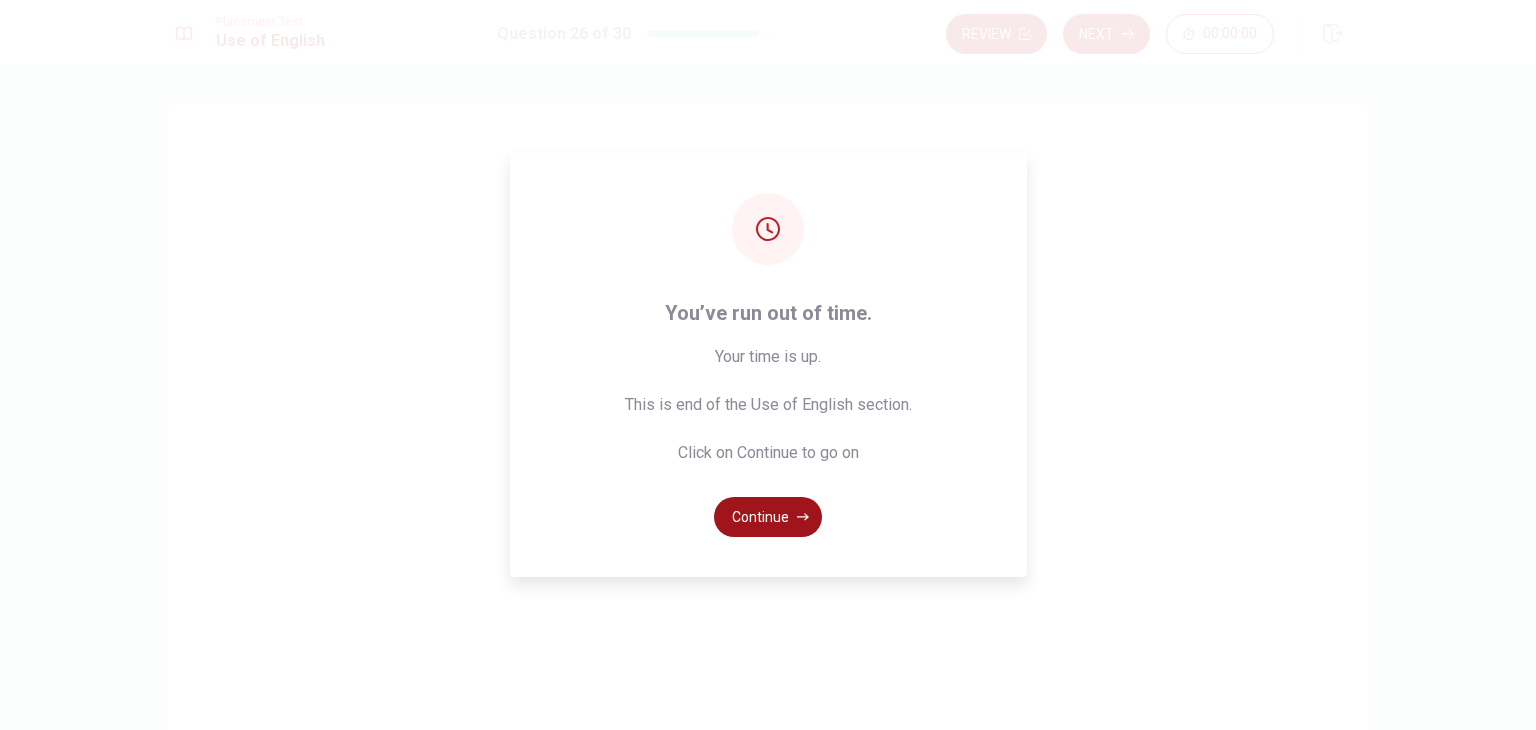 click on "Continue" at bounding box center (768, 517) 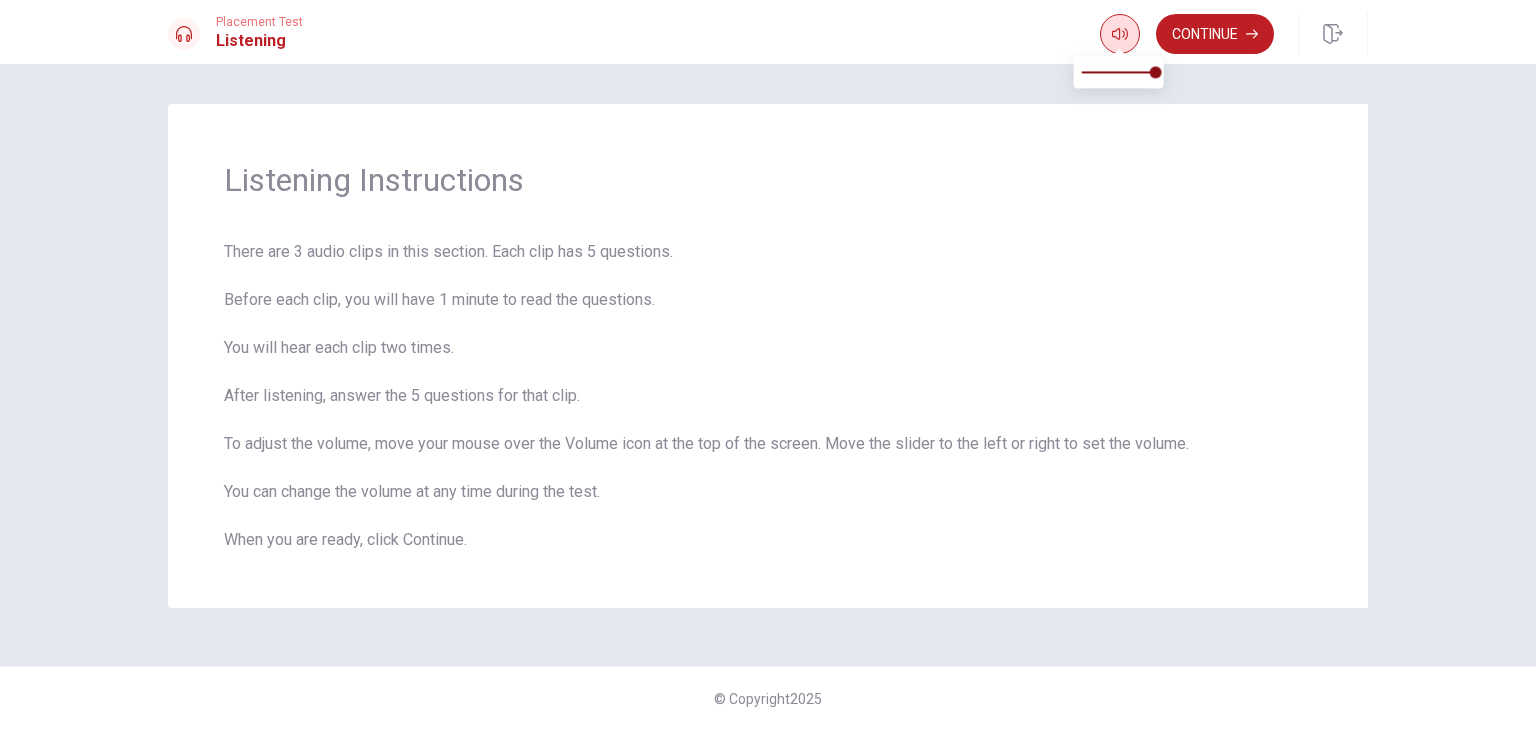 click 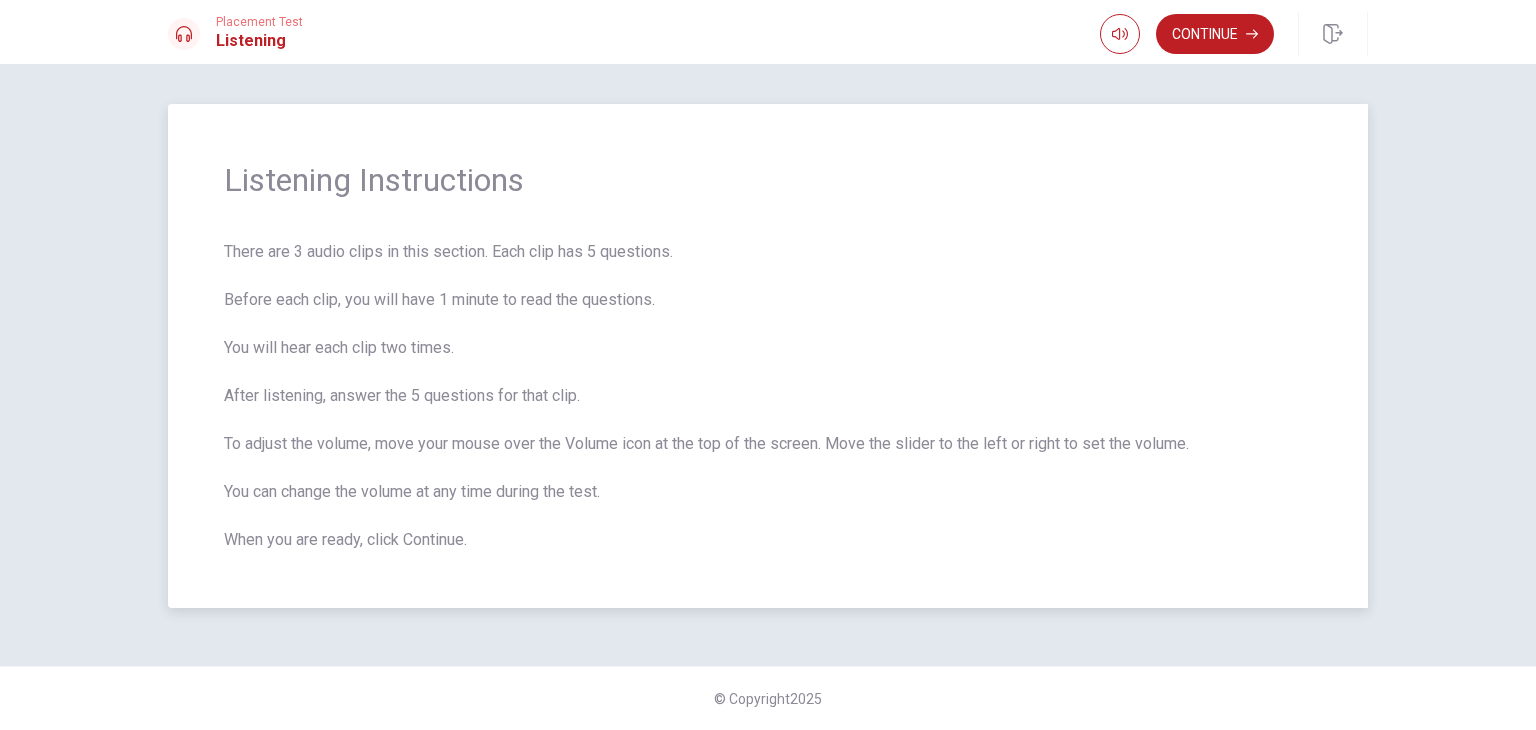 type 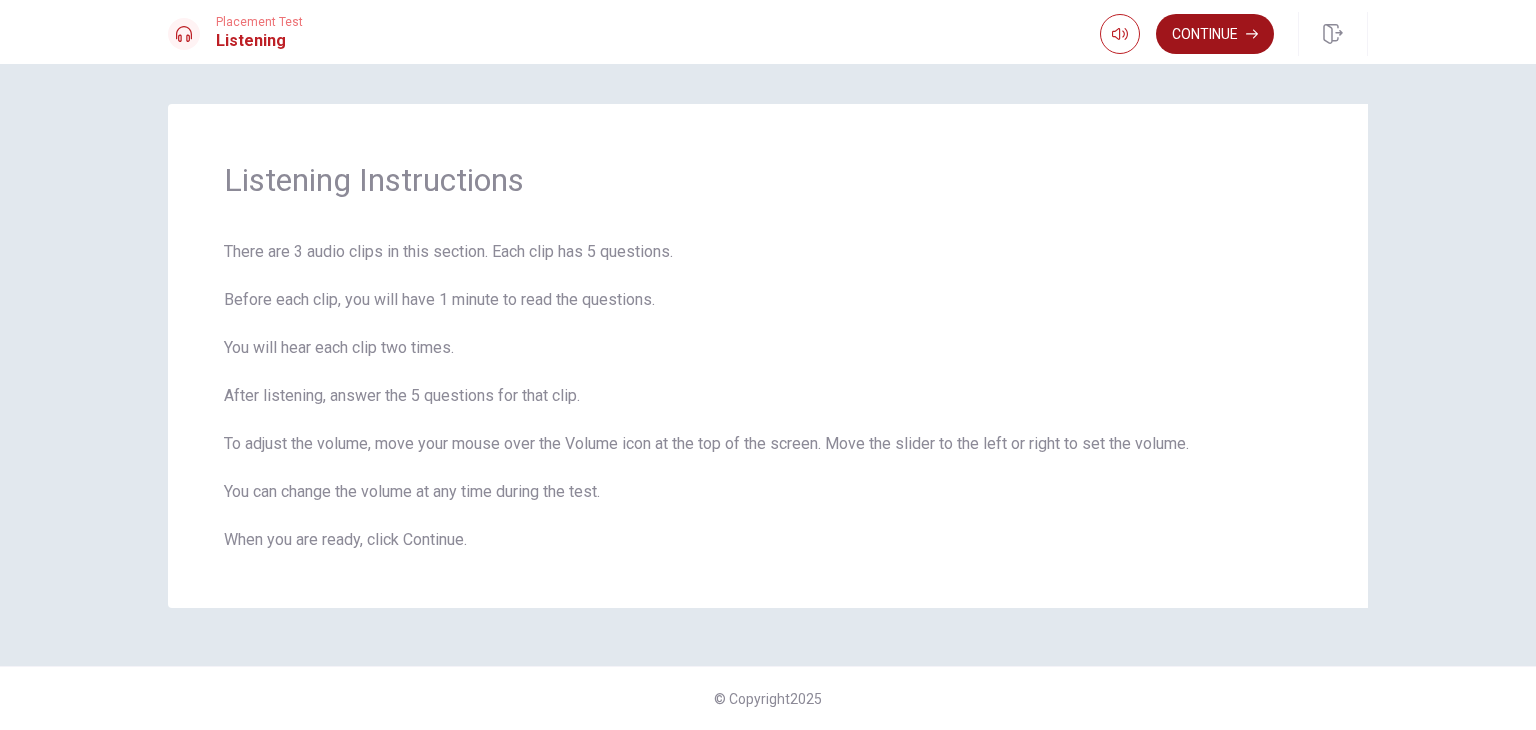 click on "Continue" at bounding box center [1215, 34] 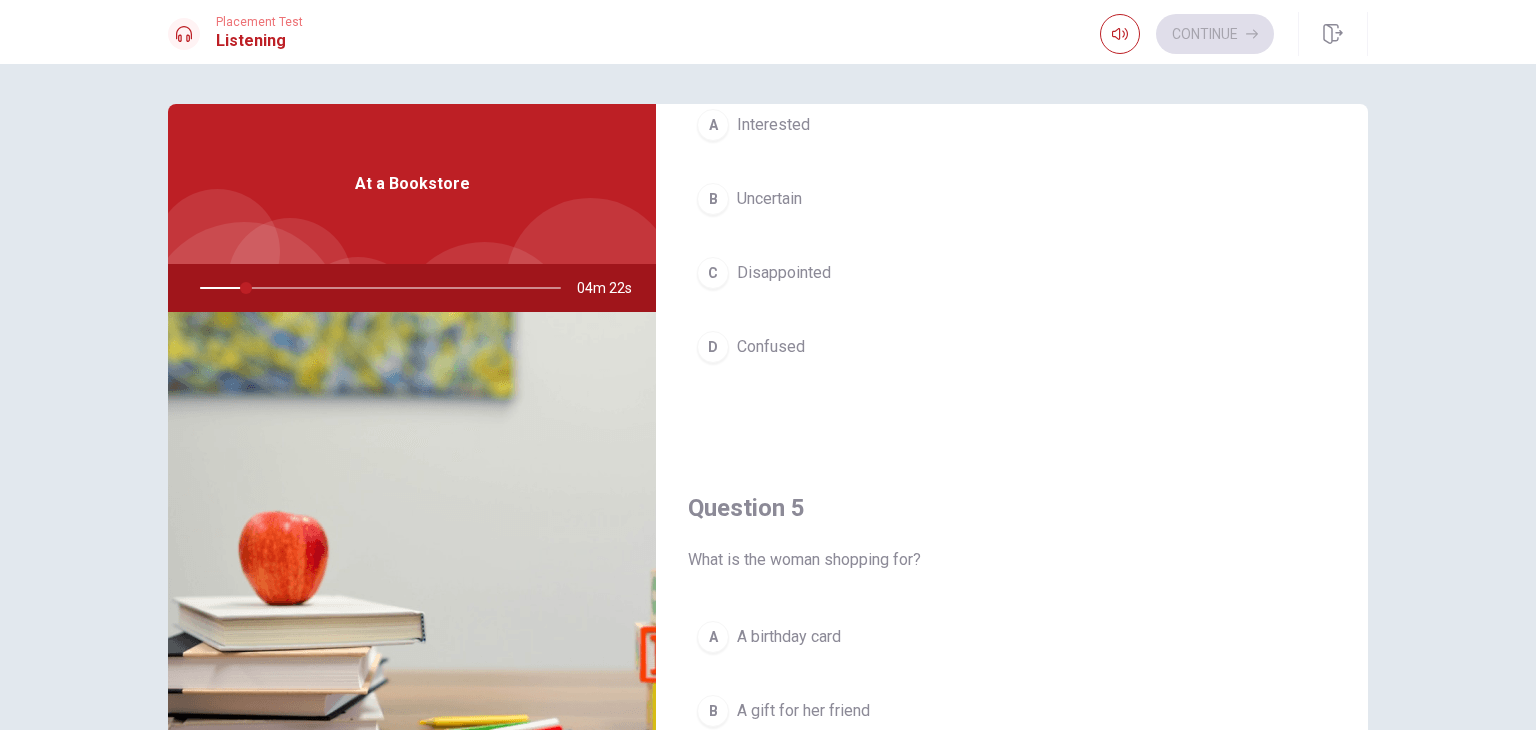 scroll, scrollTop: 1856, scrollLeft: 0, axis: vertical 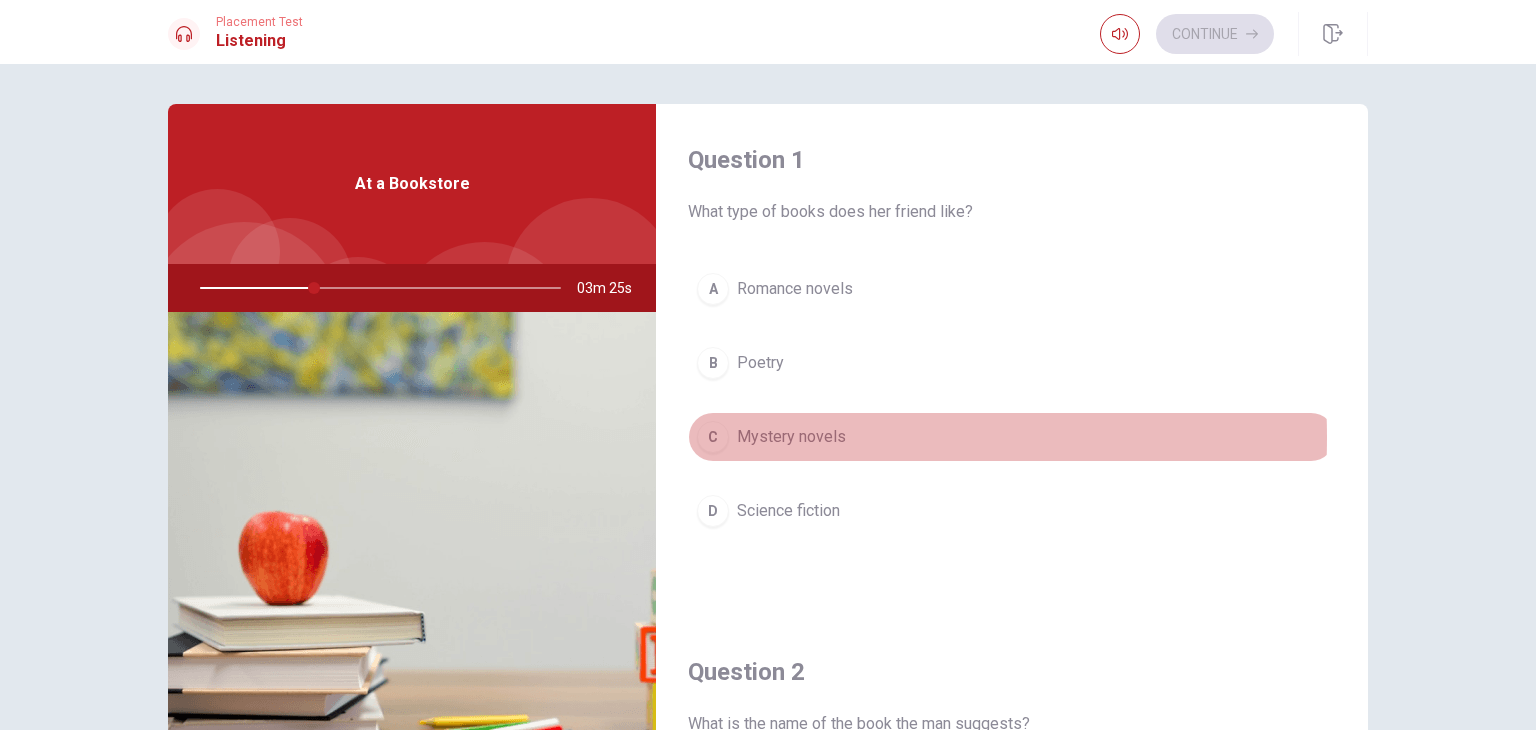 click on "C" at bounding box center [713, 437] 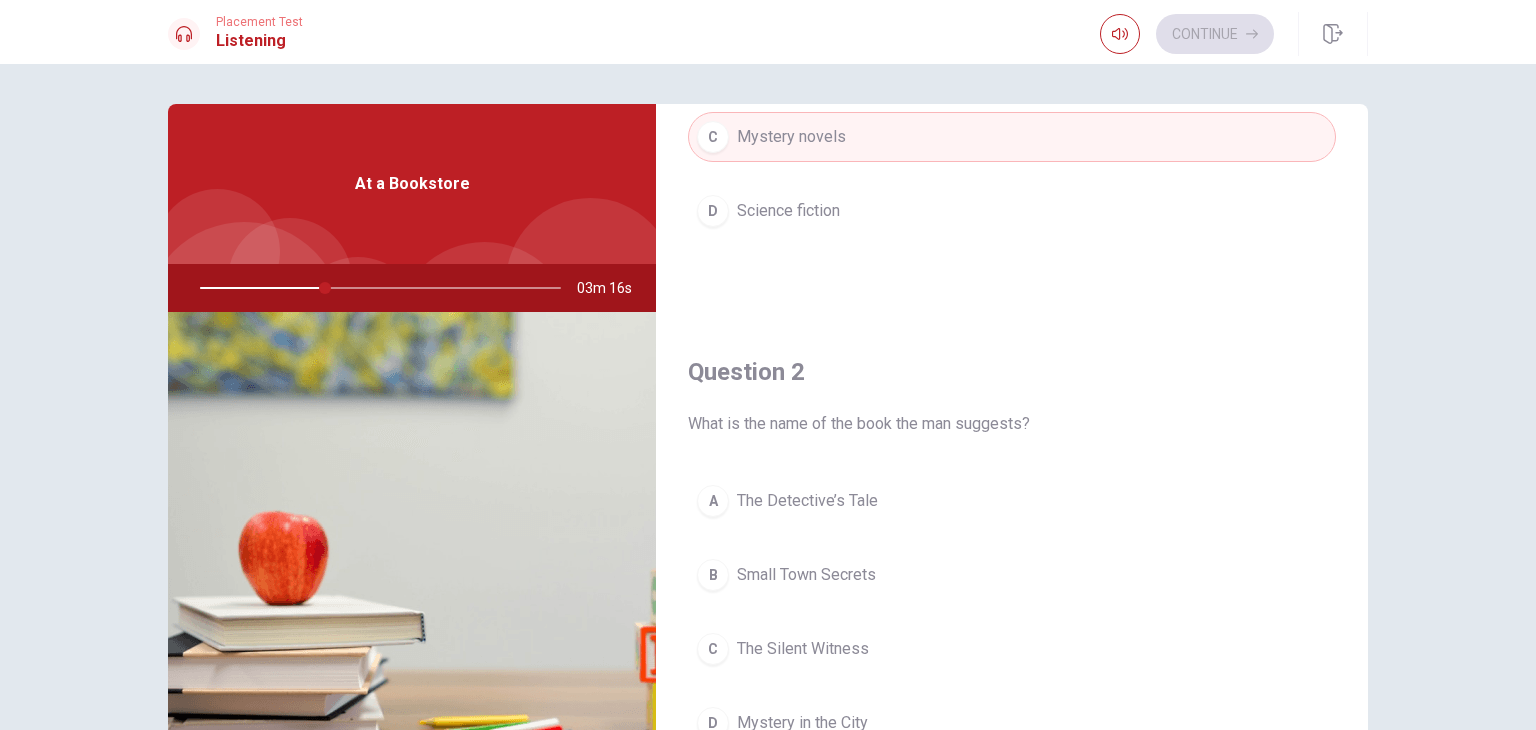 scroll, scrollTop: 500, scrollLeft: 0, axis: vertical 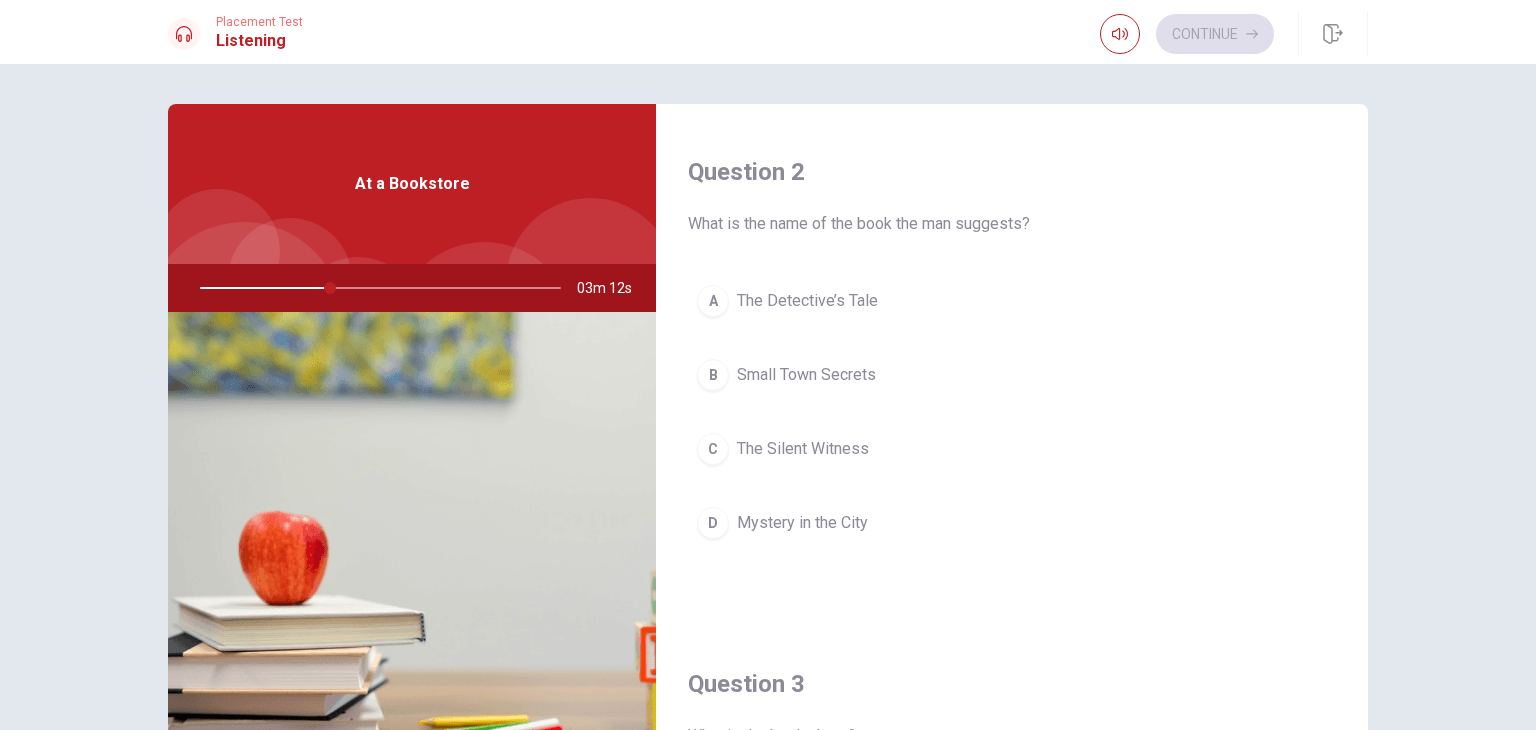 click on "A" at bounding box center (713, 301) 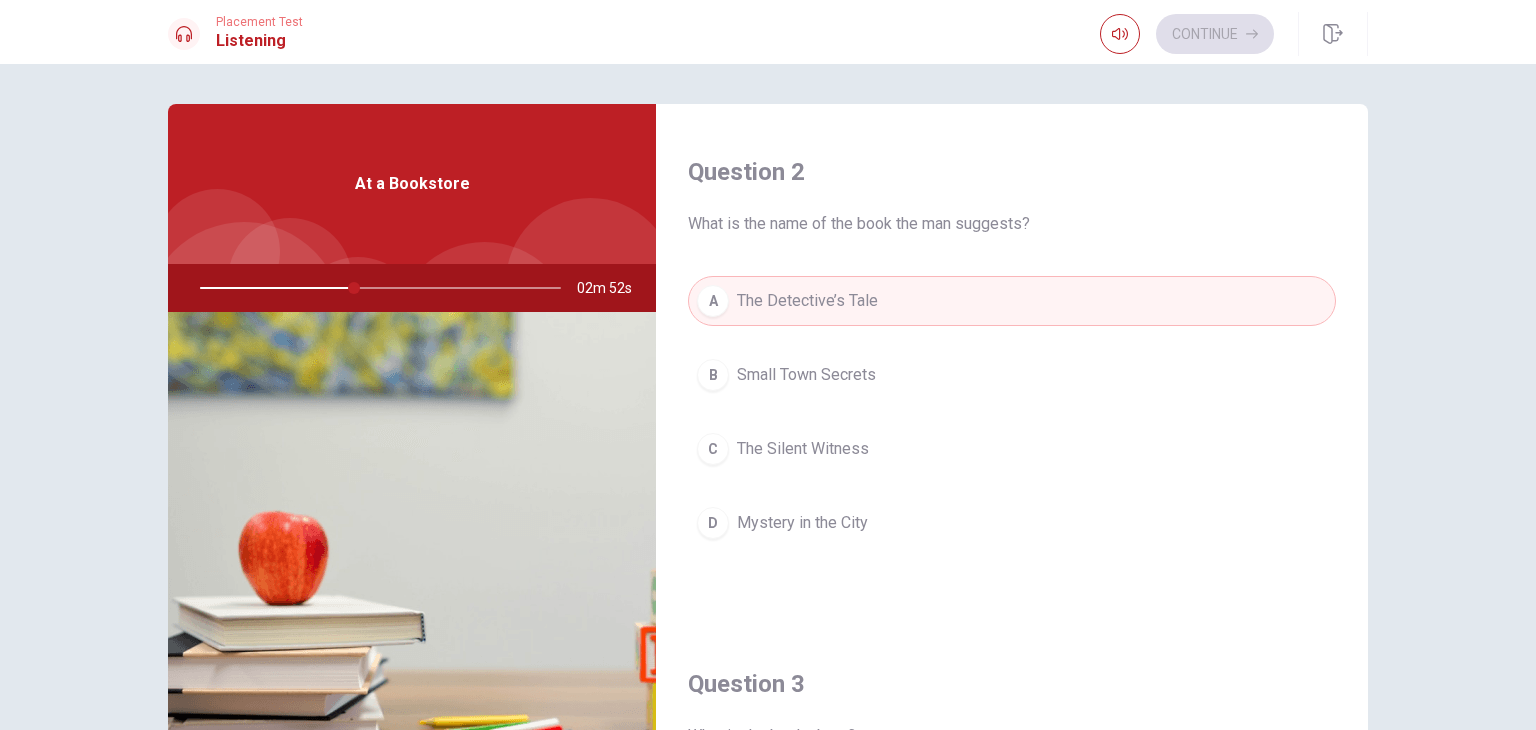 scroll, scrollTop: 600, scrollLeft: 0, axis: vertical 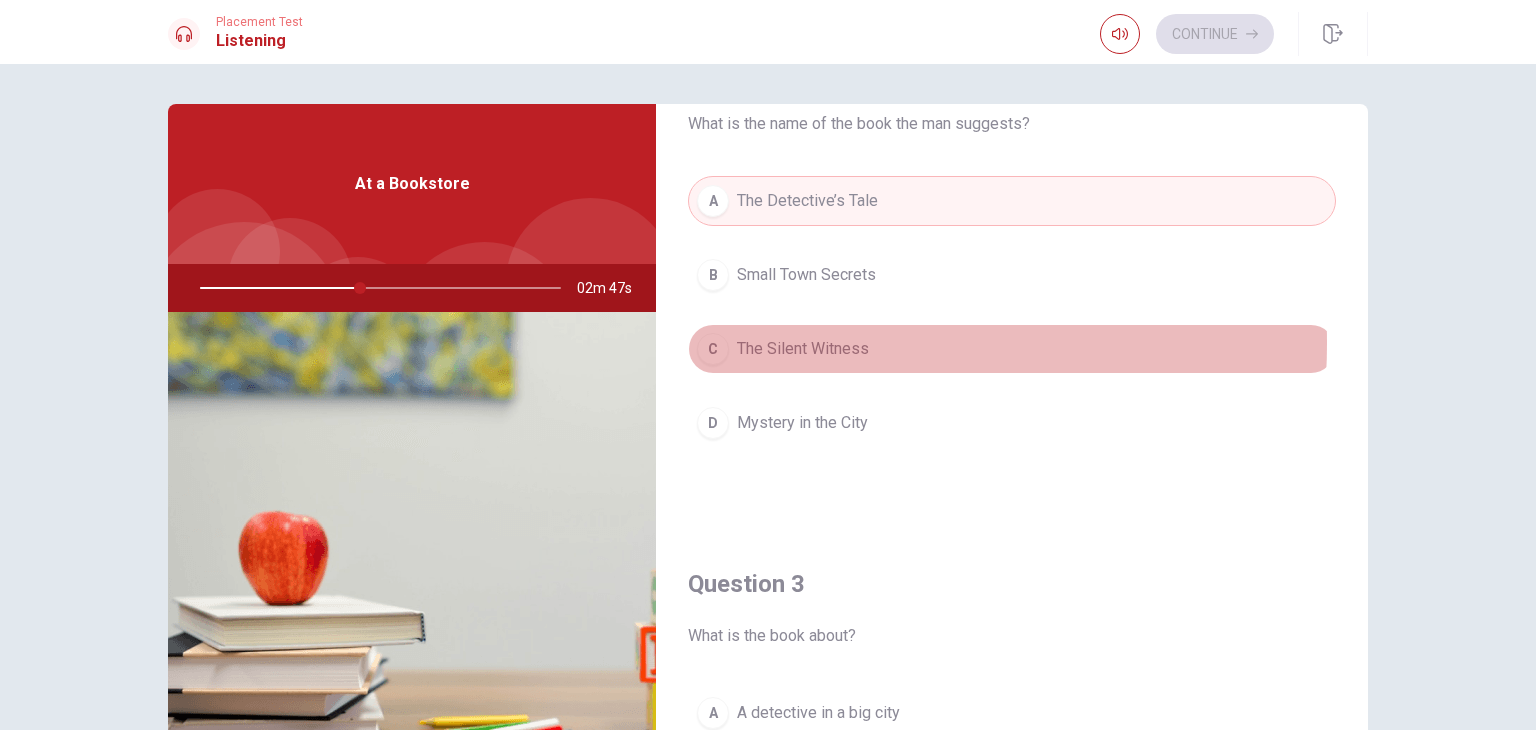 click on "The Silent Witness" at bounding box center (803, 349) 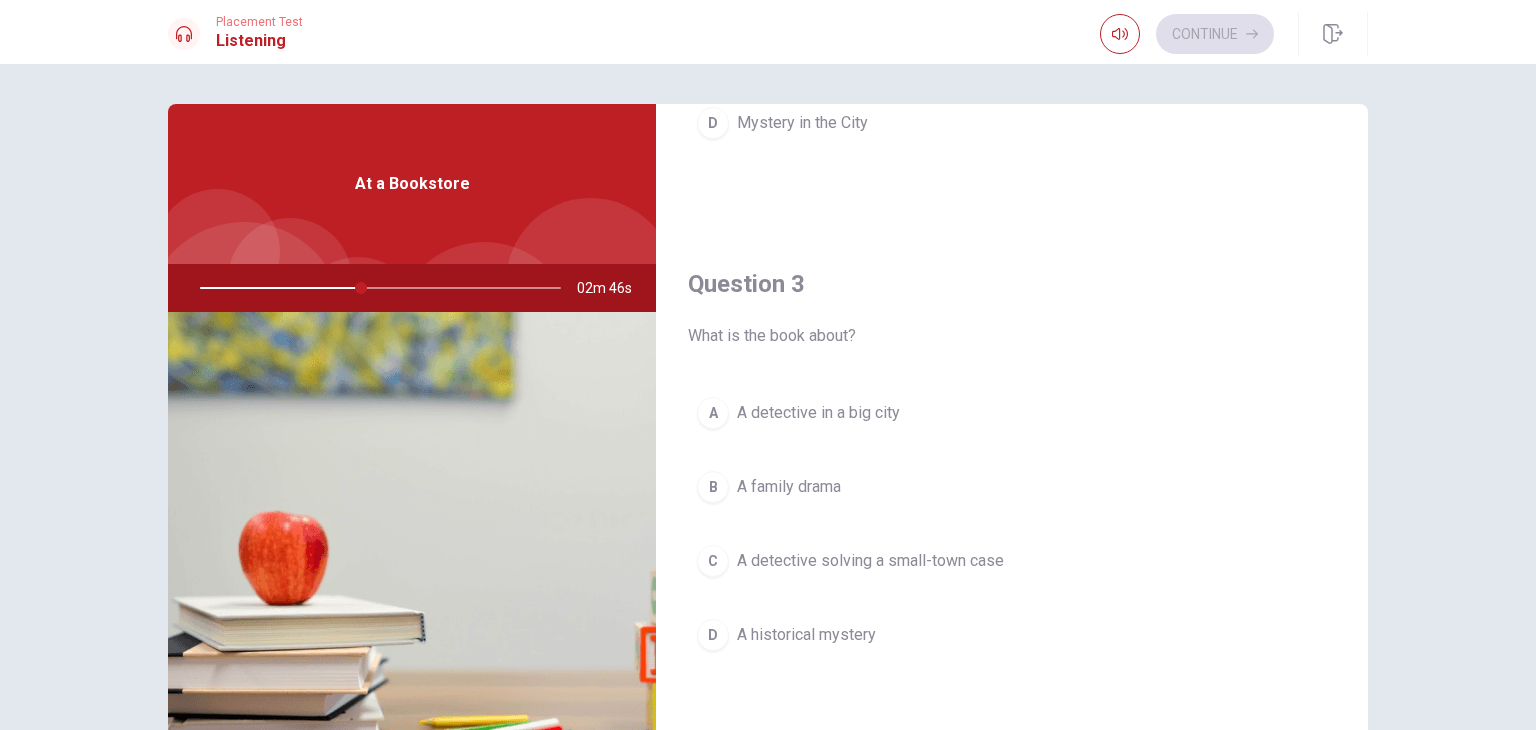 scroll, scrollTop: 1000, scrollLeft: 0, axis: vertical 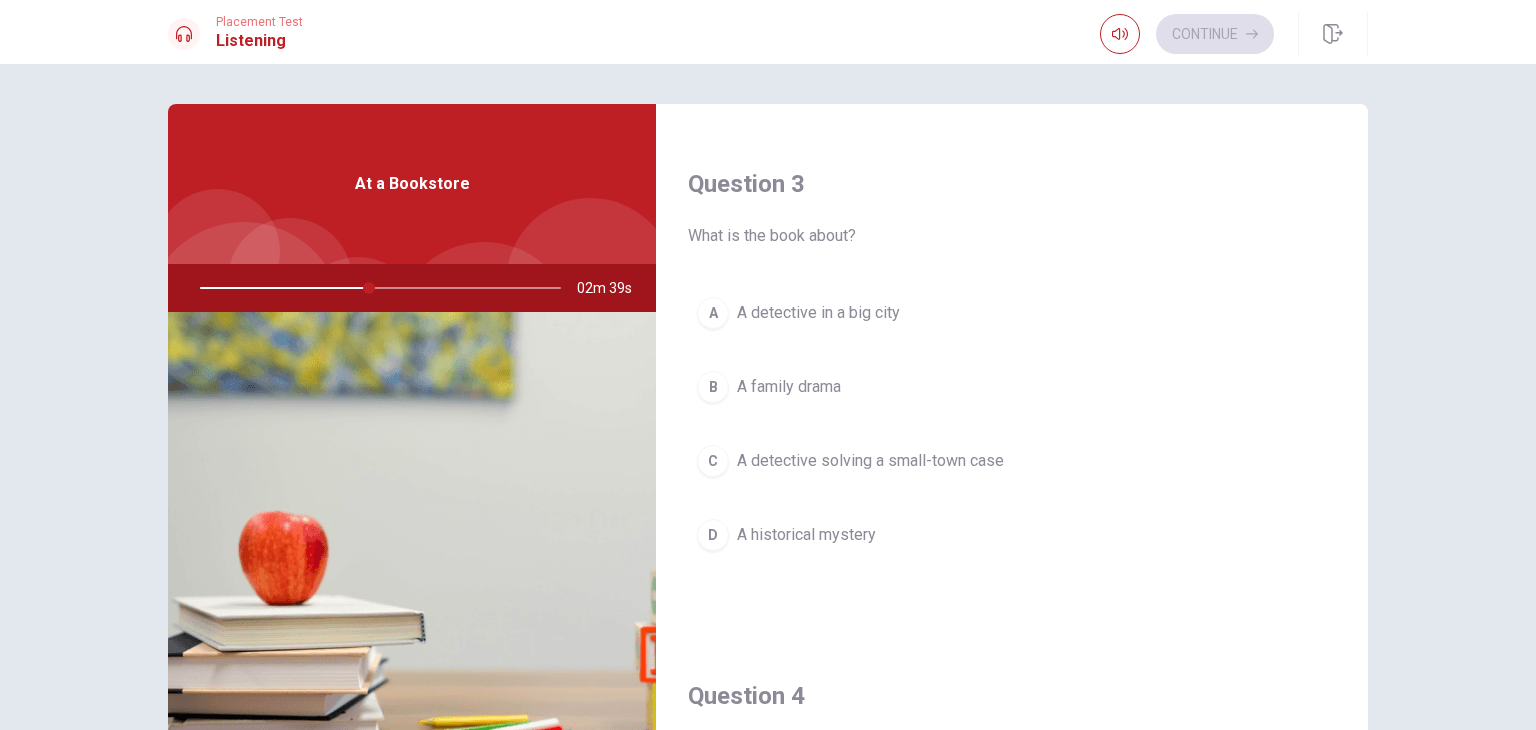 click on "C" at bounding box center [713, 461] 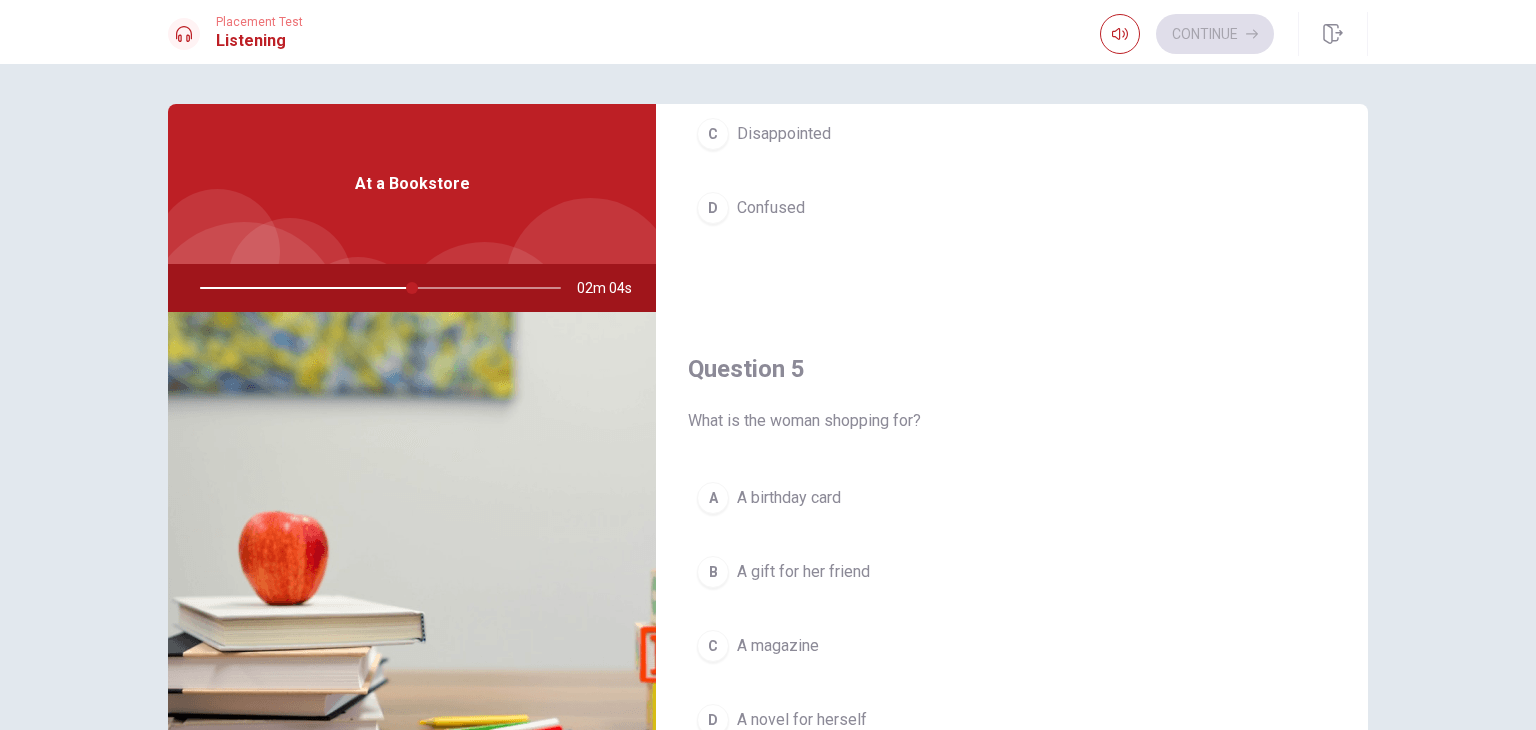 scroll, scrollTop: 1856, scrollLeft: 0, axis: vertical 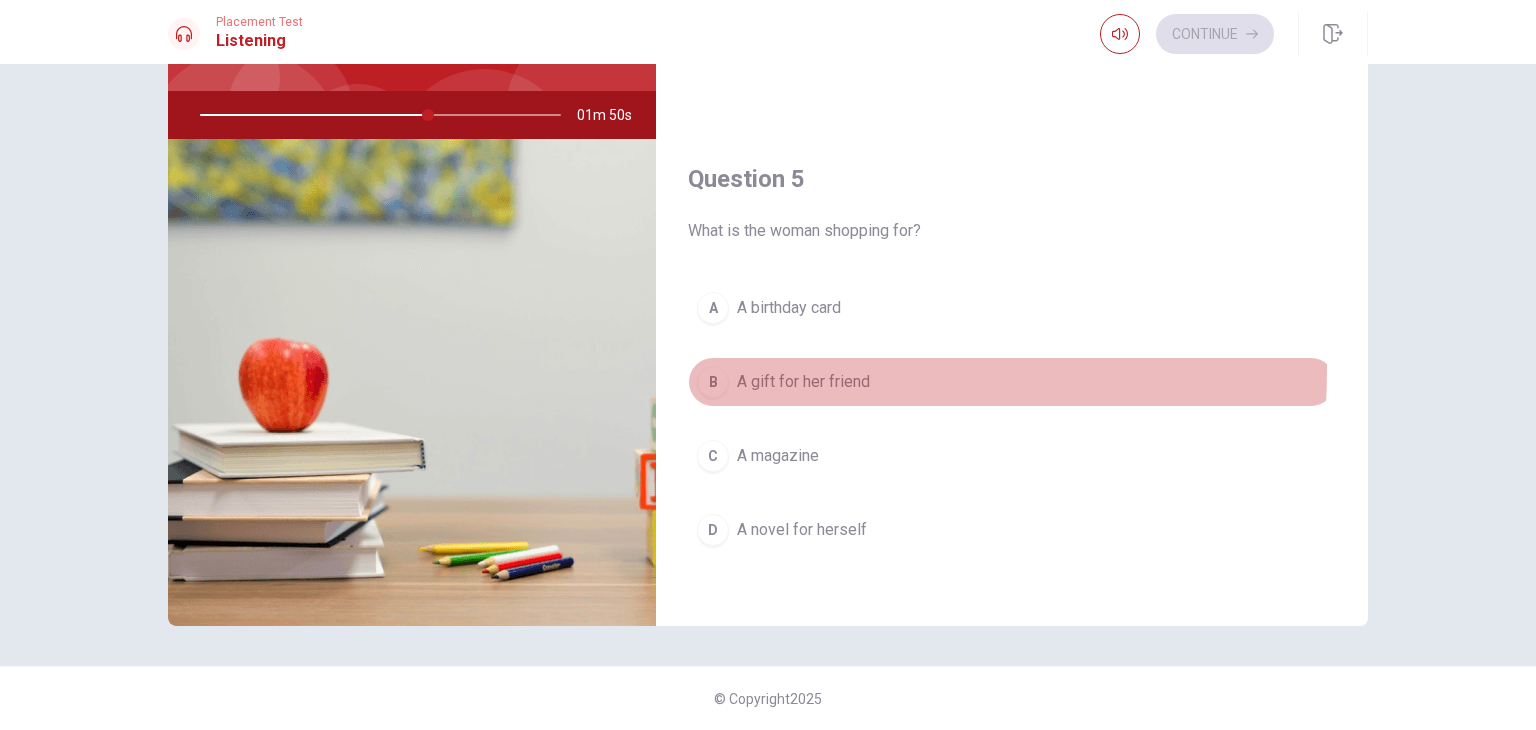 click on "B" at bounding box center [713, 382] 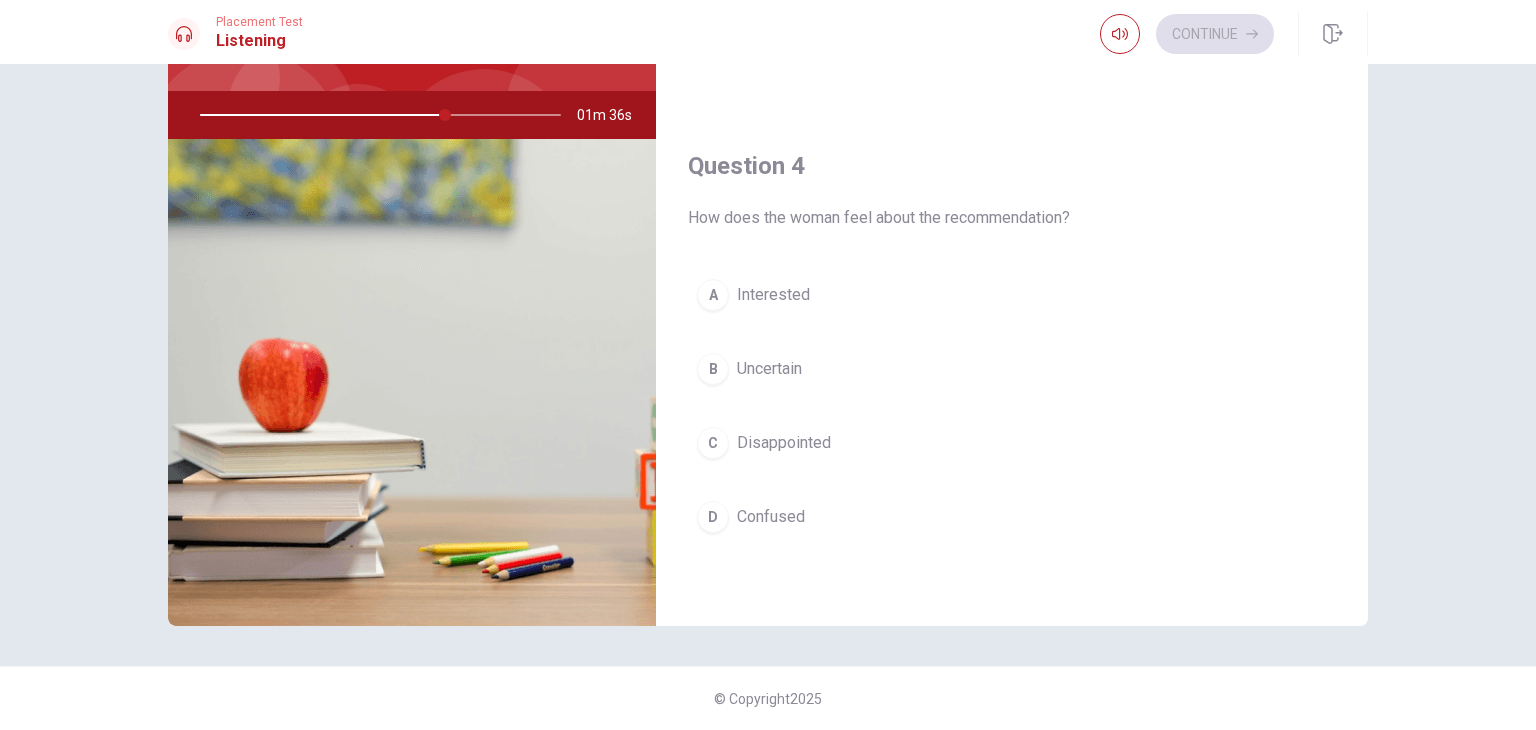 scroll, scrollTop: 1356, scrollLeft: 0, axis: vertical 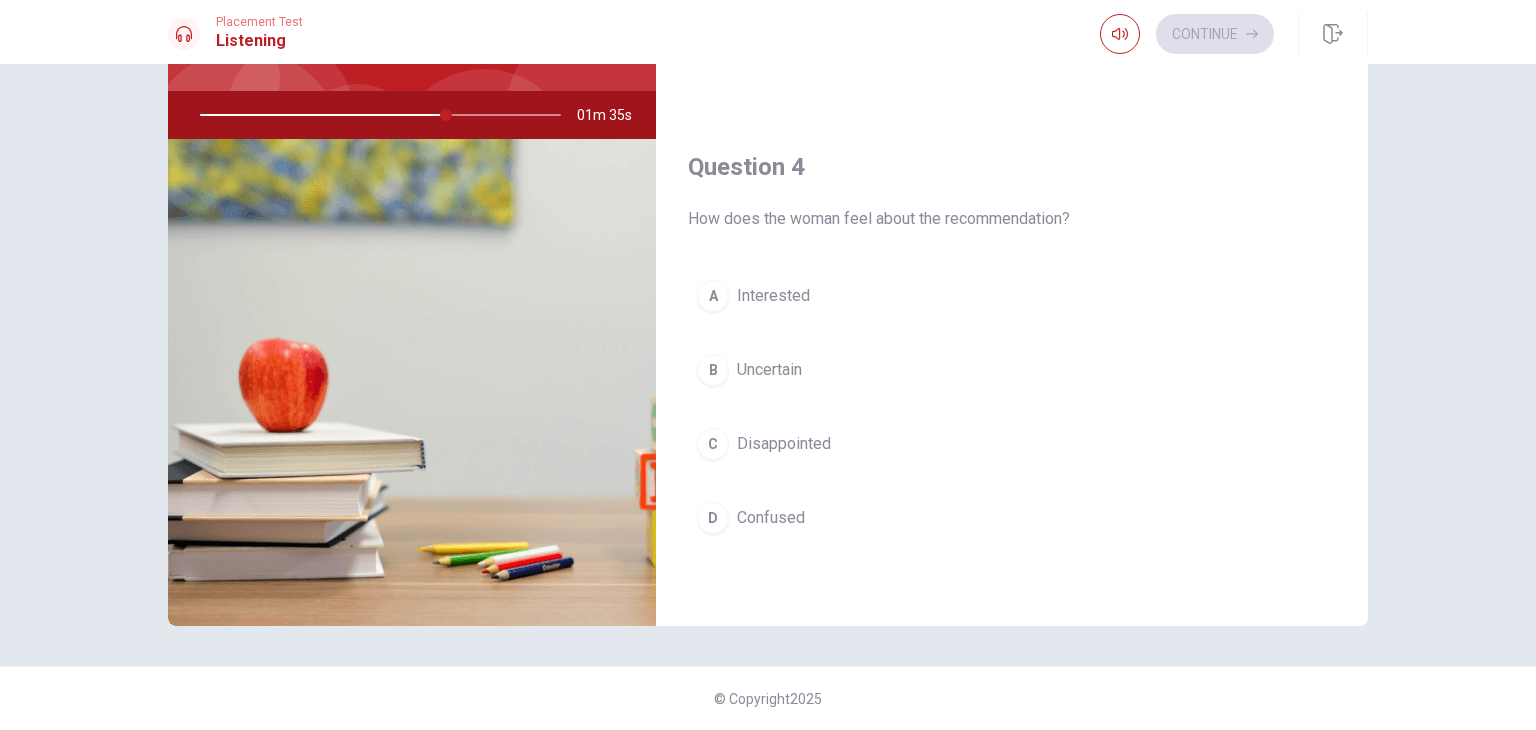 click on "Interested" at bounding box center (773, 296) 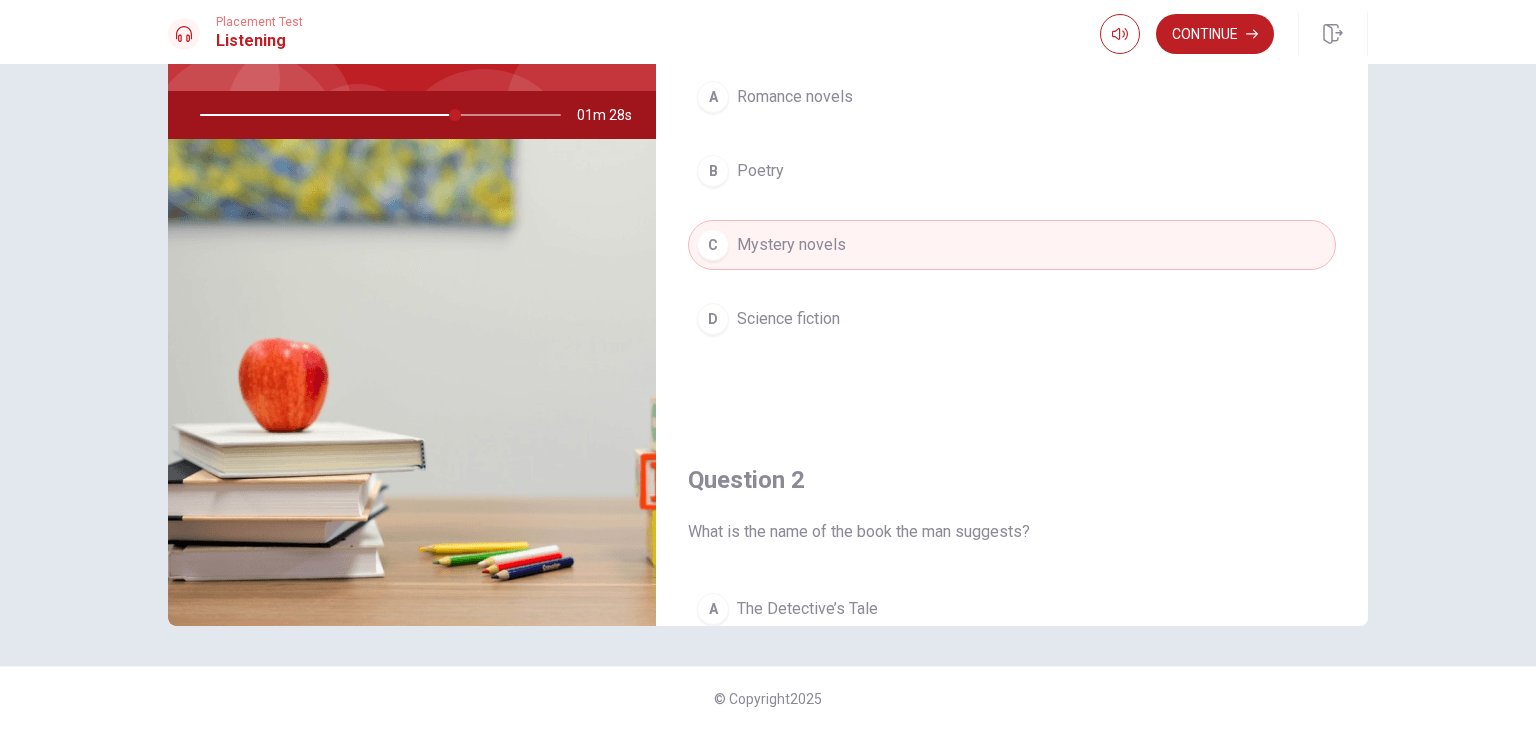 scroll, scrollTop: 0, scrollLeft: 0, axis: both 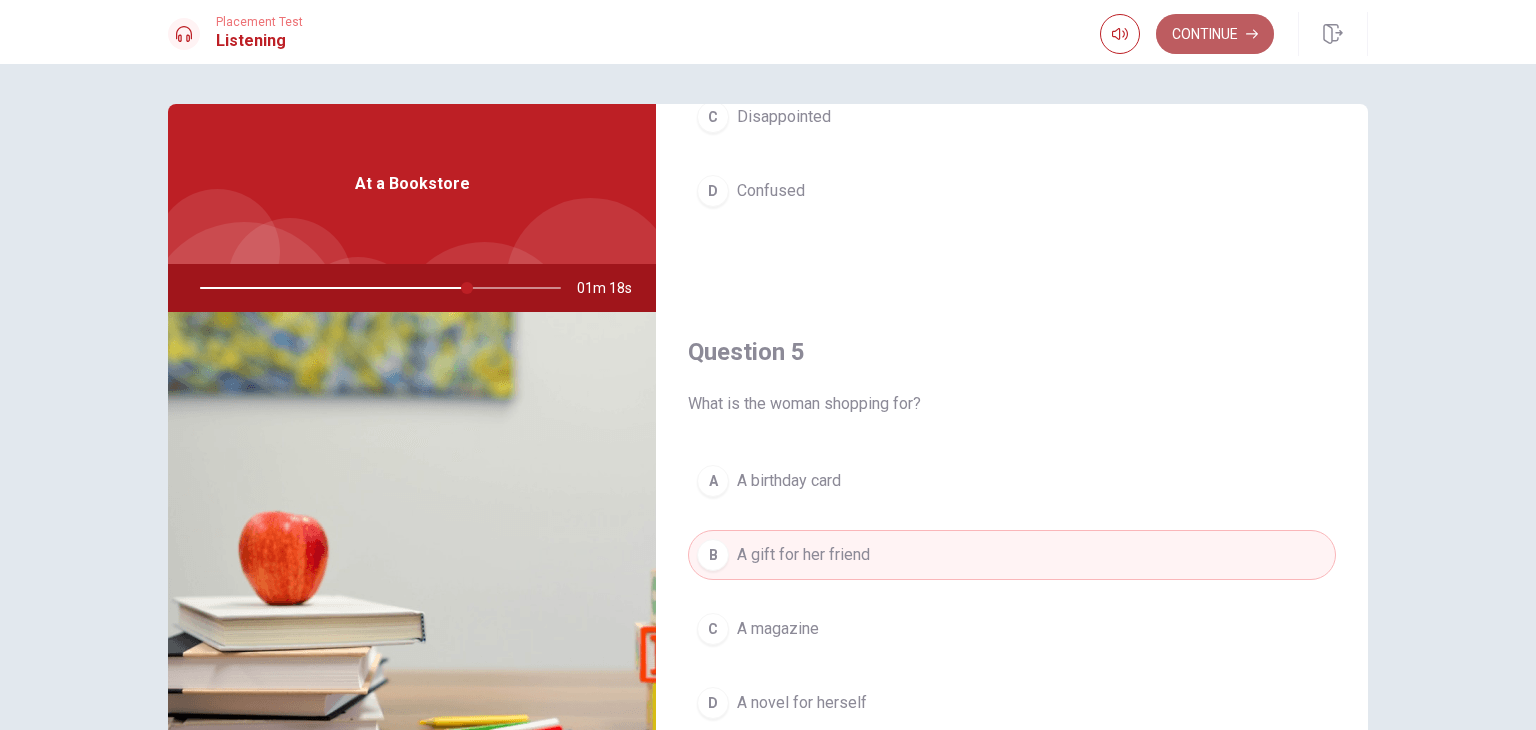 click on "Continue" at bounding box center [1215, 34] 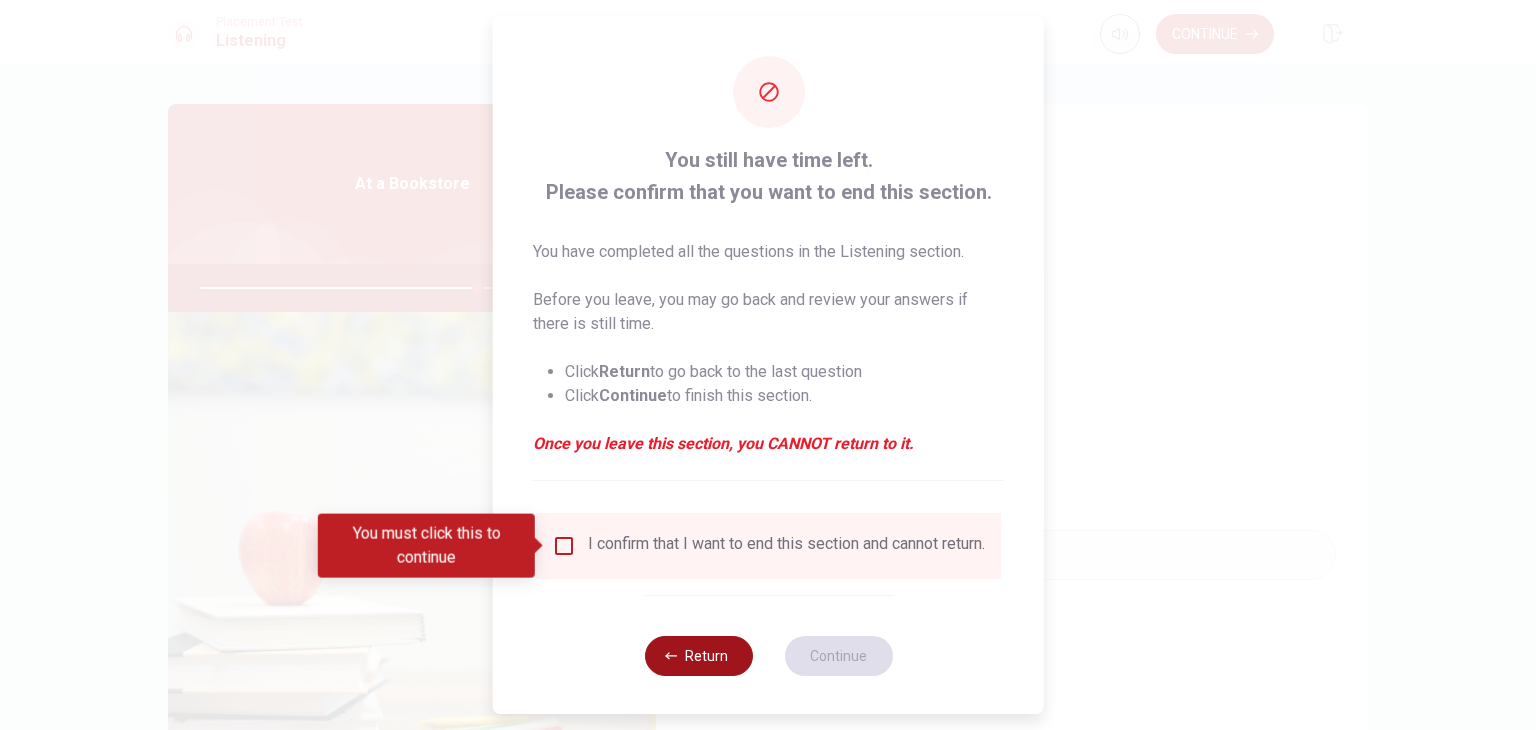 click on "Return" at bounding box center [698, 656] 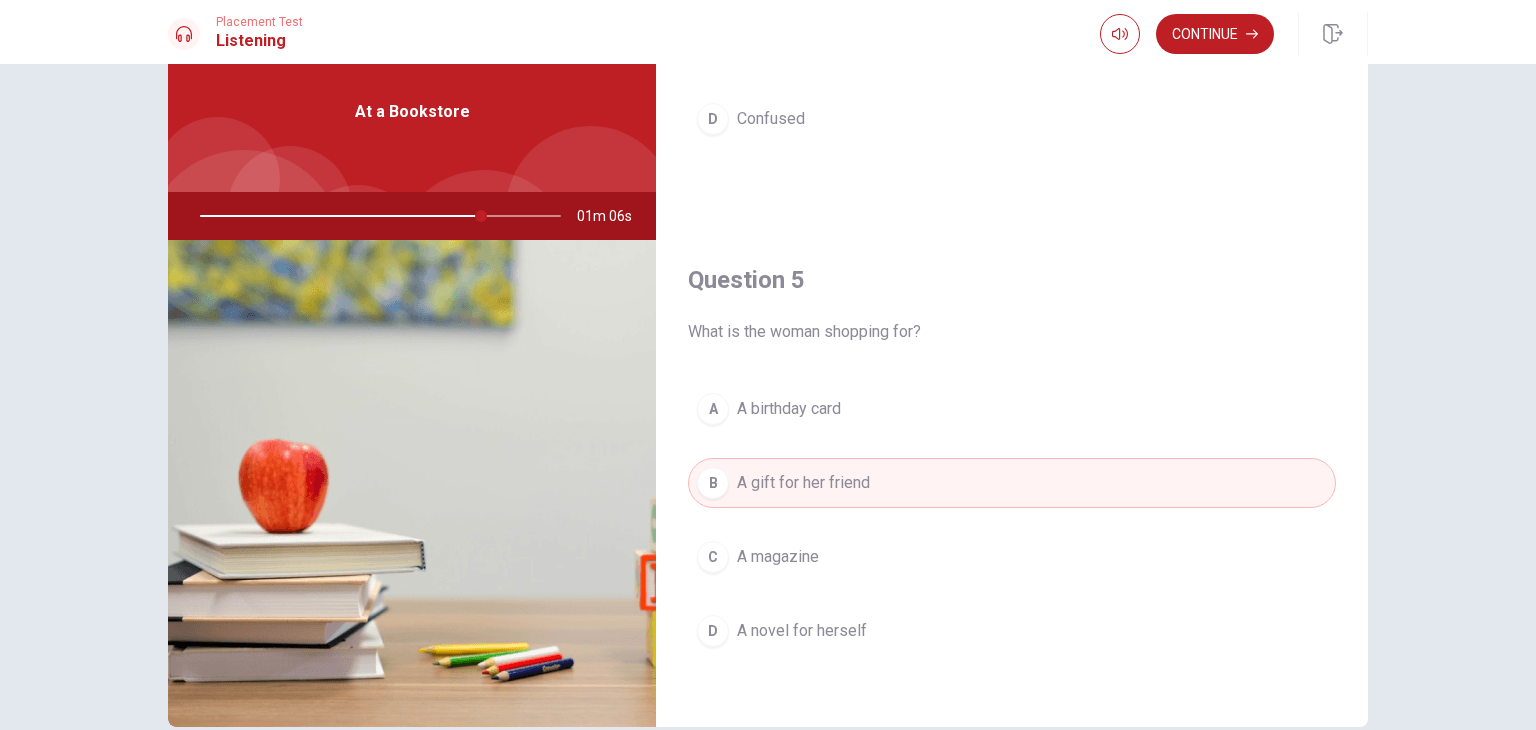 scroll, scrollTop: 173, scrollLeft: 0, axis: vertical 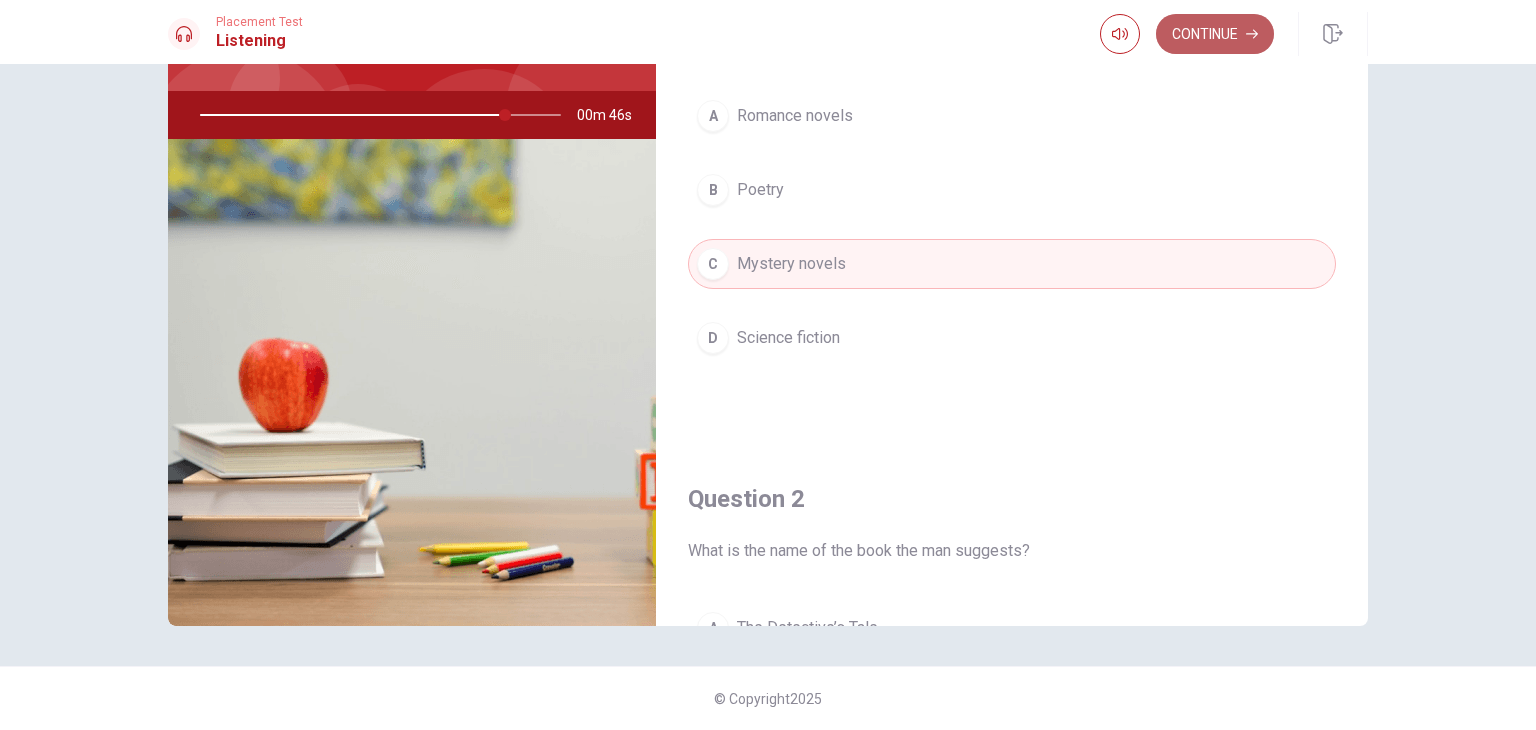 click on "Continue" at bounding box center (1215, 34) 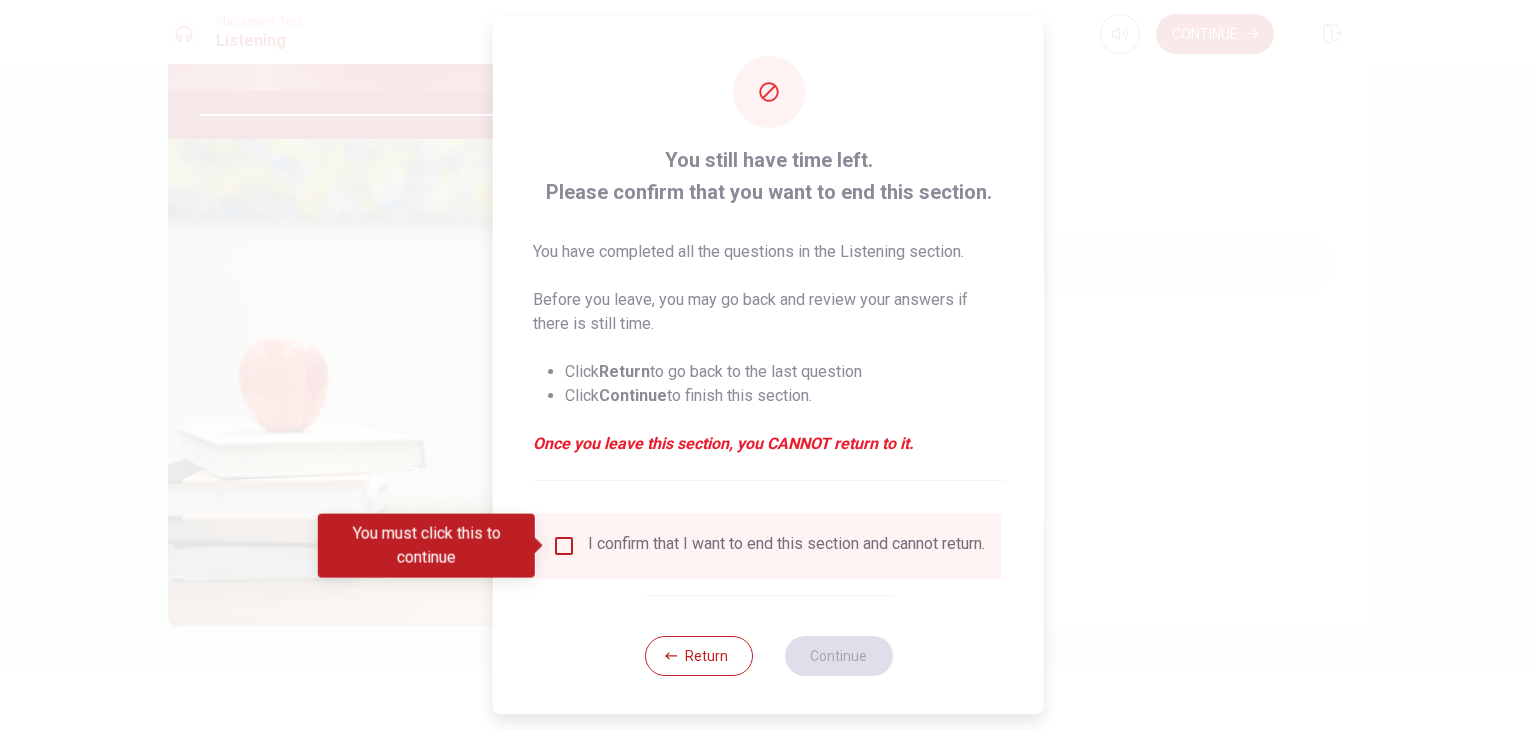 click at bounding box center [564, 546] 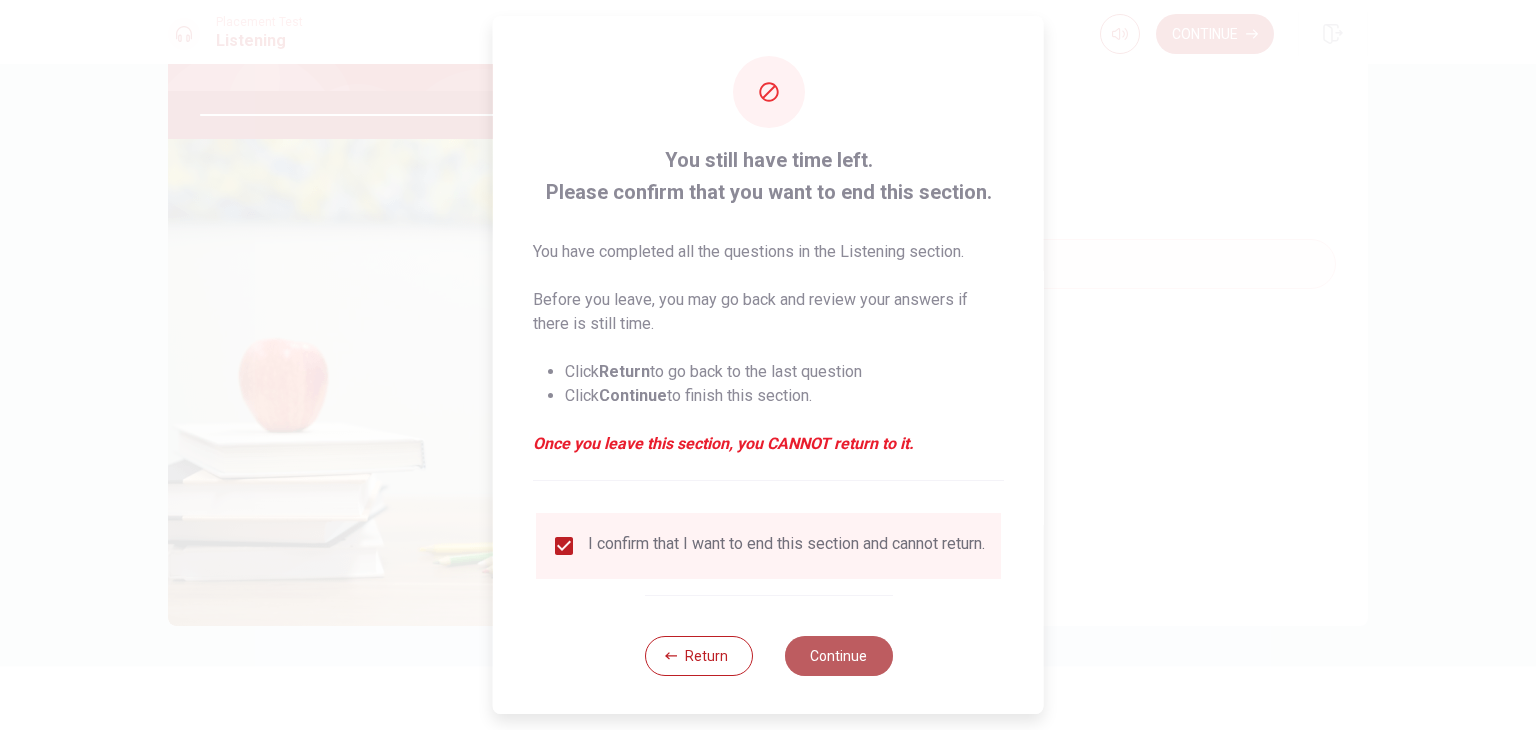 click on "Continue" at bounding box center (838, 656) 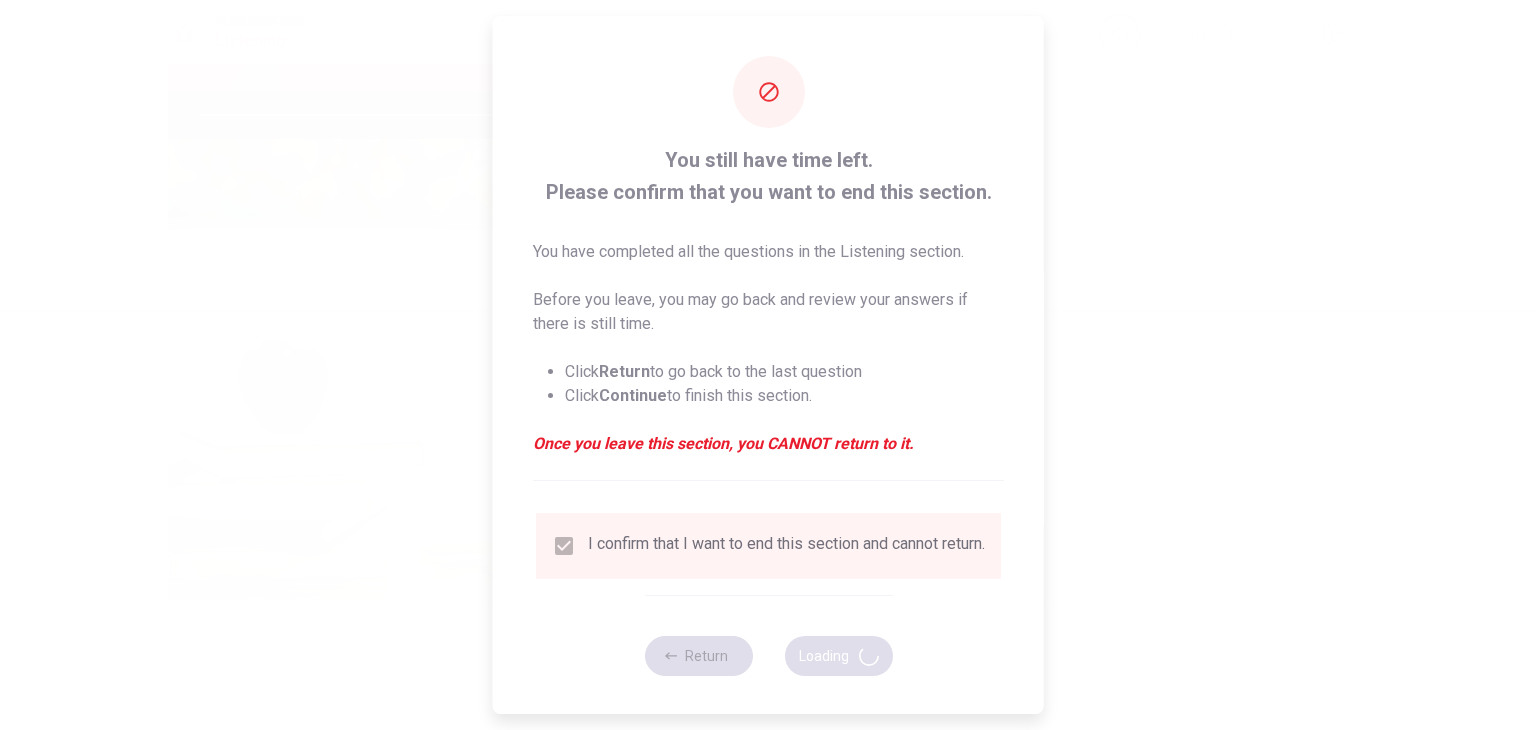 type on "87" 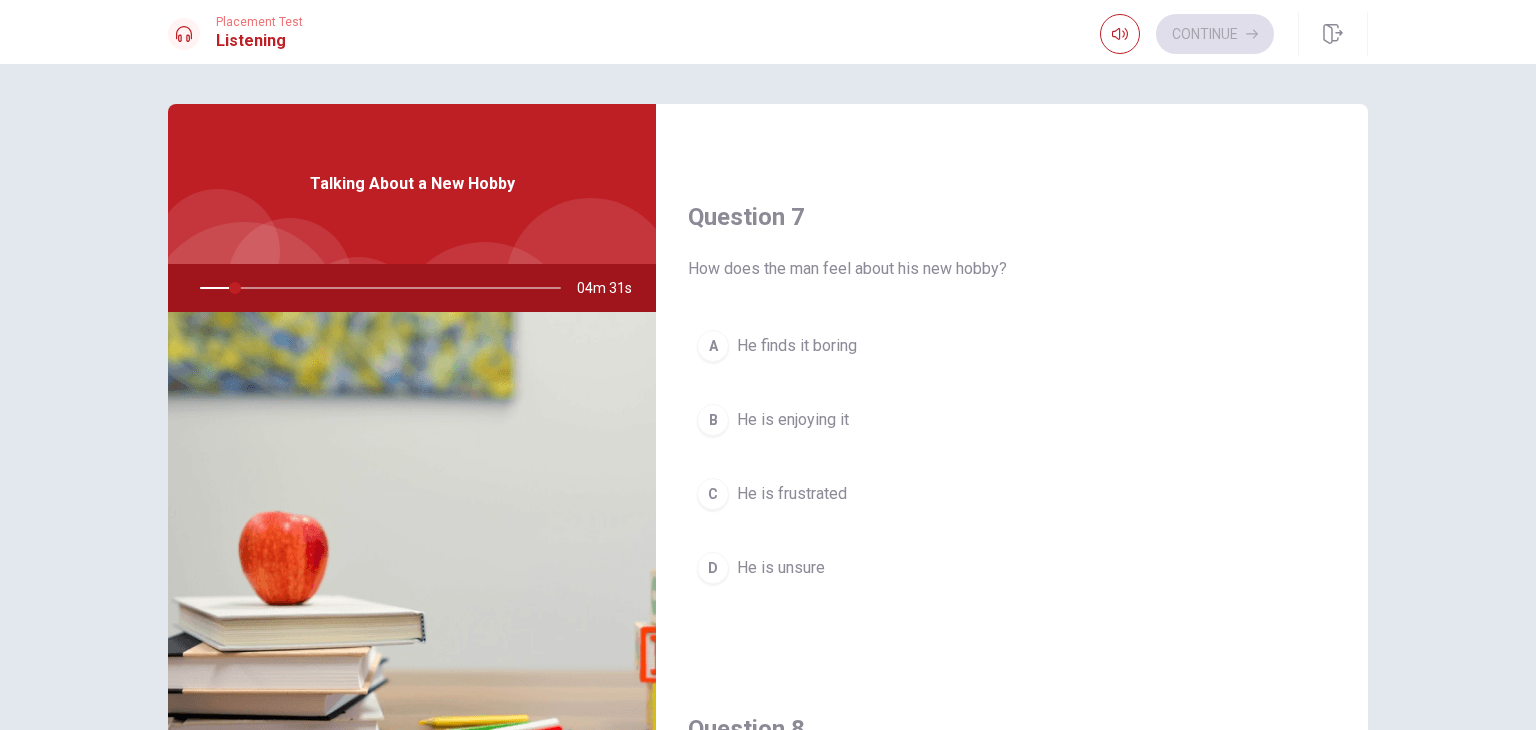 scroll, scrollTop: 500, scrollLeft: 0, axis: vertical 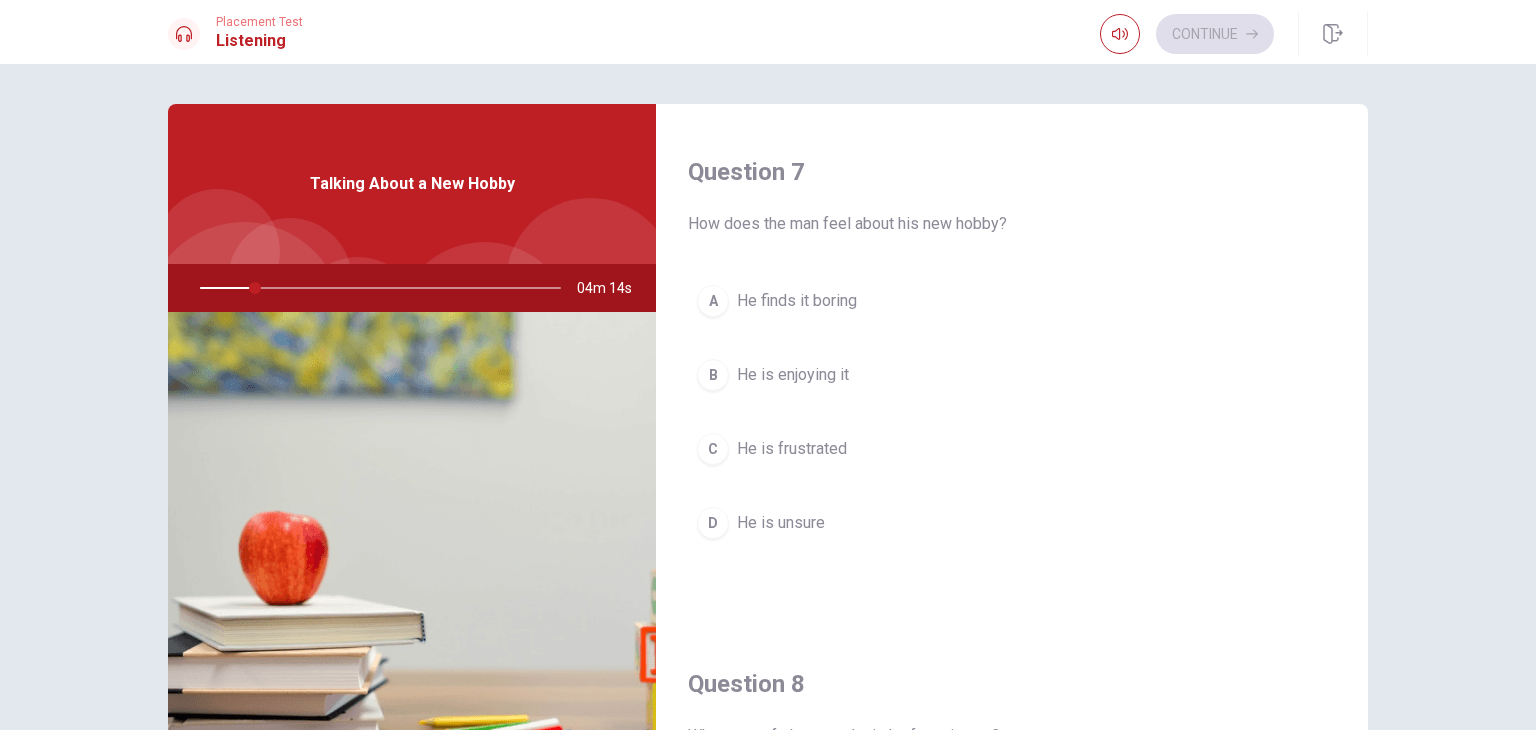 drag, startPoint x: 734, startPoint y: 290, endPoint x: 732, endPoint y: 345, distance: 55.03635 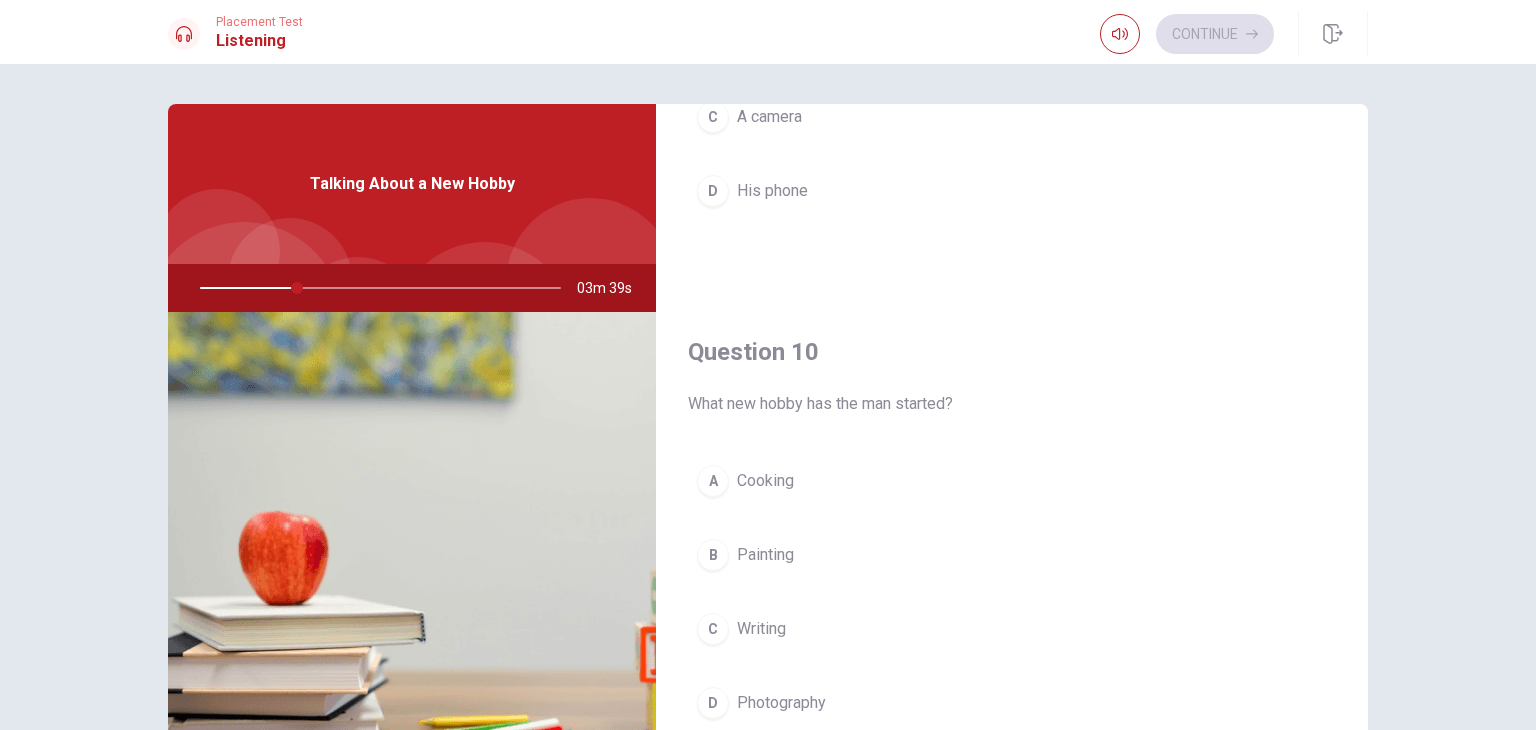 scroll, scrollTop: 1856, scrollLeft: 0, axis: vertical 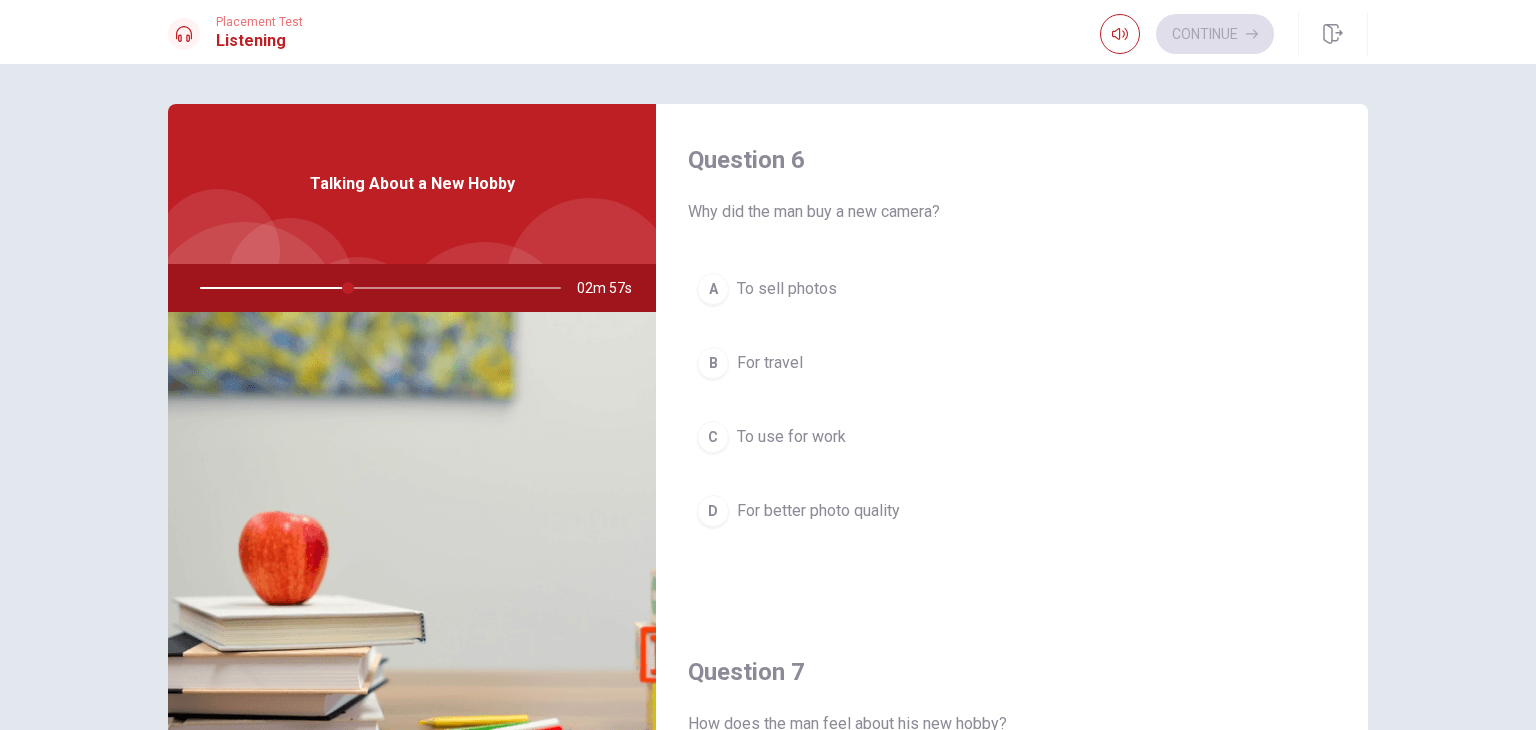 click on "To use for work" at bounding box center (791, 437) 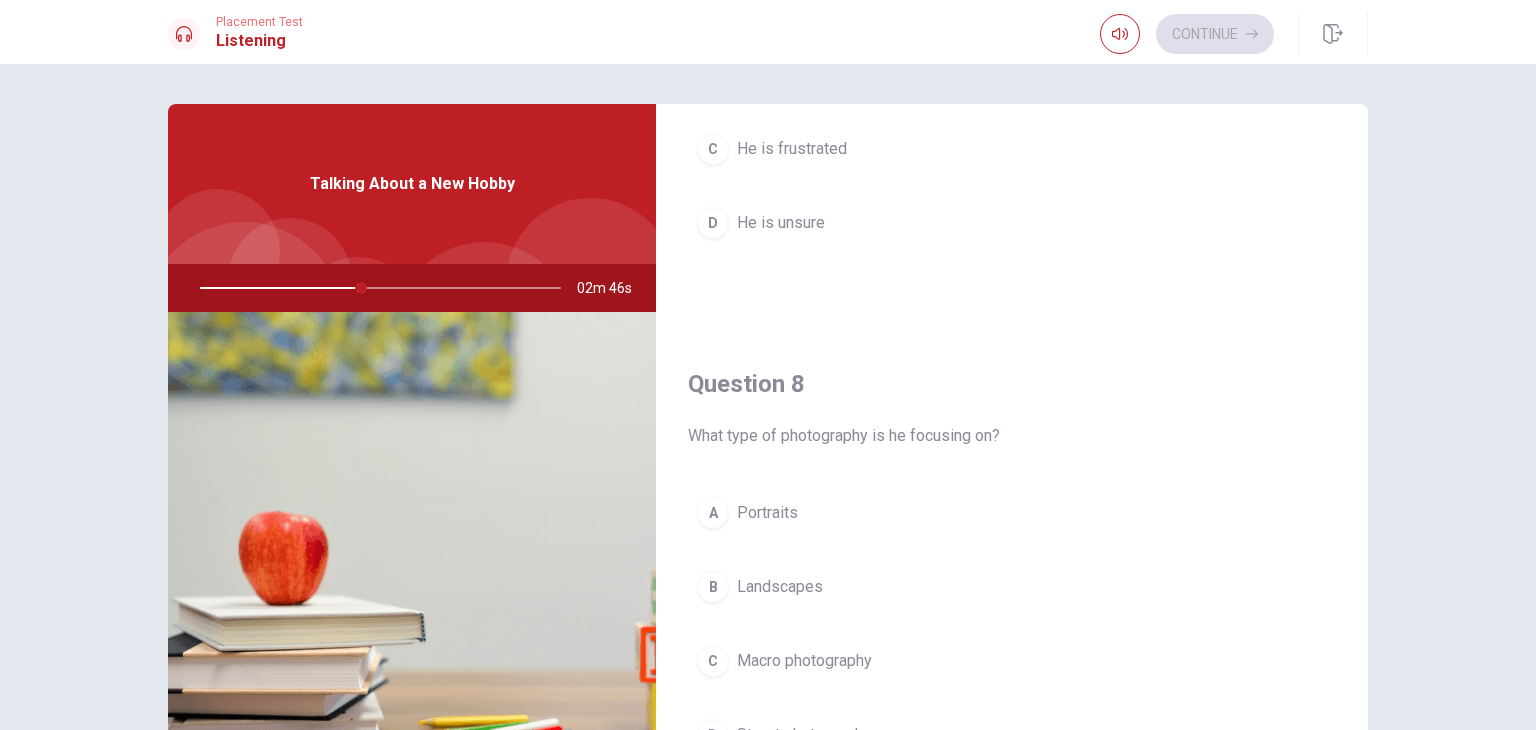 scroll, scrollTop: 1100, scrollLeft: 0, axis: vertical 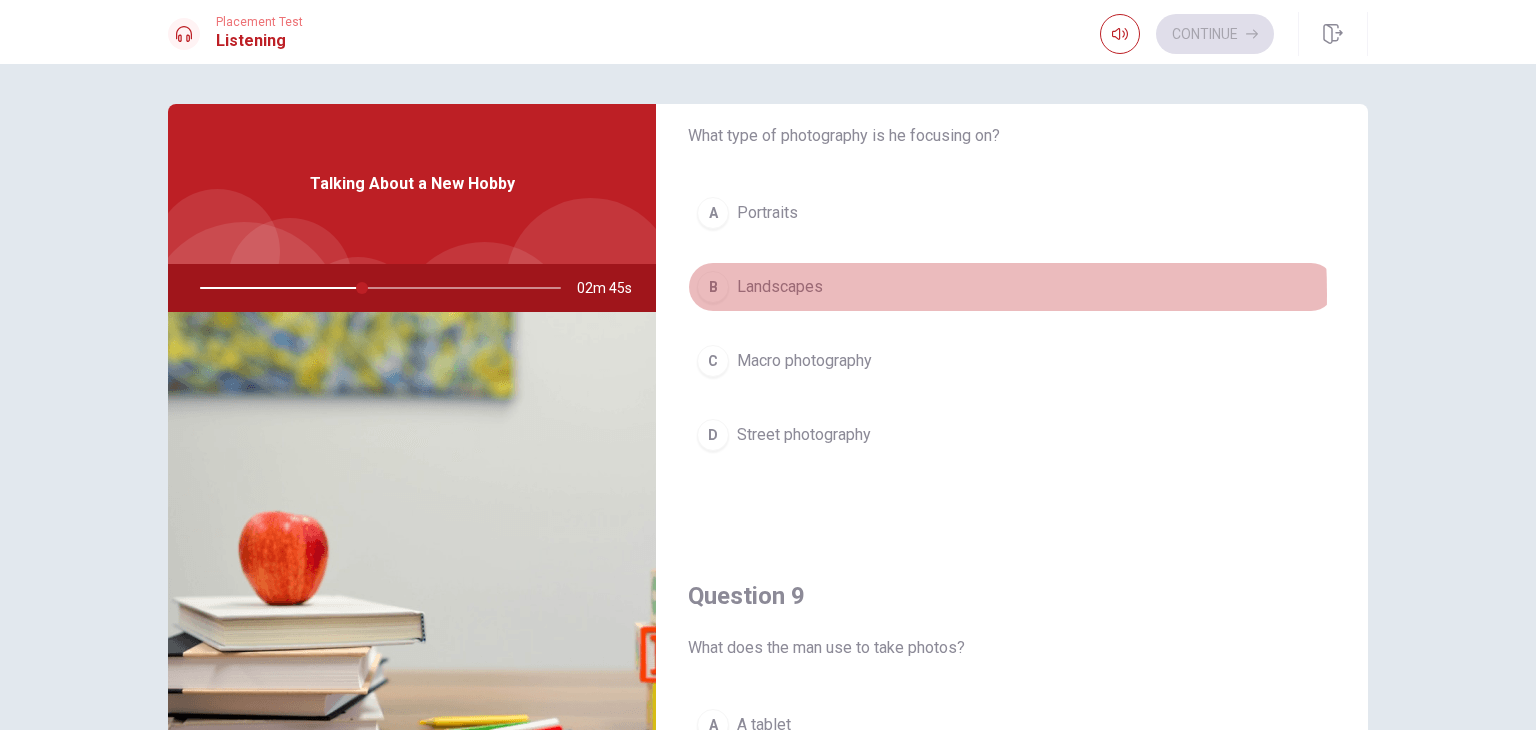 click on "Landscapes" at bounding box center [780, 287] 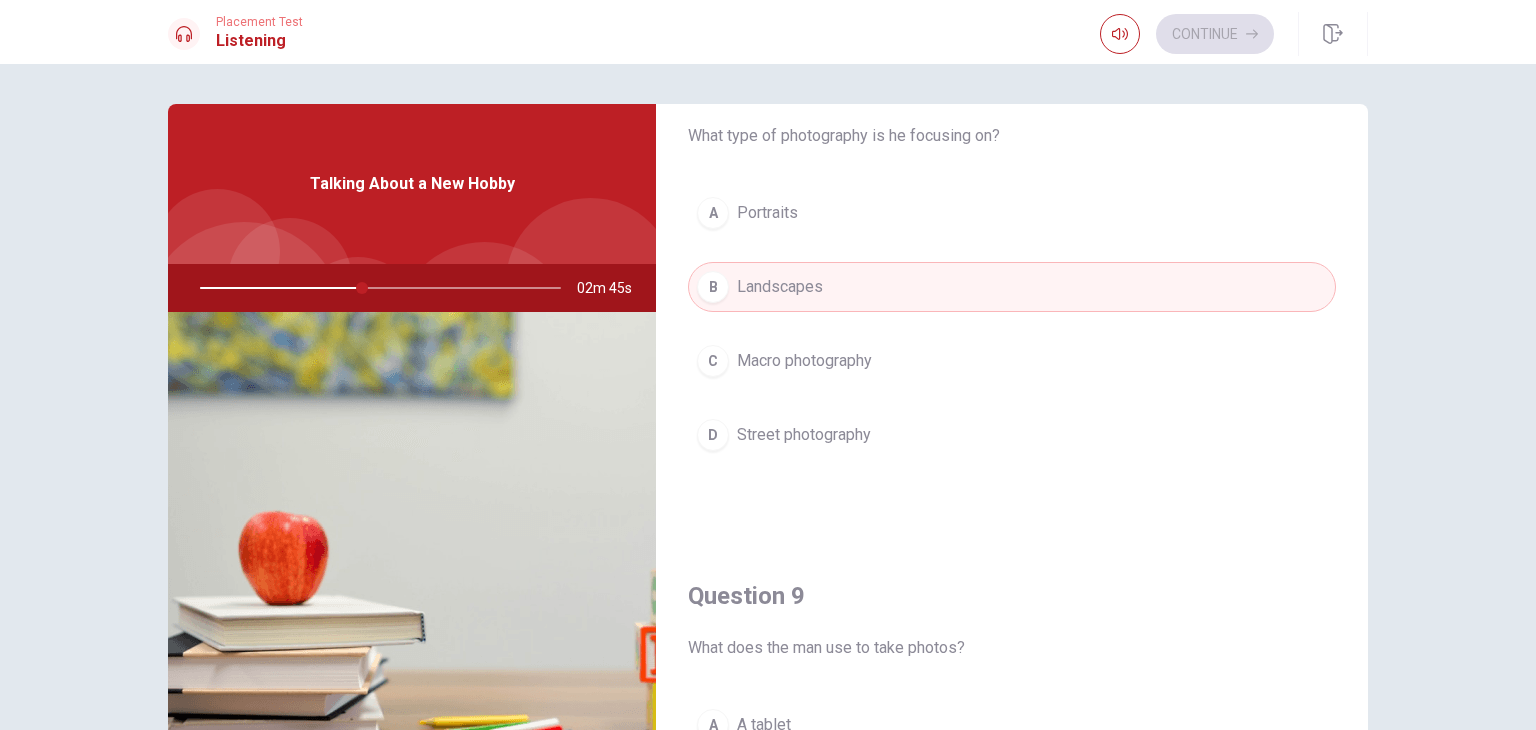 scroll, scrollTop: 1500, scrollLeft: 0, axis: vertical 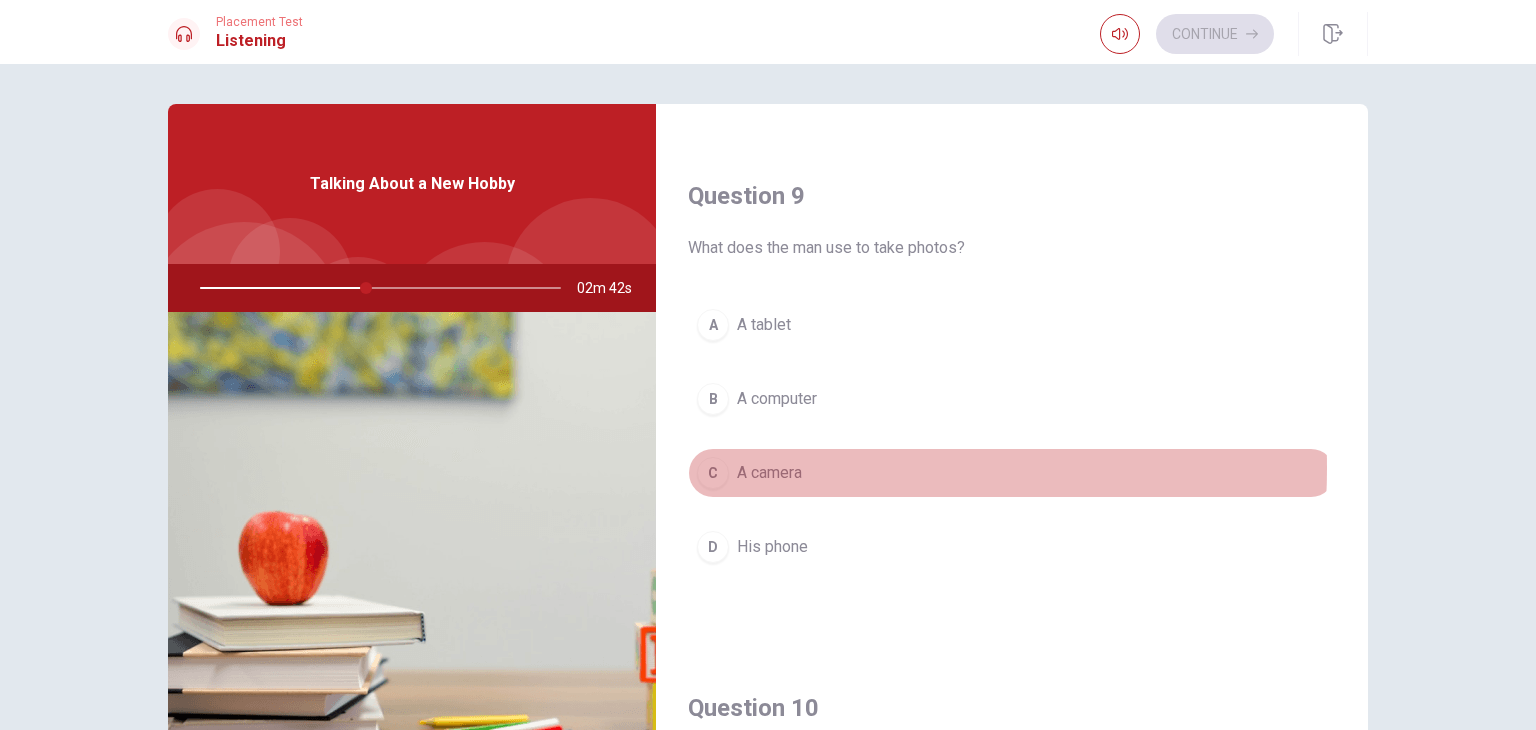 click on "A camera" at bounding box center [769, 473] 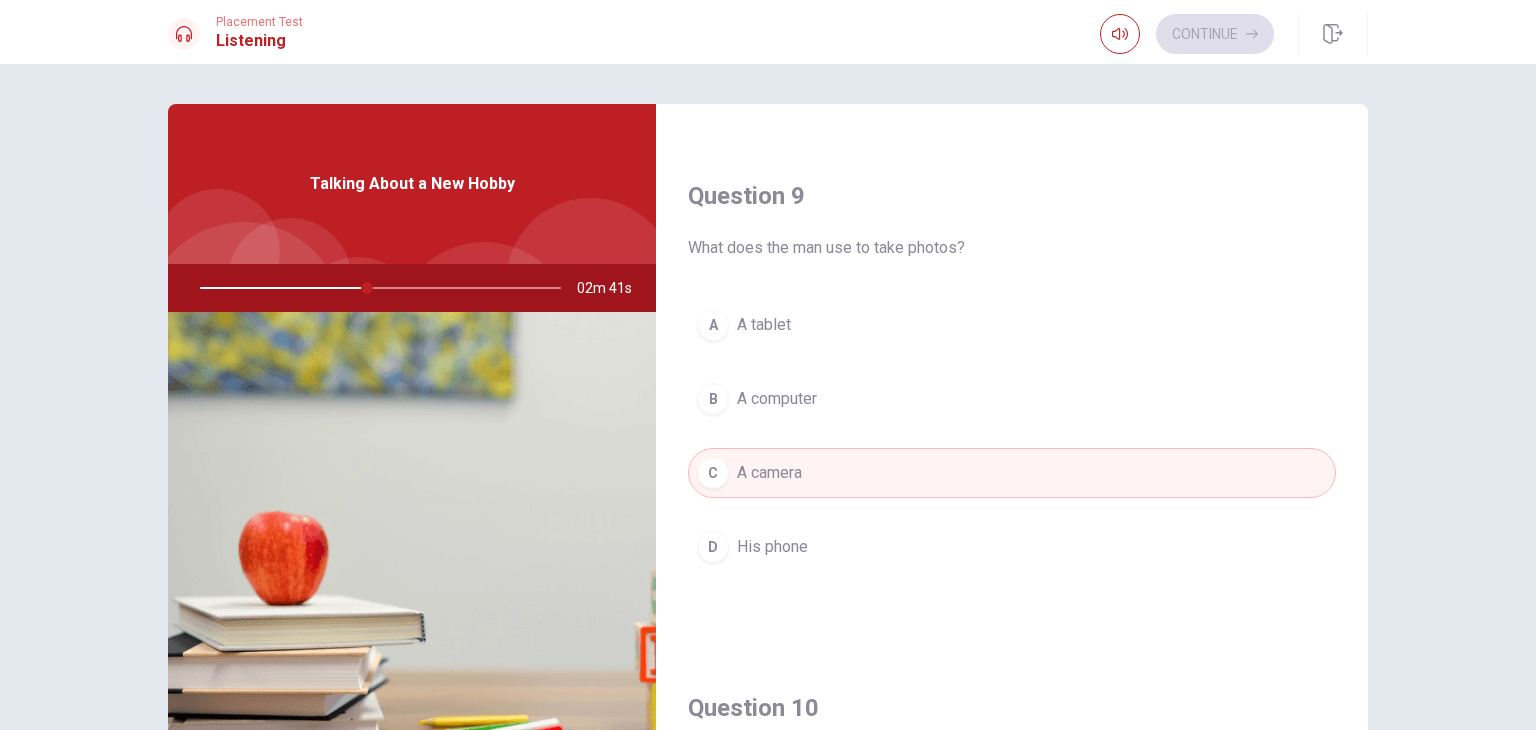 scroll, scrollTop: 1856, scrollLeft: 0, axis: vertical 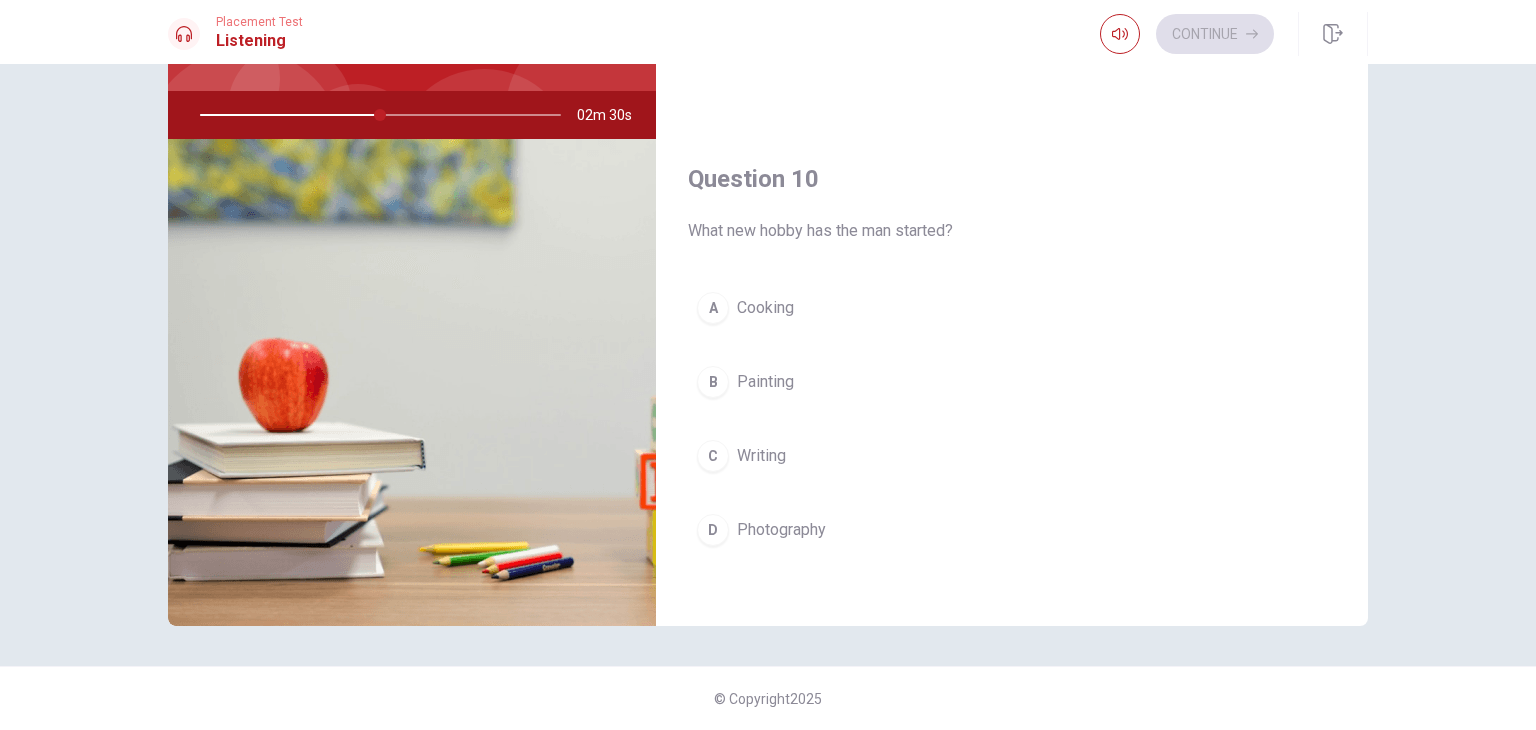 click on "Cooking" at bounding box center [765, 308] 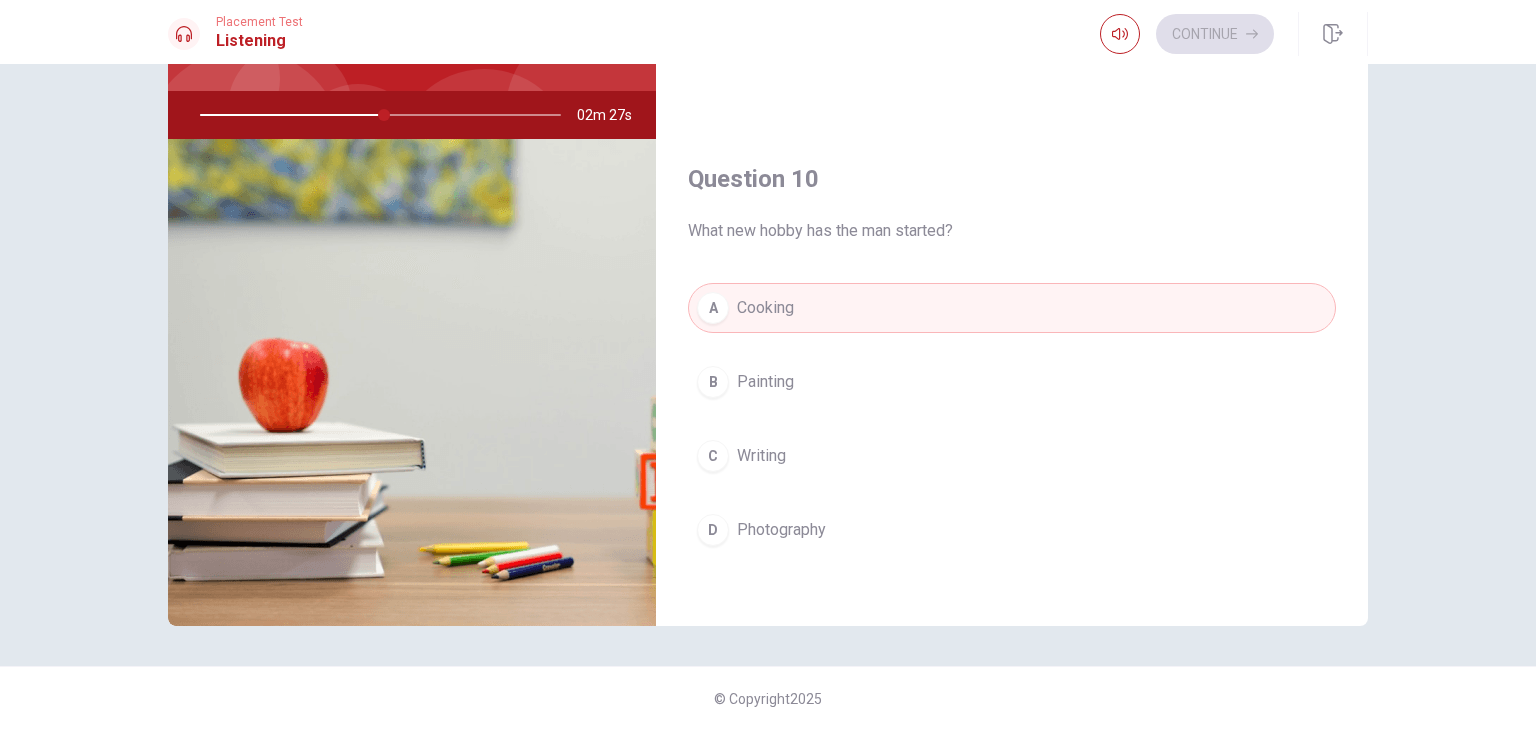 click on "Cooking" at bounding box center (765, 308) 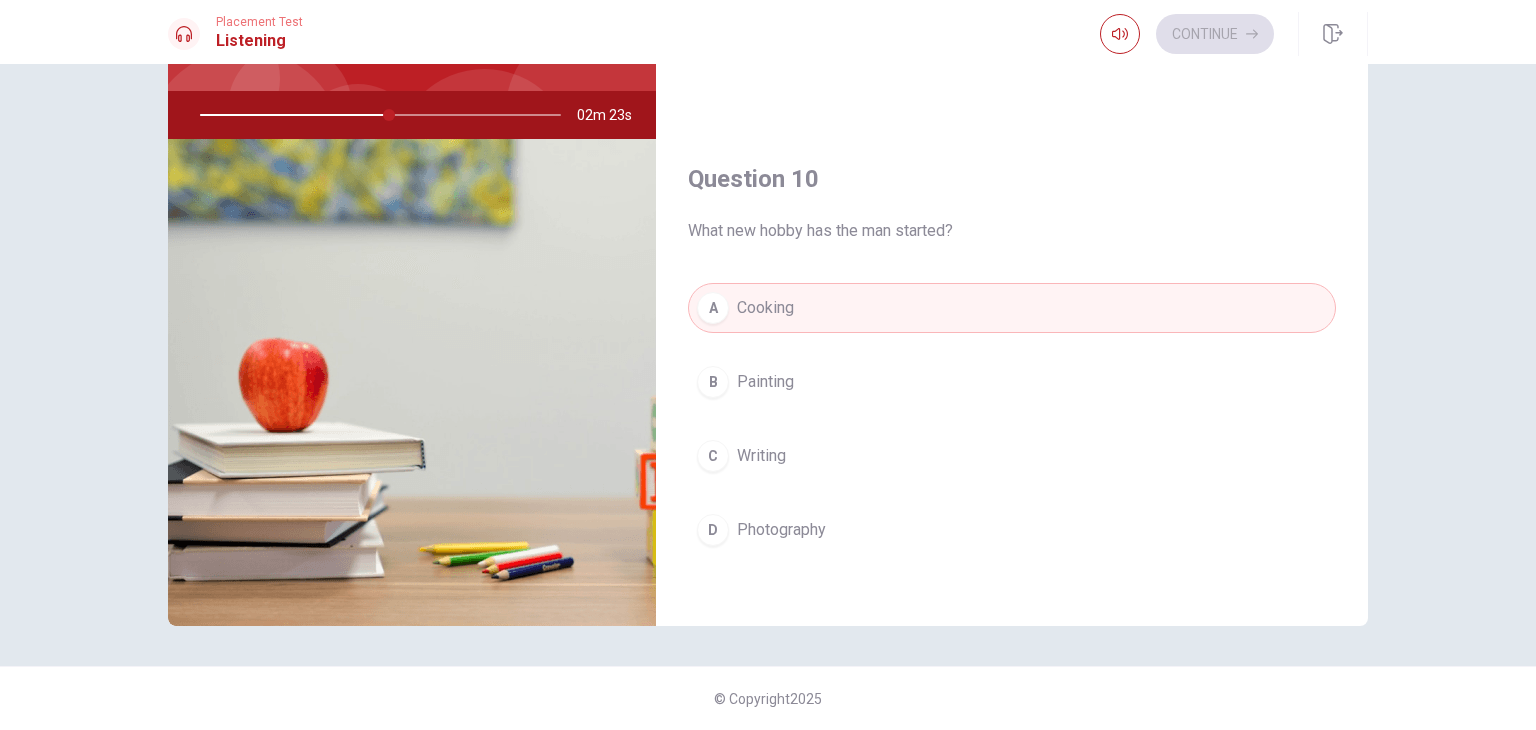 click on "Photography" at bounding box center (781, 530) 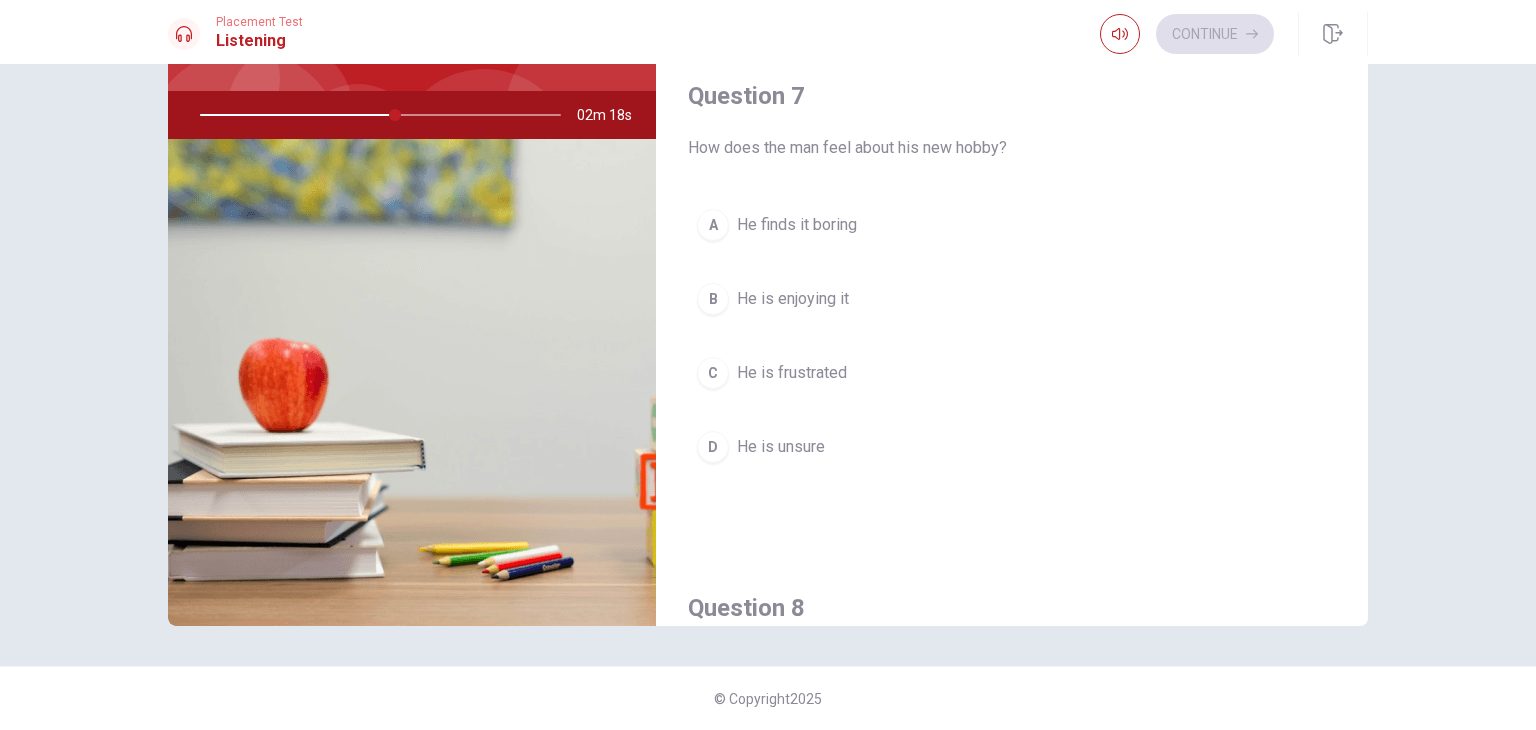 scroll, scrollTop: 356, scrollLeft: 0, axis: vertical 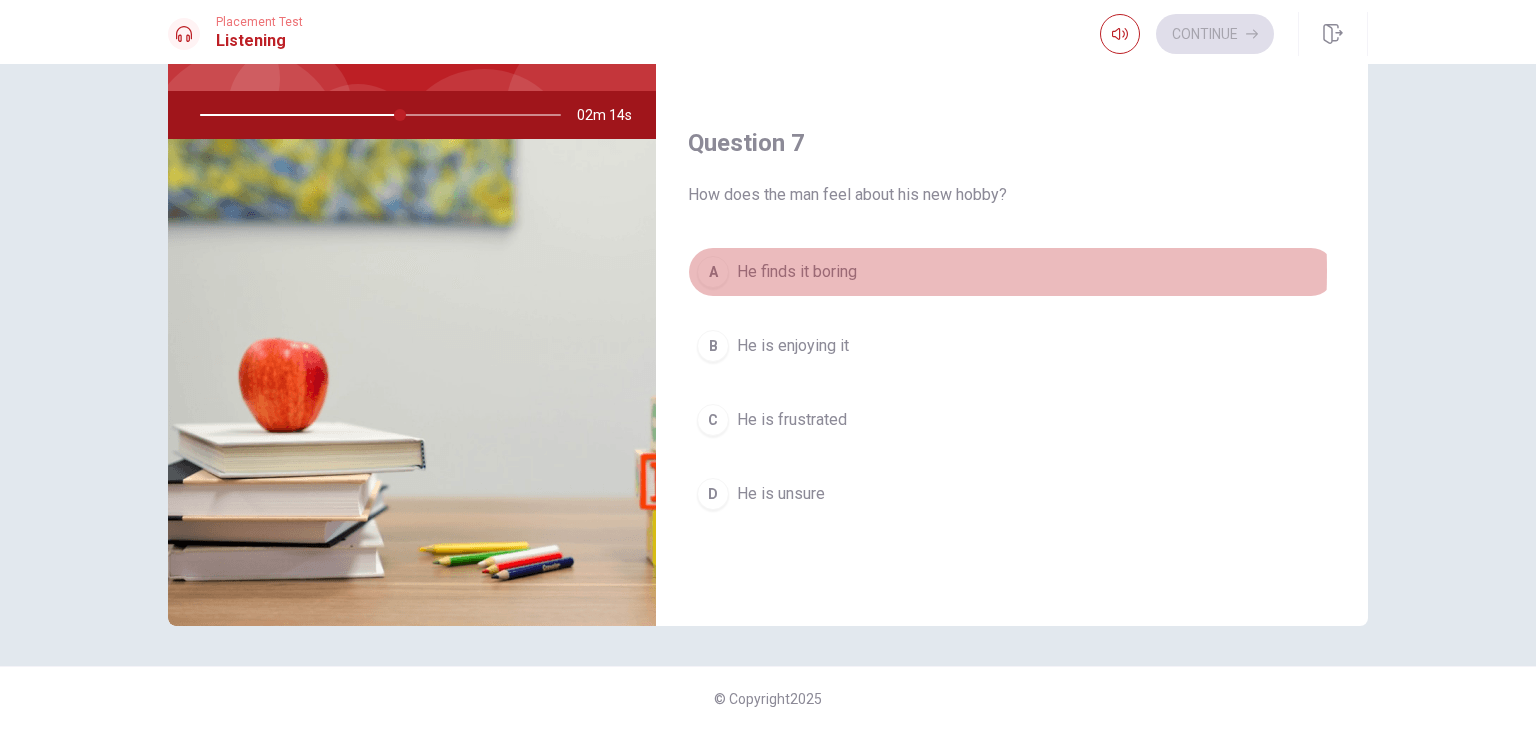 click on "He finds it boring" at bounding box center (797, 272) 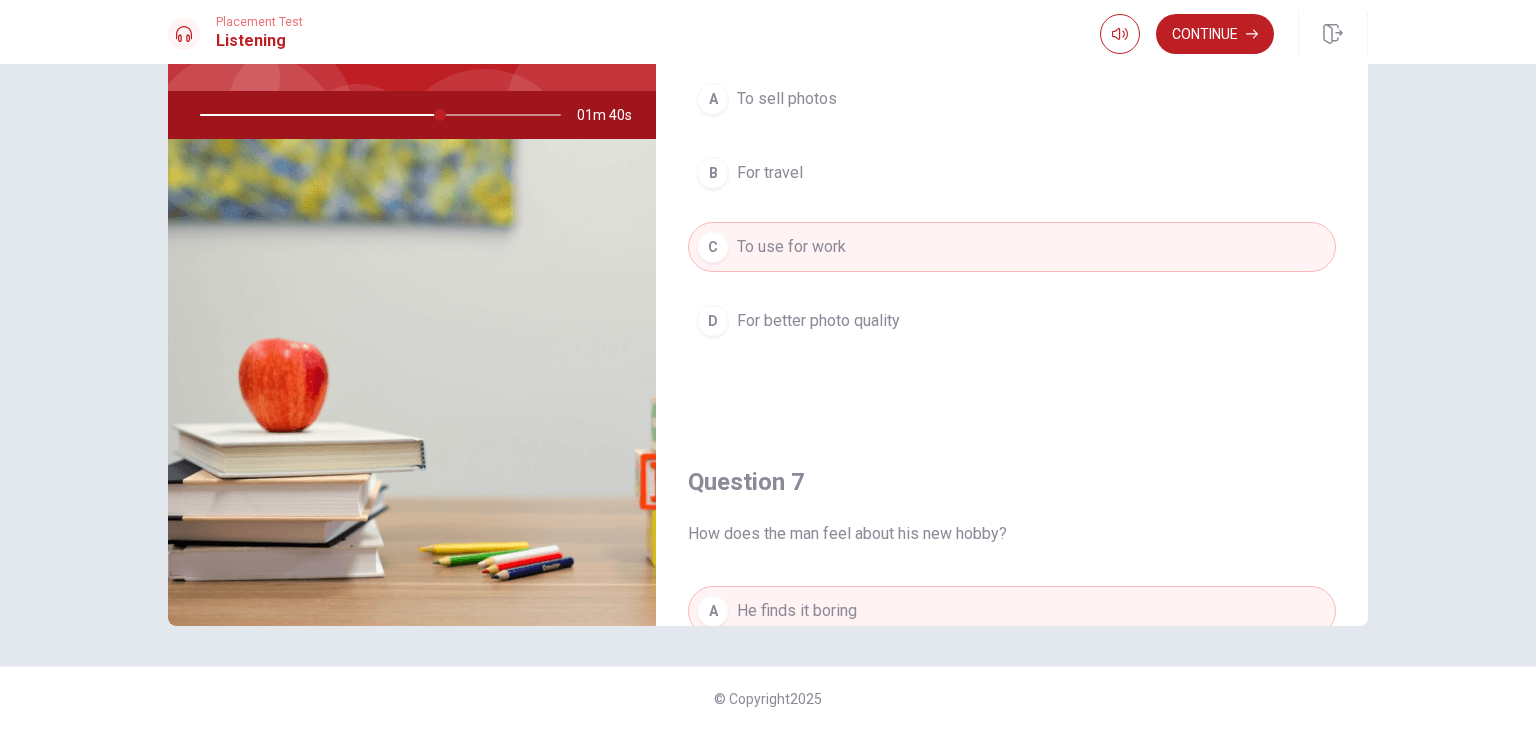 scroll, scrollTop: 0, scrollLeft: 0, axis: both 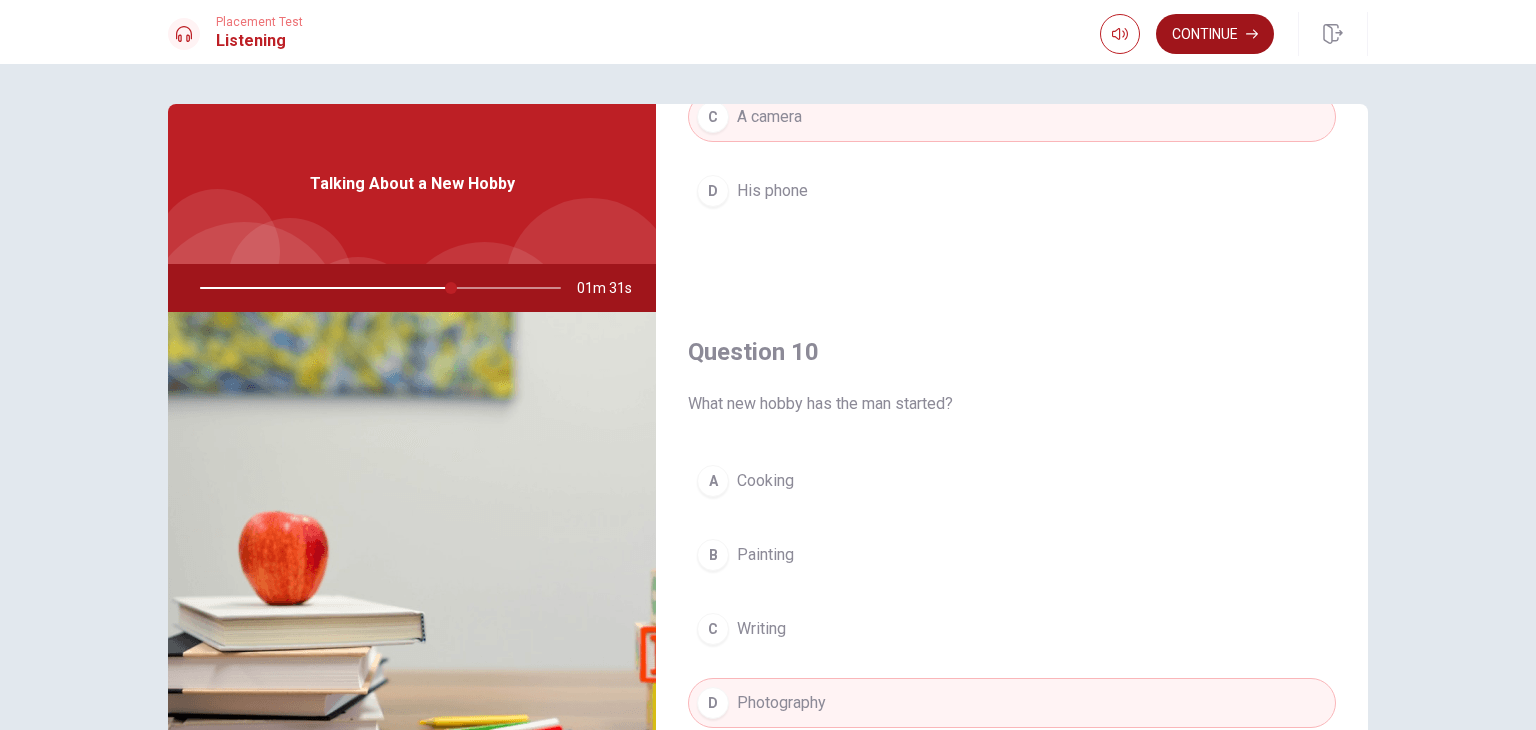click on "Continue" at bounding box center [1215, 34] 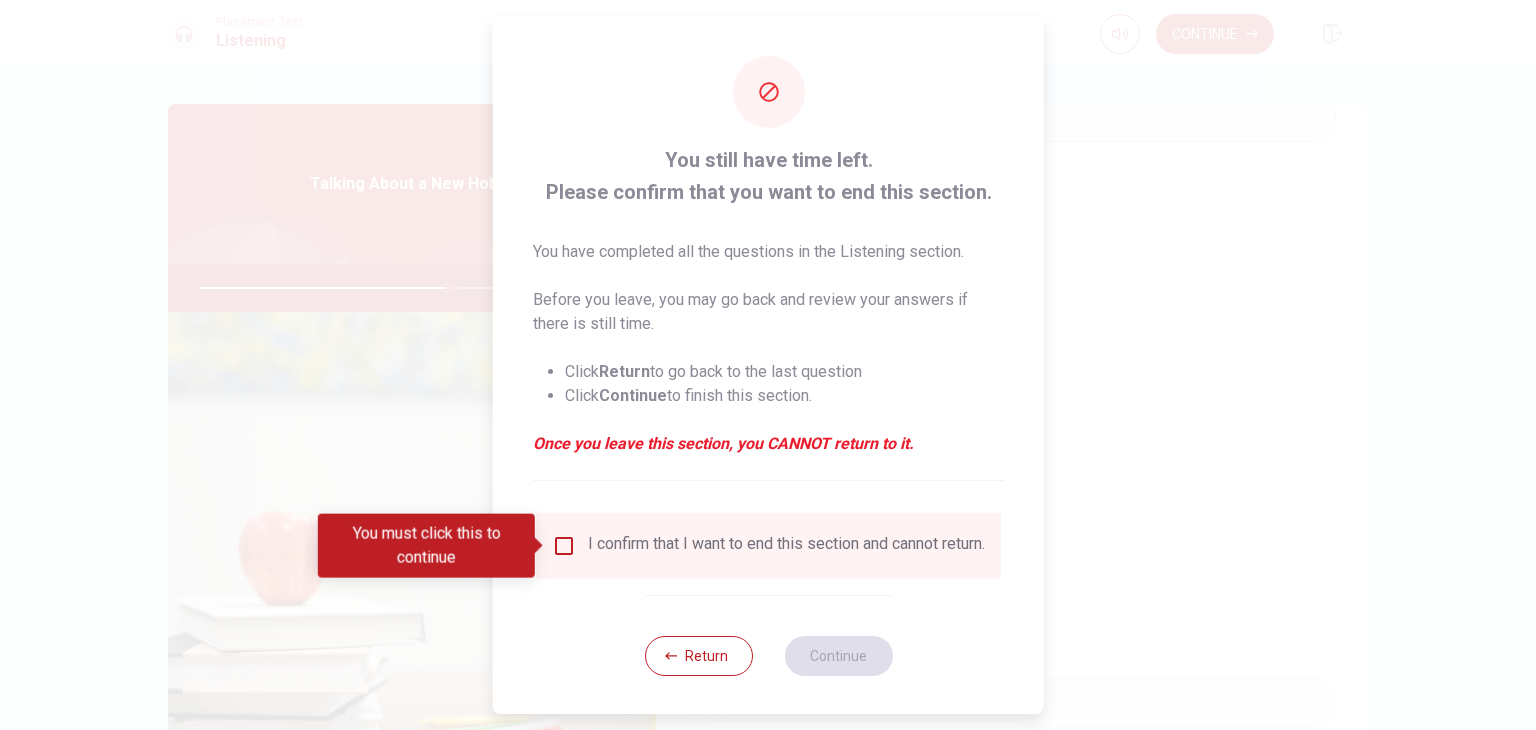 click at bounding box center [564, 546] 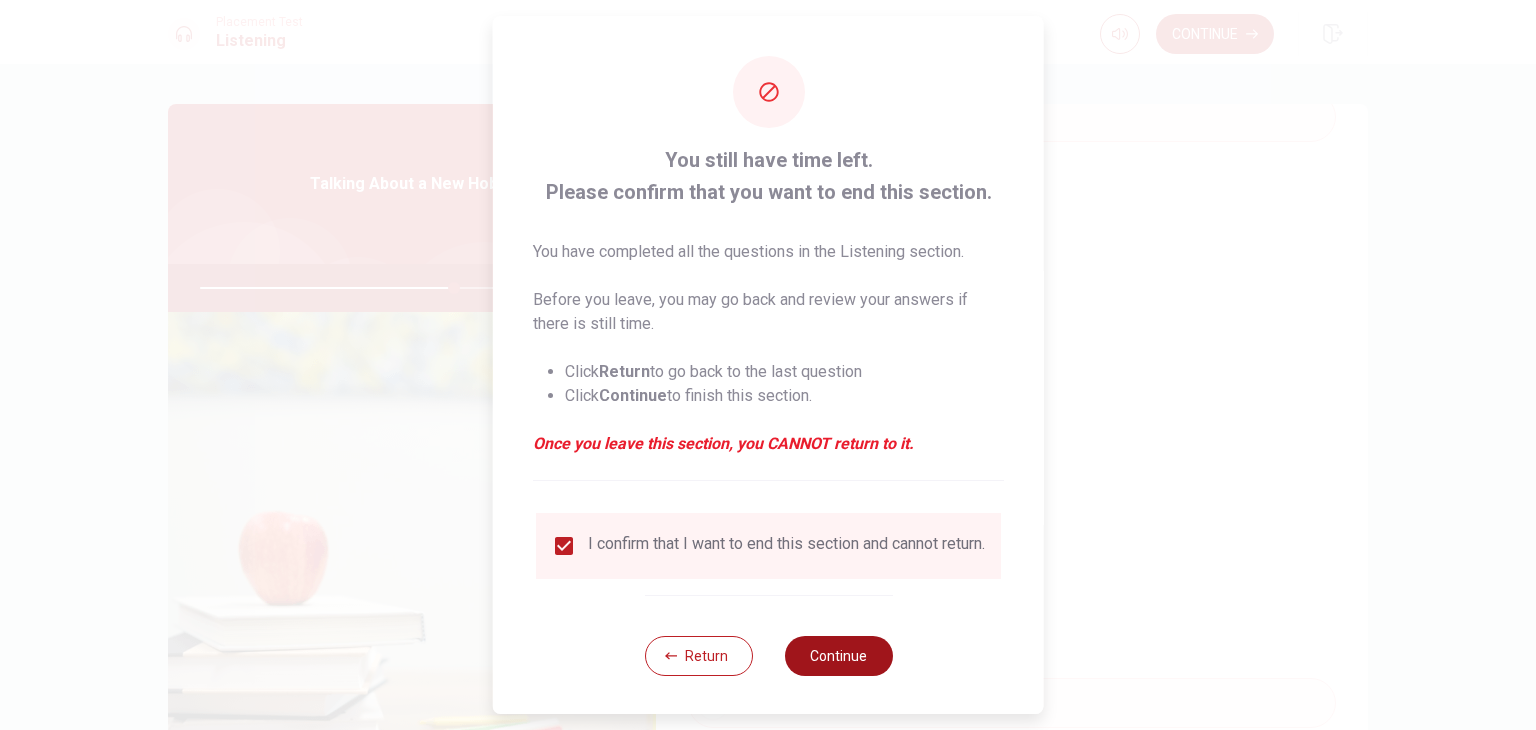 click on "Continue" at bounding box center (838, 656) 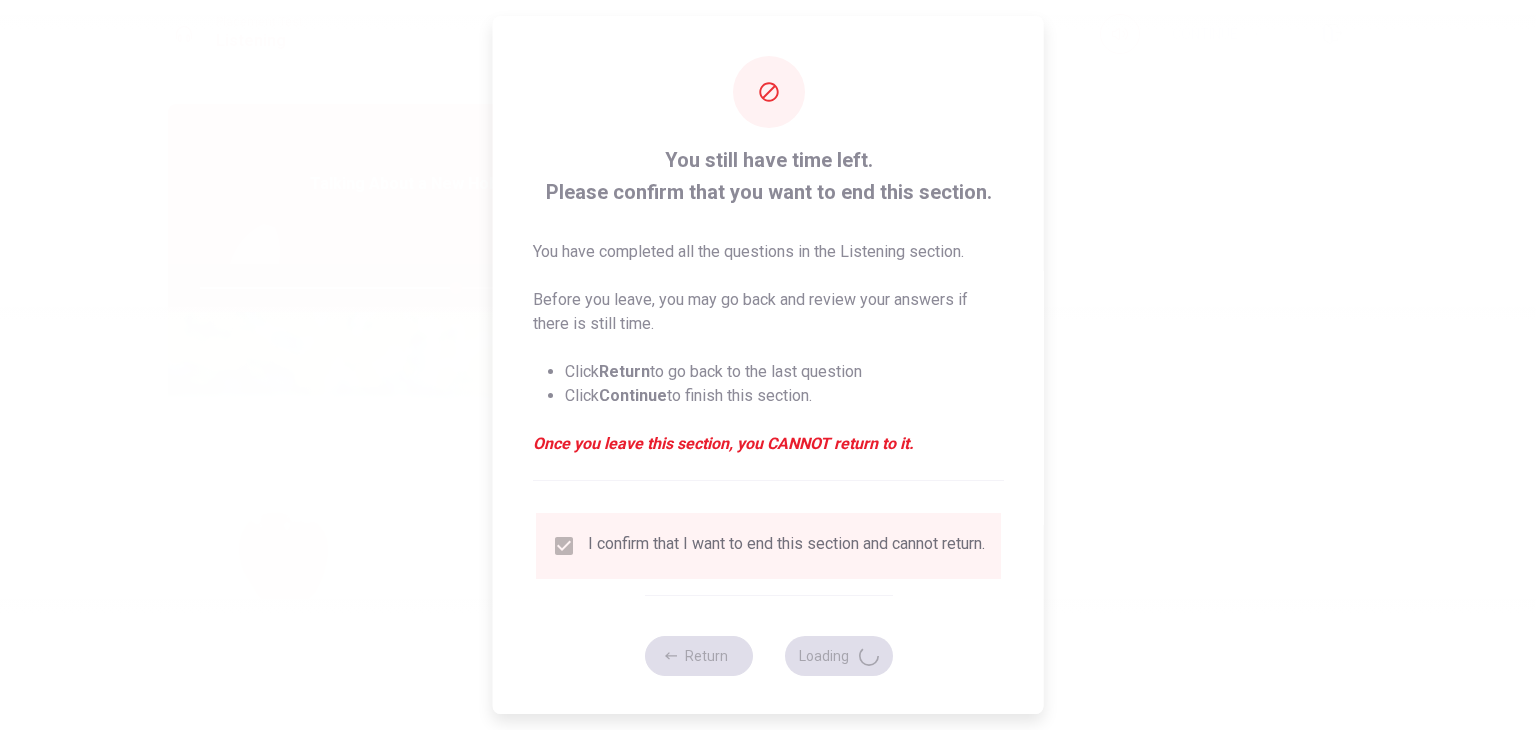 type on "71" 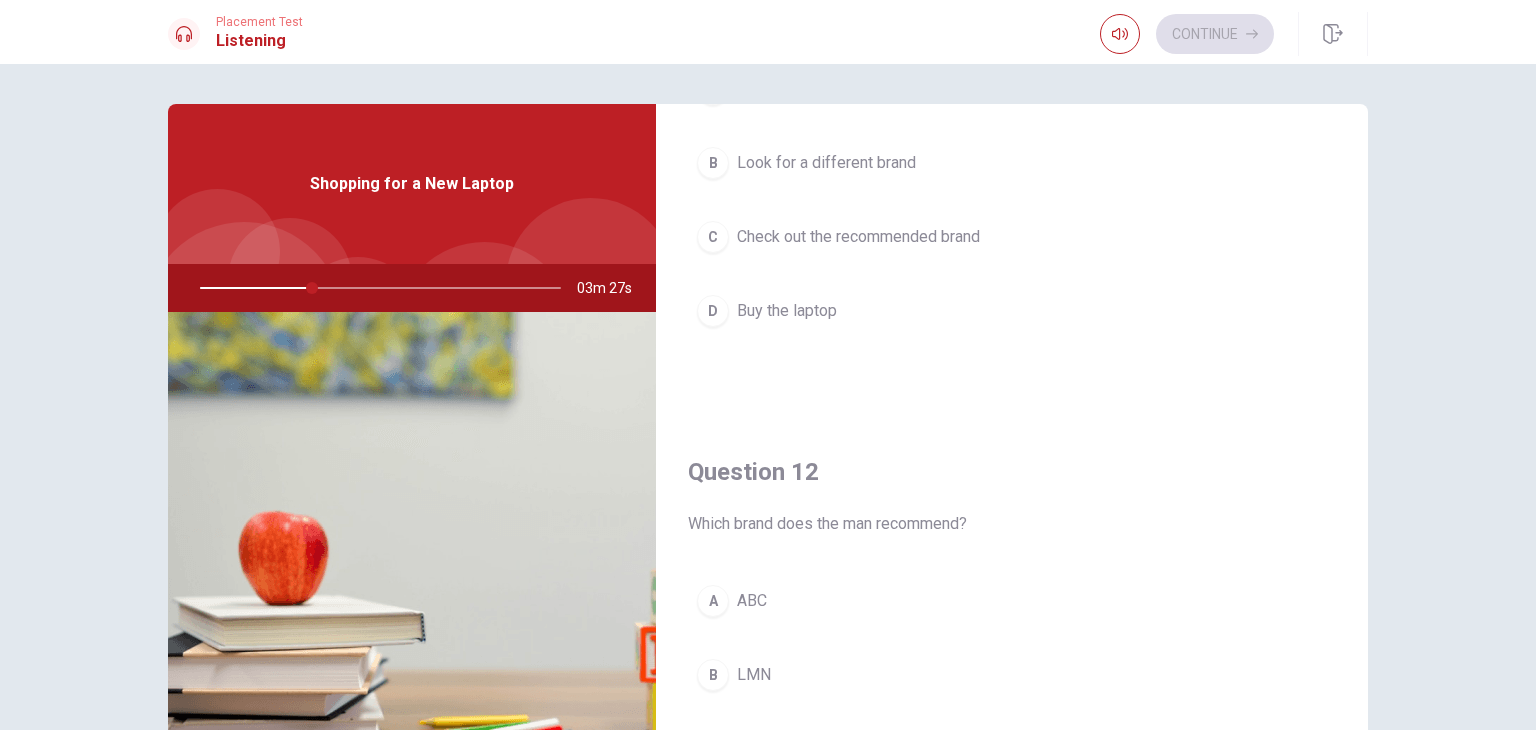 scroll, scrollTop: 400, scrollLeft: 0, axis: vertical 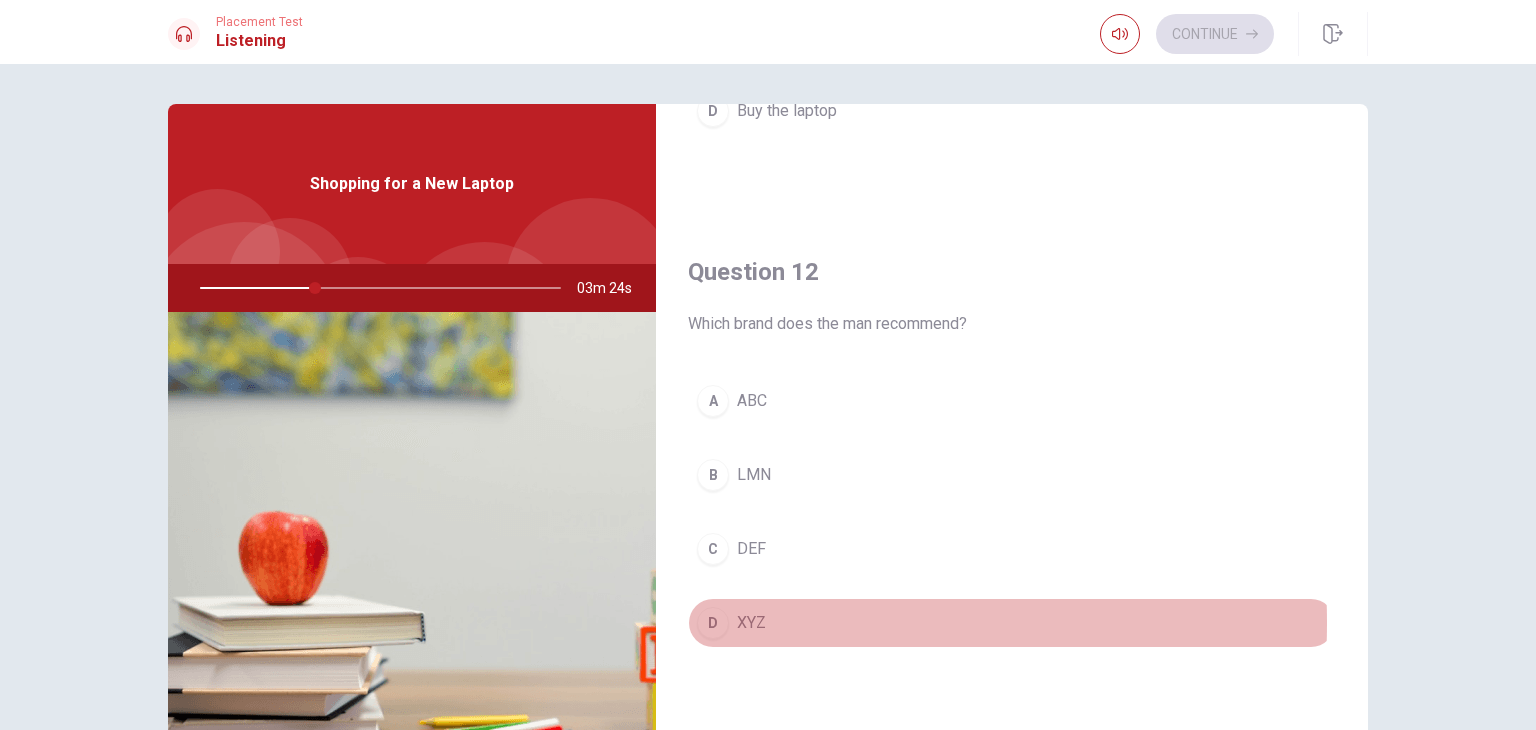 click on "XYZ" at bounding box center (751, 623) 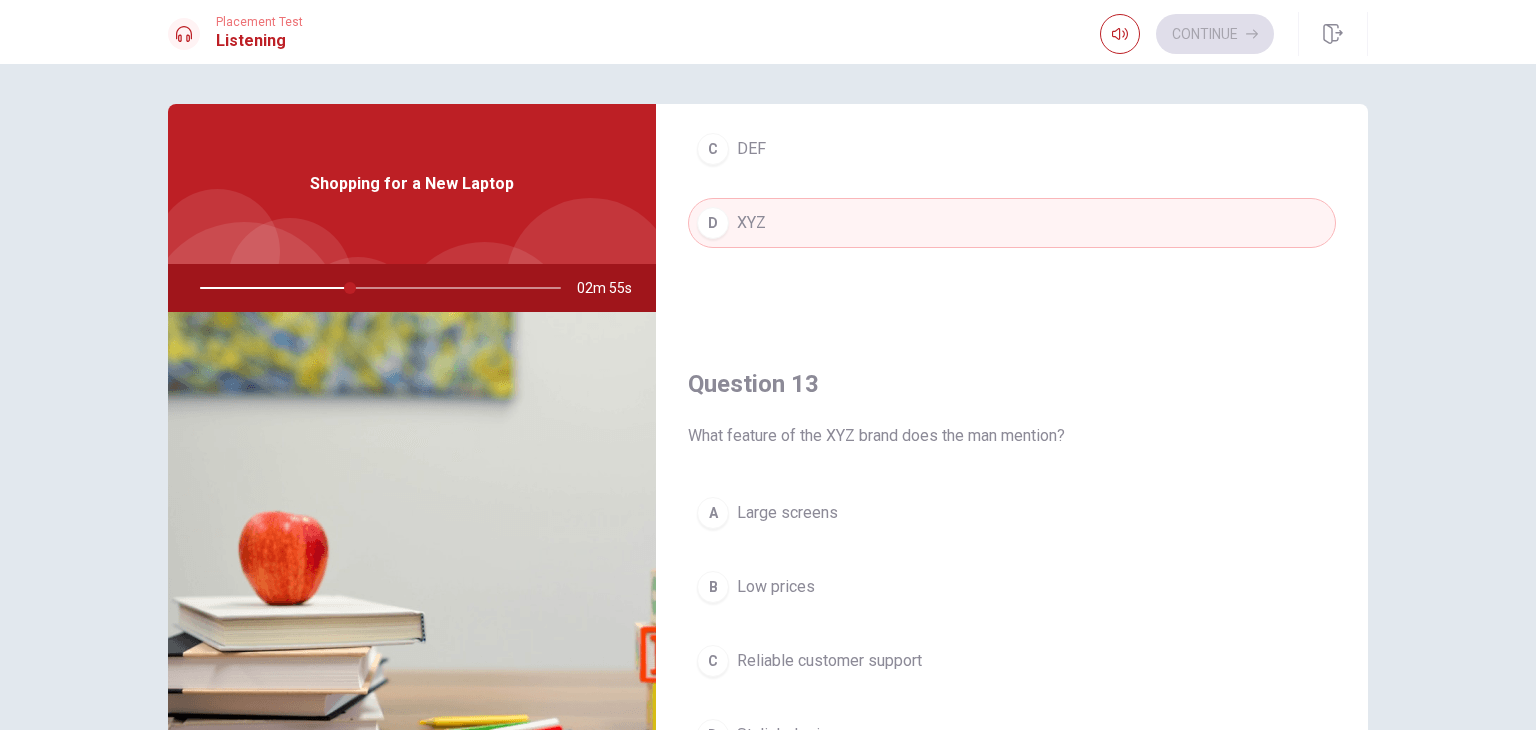 scroll, scrollTop: 900, scrollLeft: 0, axis: vertical 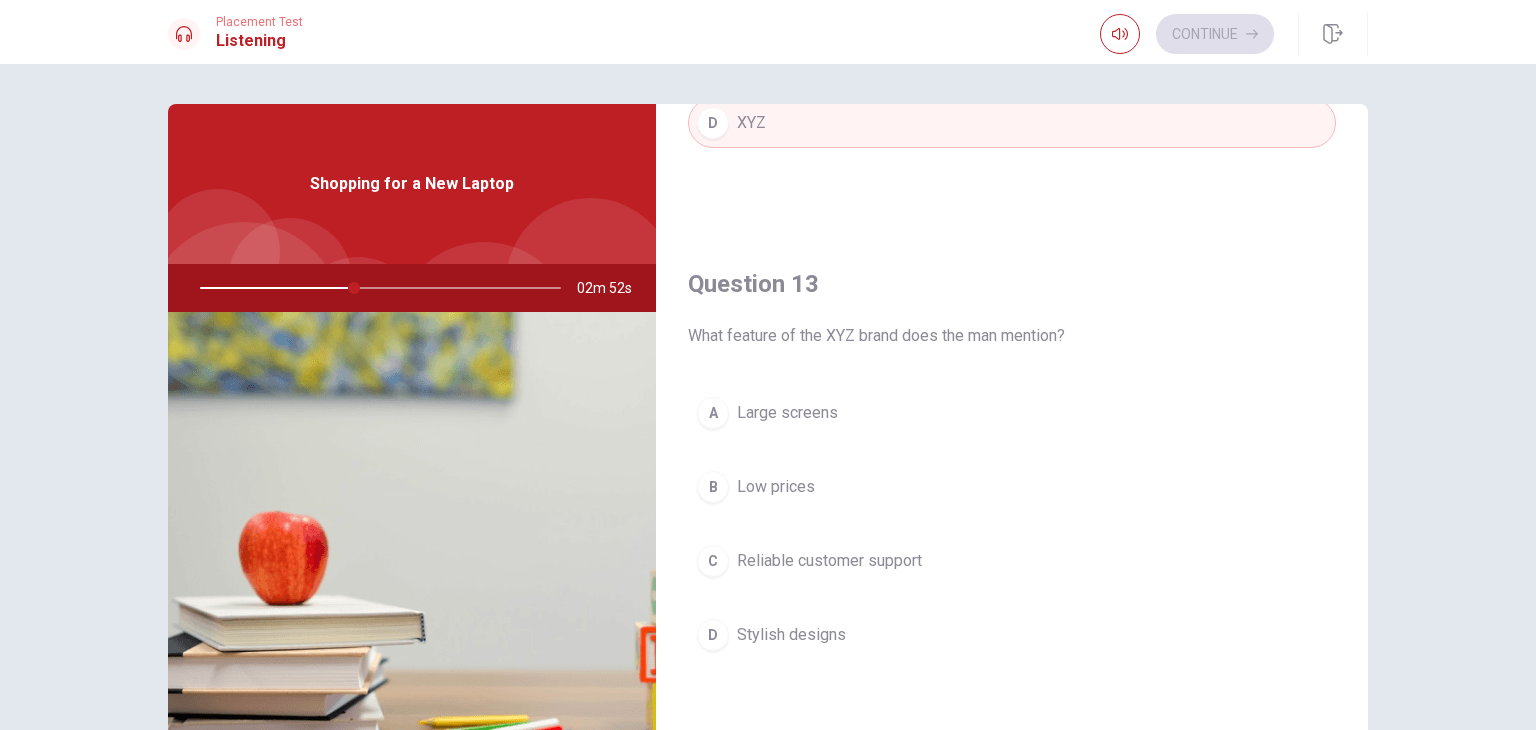 click on "Reliable customer support" at bounding box center (829, 561) 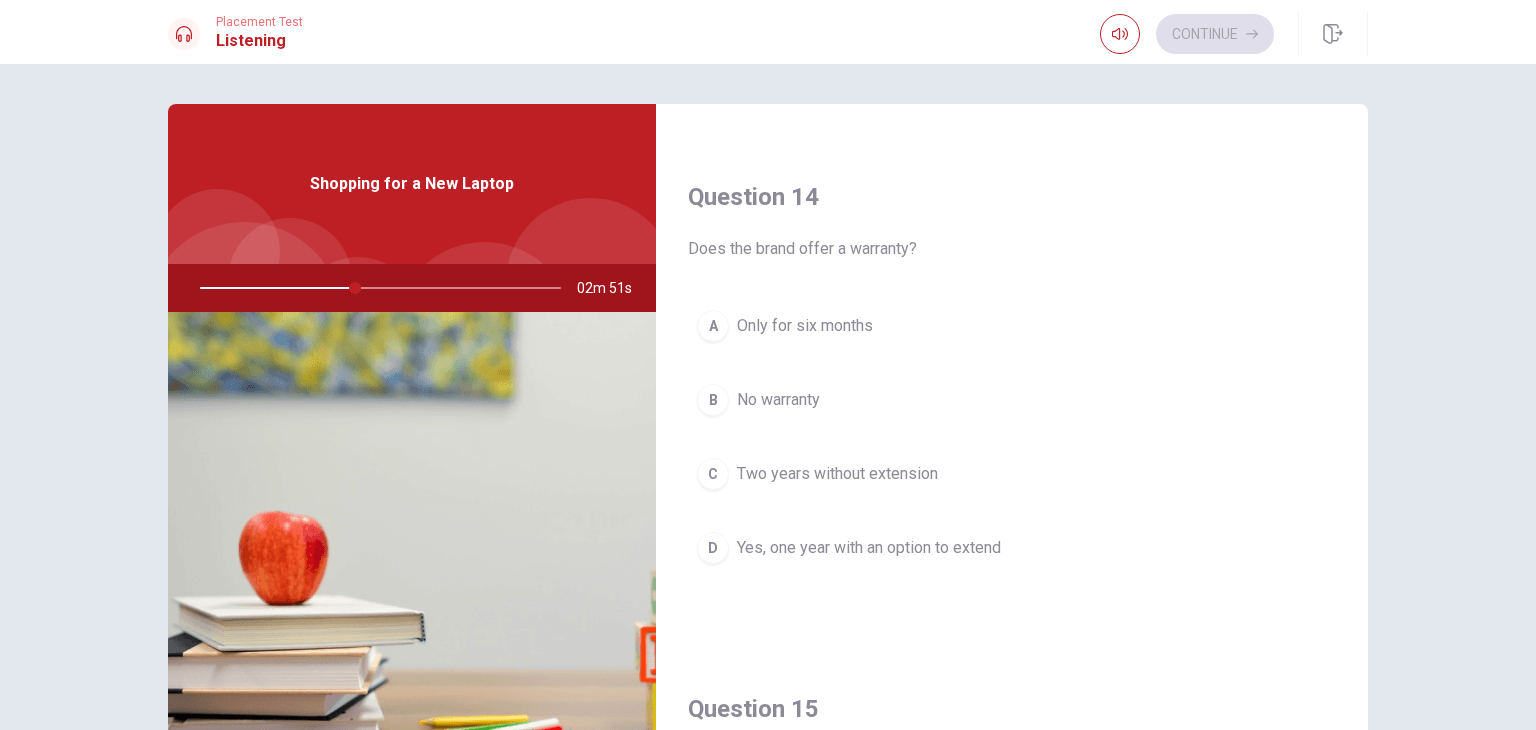 scroll, scrollTop: 1500, scrollLeft: 0, axis: vertical 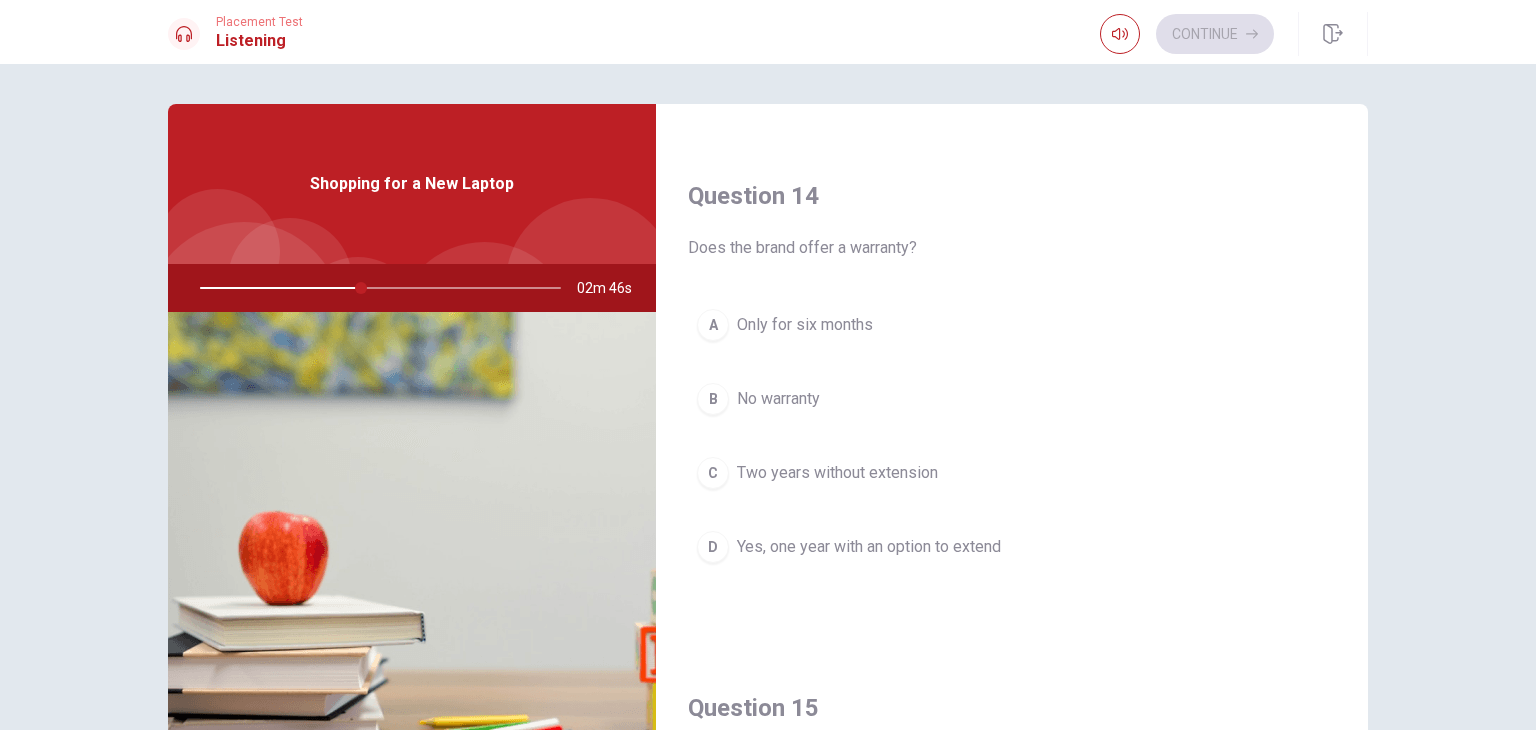click on "Yes, one year with an option to extend" at bounding box center [869, 547] 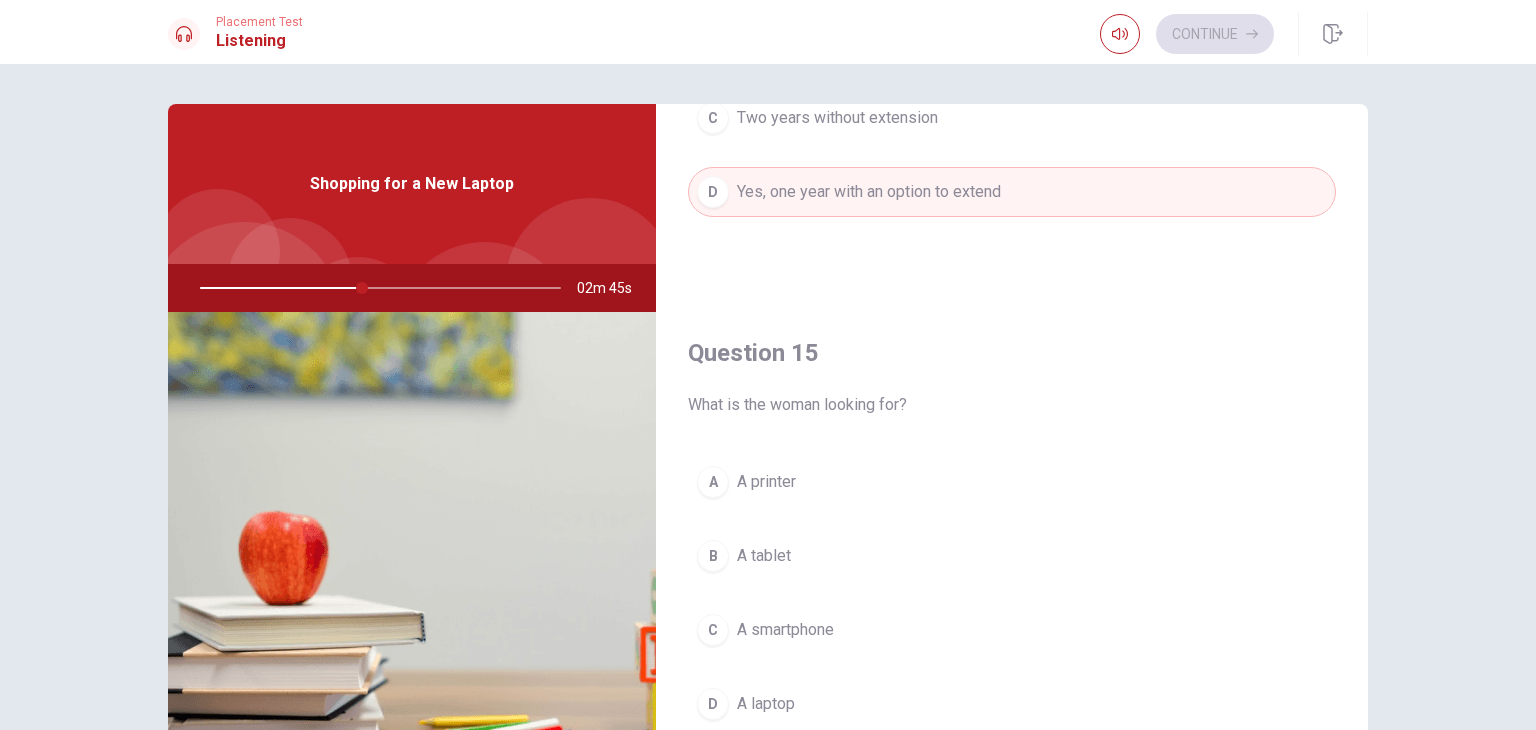 scroll, scrollTop: 1856, scrollLeft: 0, axis: vertical 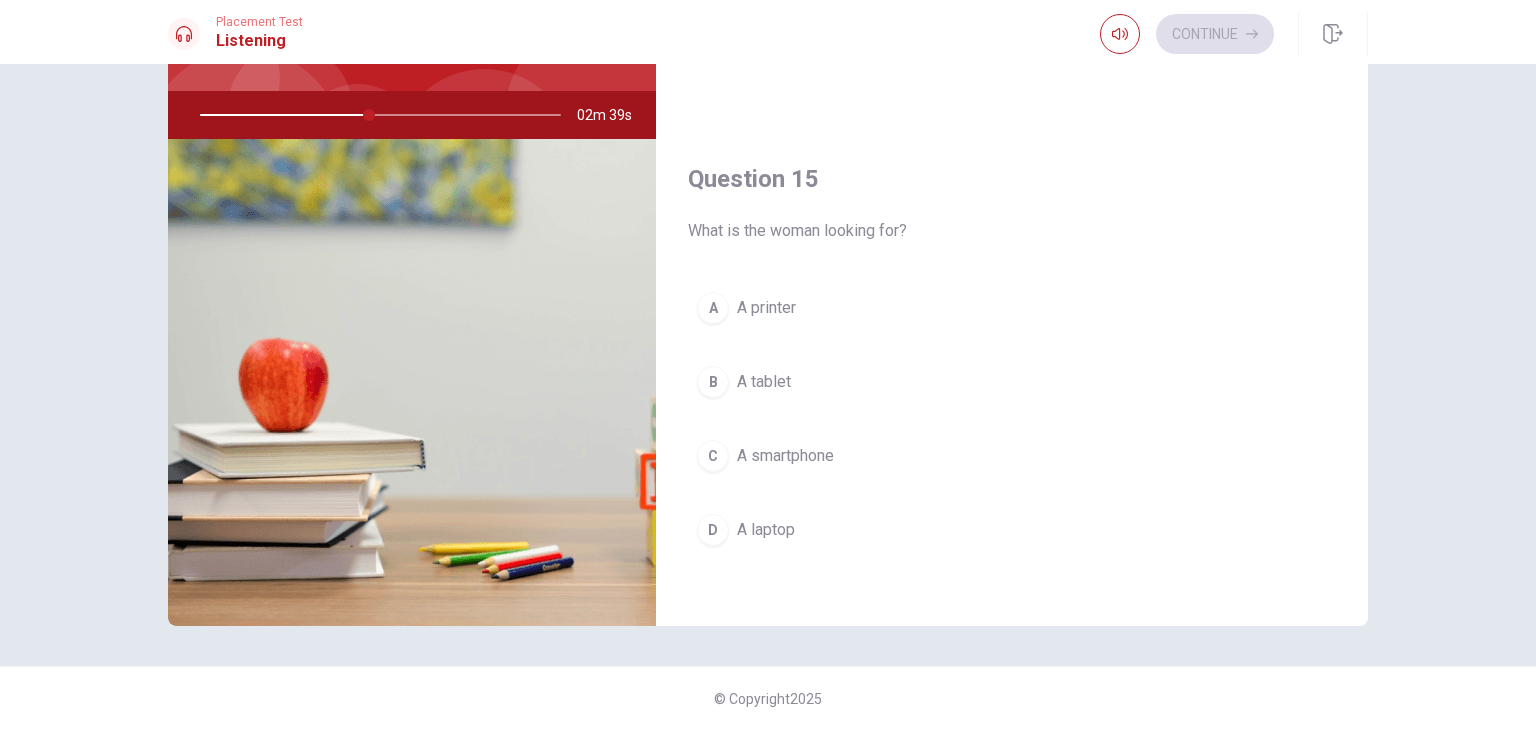 click on "A laptop" at bounding box center [766, 530] 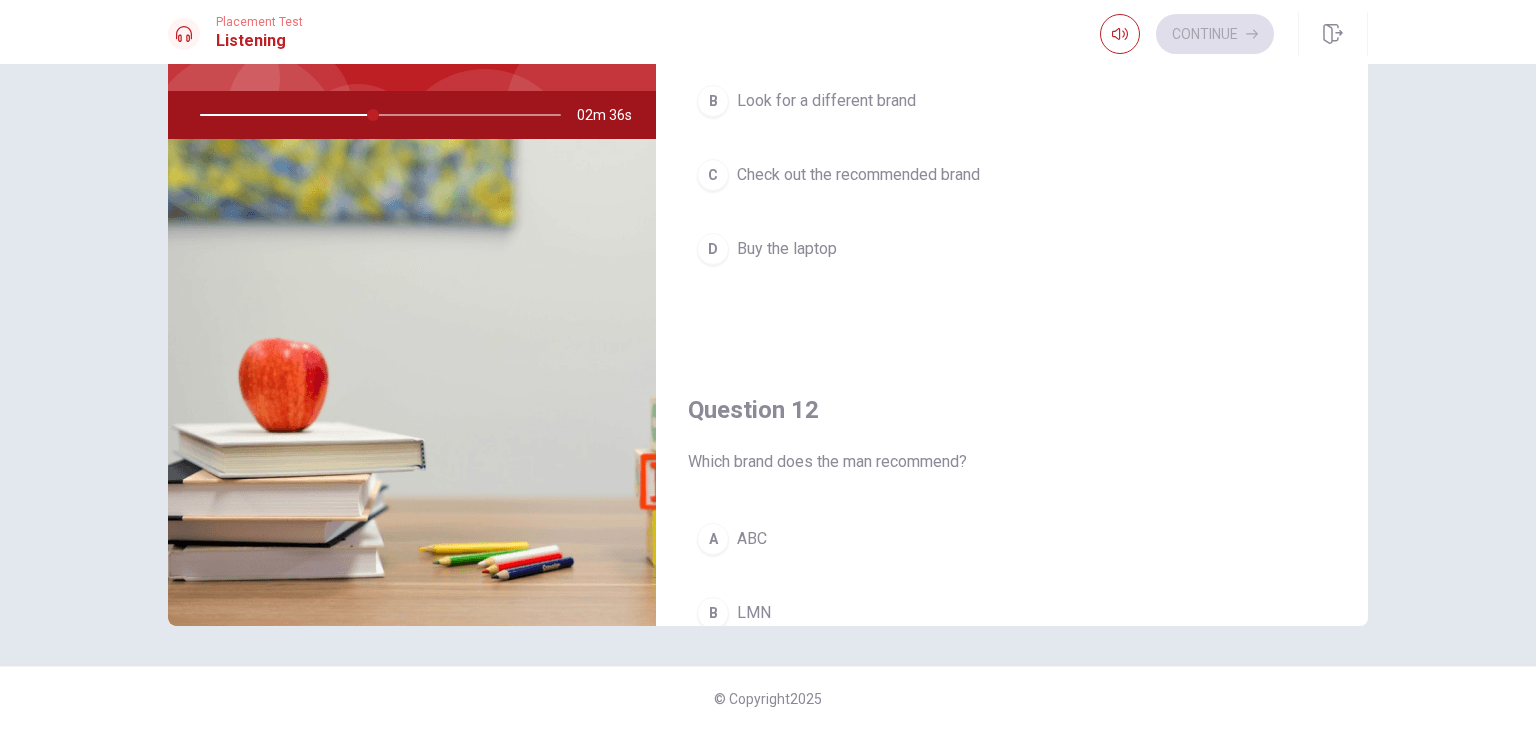 scroll, scrollTop: 0, scrollLeft: 0, axis: both 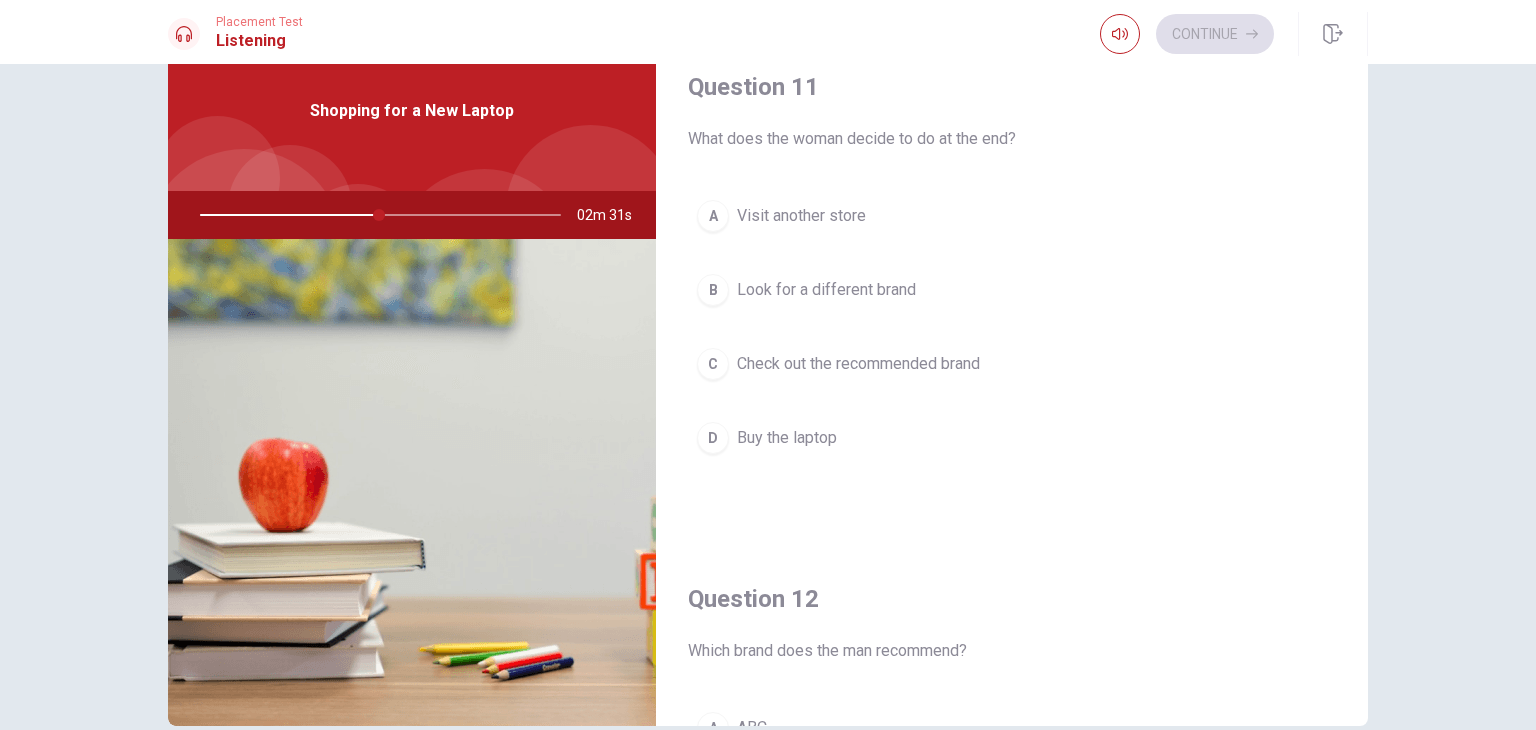 click on "Buy the laptop" at bounding box center (787, 438) 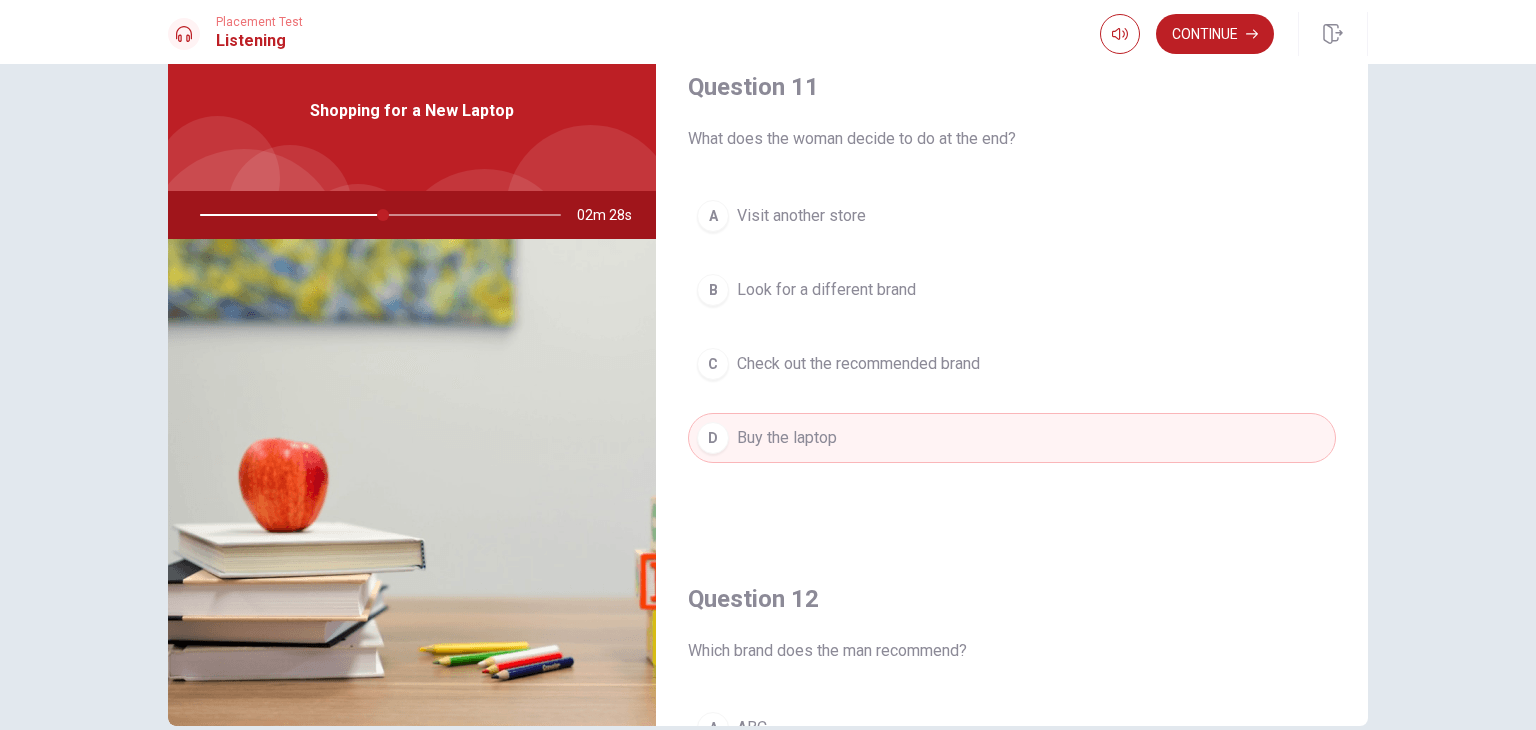 click on "Check out the recommended brand" at bounding box center (858, 364) 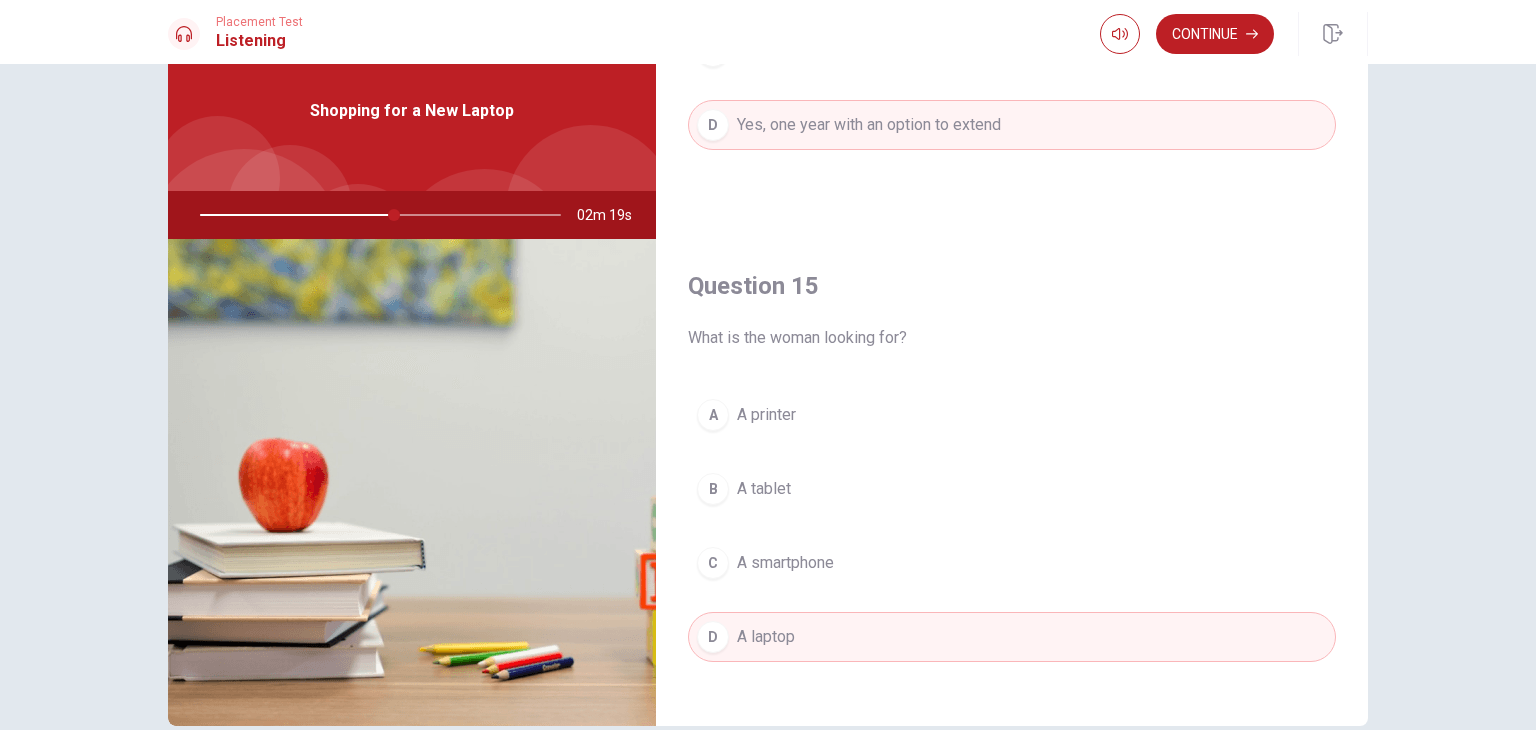 scroll, scrollTop: 1856, scrollLeft: 0, axis: vertical 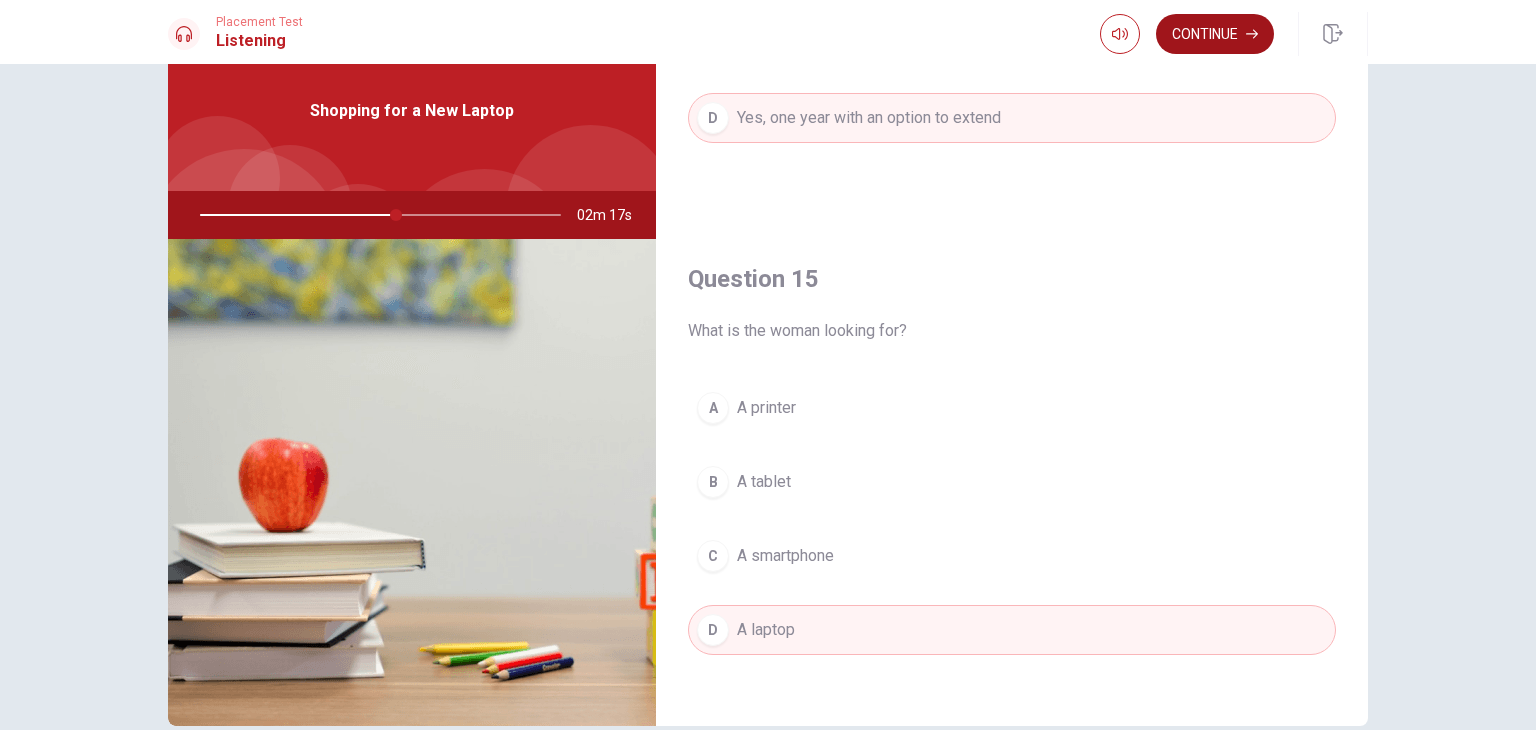 click on "Continue" at bounding box center (1215, 34) 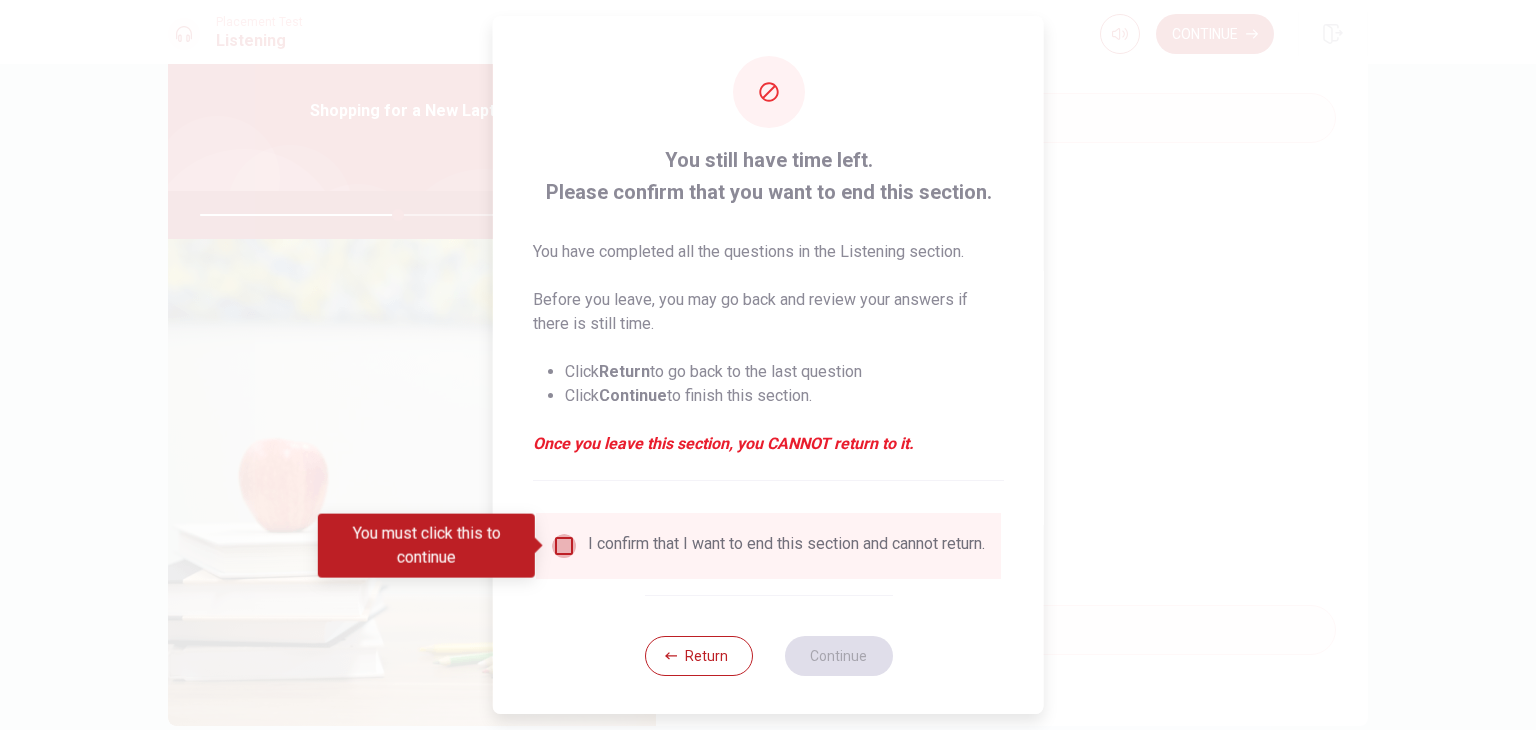 click at bounding box center (564, 546) 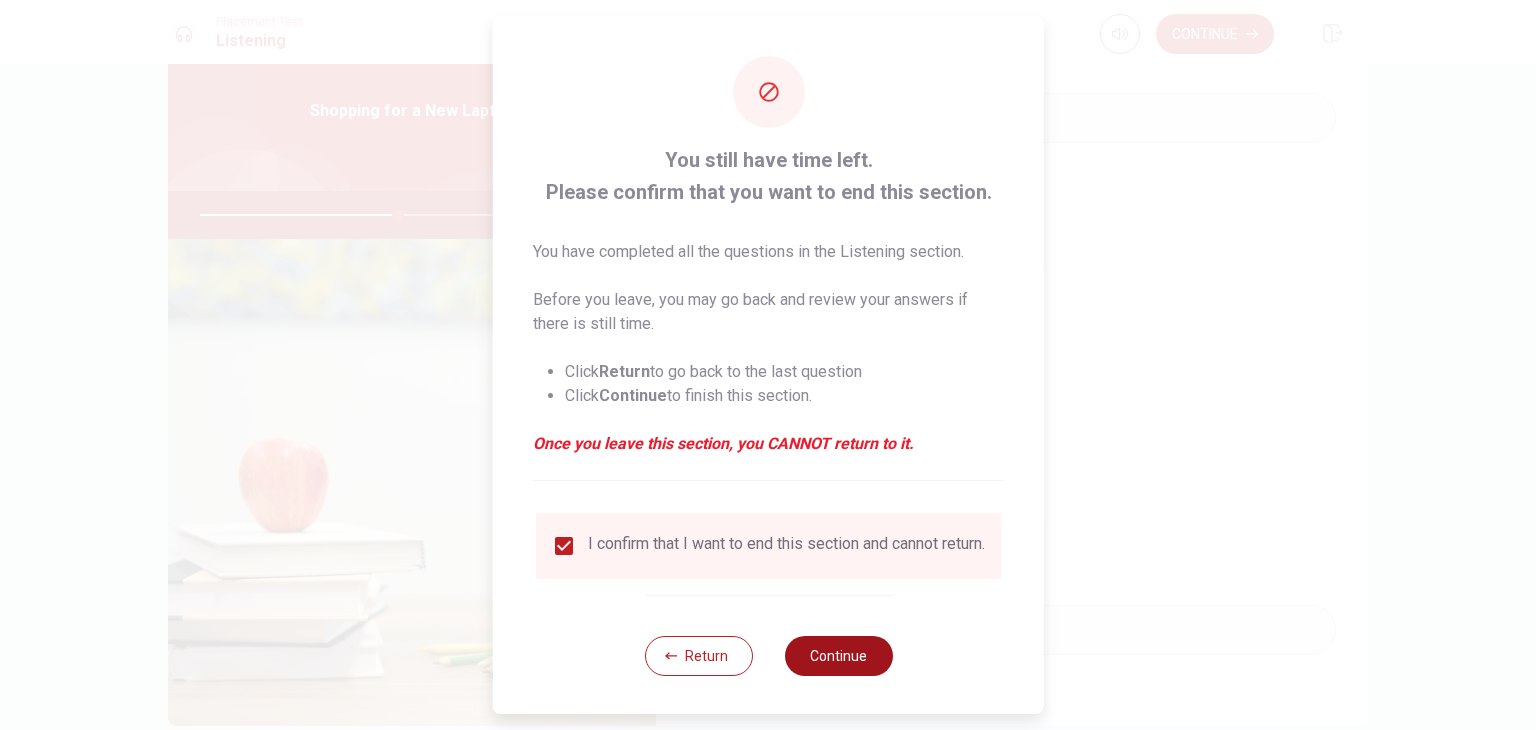 click on "Continue" at bounding box center [838, 656] 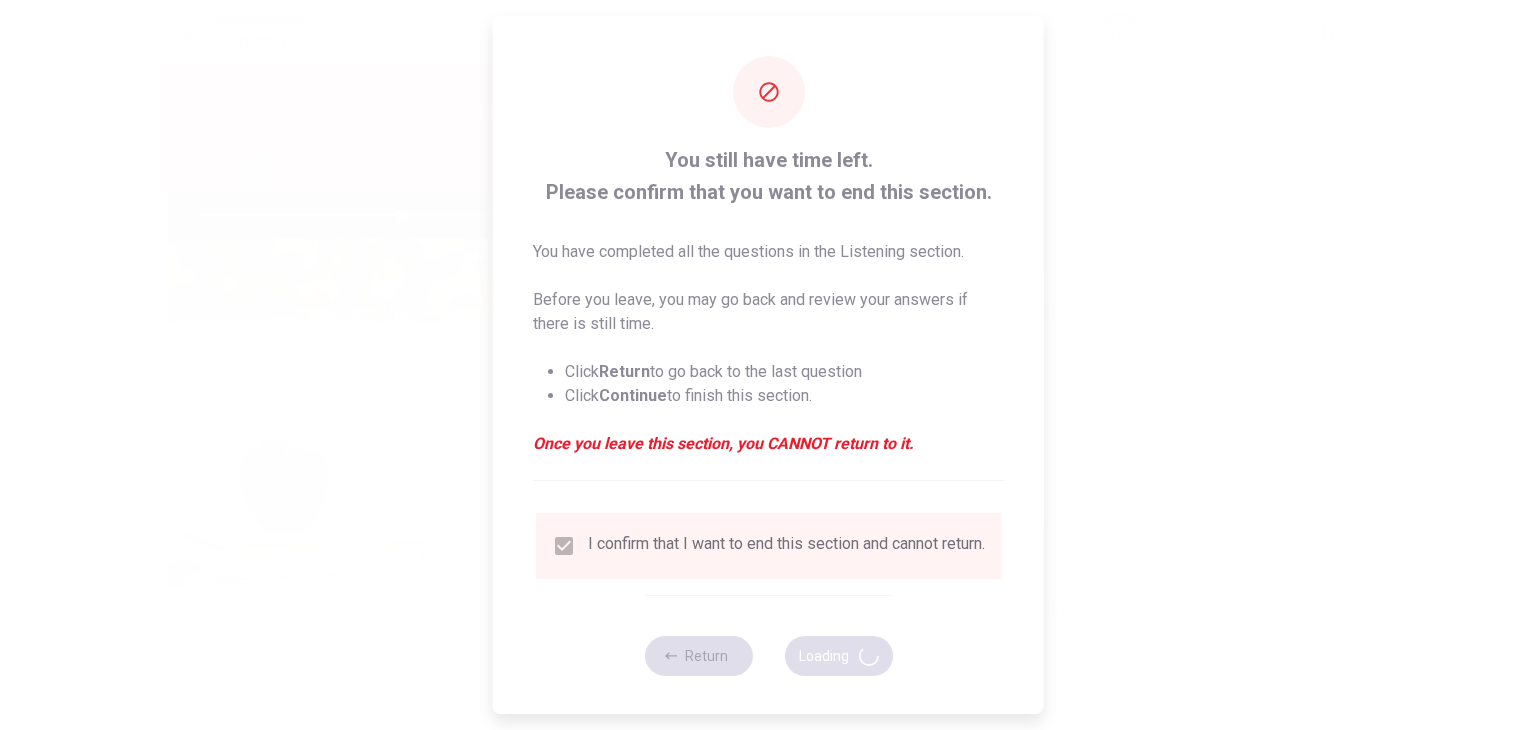 type on "56" 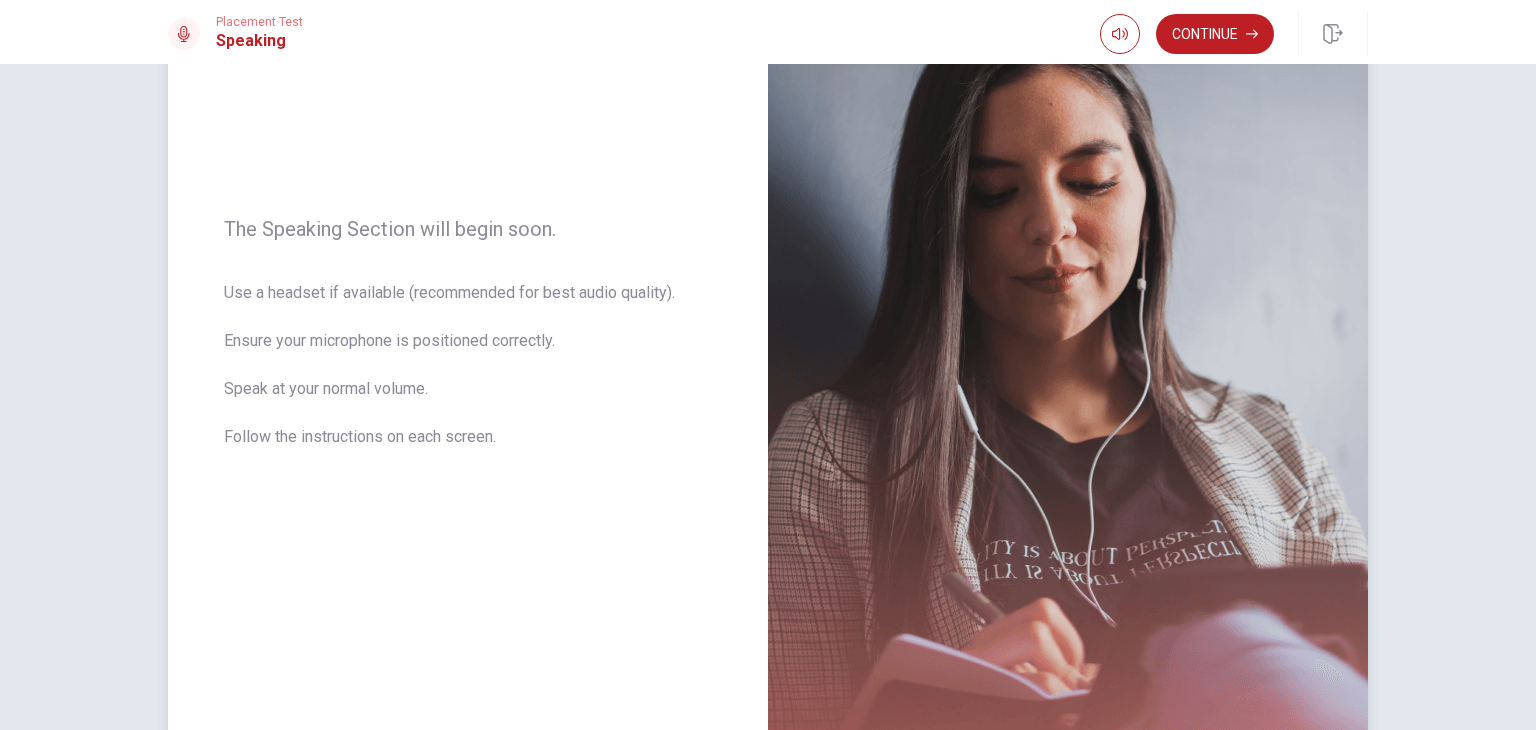 scroll, scrollTop: 200, scrollLeft: 0, axis: vertical 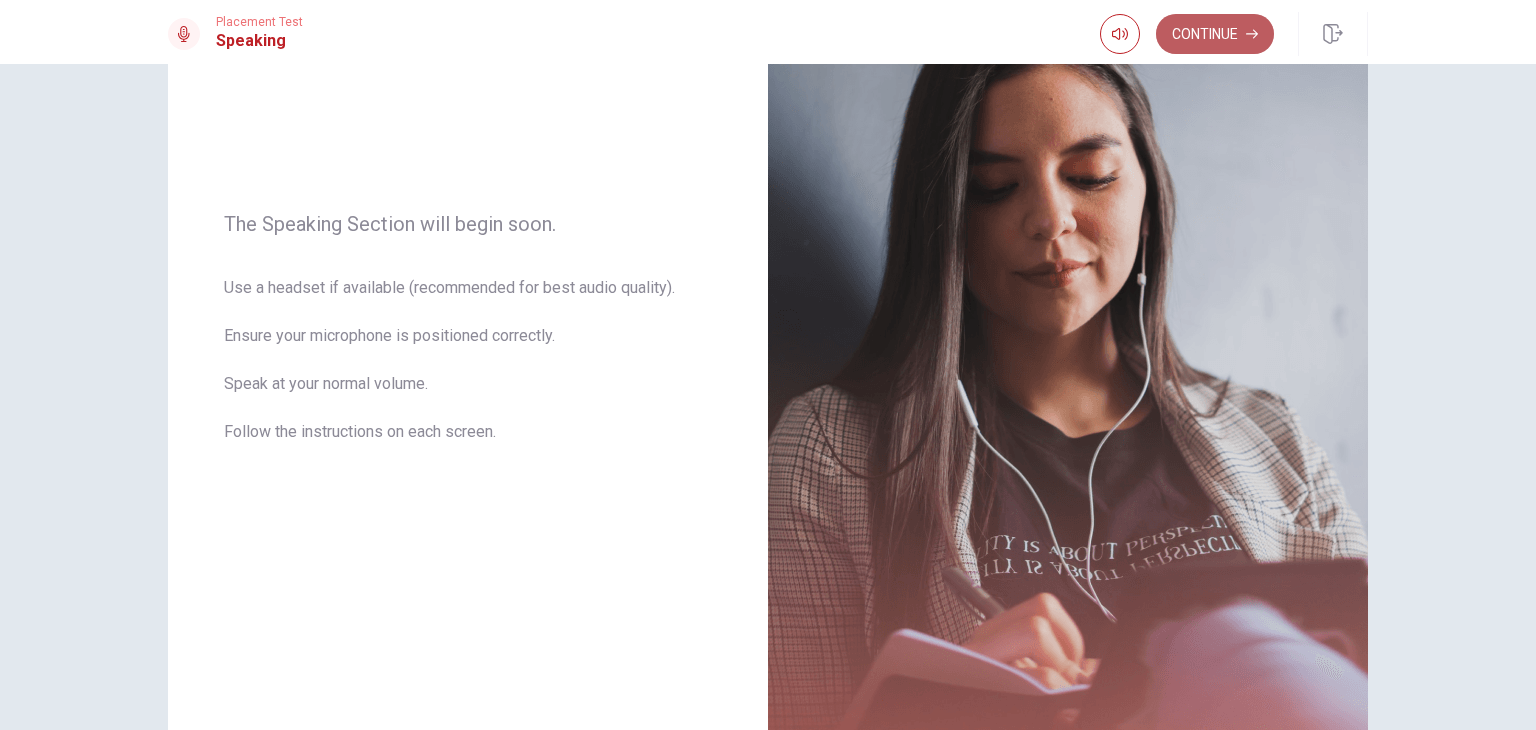 click on "Continue" at bounding box center [1215, 34] 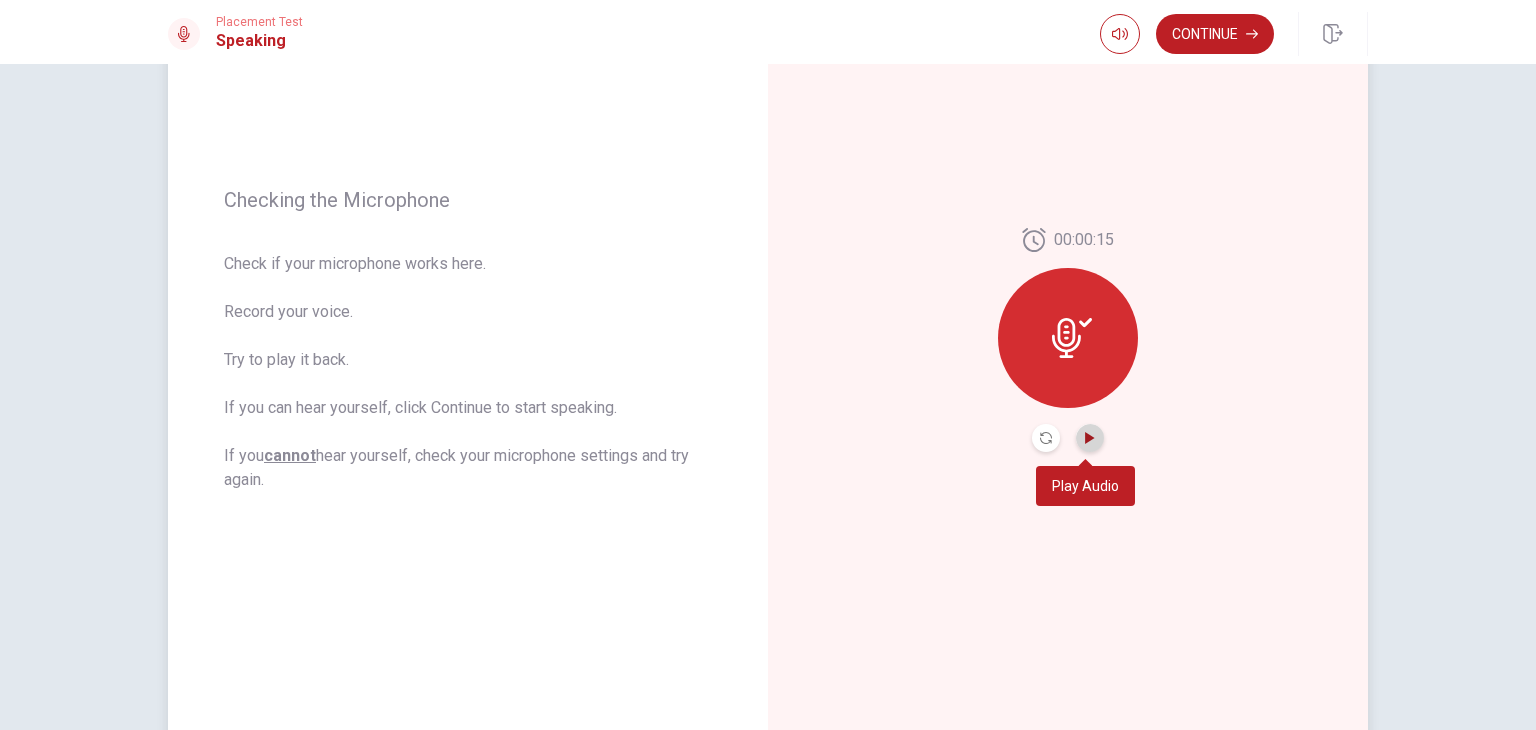 click 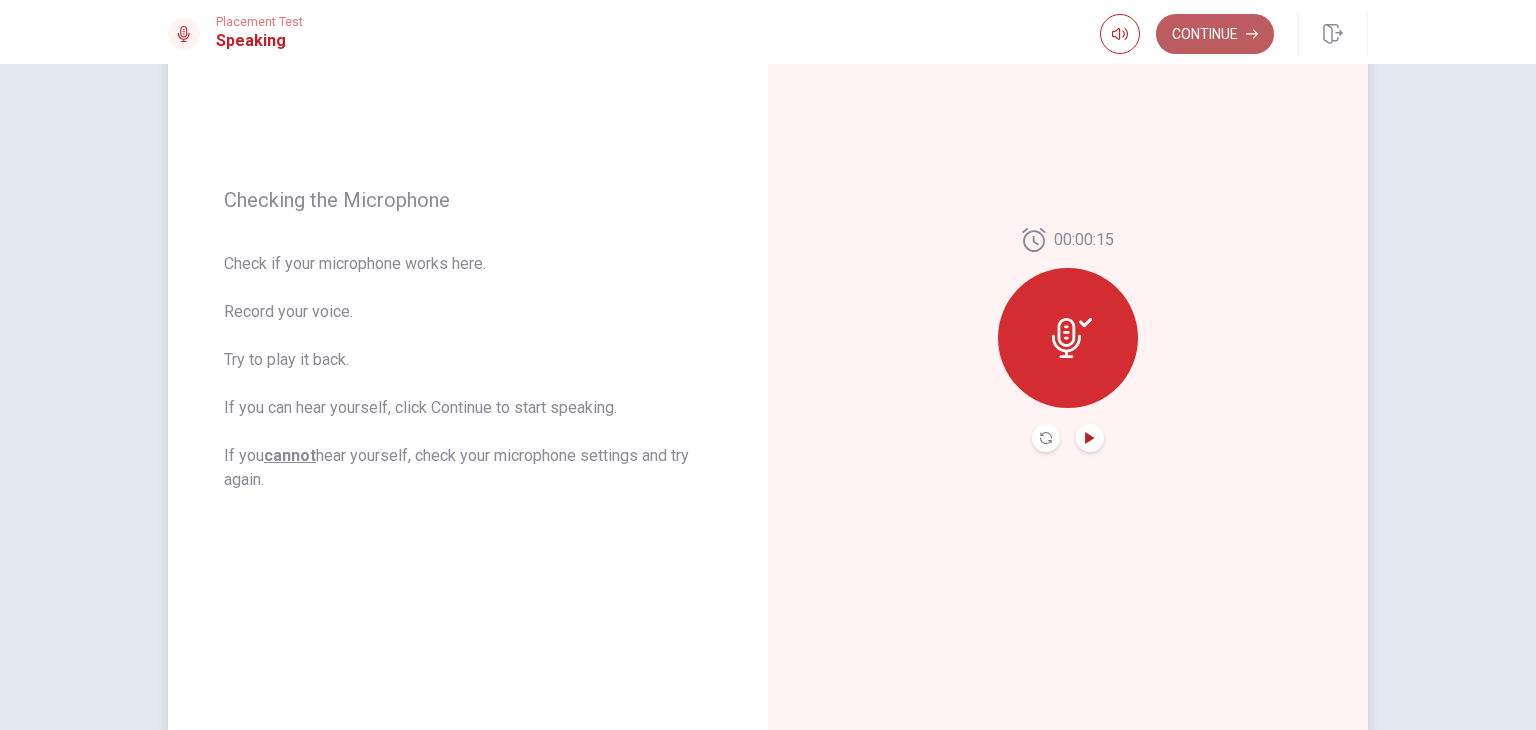 click on "Continue" at bounding box center [1215, 34] 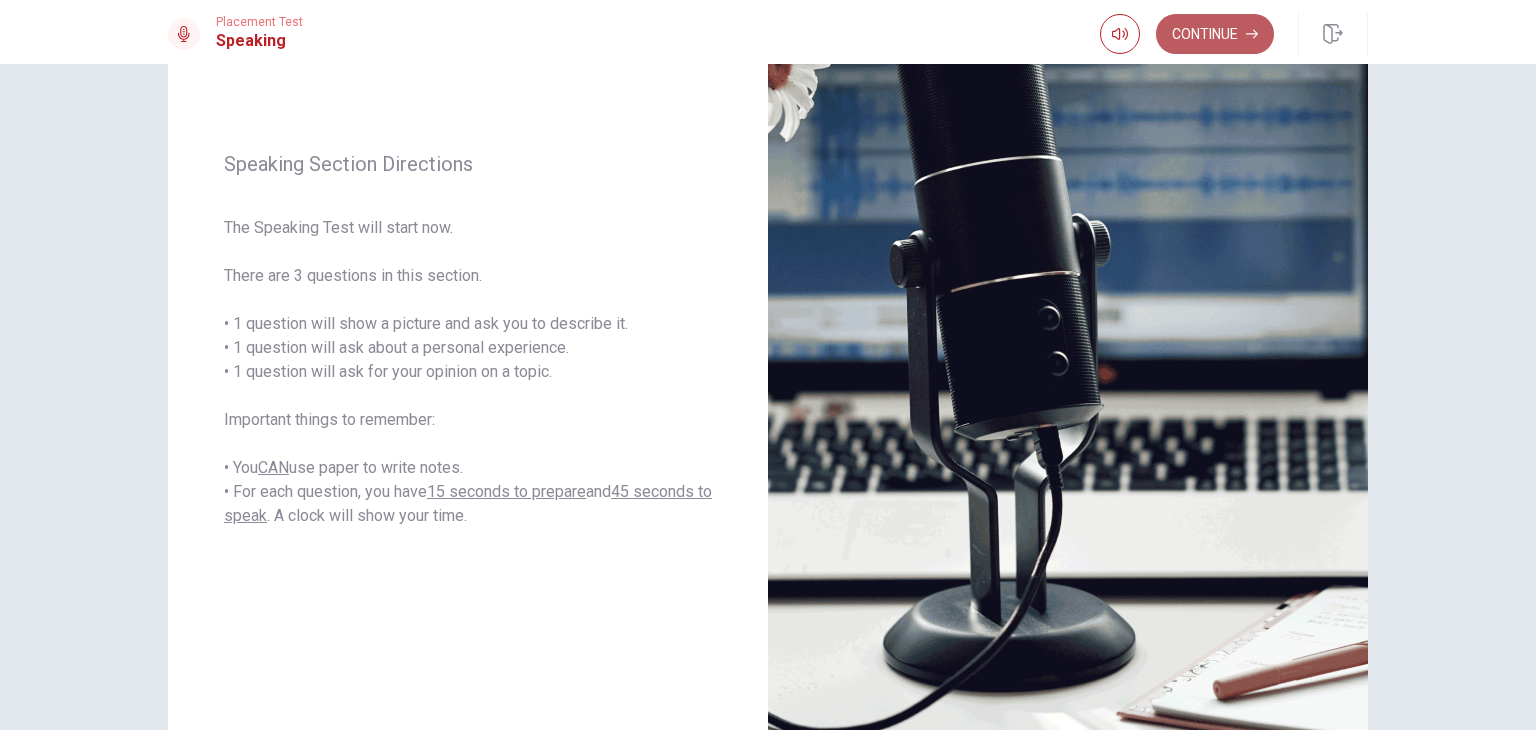 click on "Continue" at bounding box center (1215, 34) 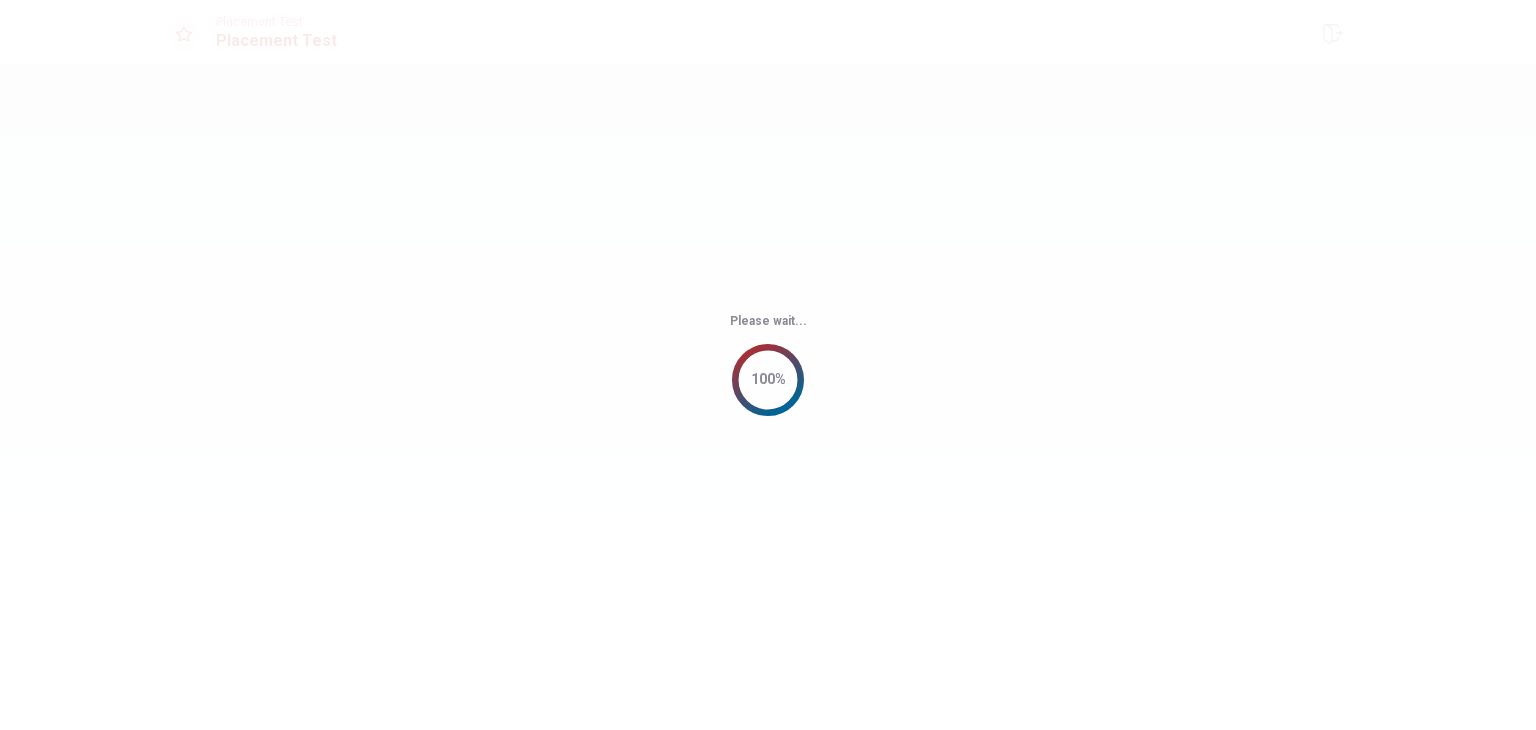 scroll, scrollTop: 0, scrollLeft: 0, axis: both 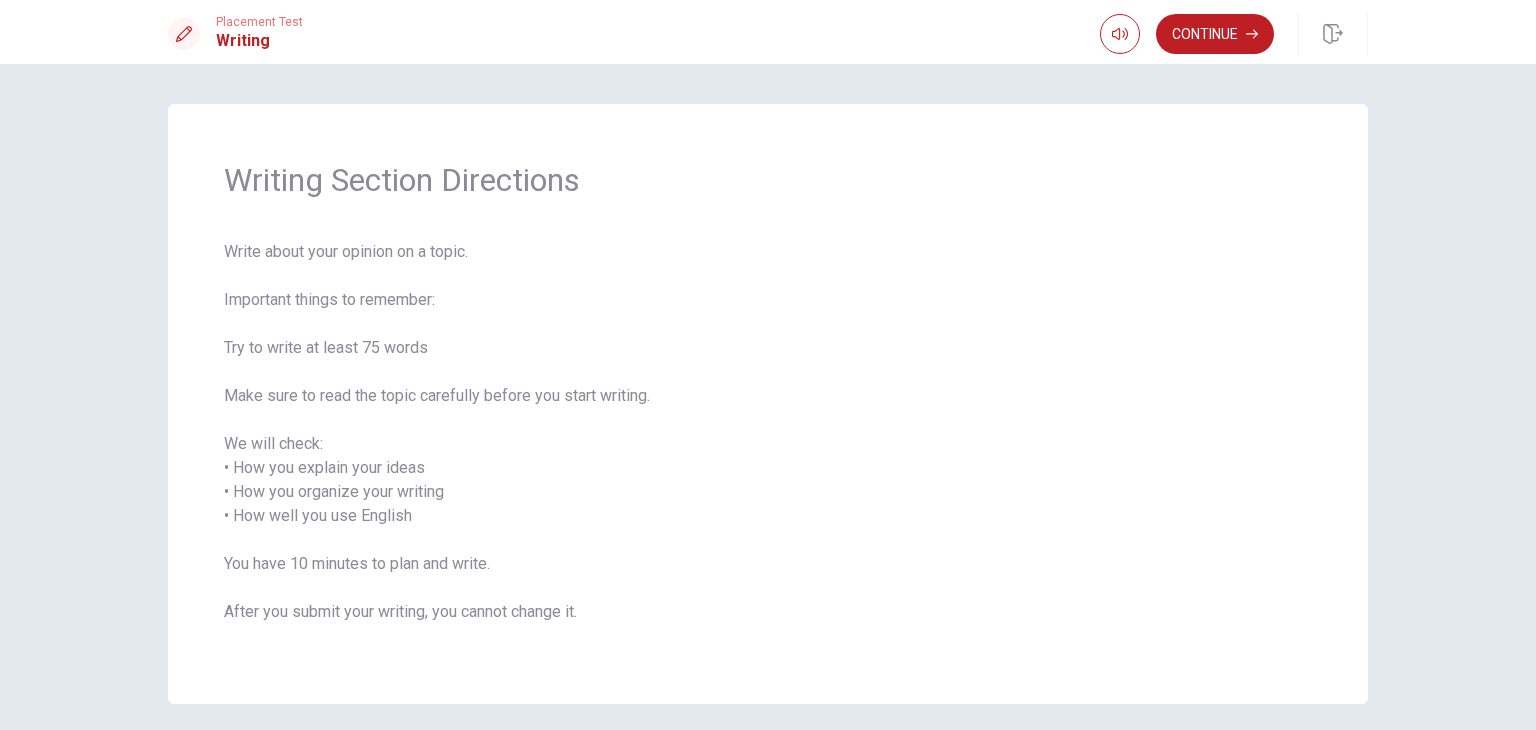 drag, startPoint x: 228, startPoint y: 445, endPoint x: 288, endPoint y: 445, distance: 60 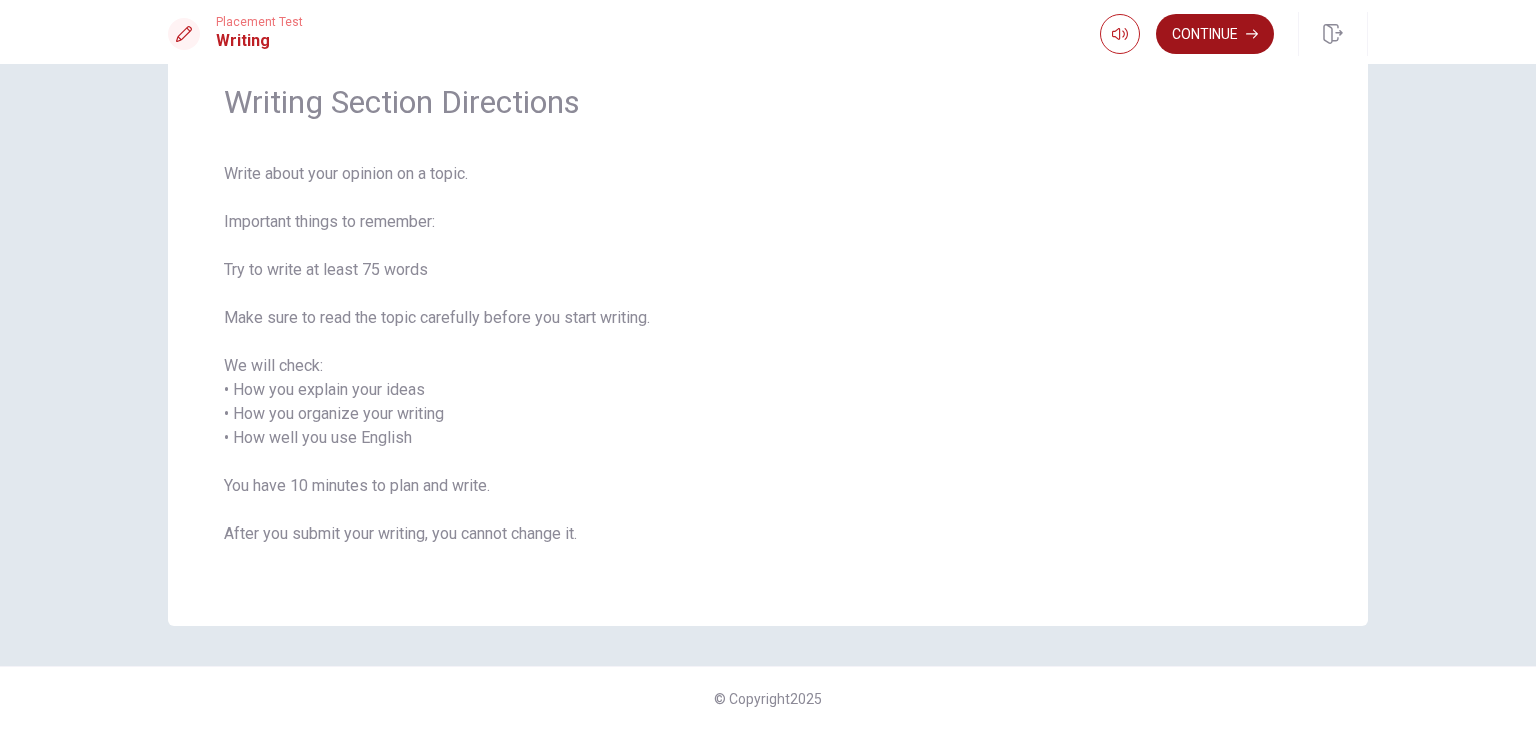 click on "Continue" at bounding box center [1215, 34] 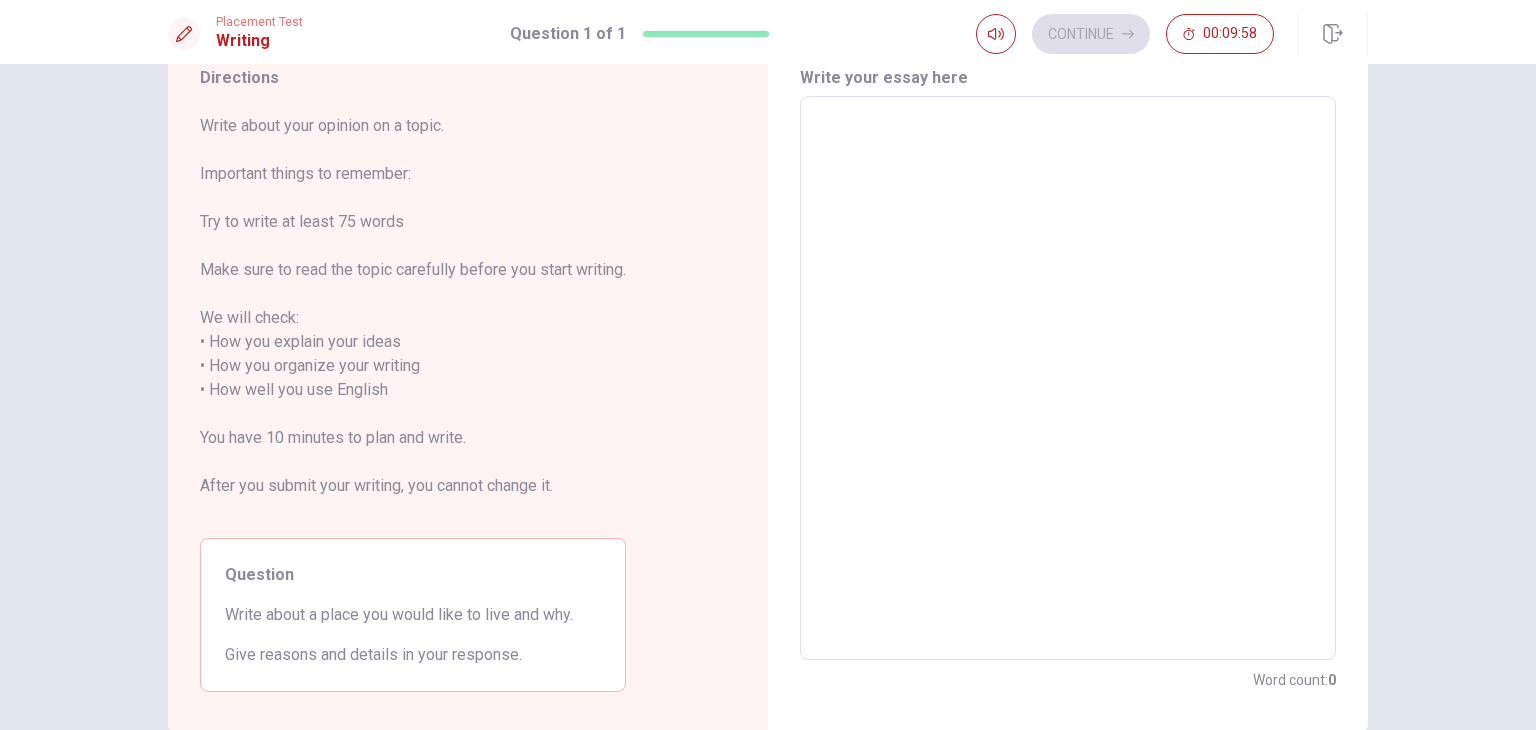 drag, startPoint x: 200, startPoint y: 123, endPoint x: 302, endPoint y: 145, distance: 104.34558 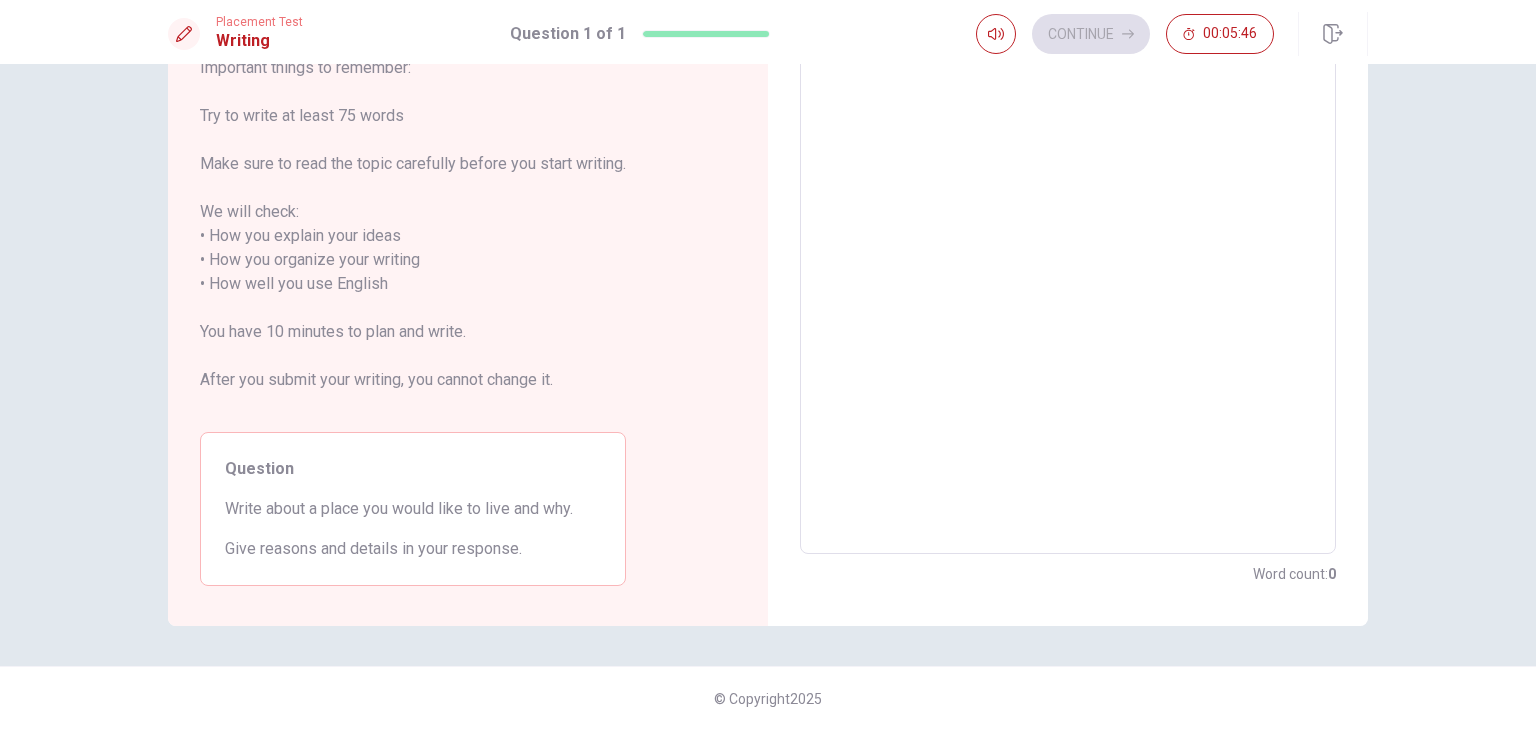 scroll, scrollTop: 0, scrollLeft: 0, axis: both 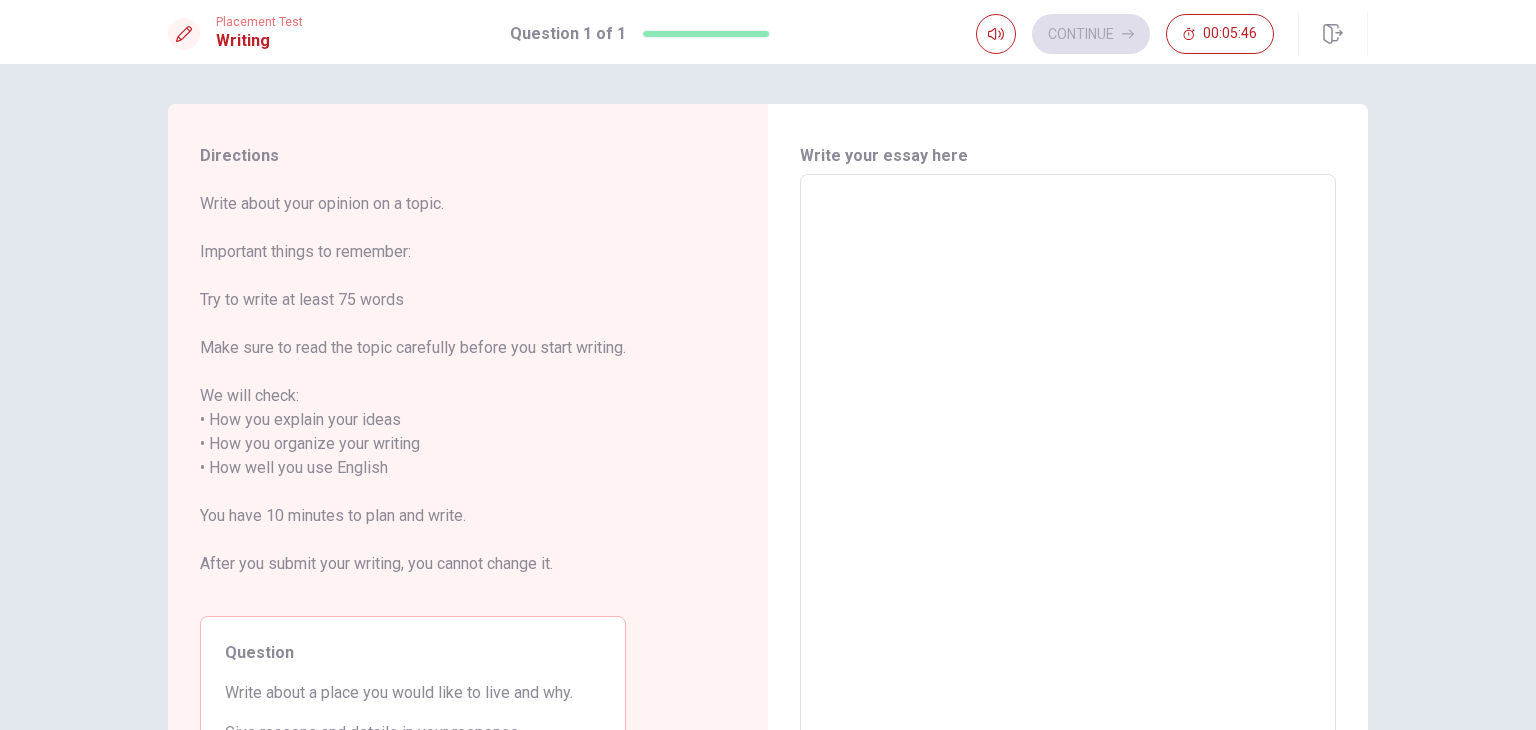 click at bounding box center (1068, 456) 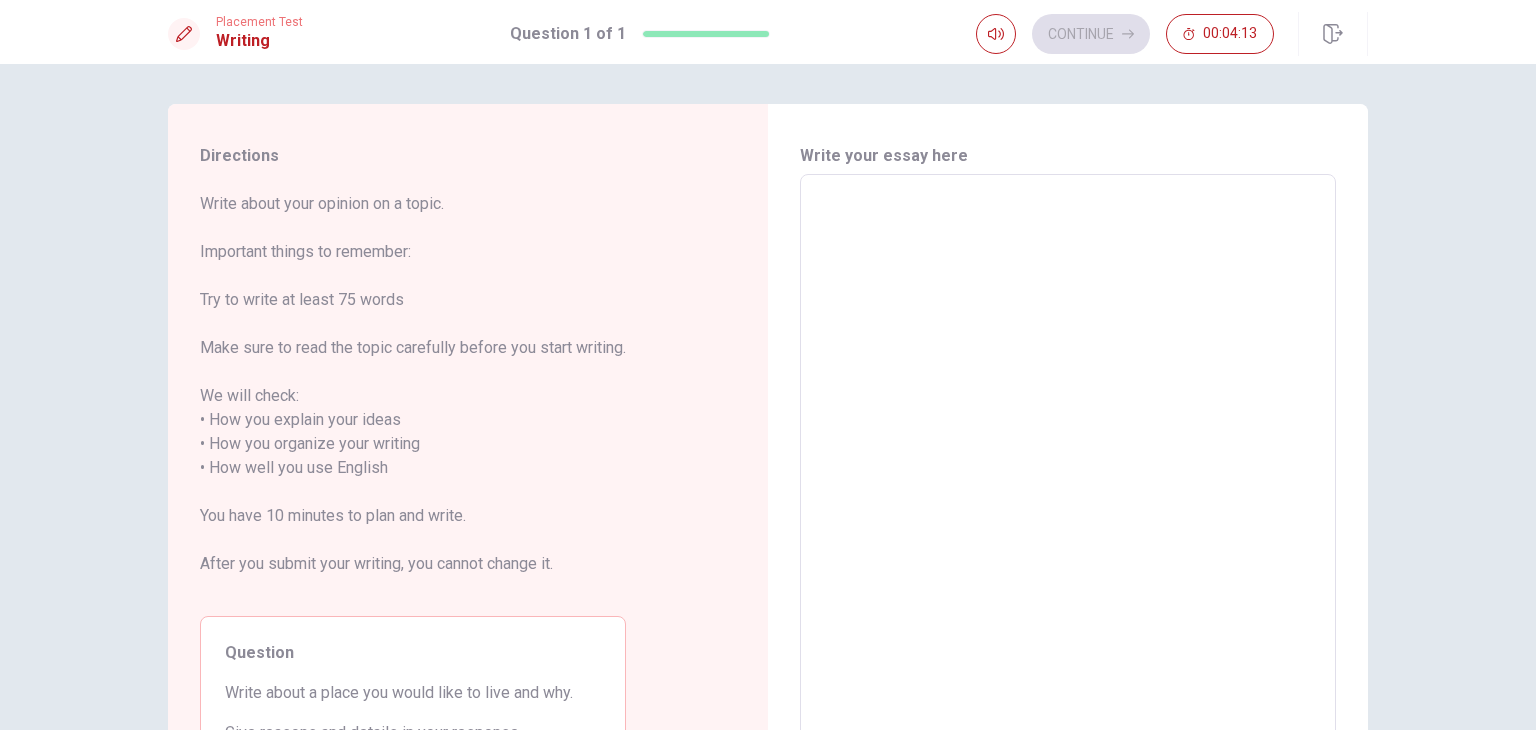 click at bounding box center [1068, 456] 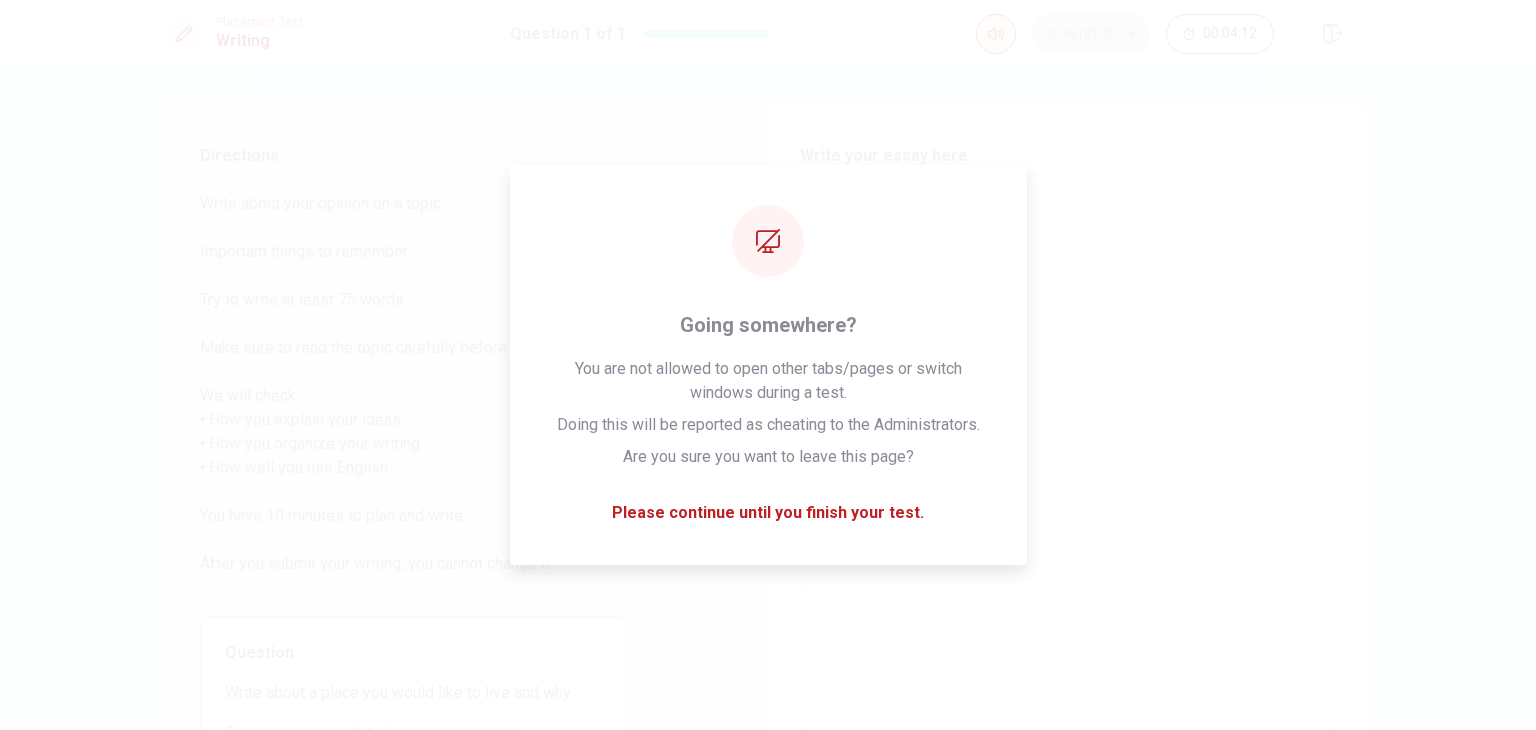type on "I" 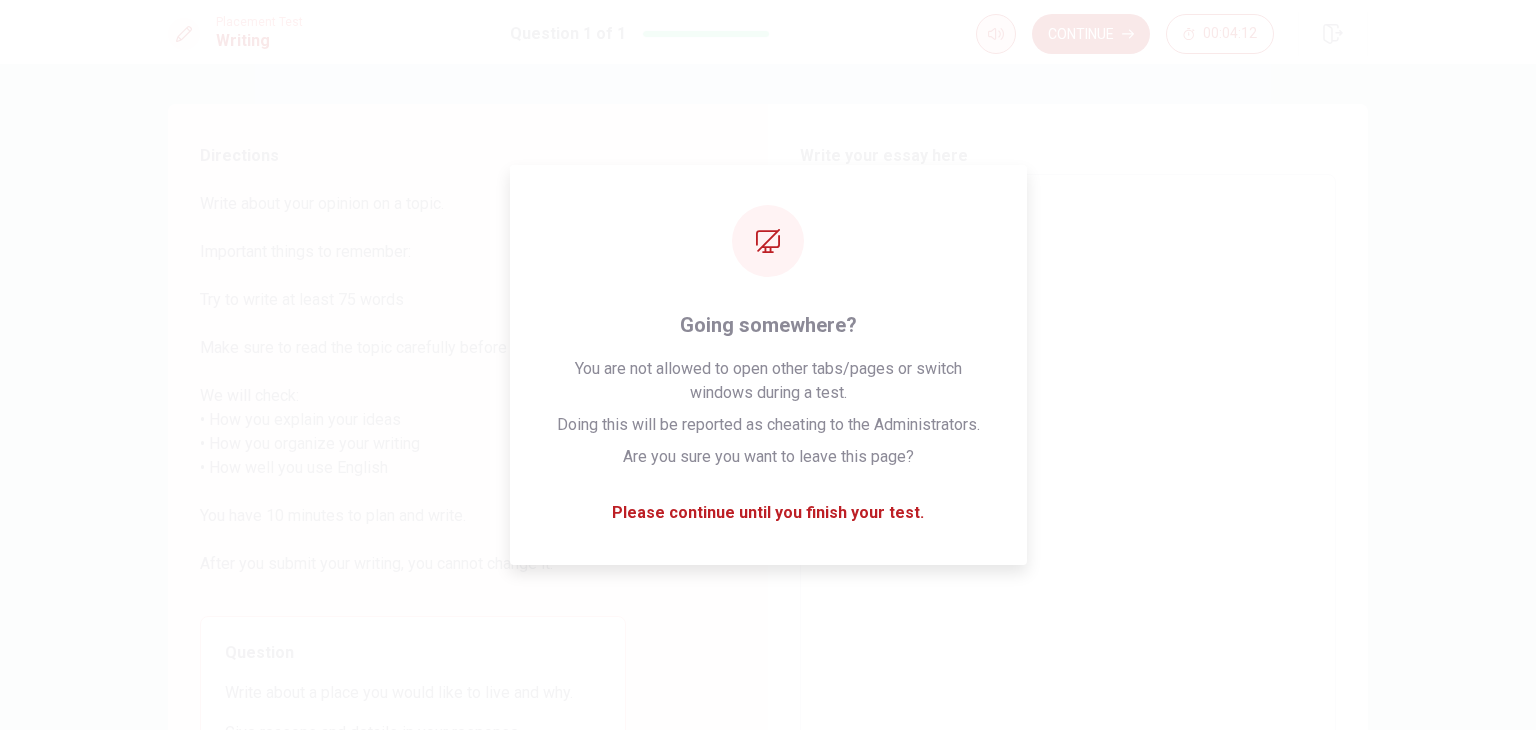 type on "I" 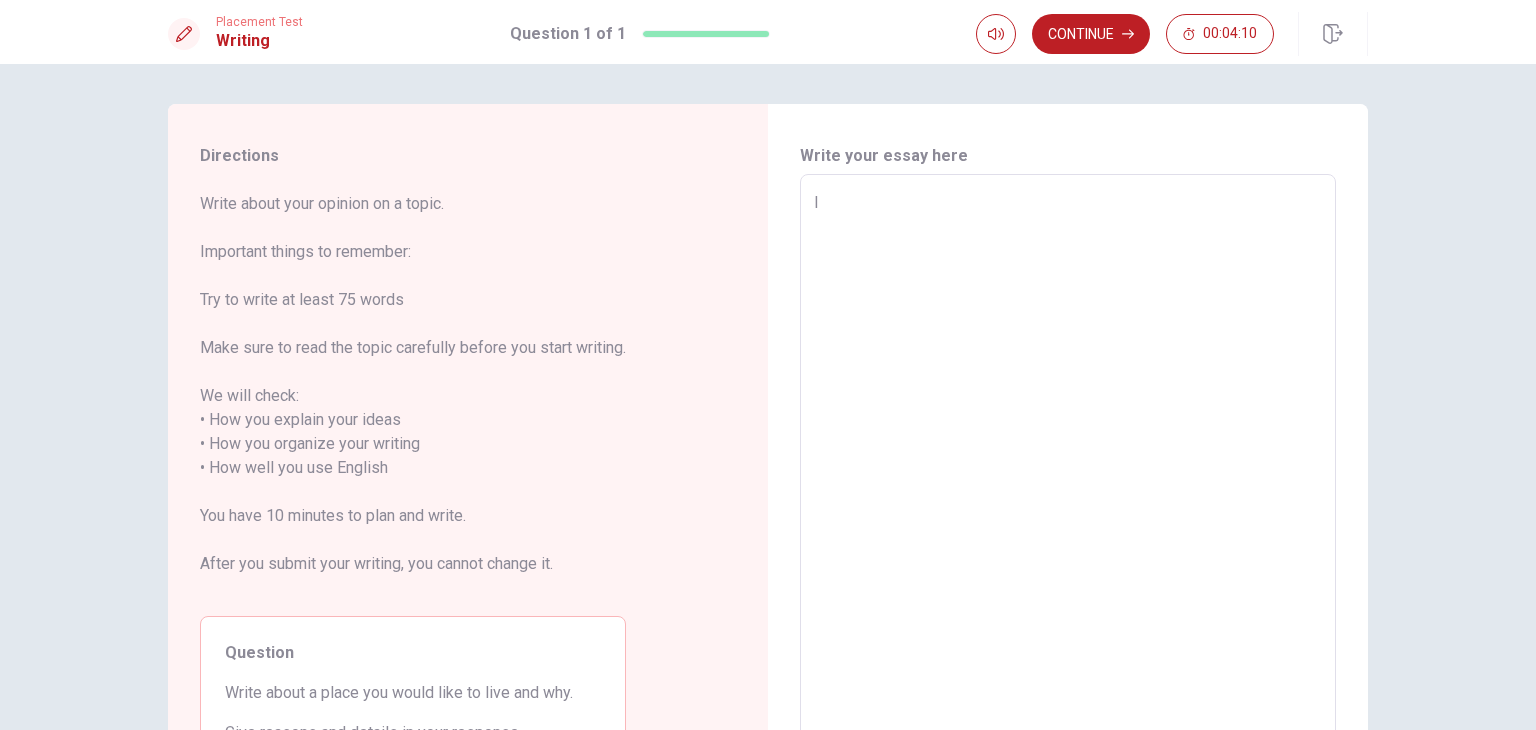 type on "x" 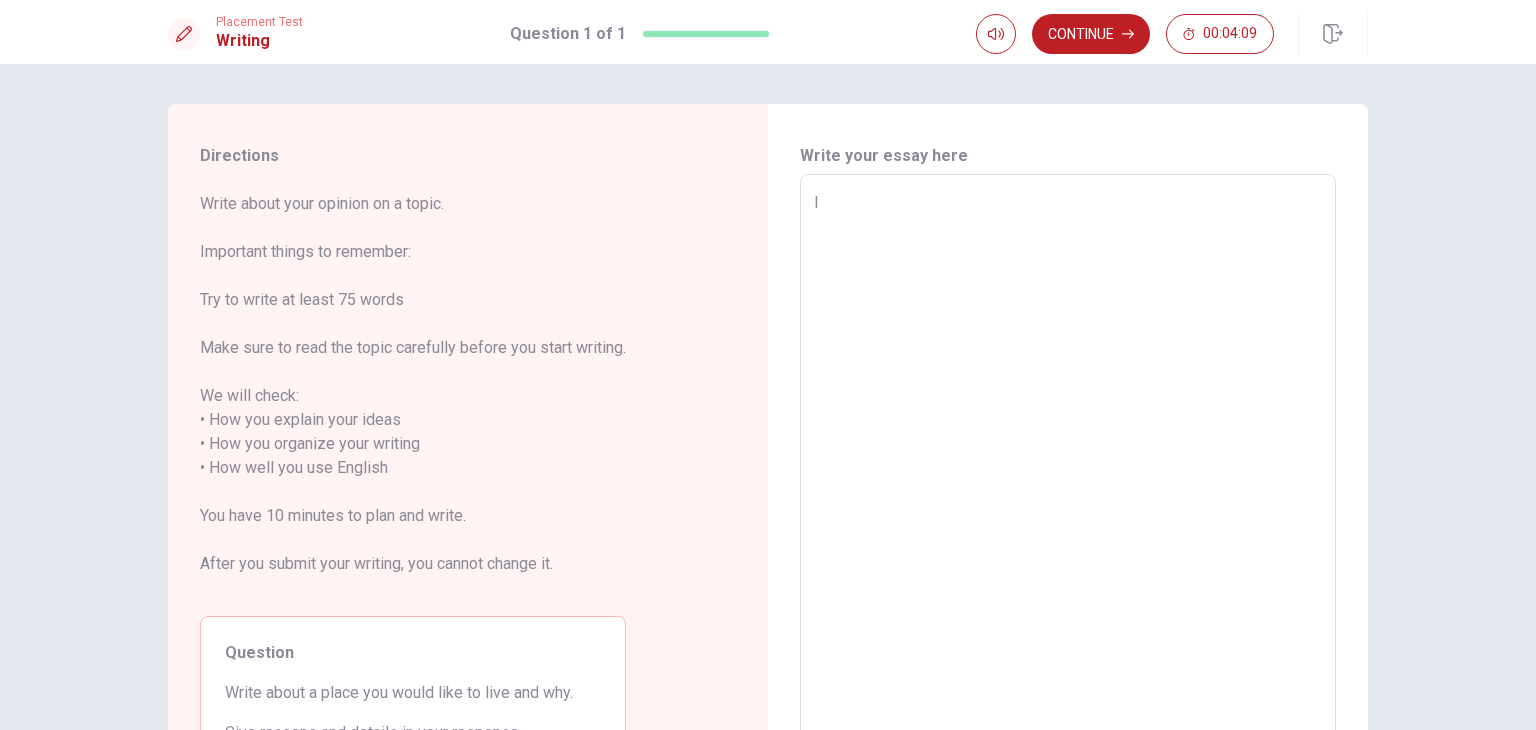 type on "I r" 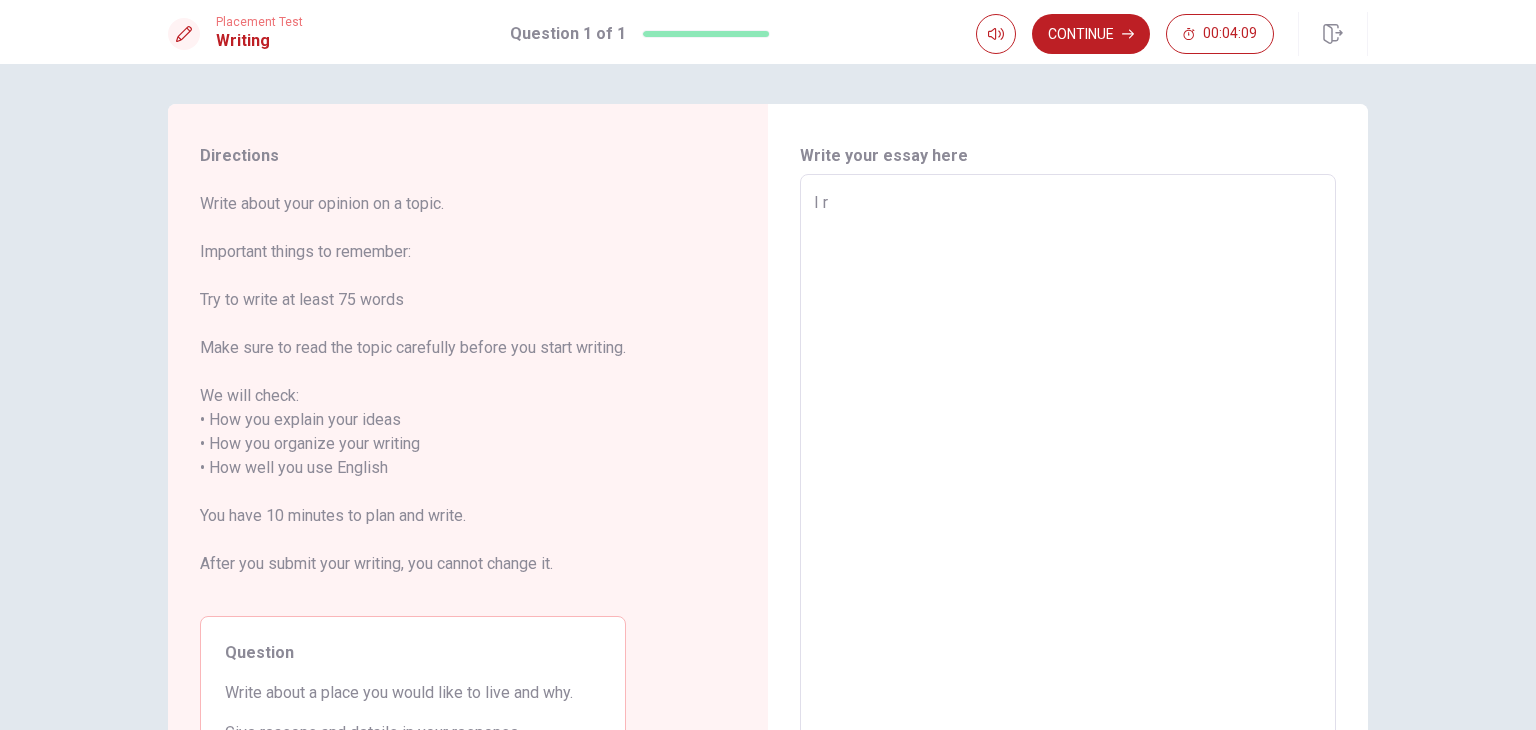 type on "x" 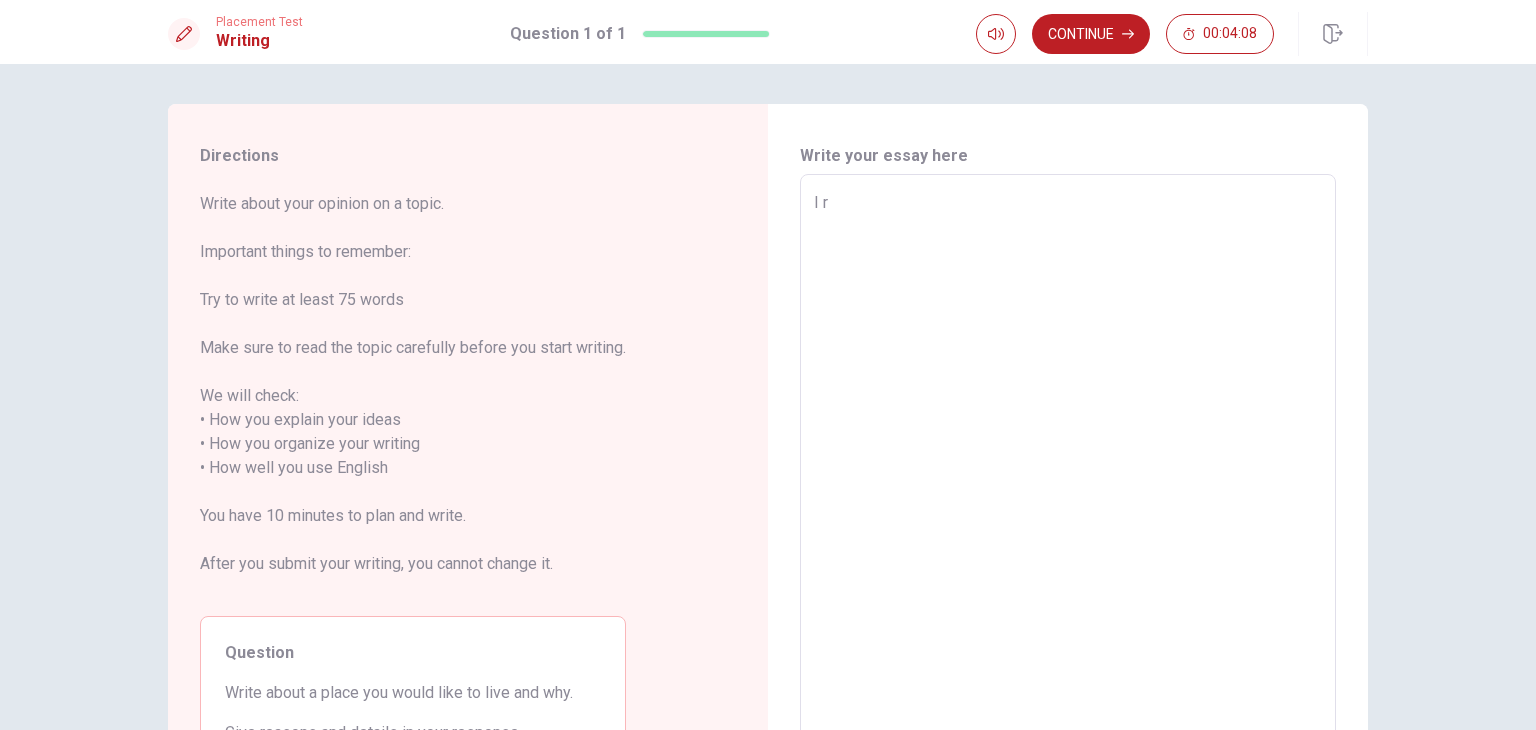type on "I re" 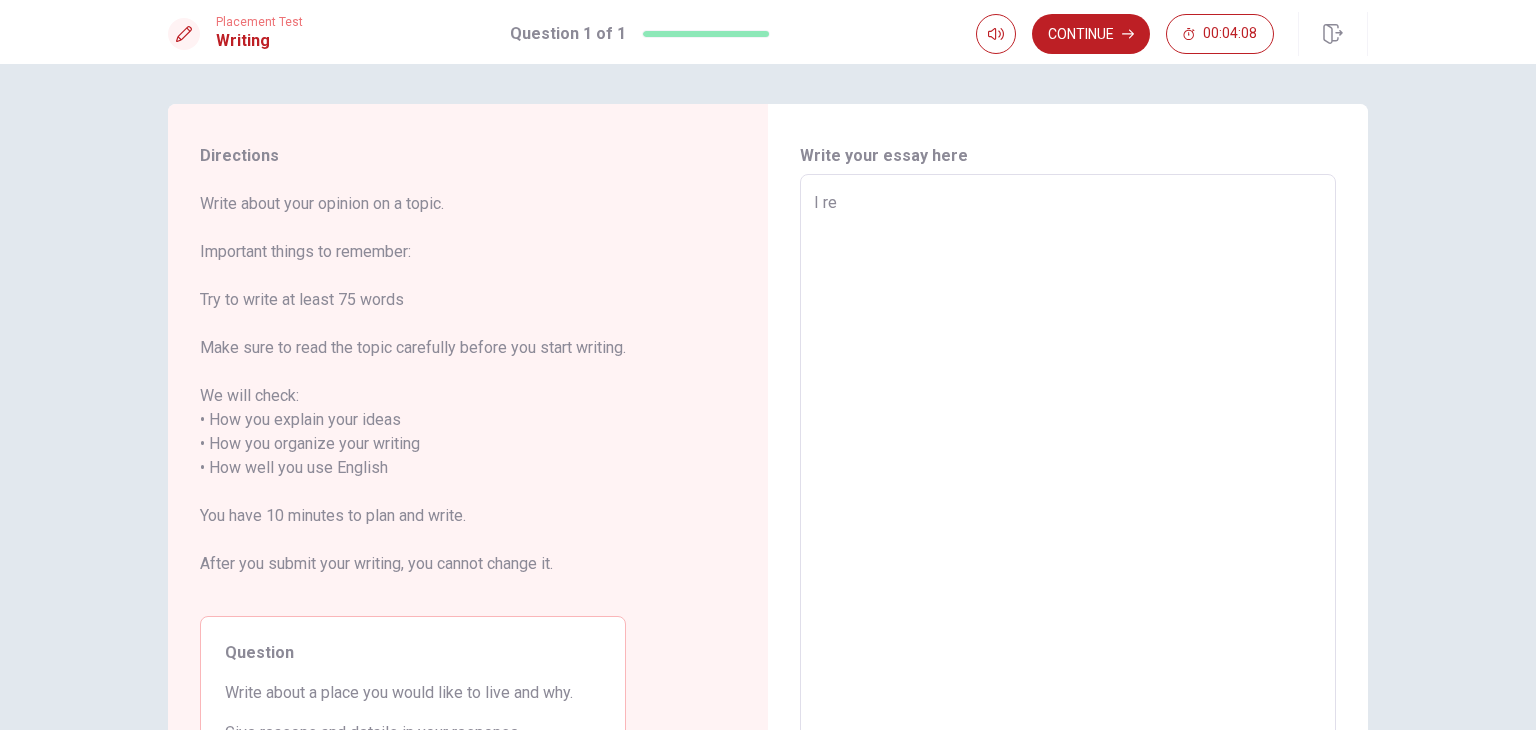 type on "x" 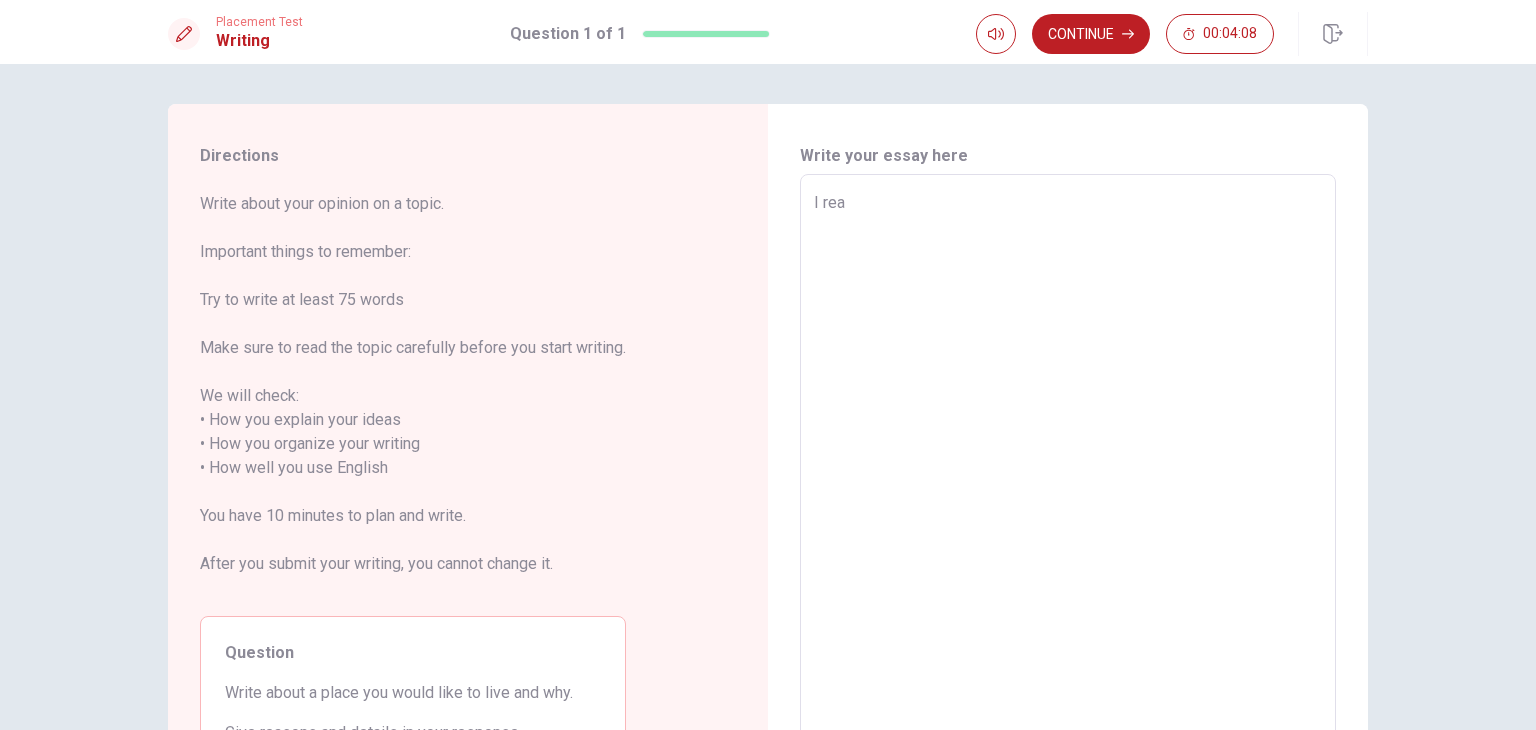 type on "x" 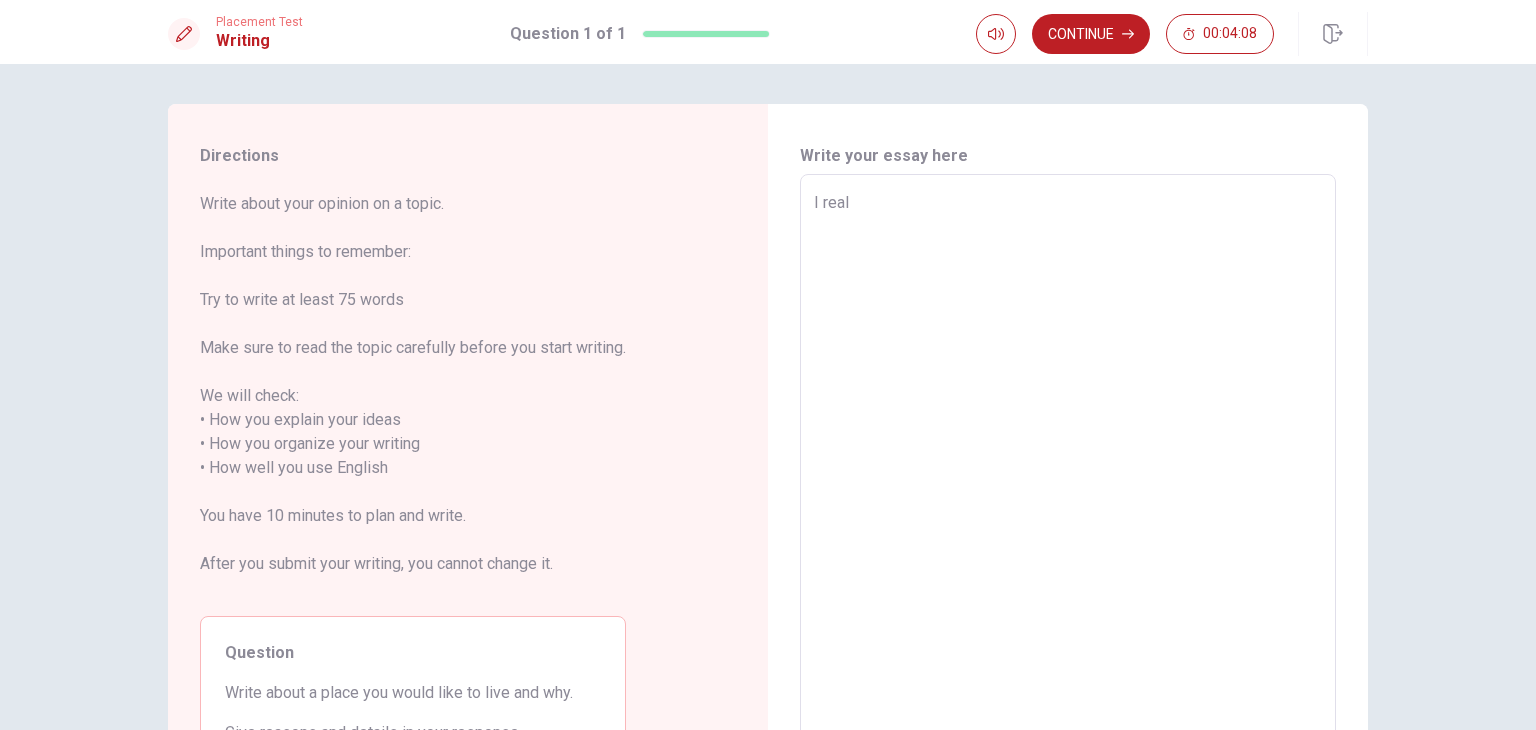 type on "x" 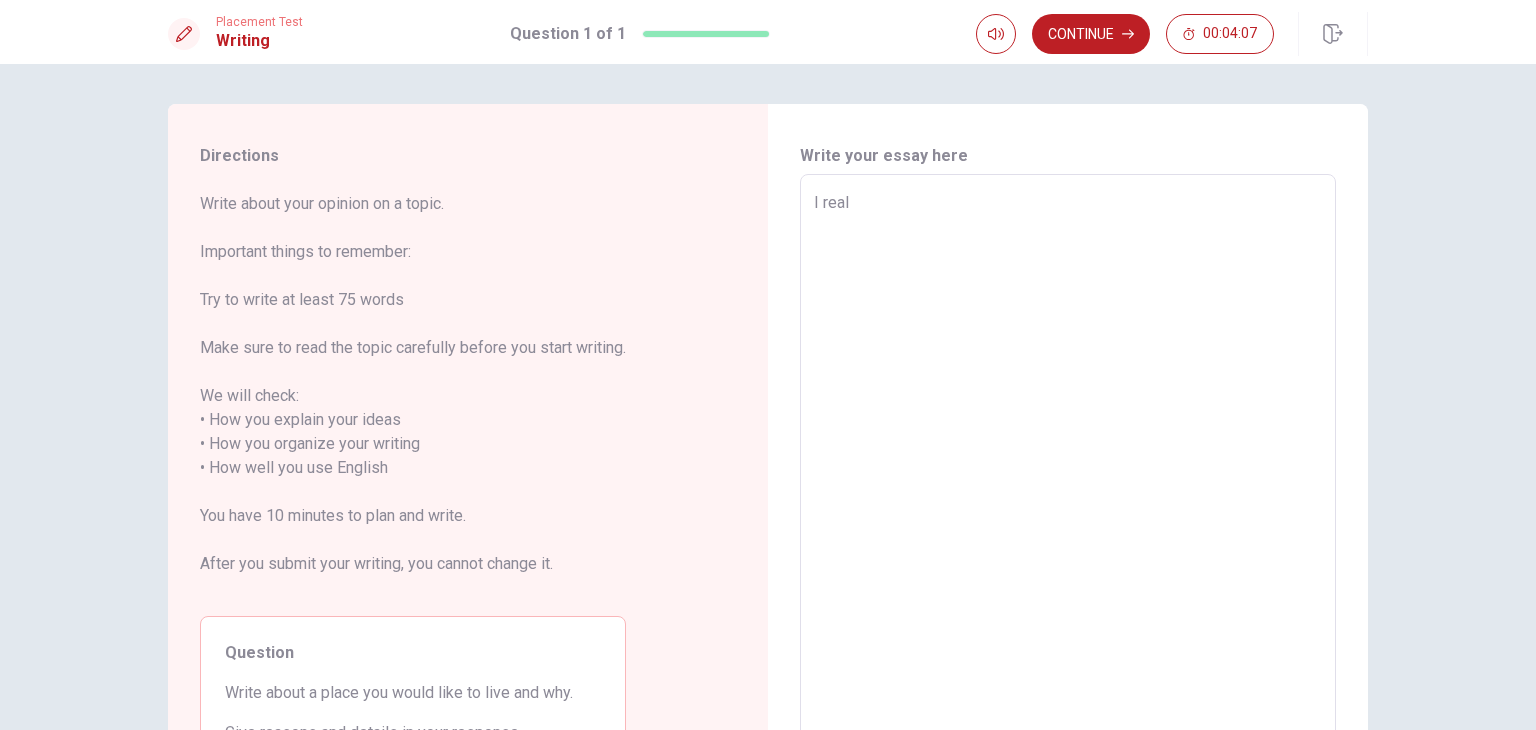 type on "I reall" 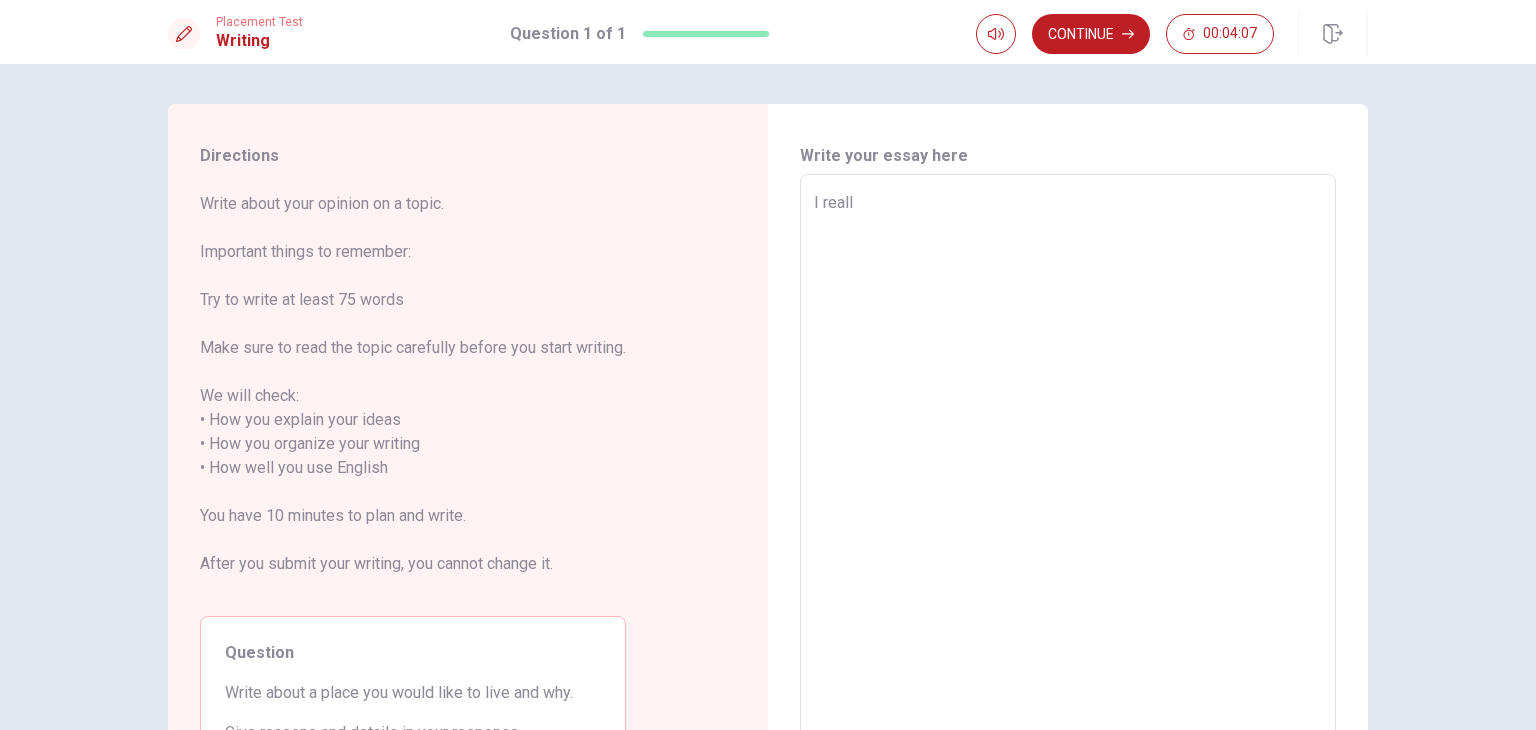 type on "I reallk" 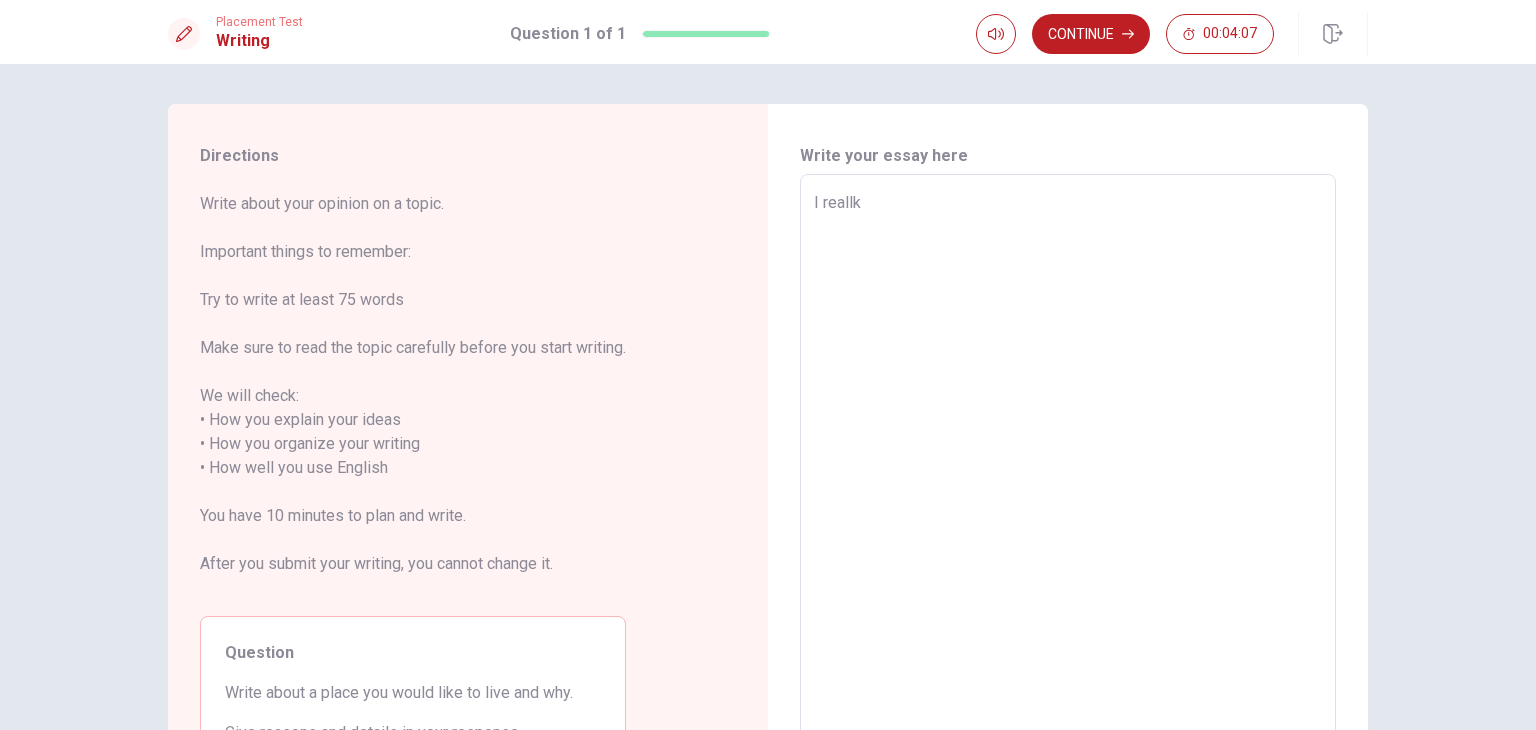 type on "x" 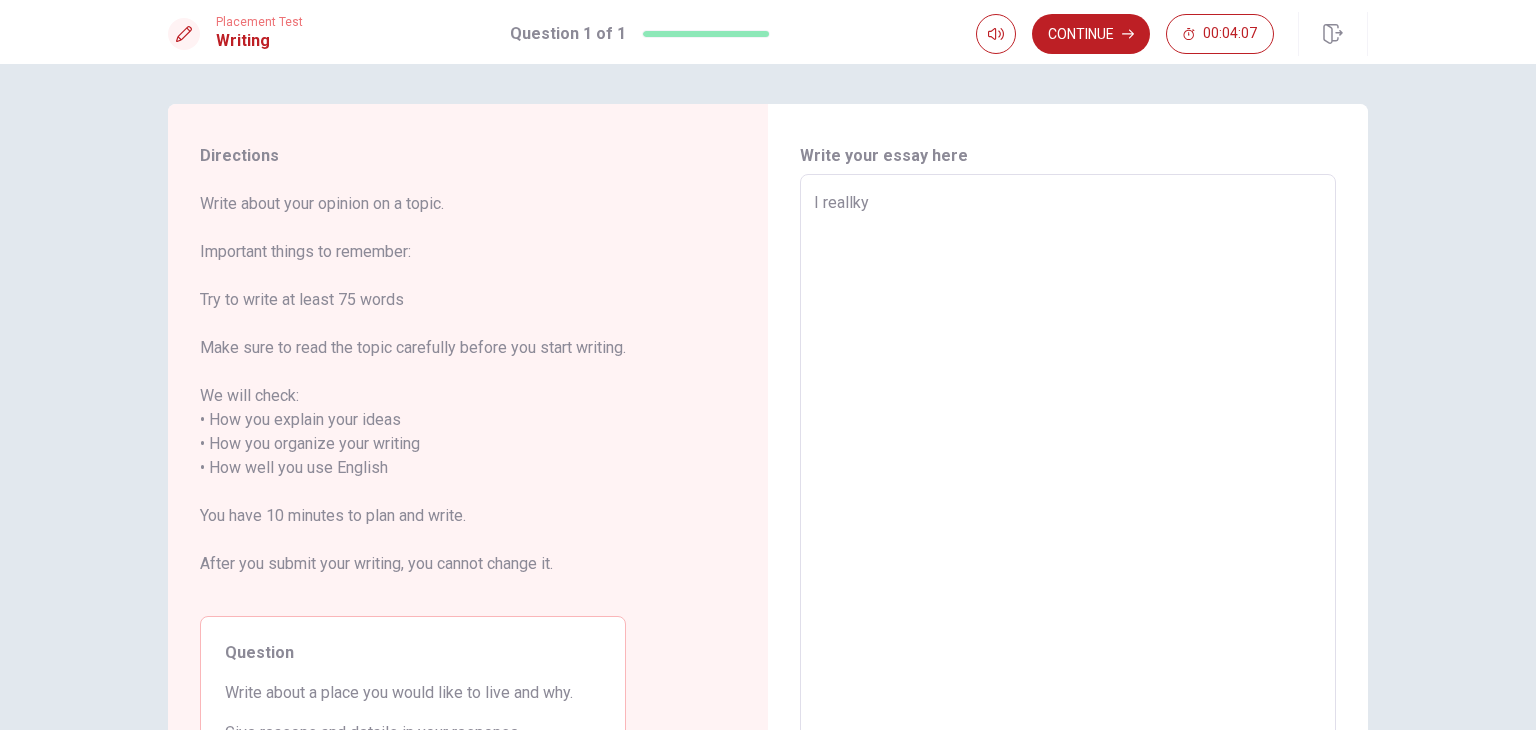 type on "x" 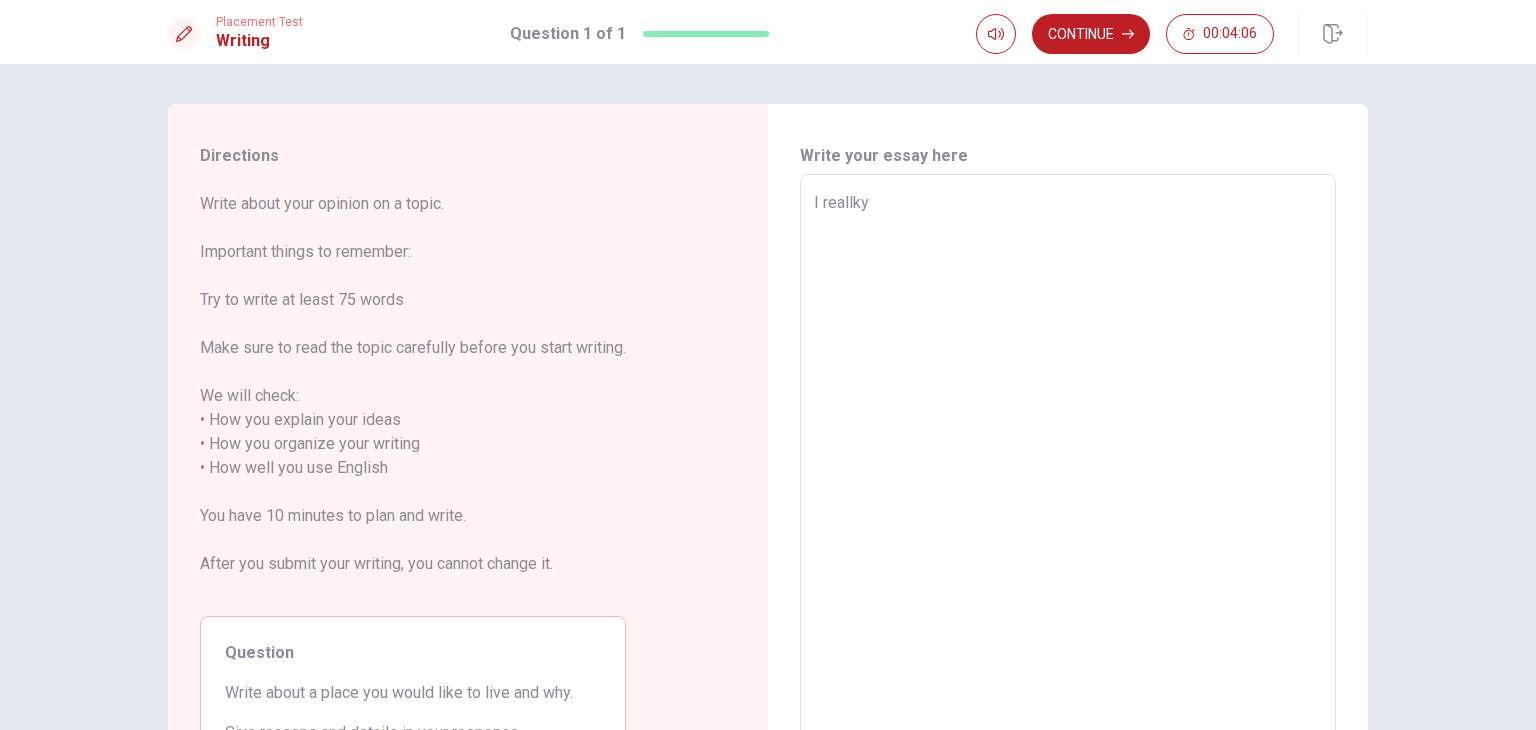 type on "I reallk" 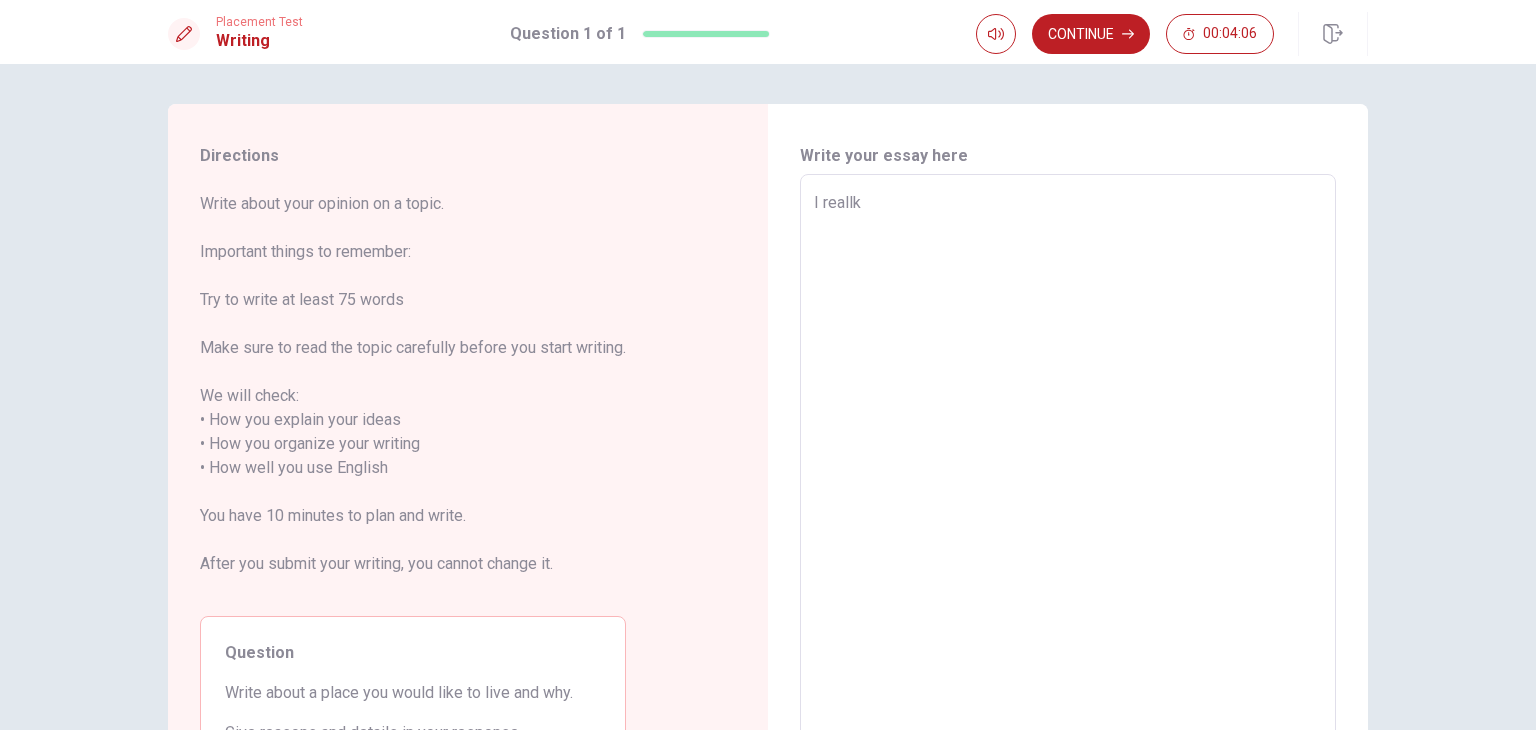 type on "x" 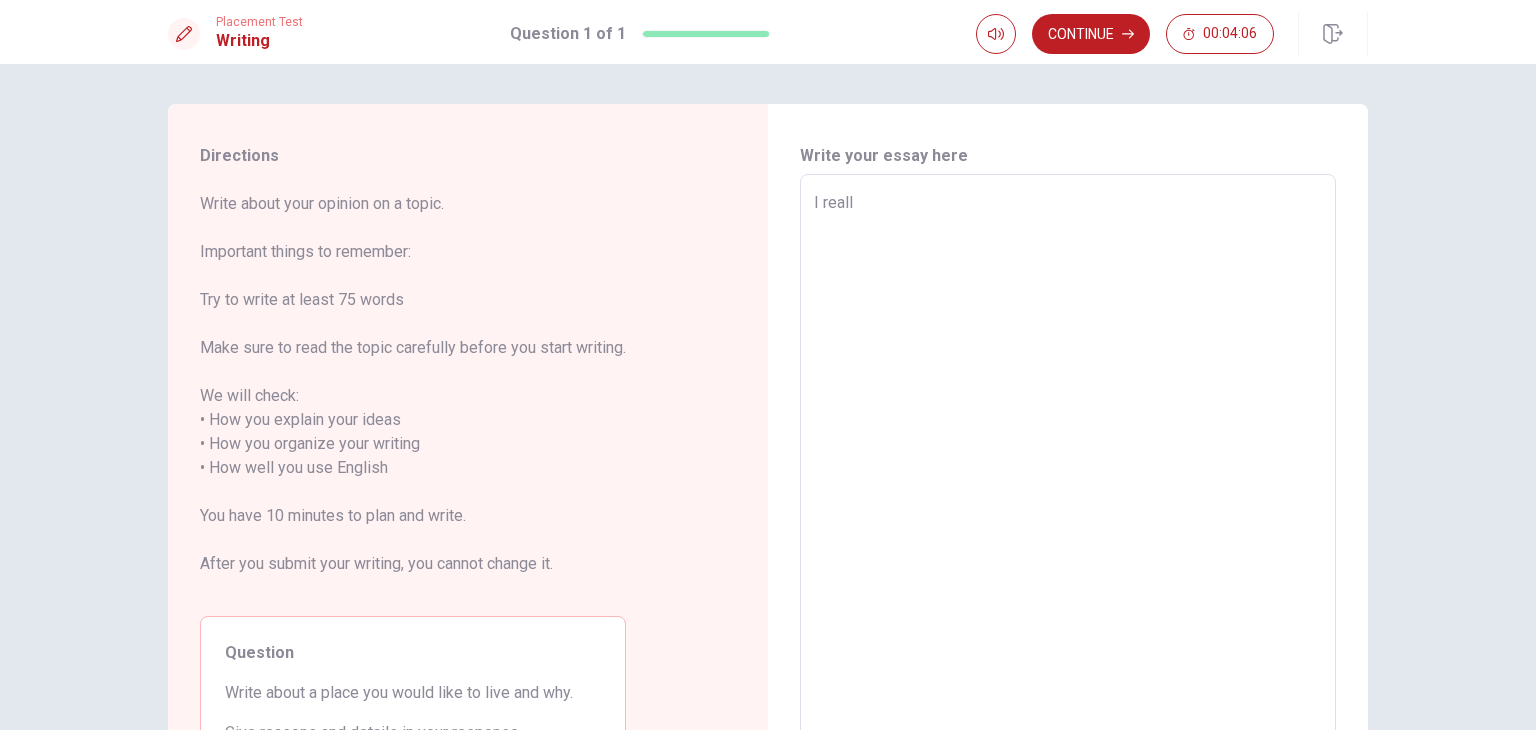 type on "x" 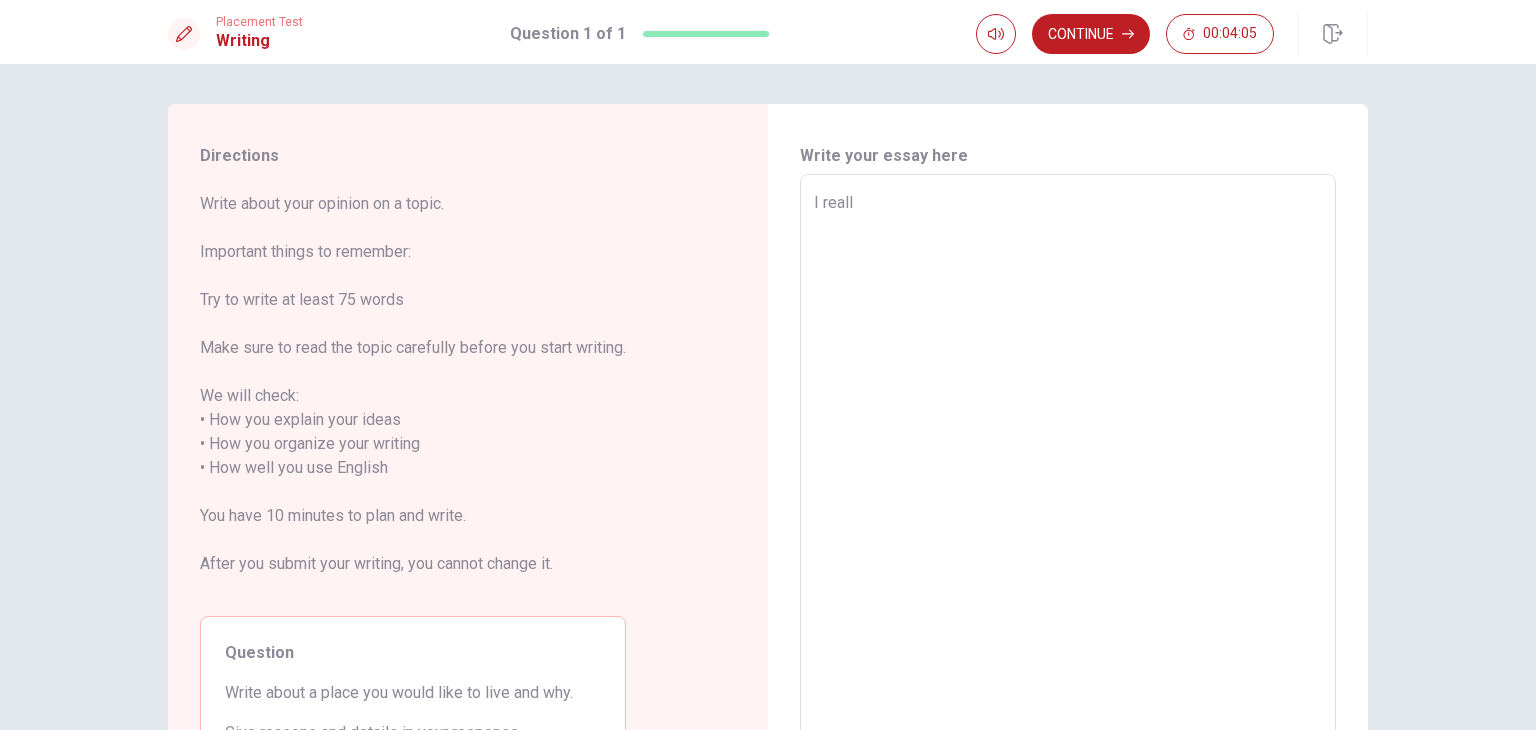 type on "I really" 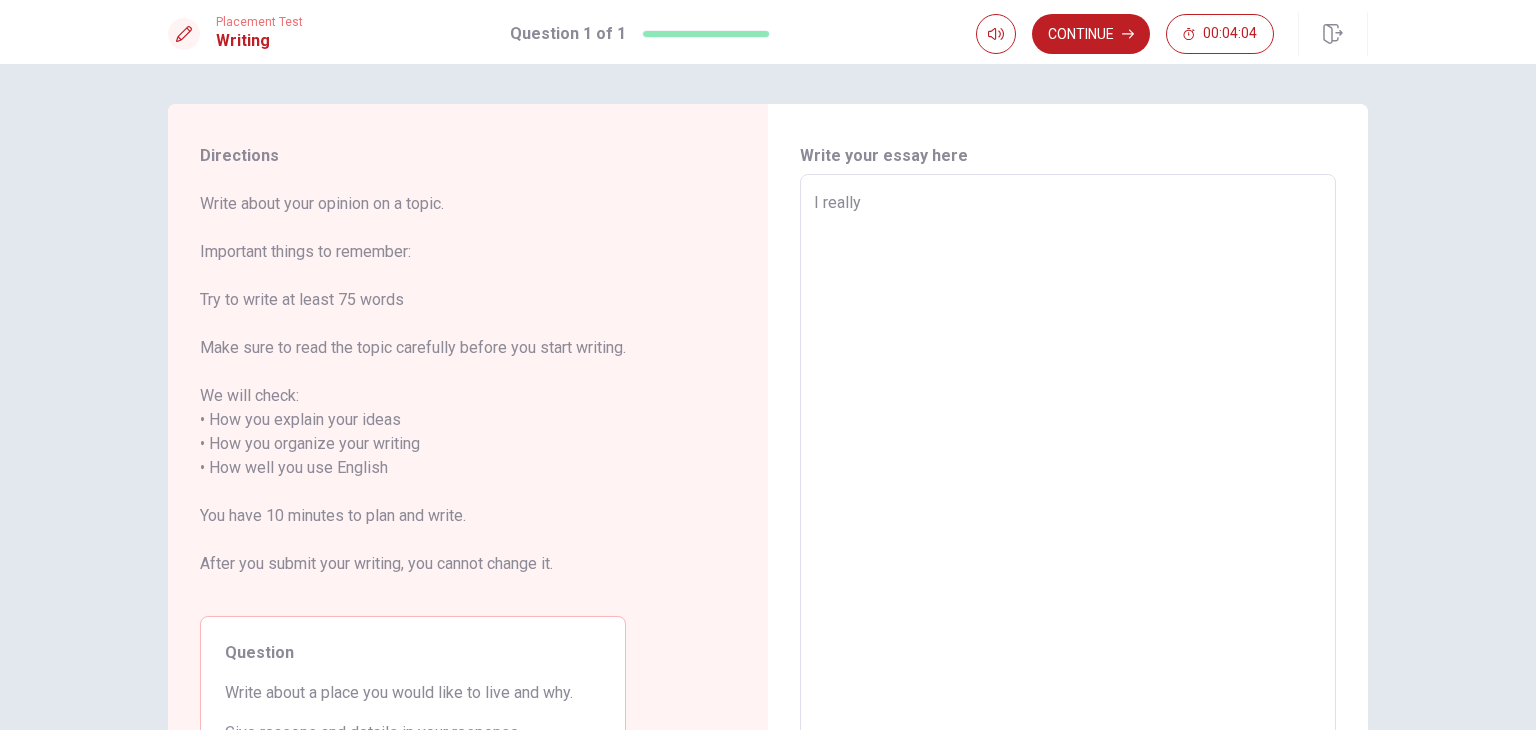 type on "x" 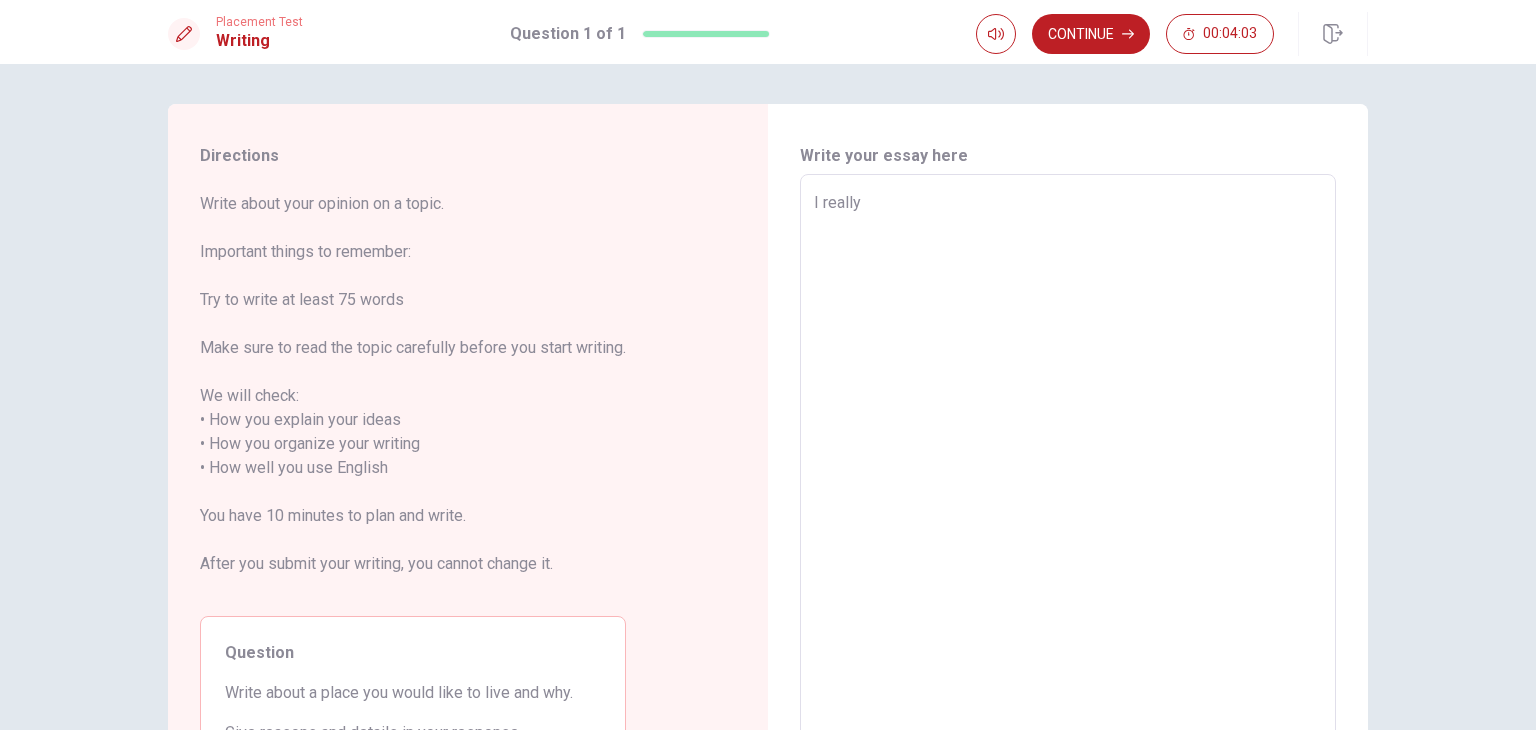 type on "I really" 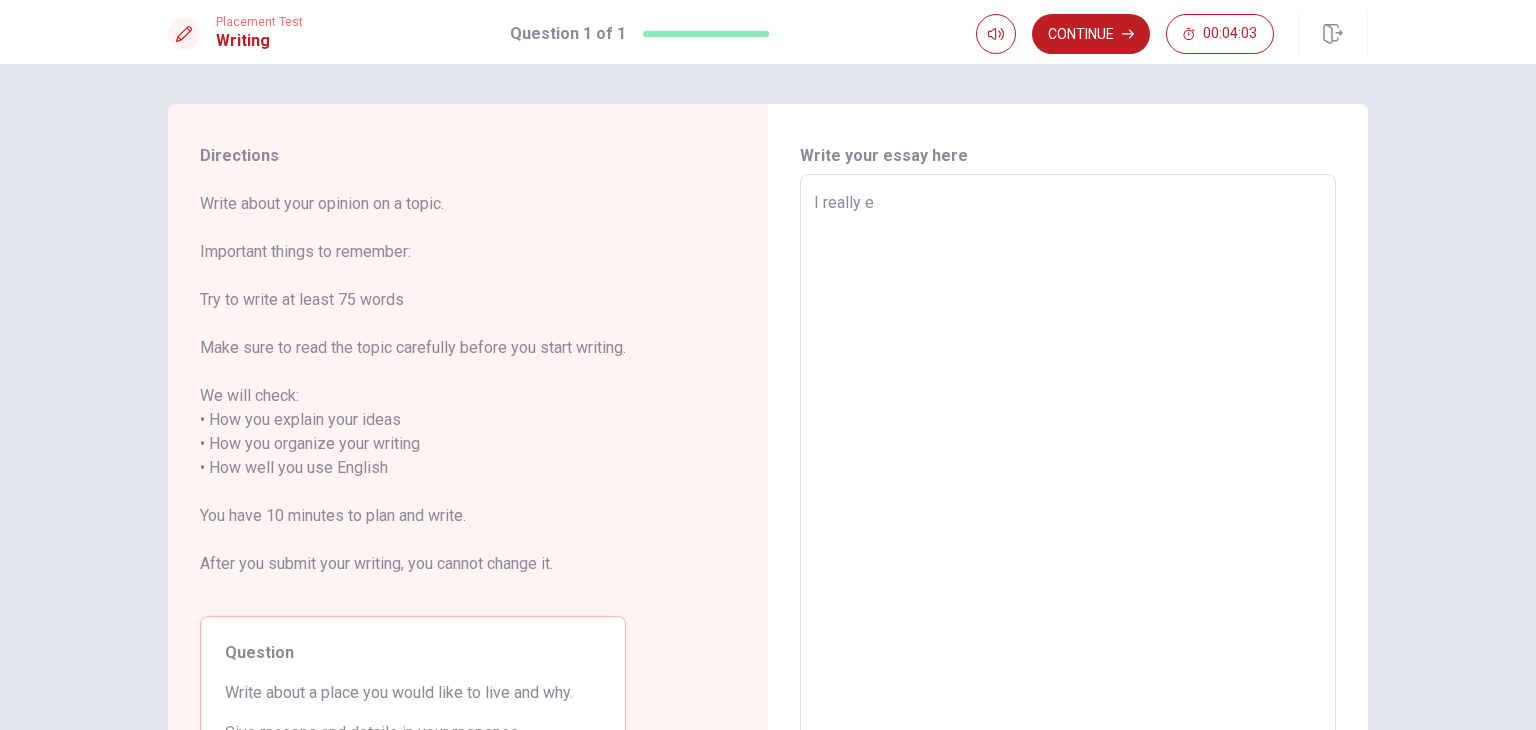 type on "x" 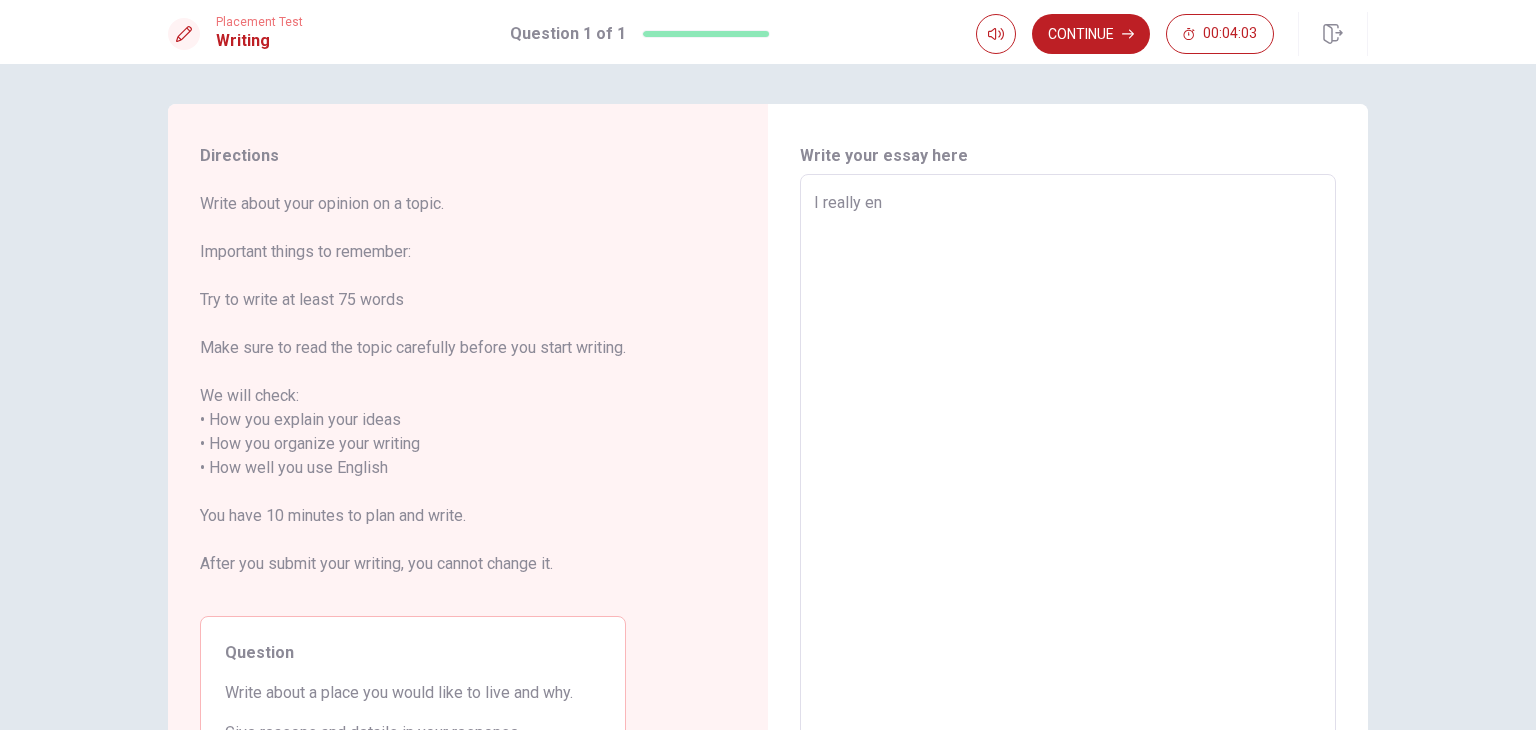 type on "x" 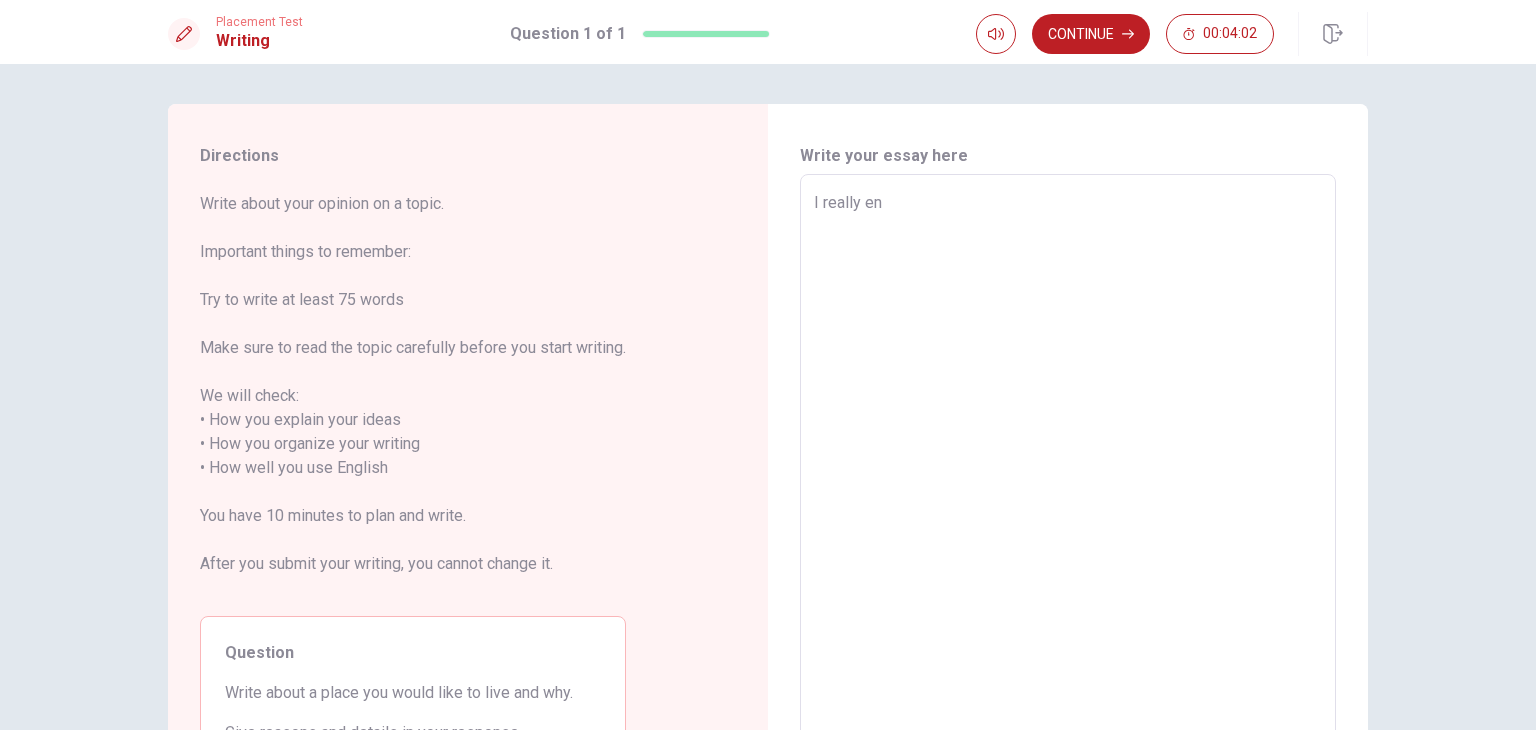 type on "I really enj" 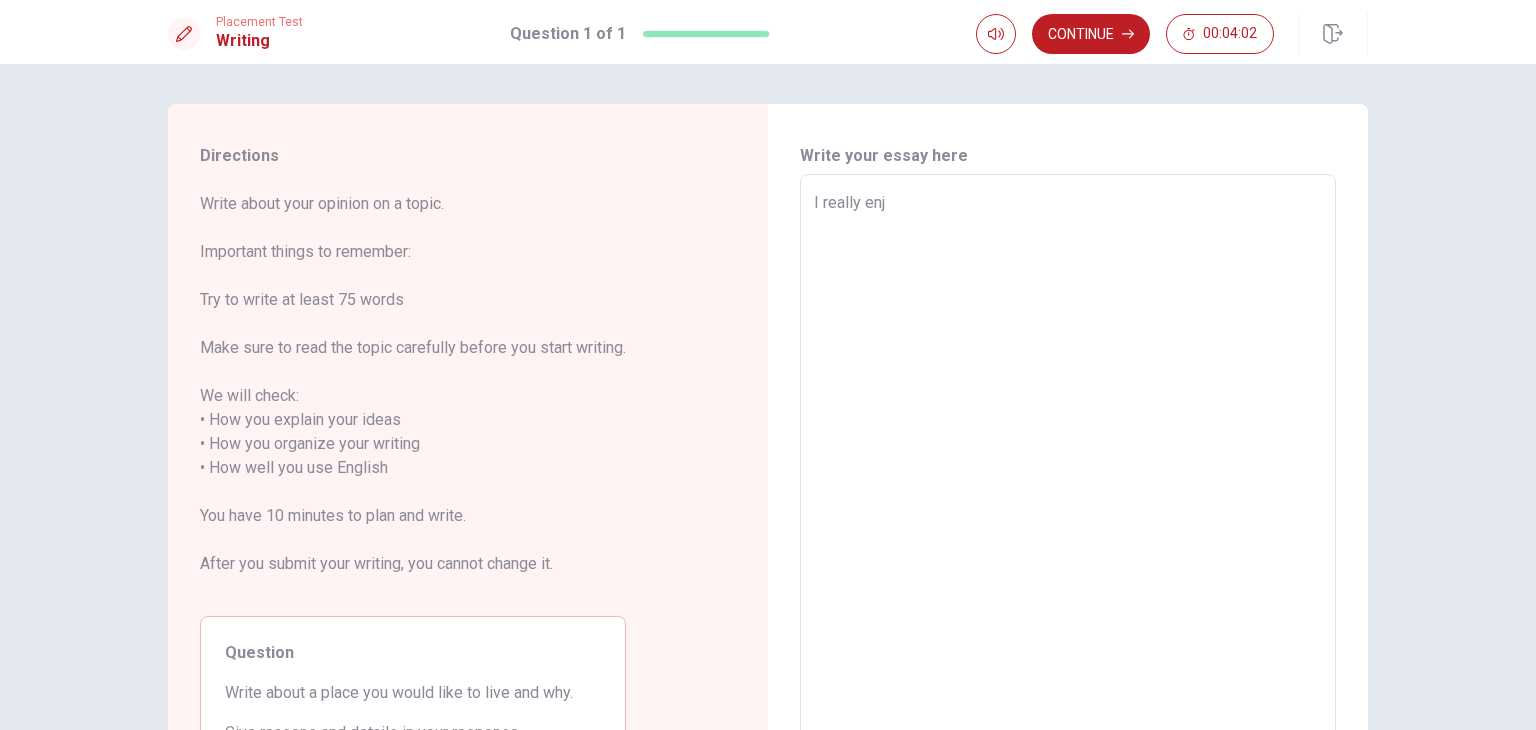 type on "x" 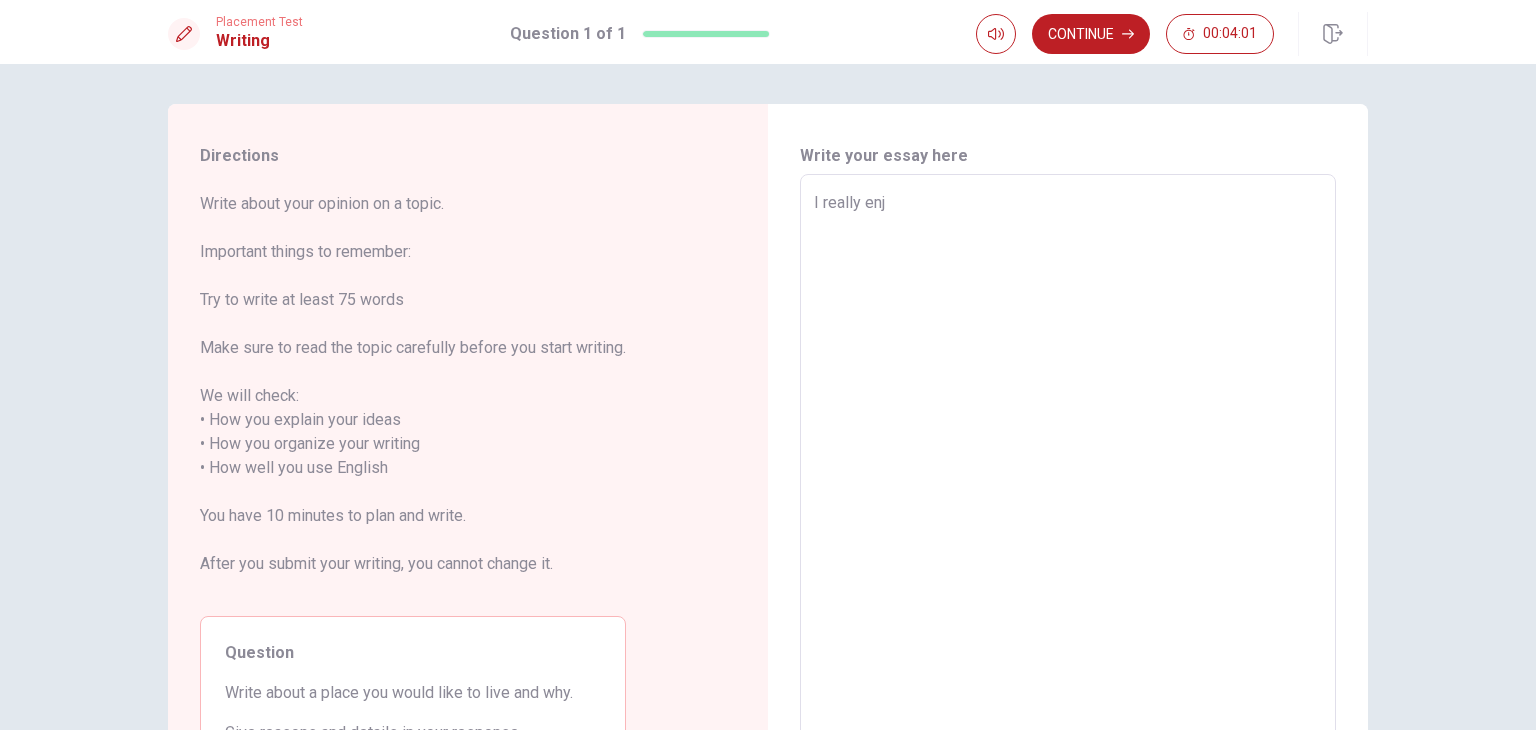 type on "I really enjo" 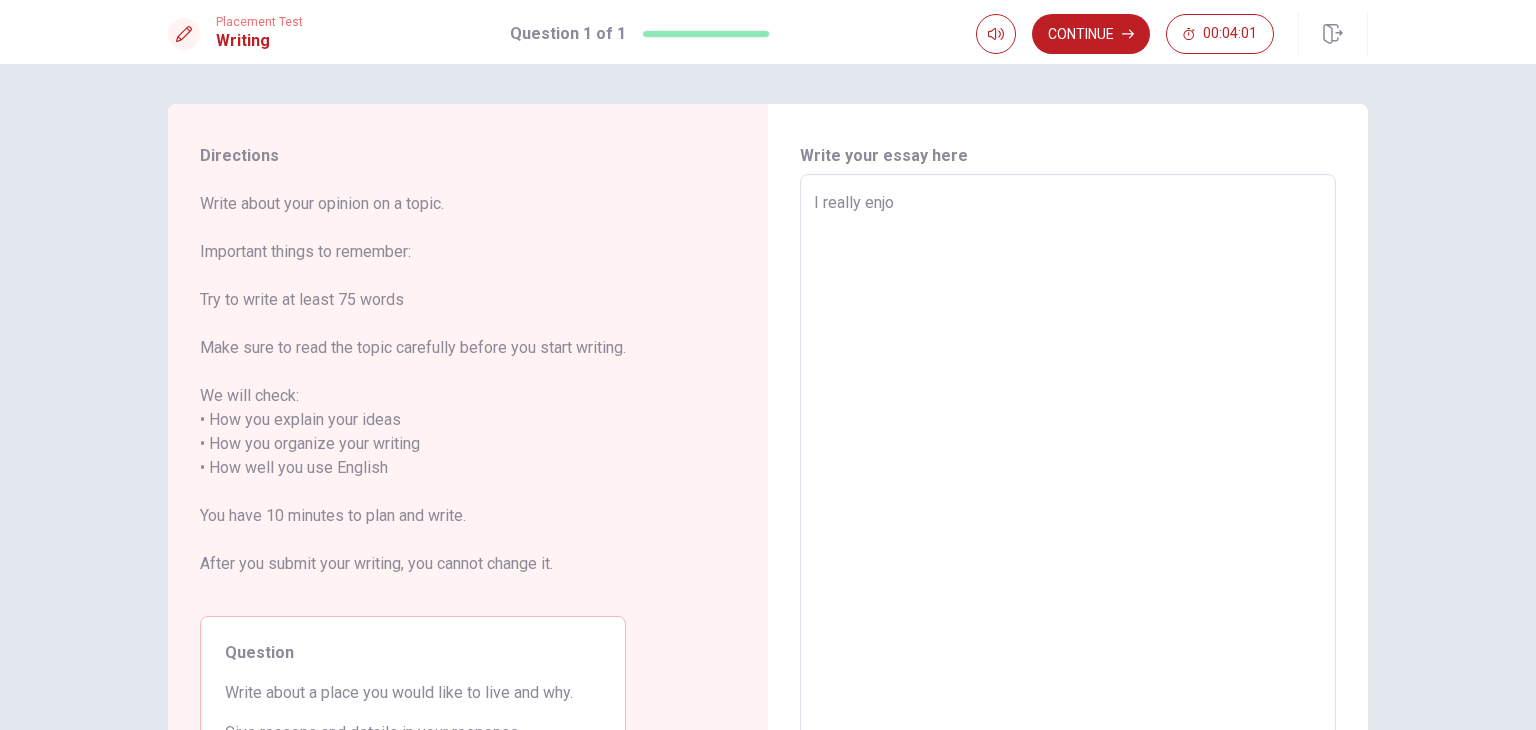 type on "x" 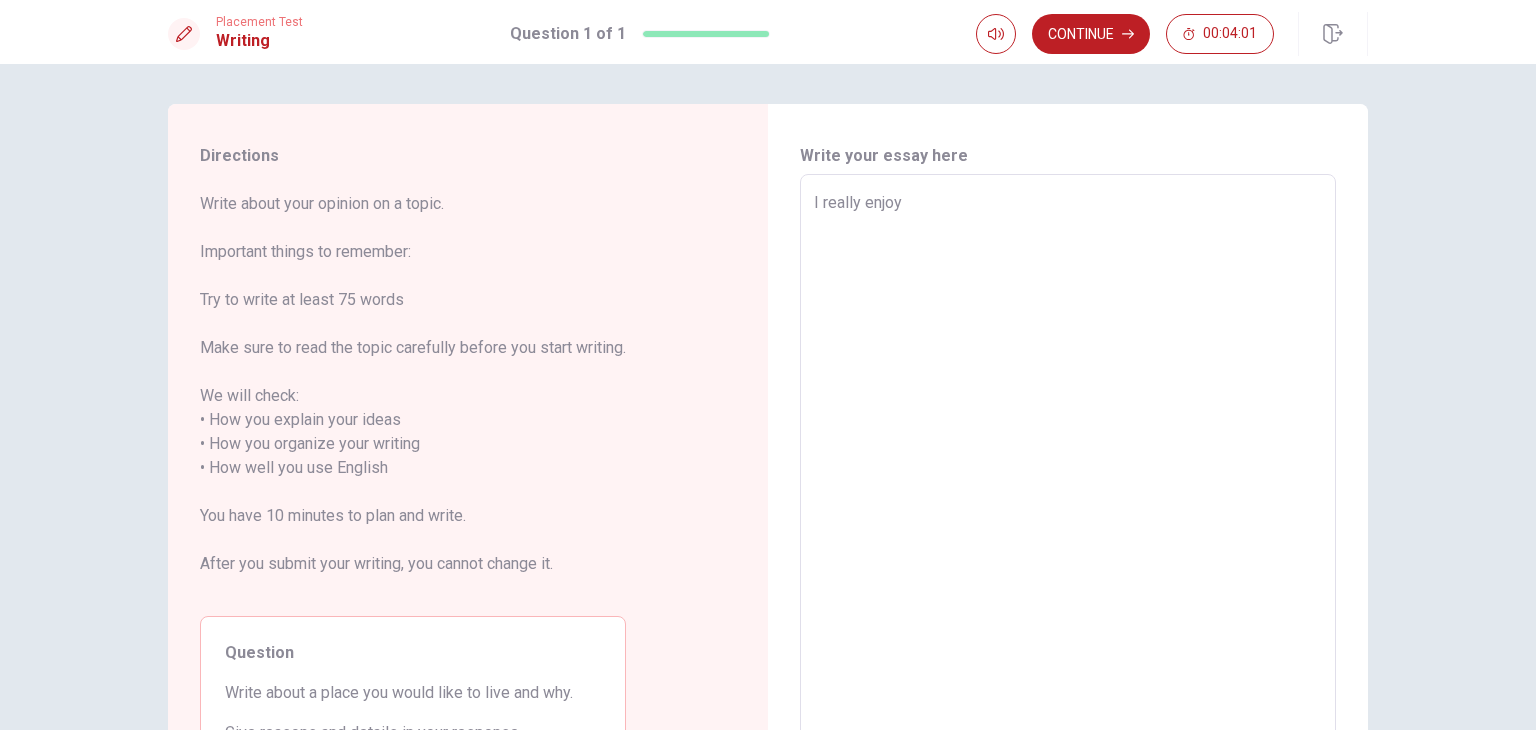 type on "x" 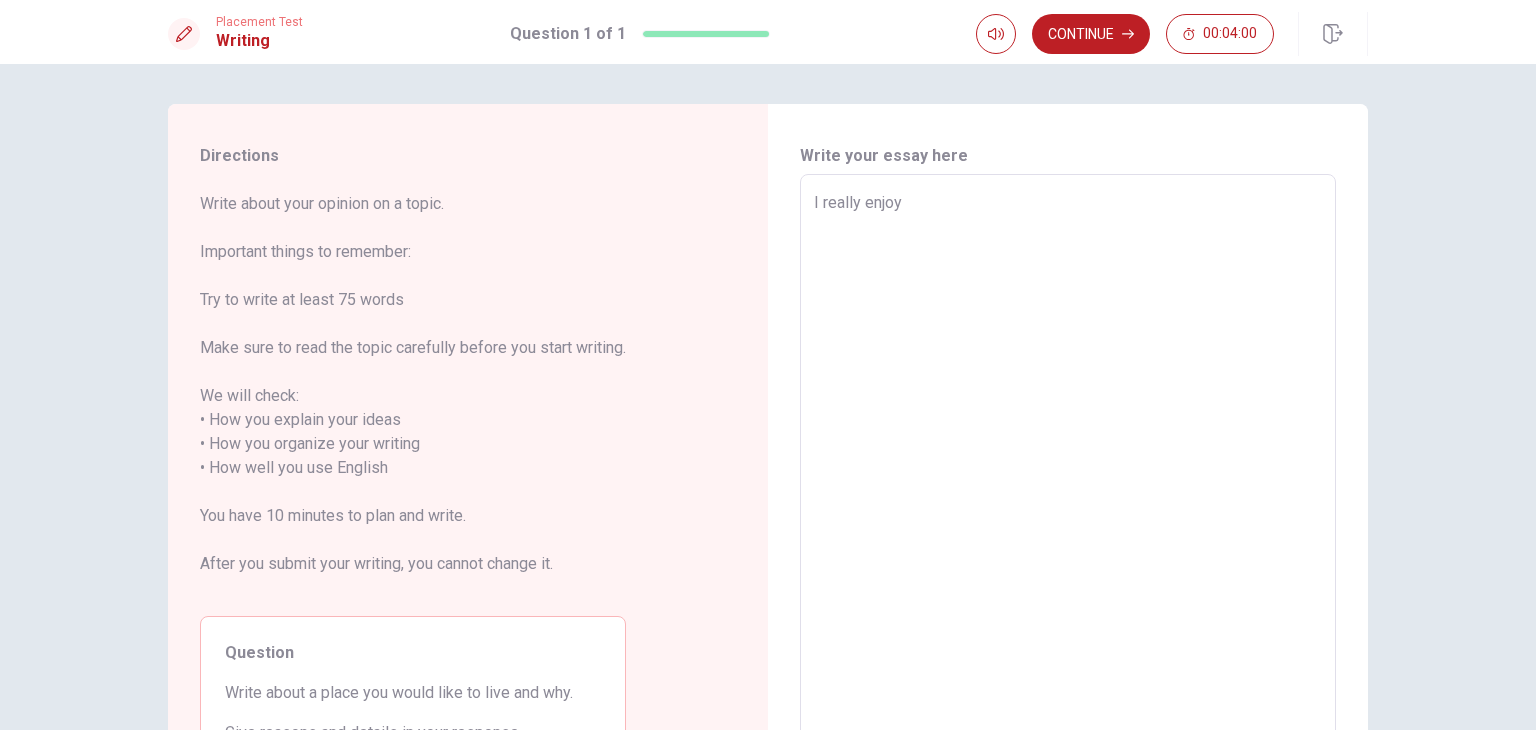 type on "I really enjoy" 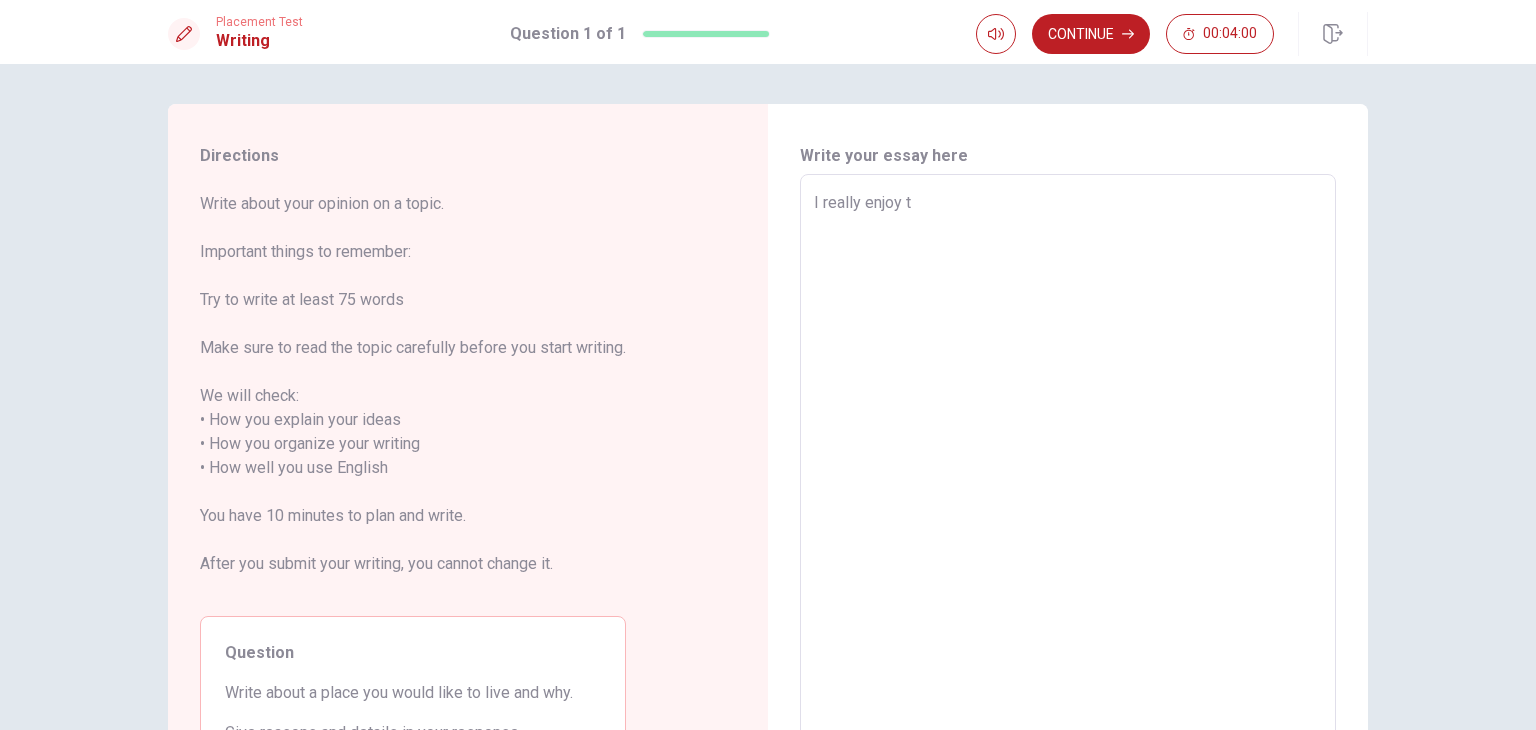 type on "x" 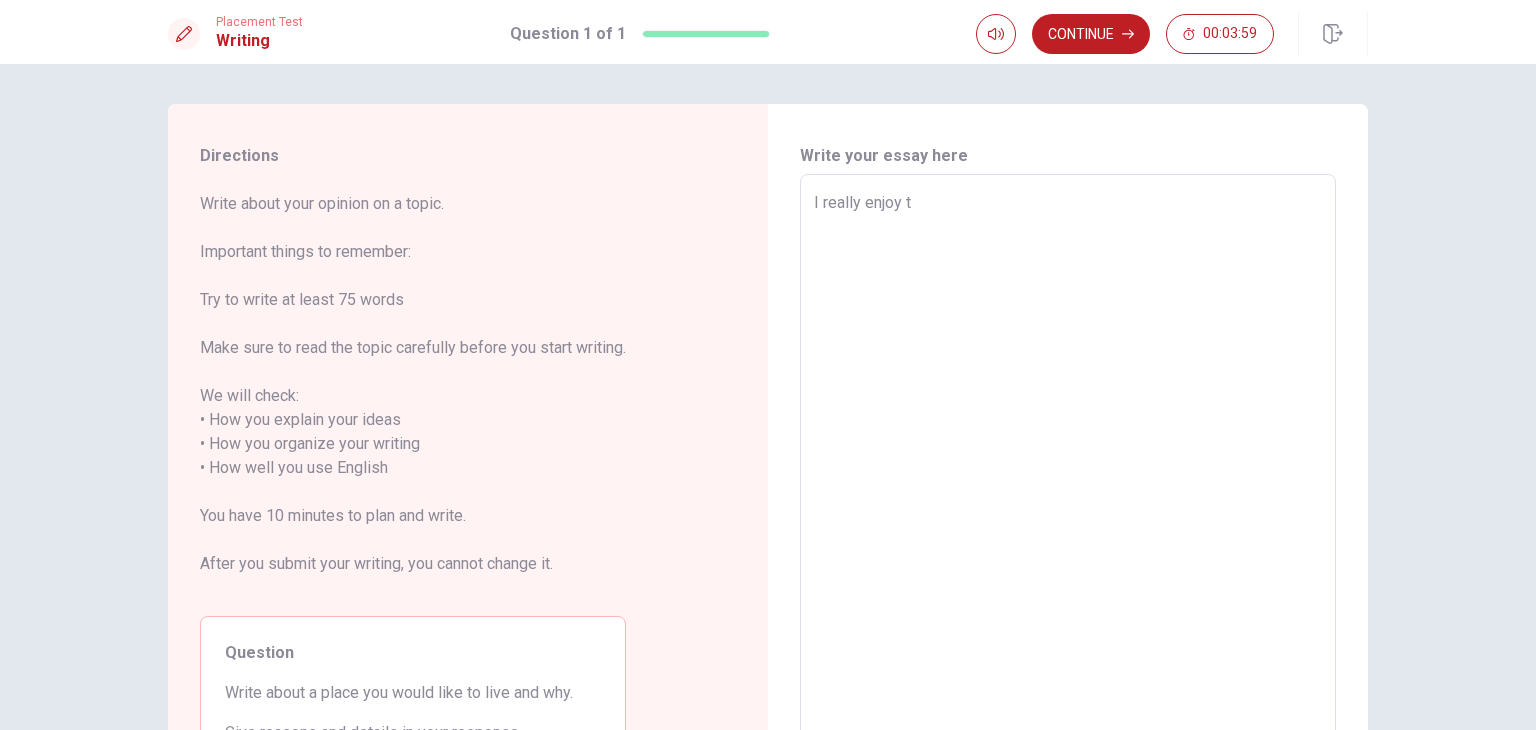type on "I really enjoy tr" 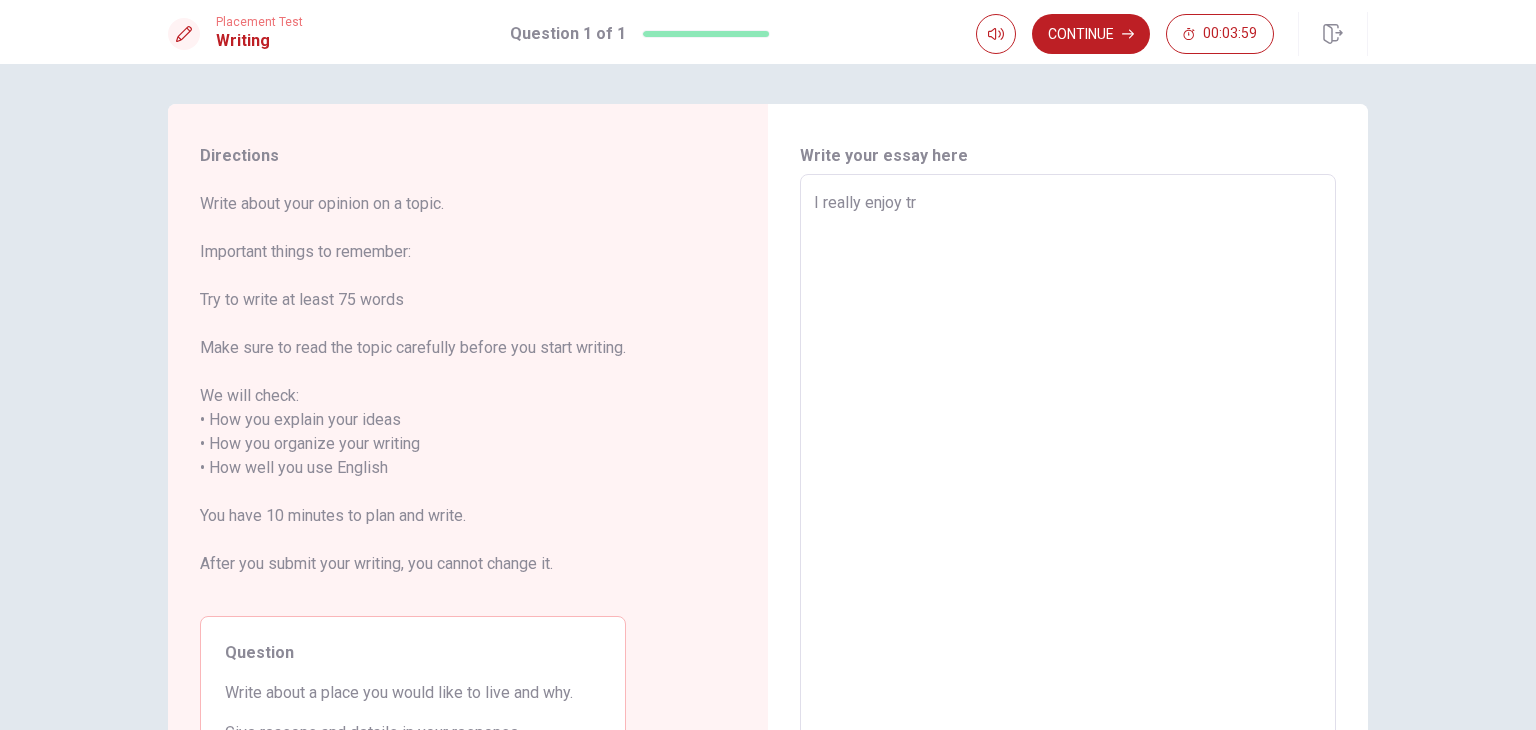 type on "x" 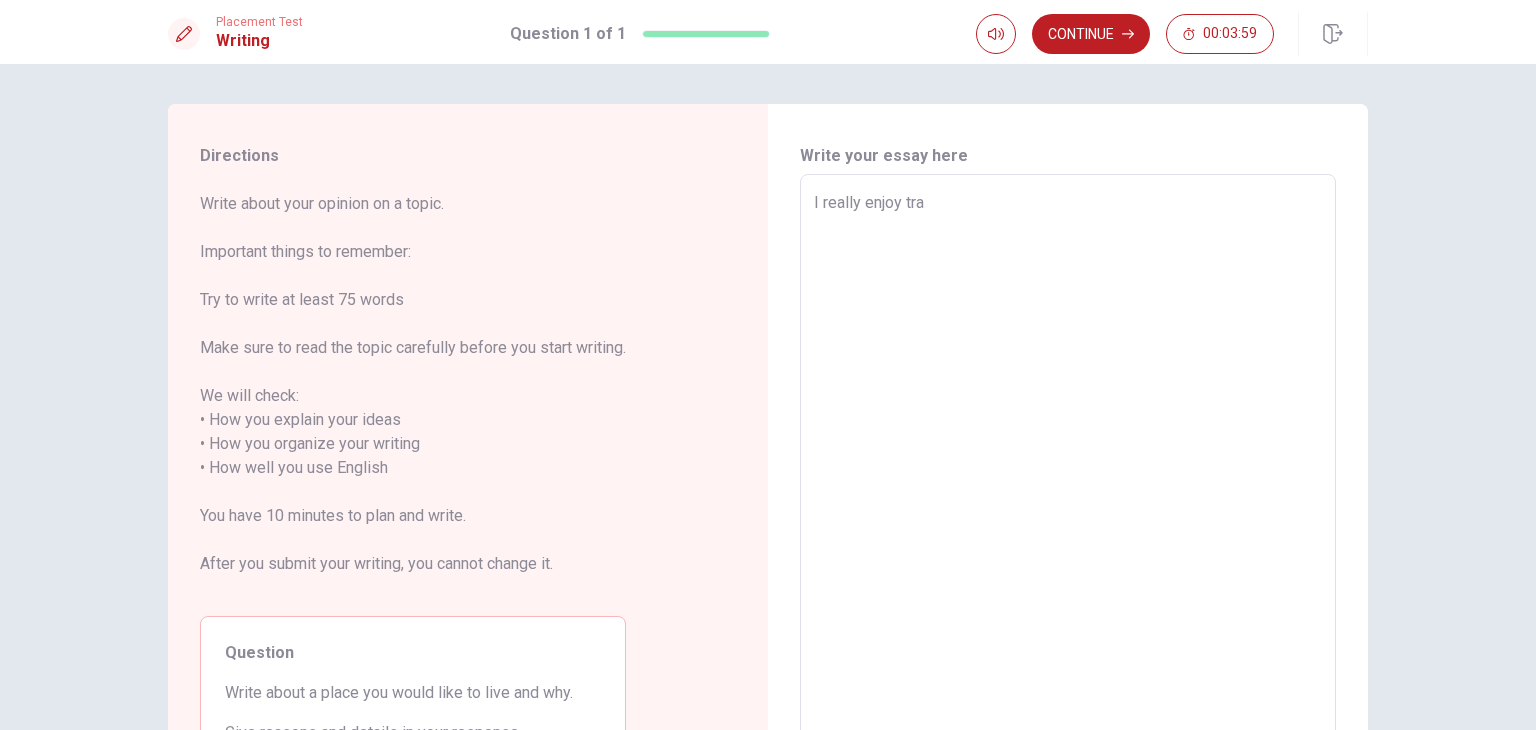 type on "x" 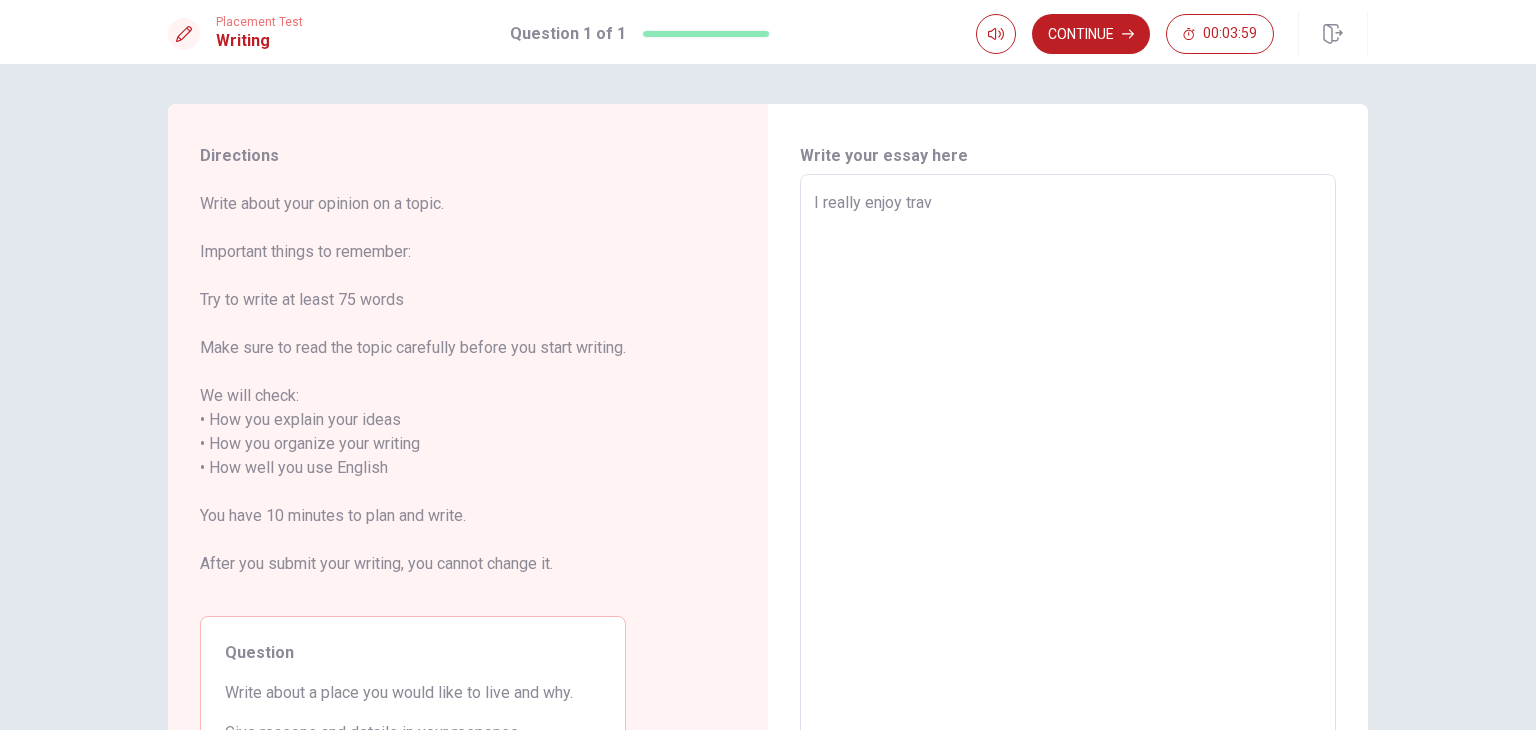 type on "x" 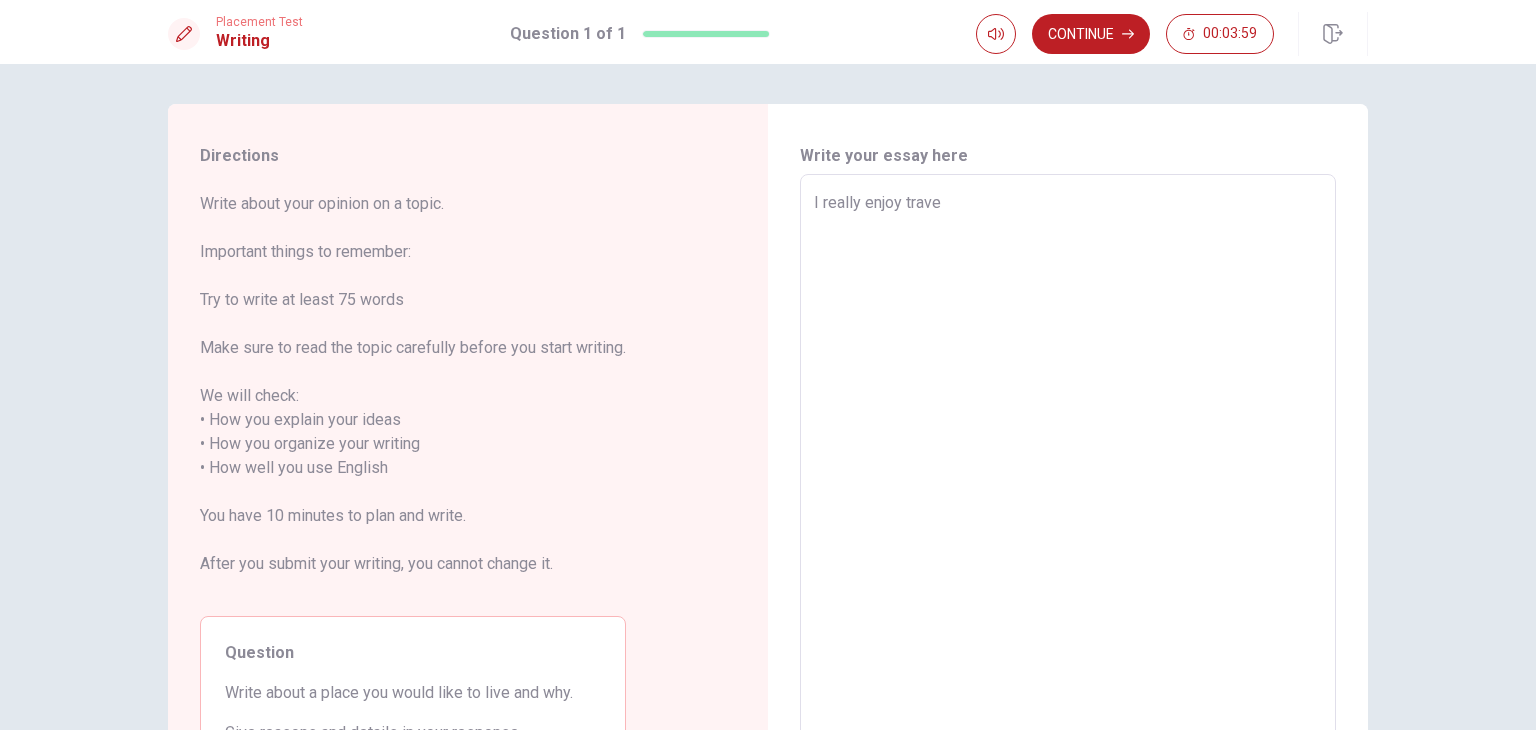 type on "x" 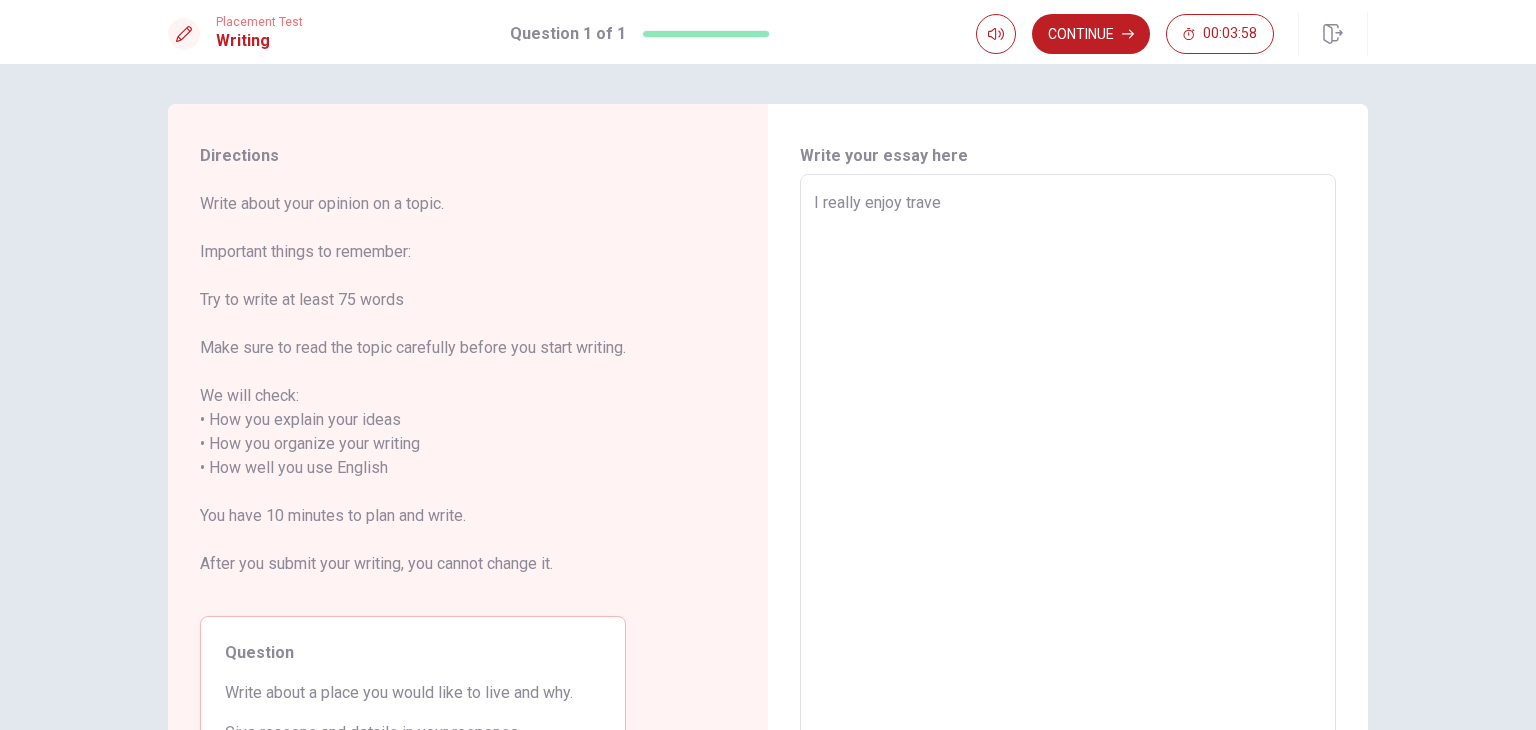 type on "I really enjoy travel" 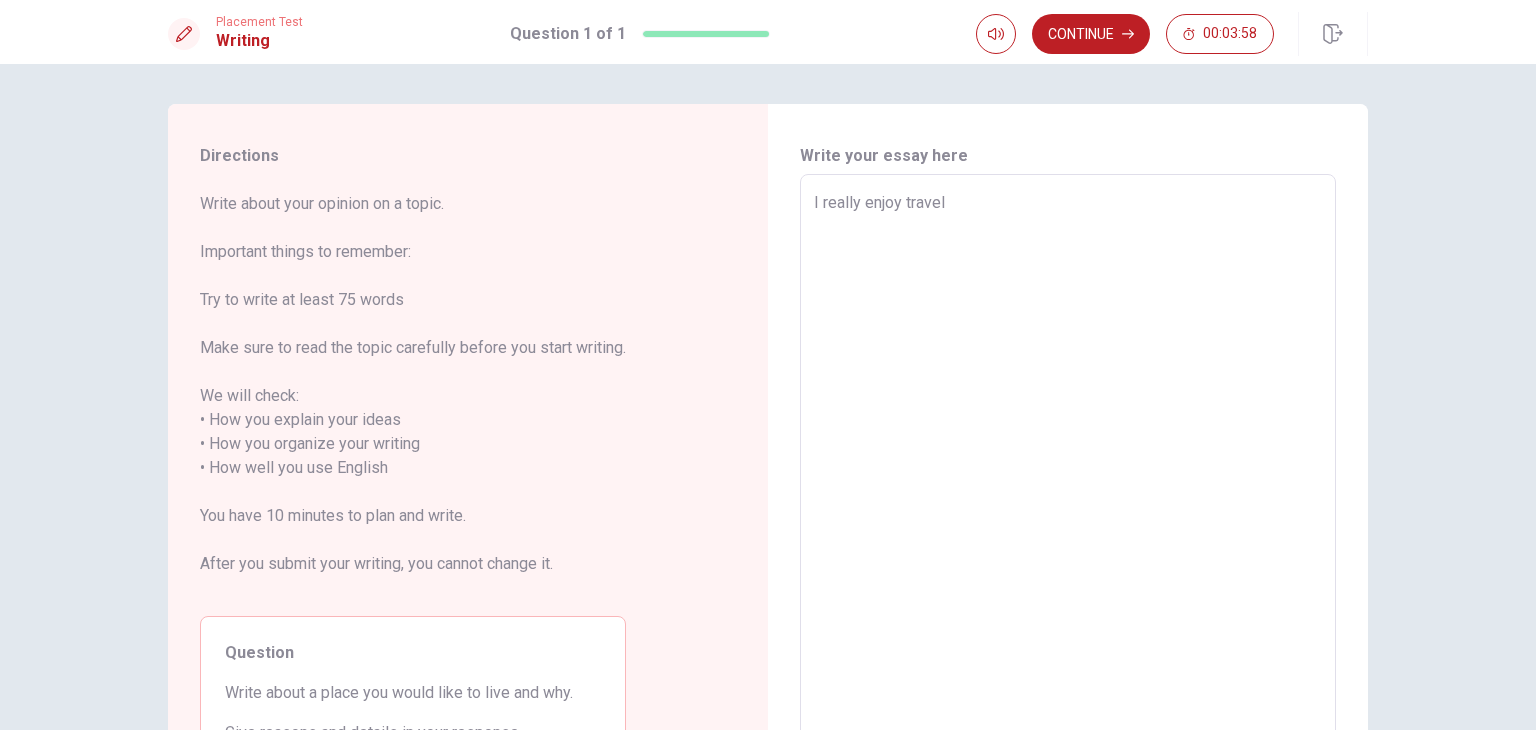 type on "x" 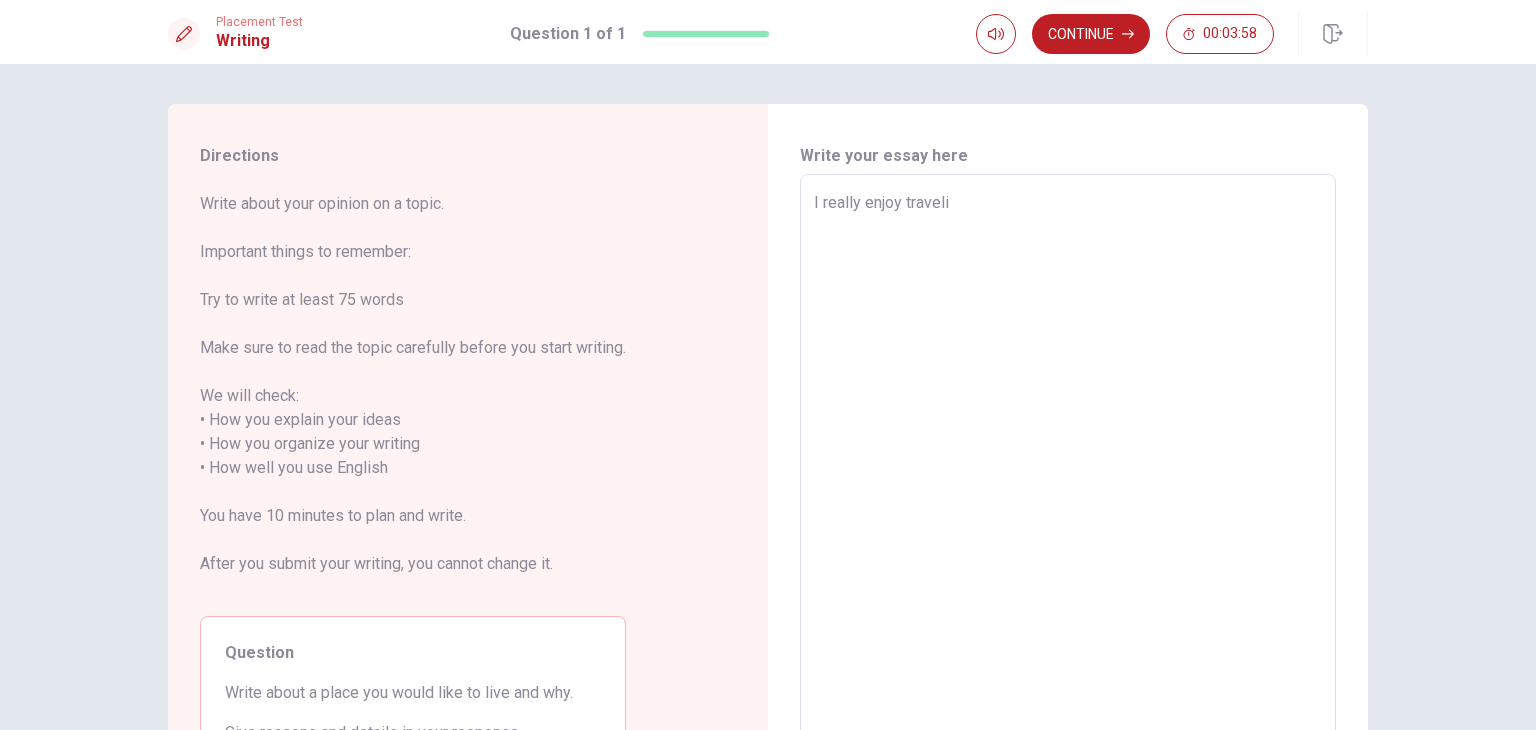 type on "x" 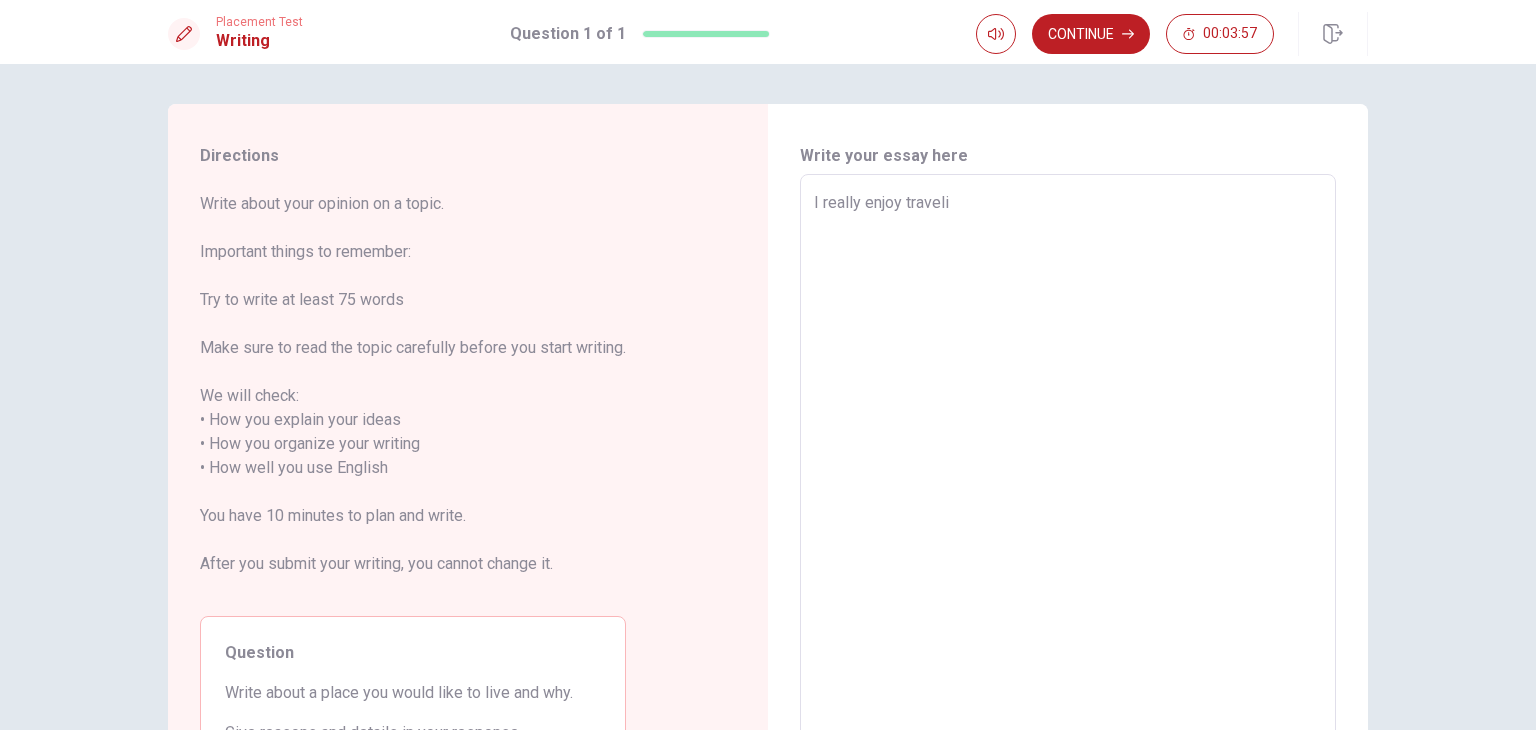 type on "I really enjoy travelin" 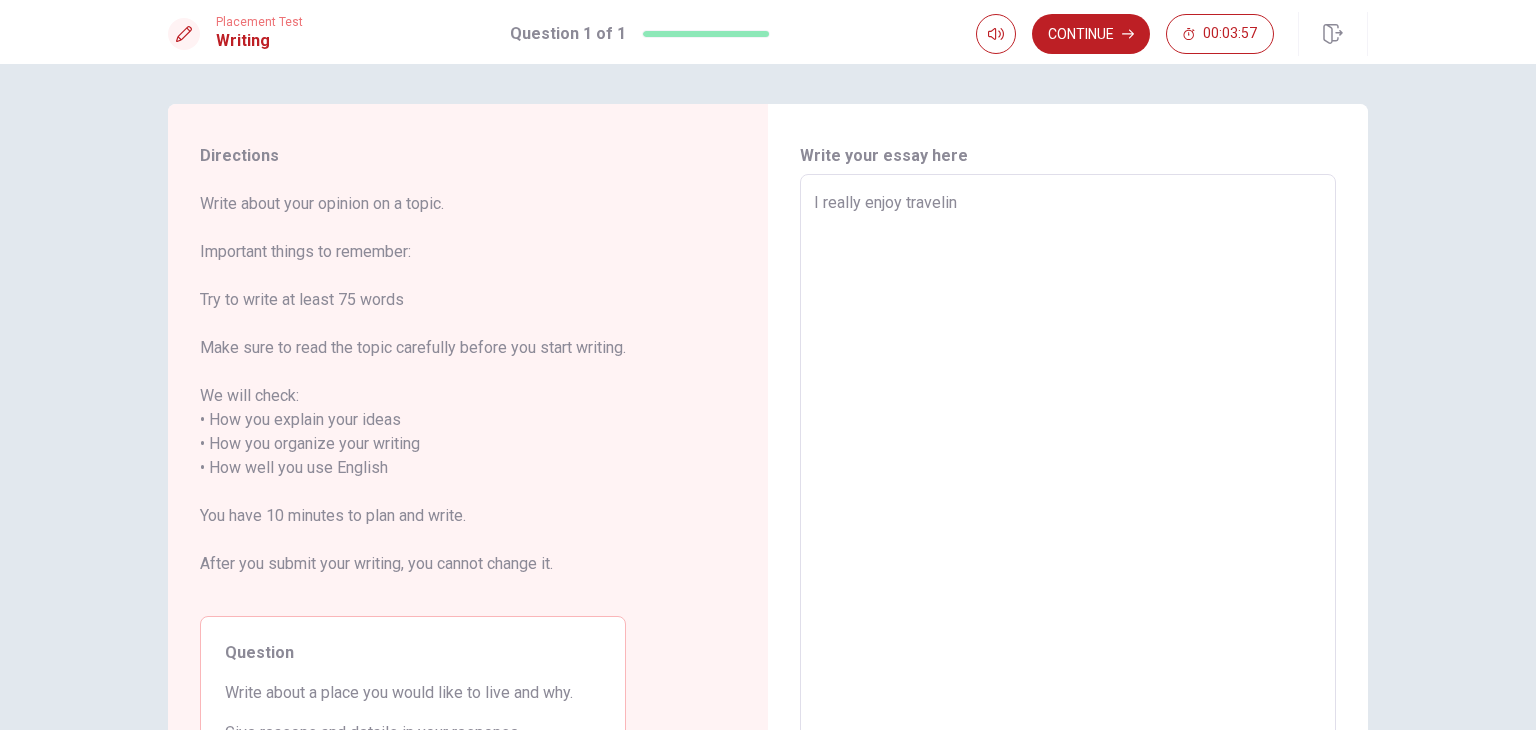type on "x" 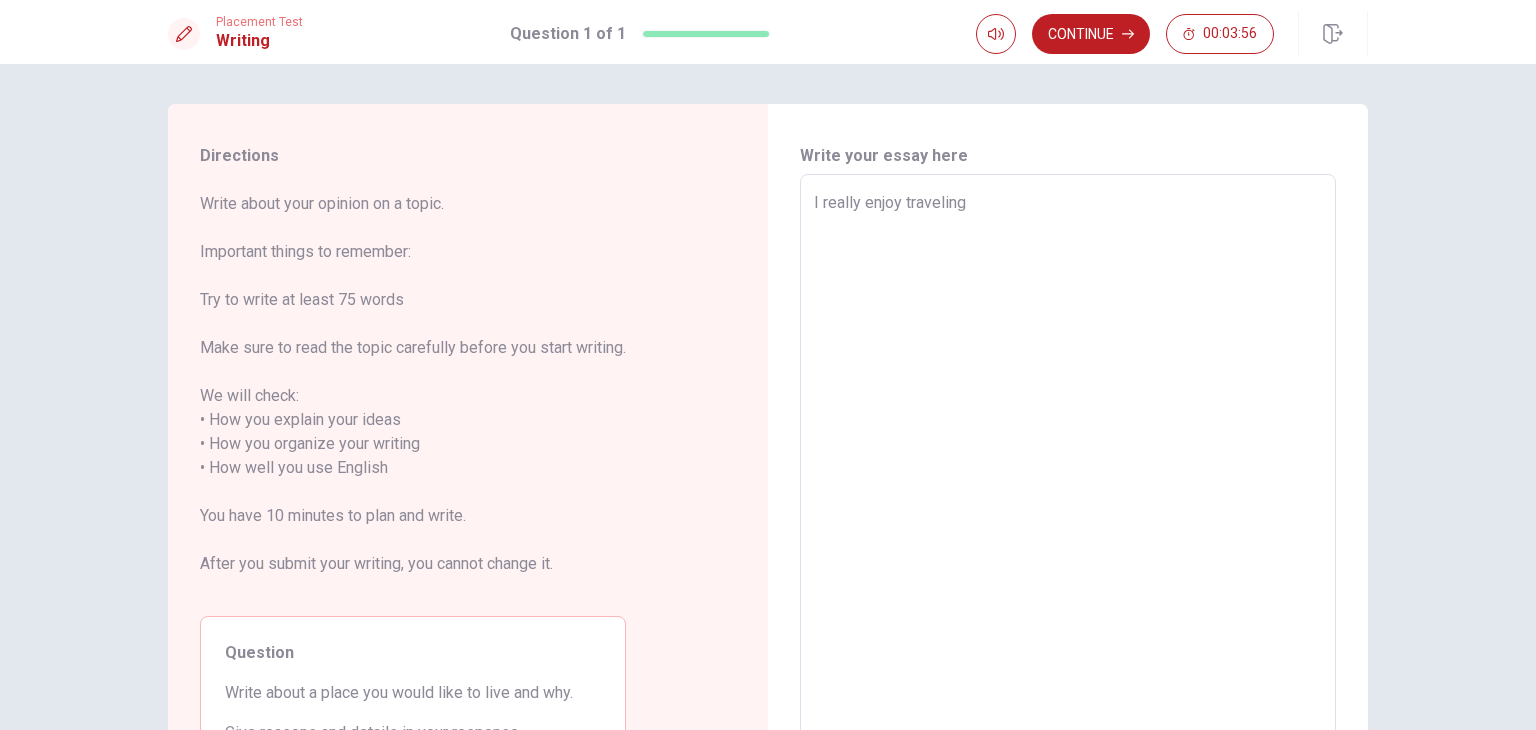 type on "x" 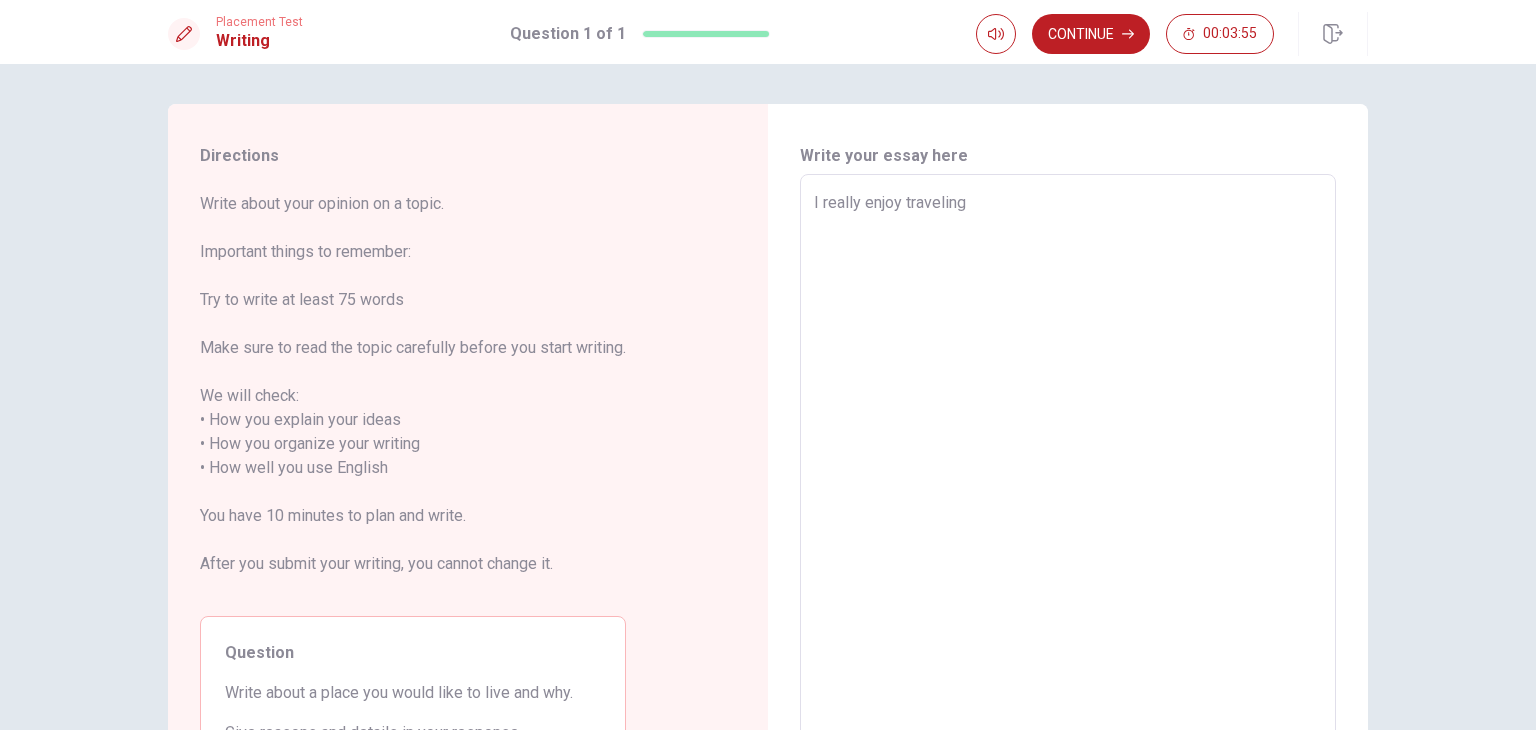 type on "I really enjoy traveling," 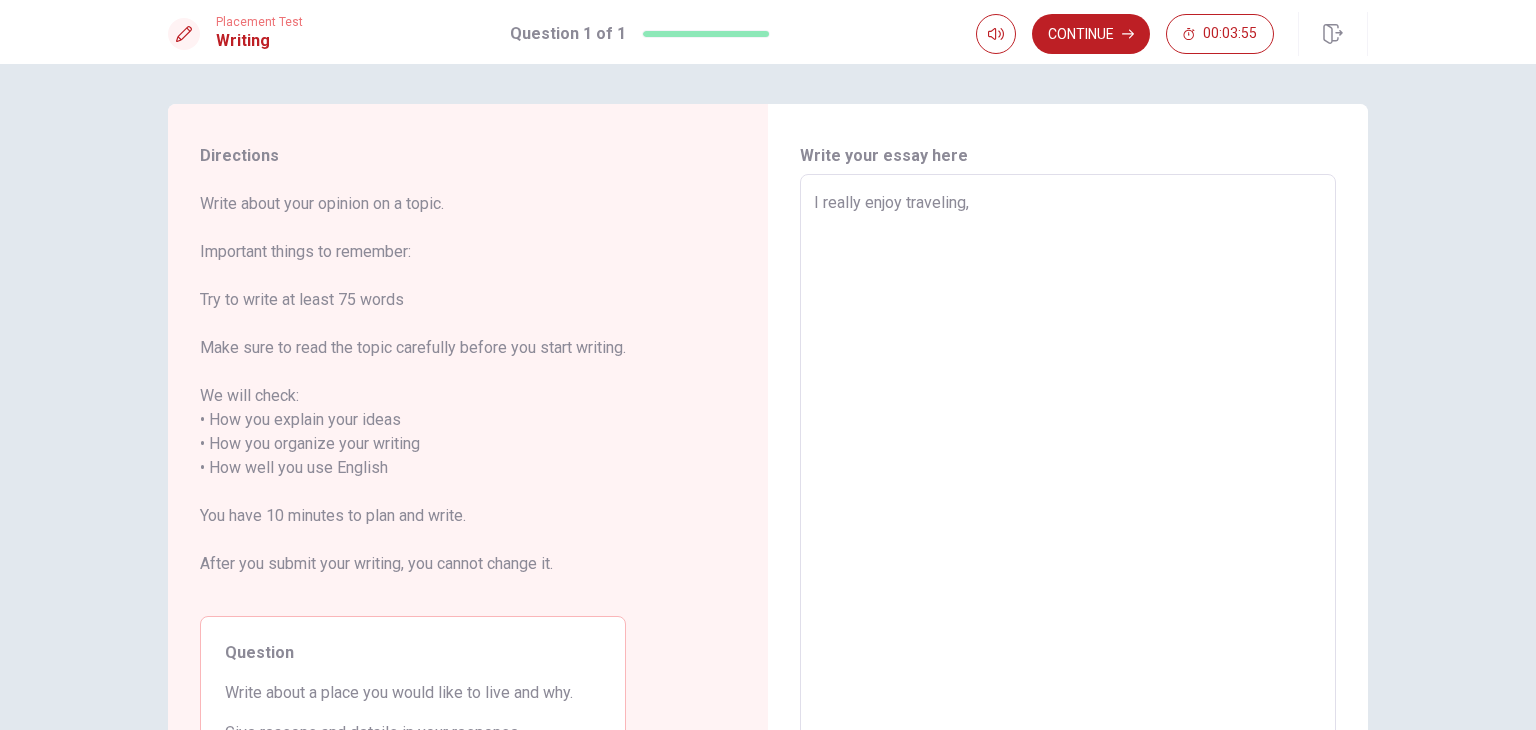 type on "x" 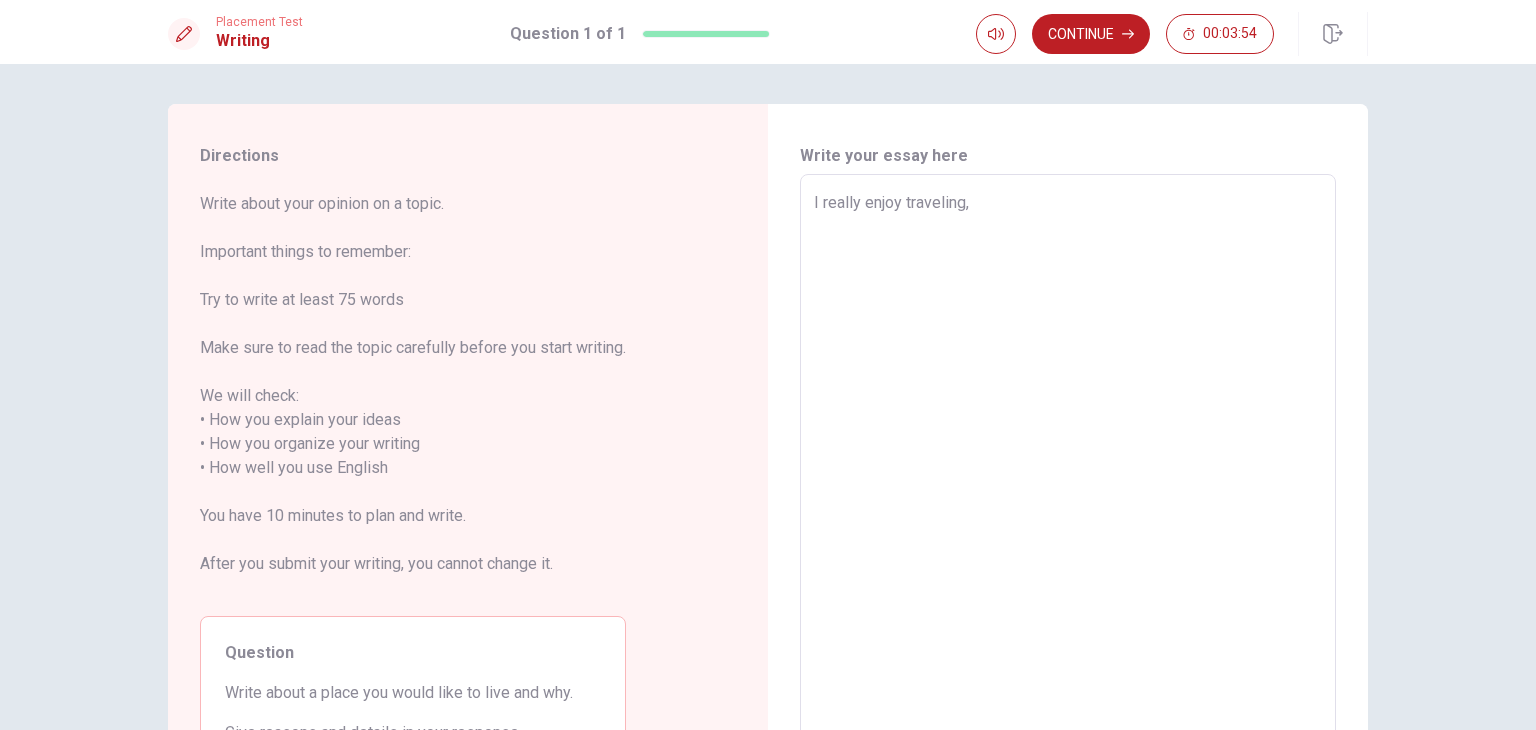 type on "I really enjoy traveling, s" 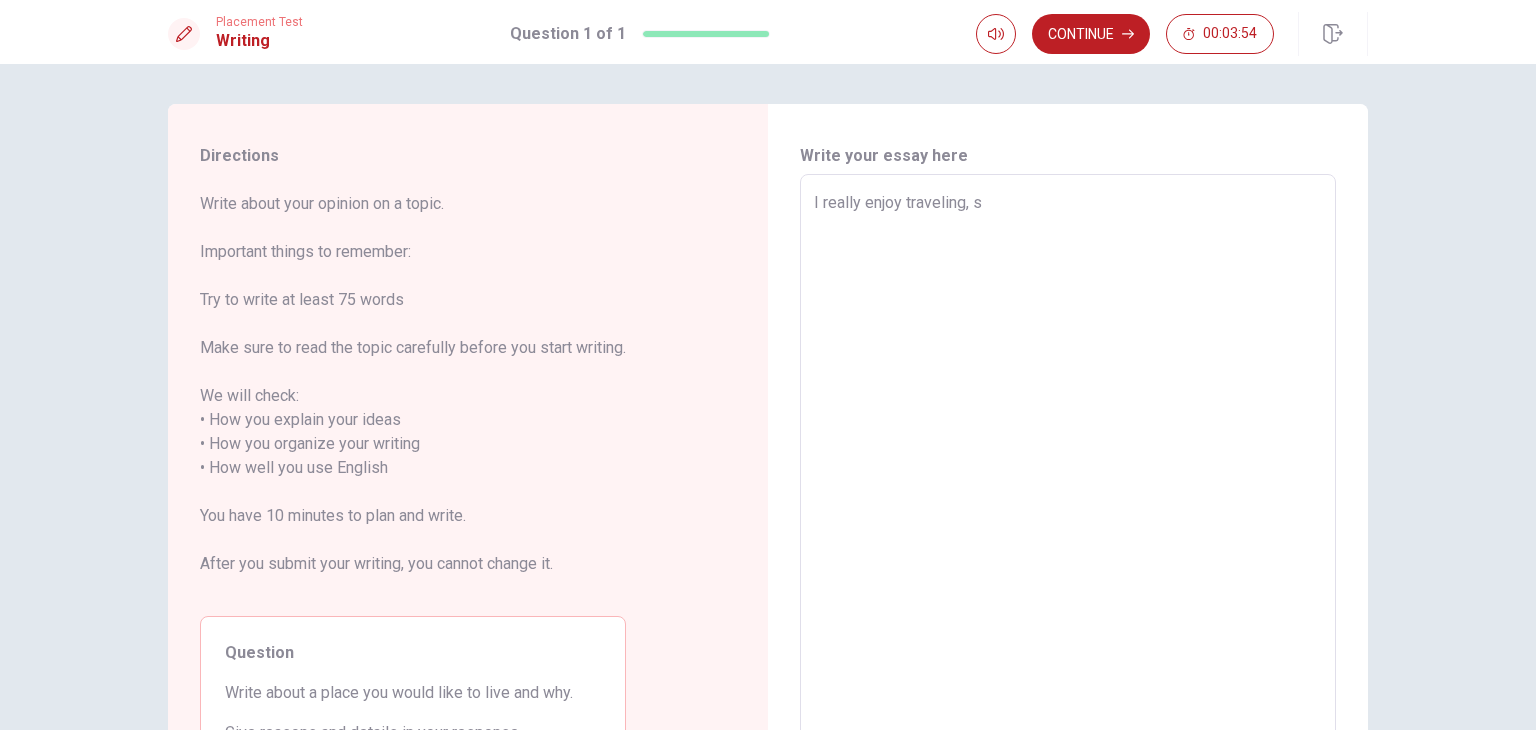 type on "x" 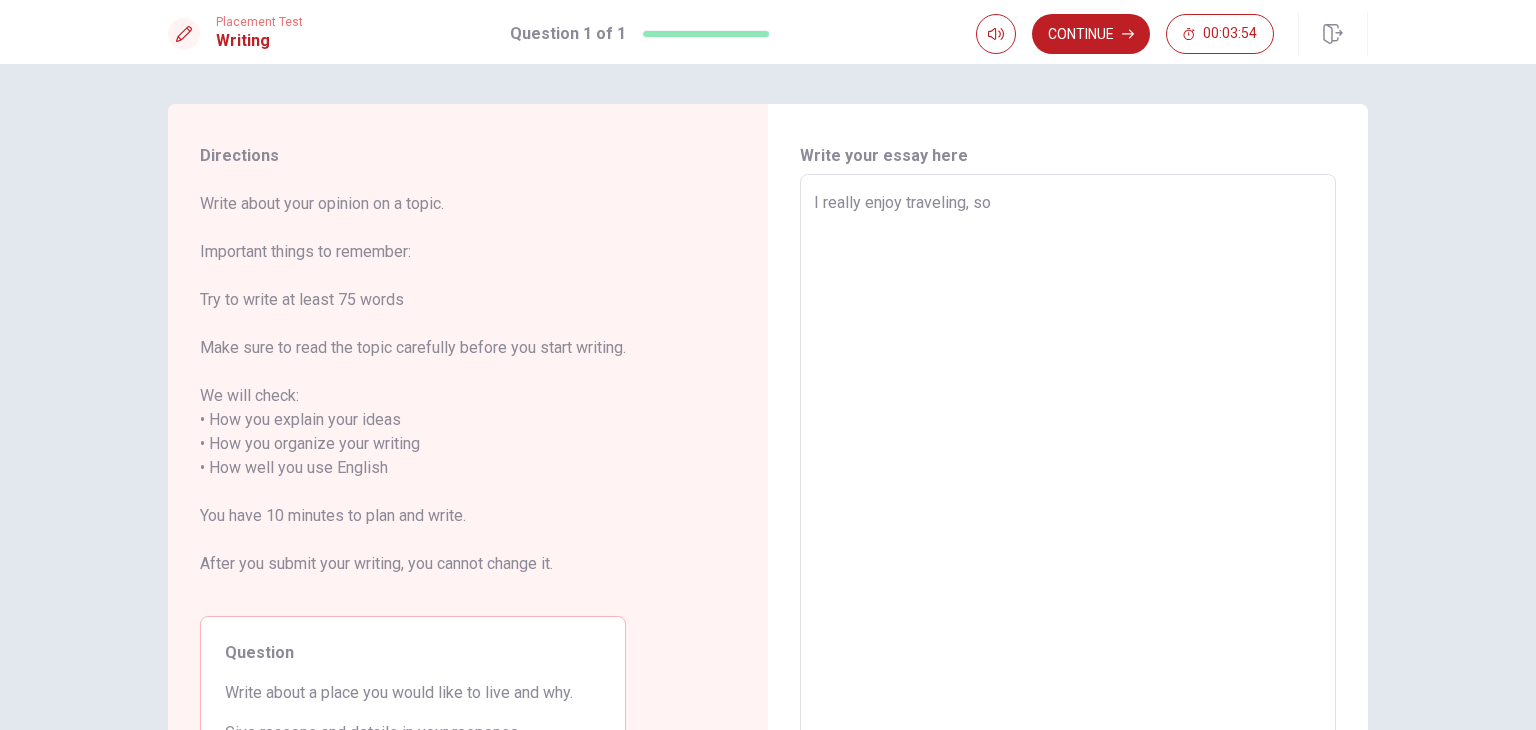 type on "x" 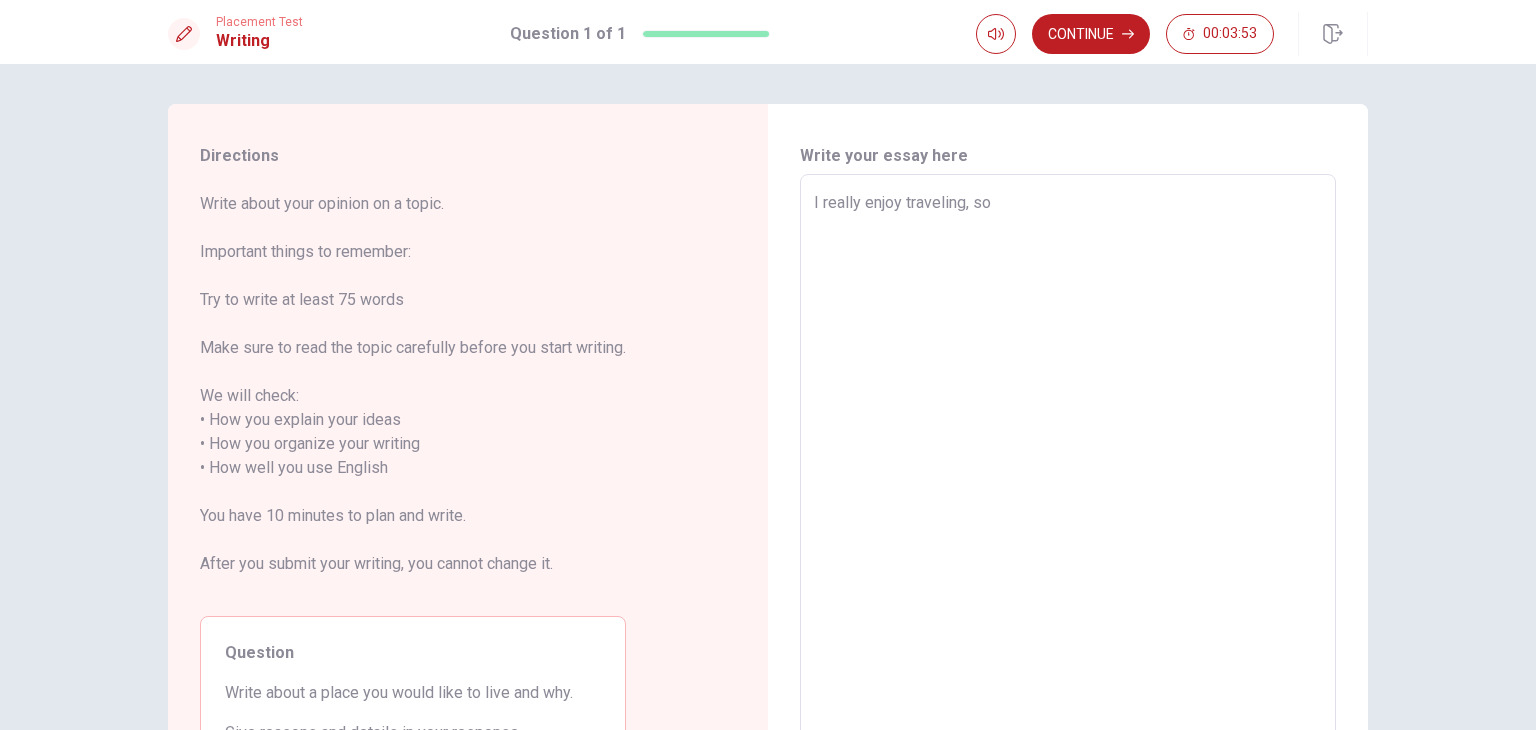 type on "I really enjoy traveling, so t" 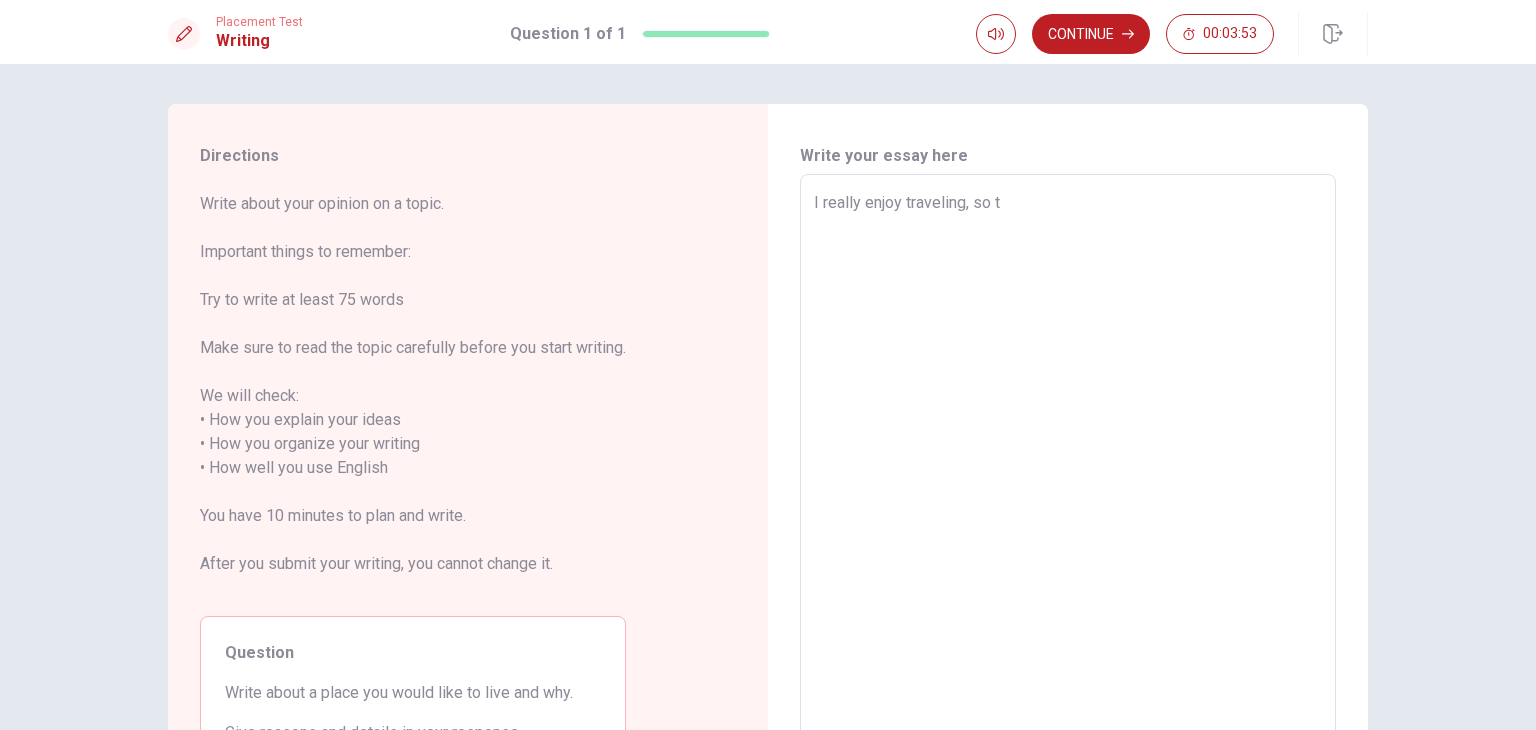 type on "x" 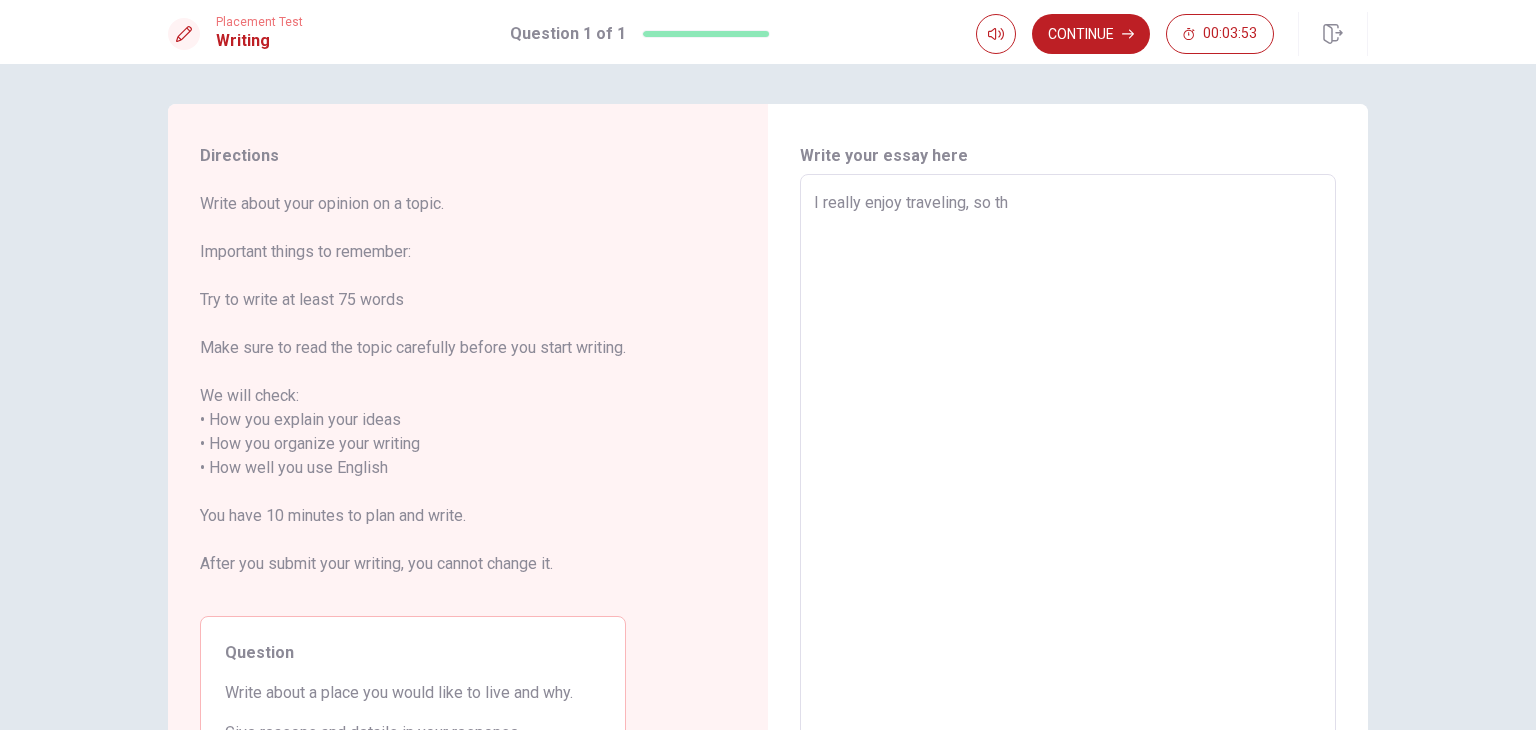type on "x" 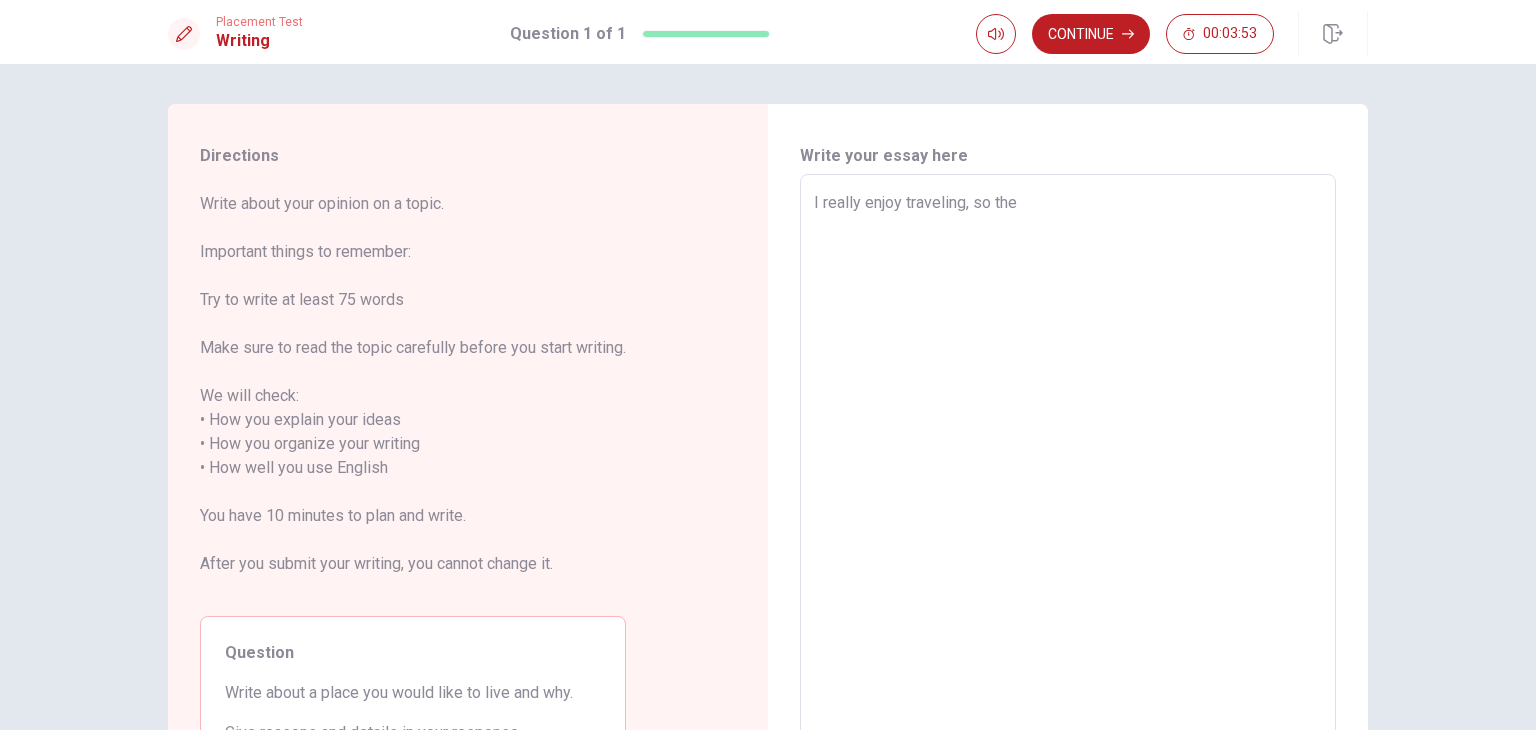 type on "x" 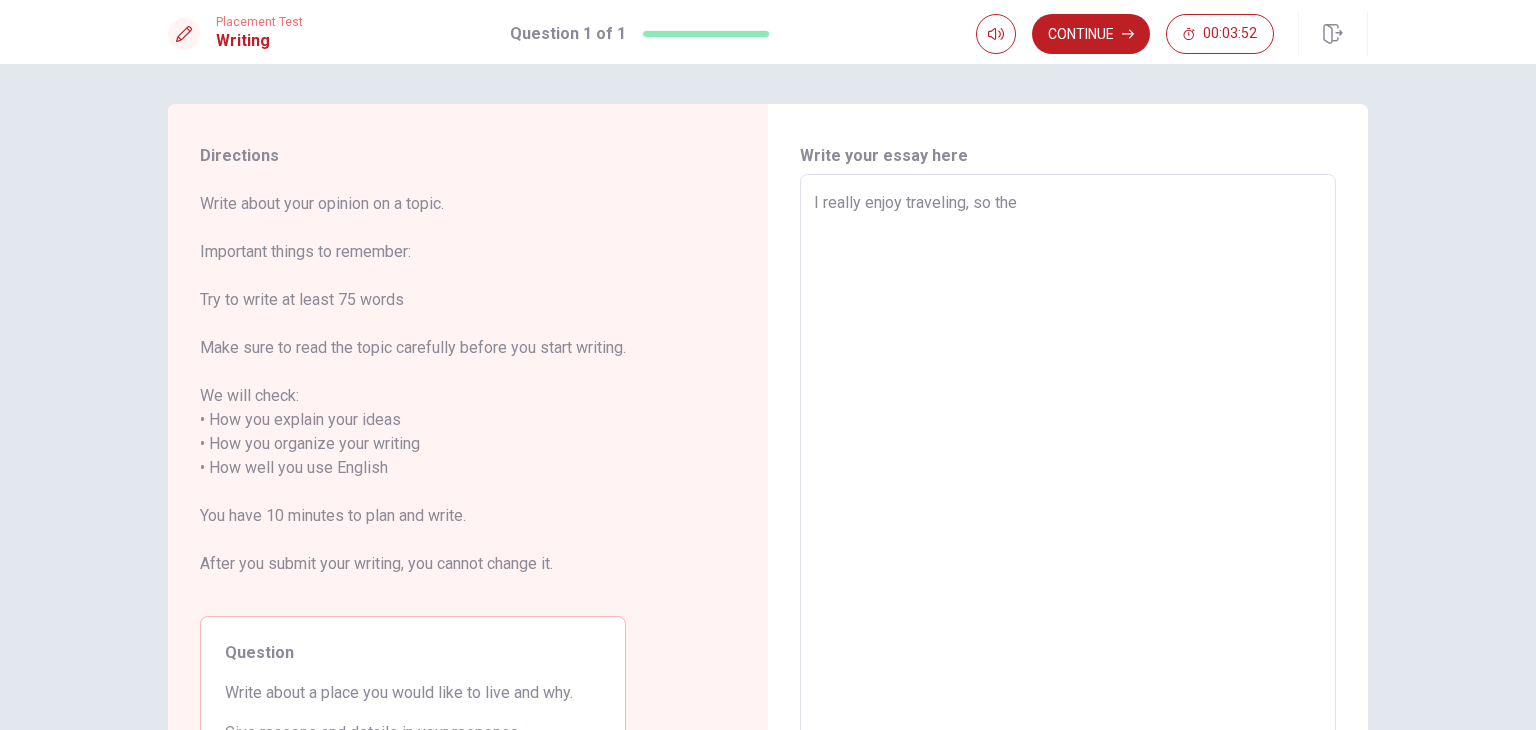type on "I really enjoy traveling, so ther" 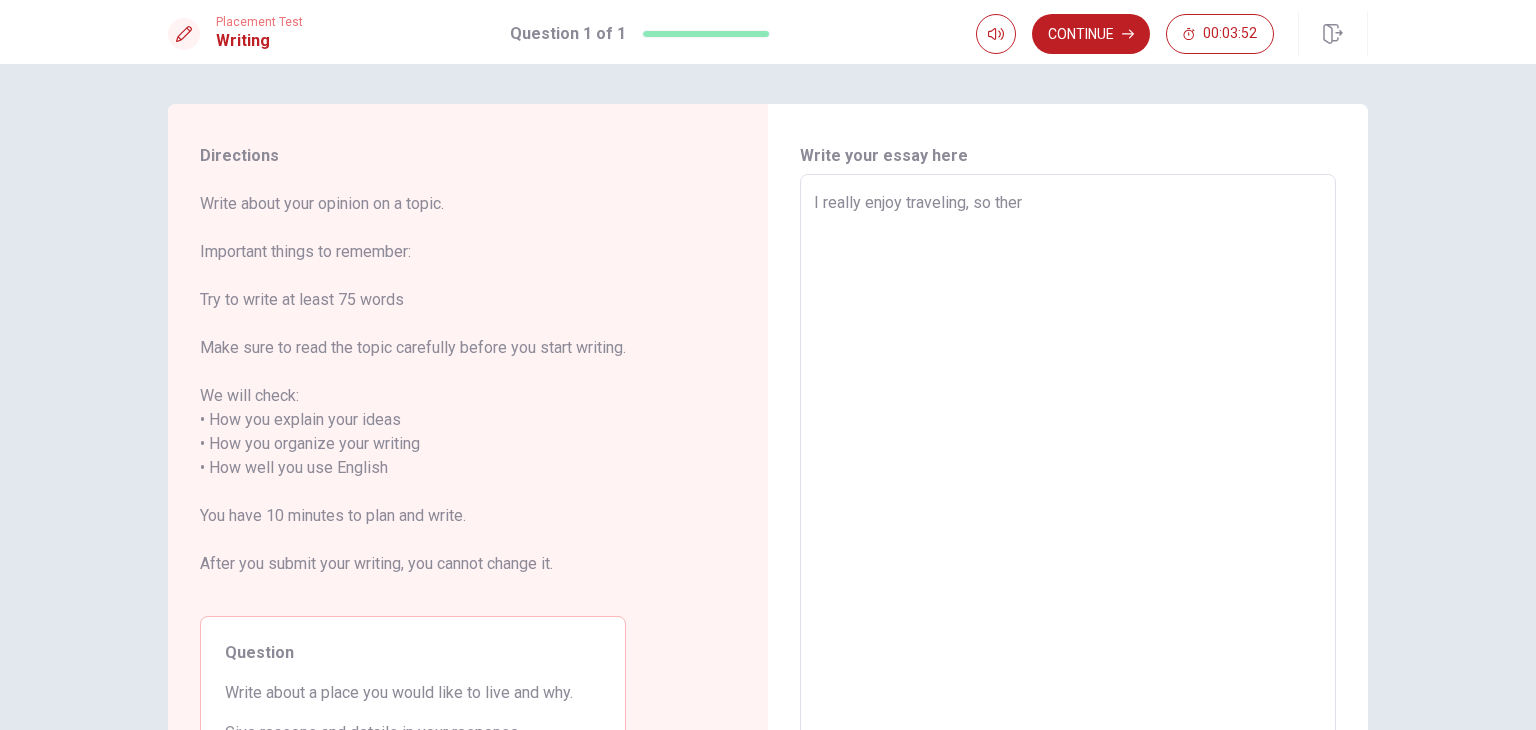 type on "x" 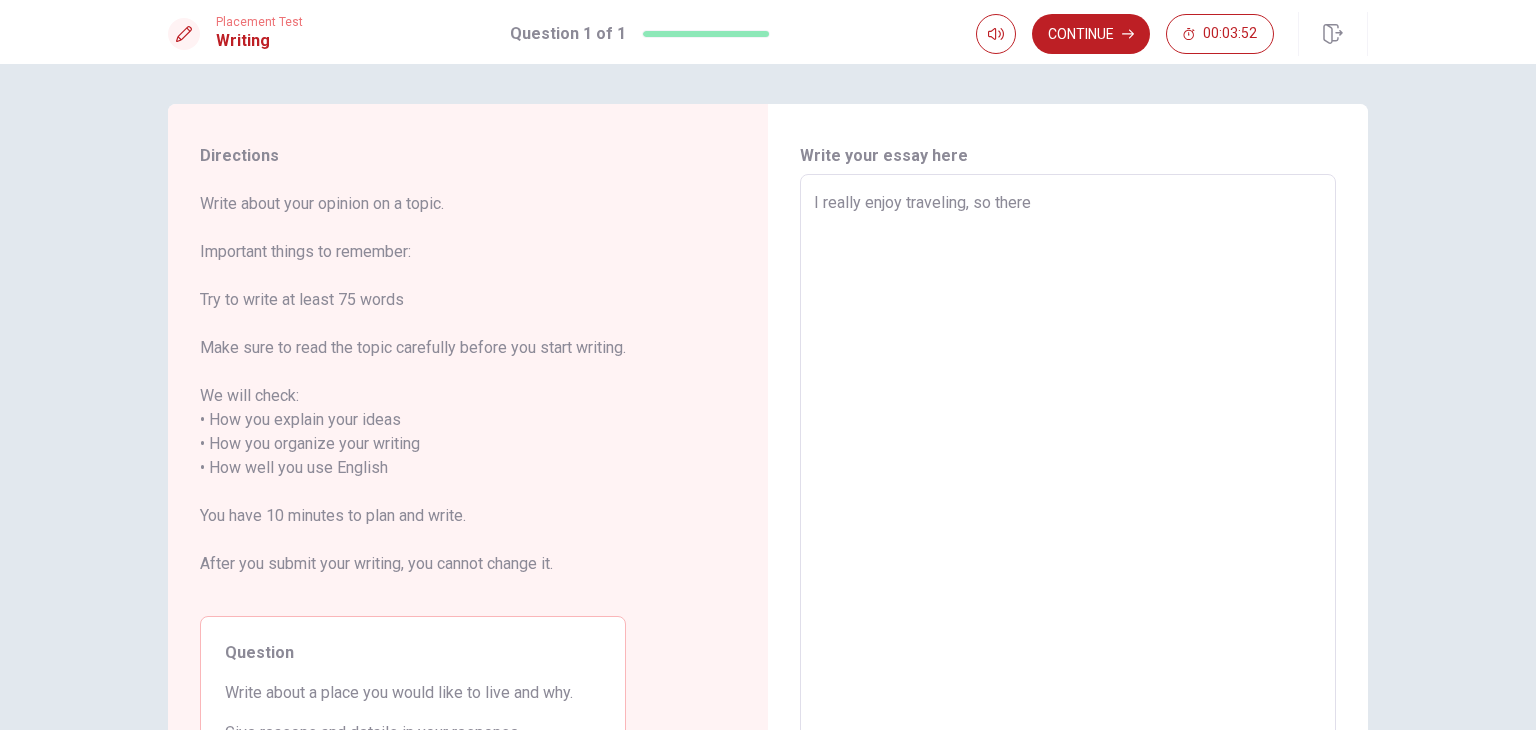 type on "x" 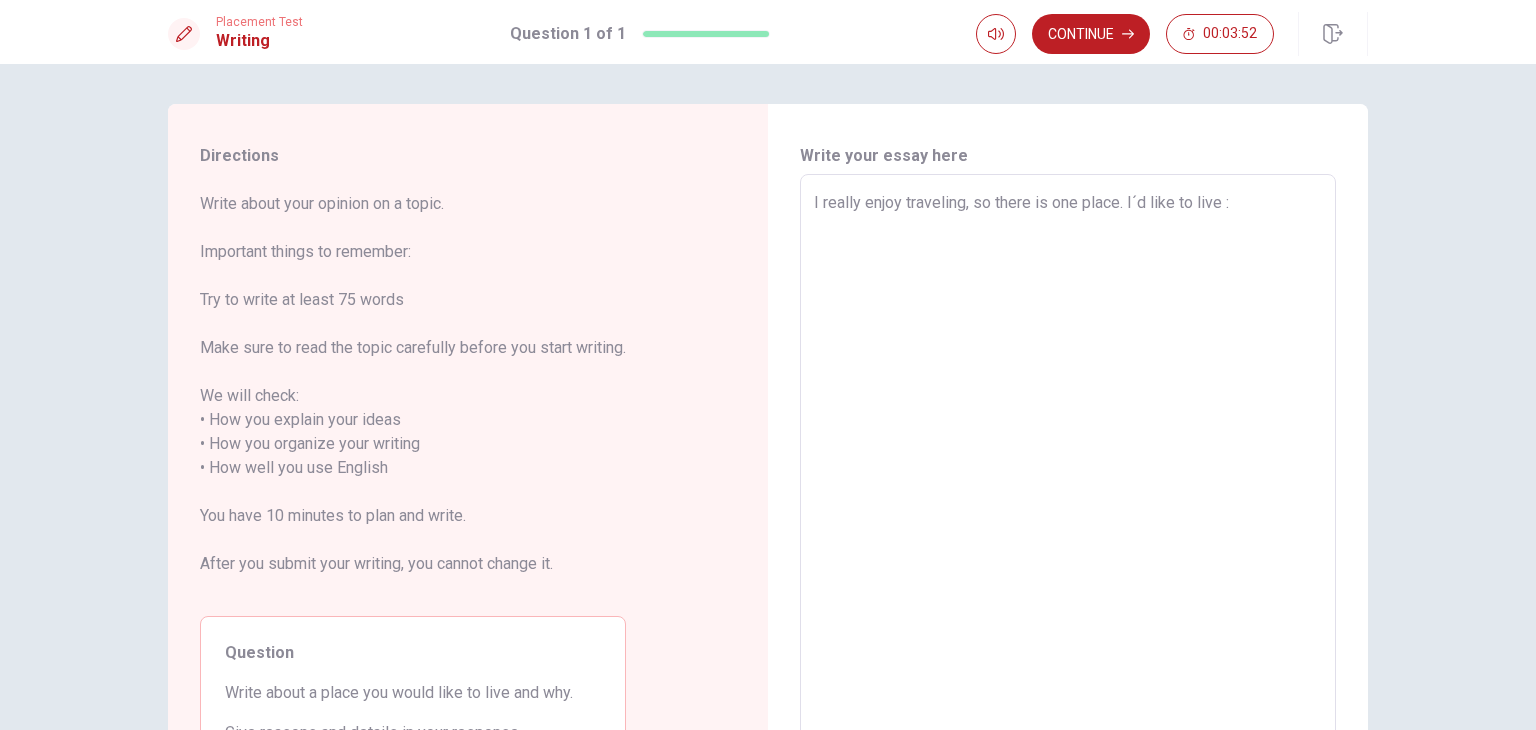 type on "x" 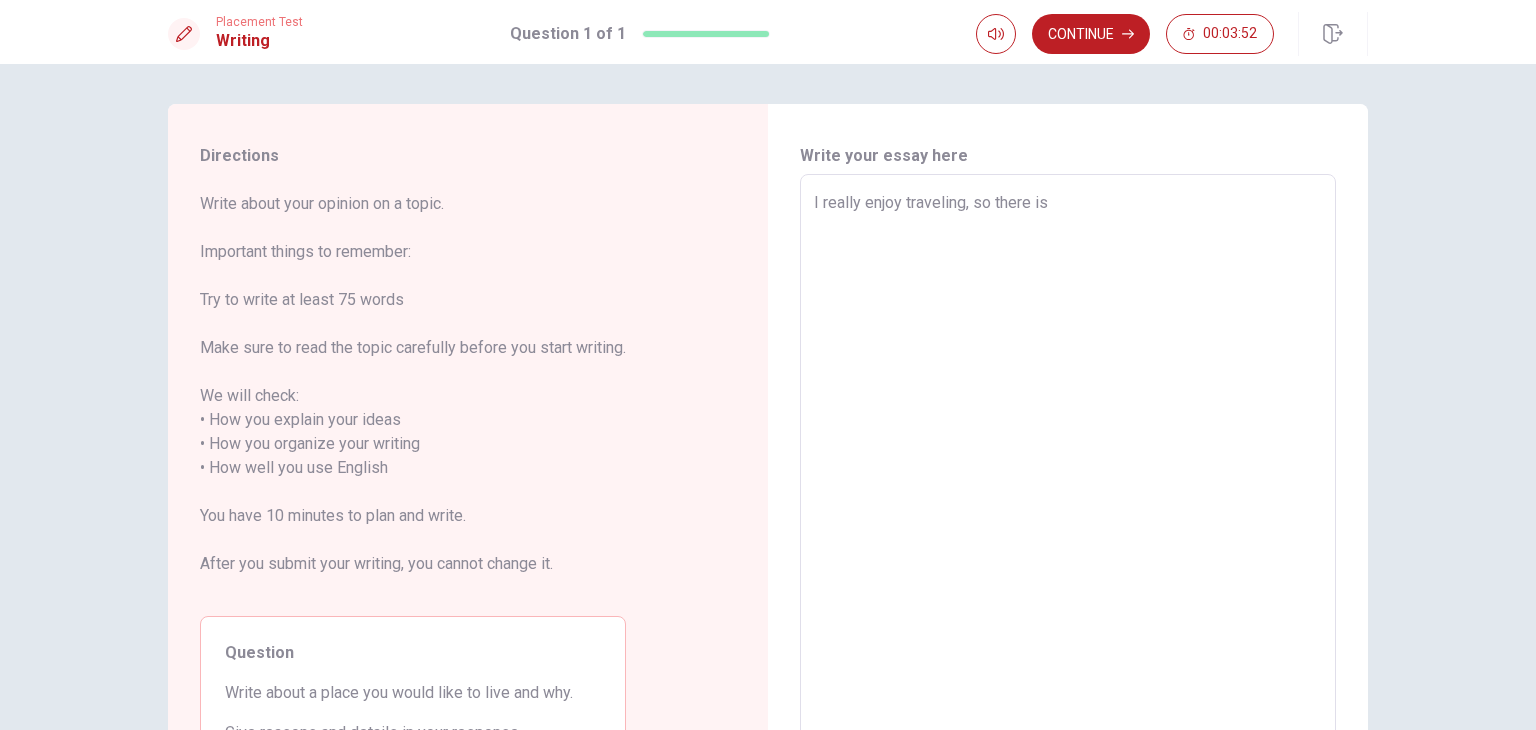 type on "x" 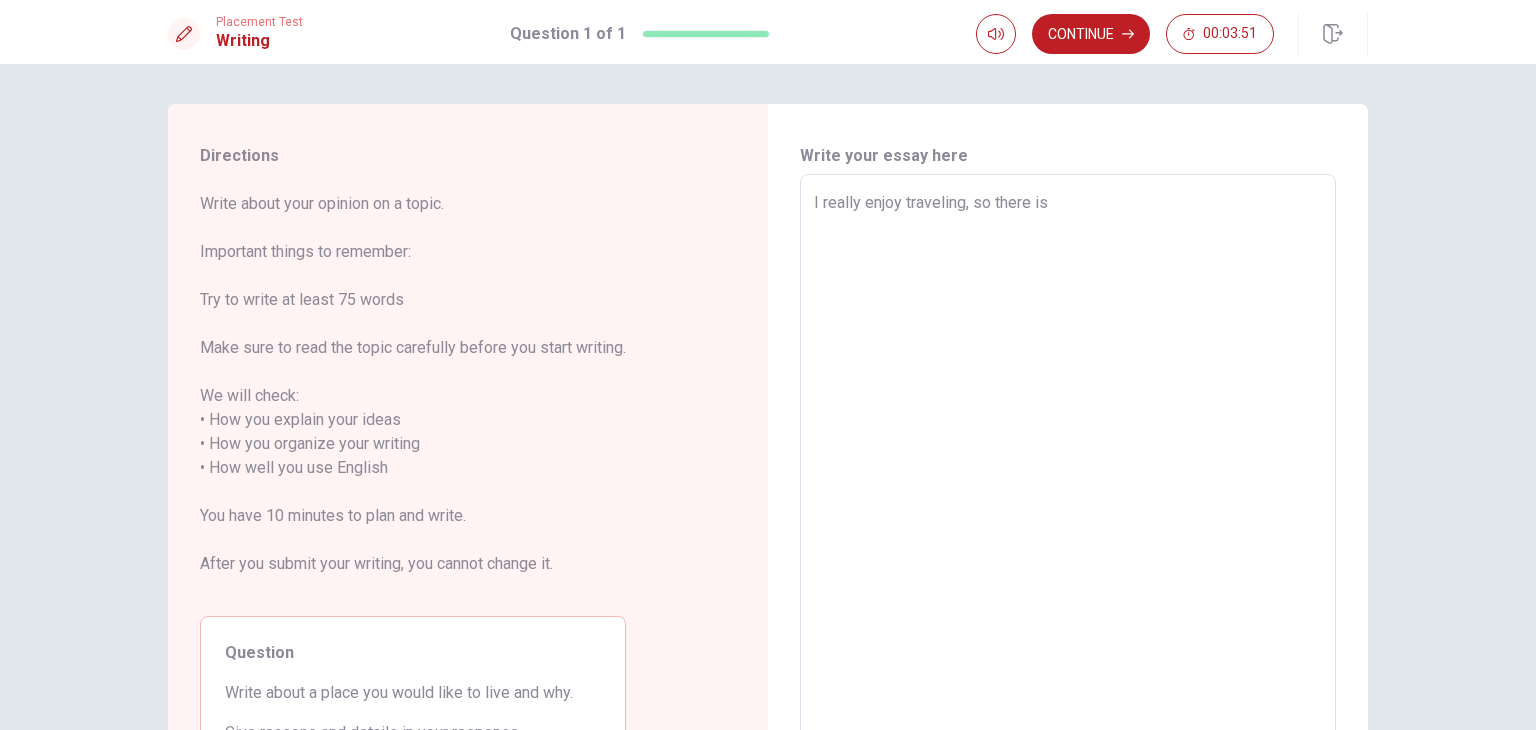 type on "I really enjoy traveling, so there is" 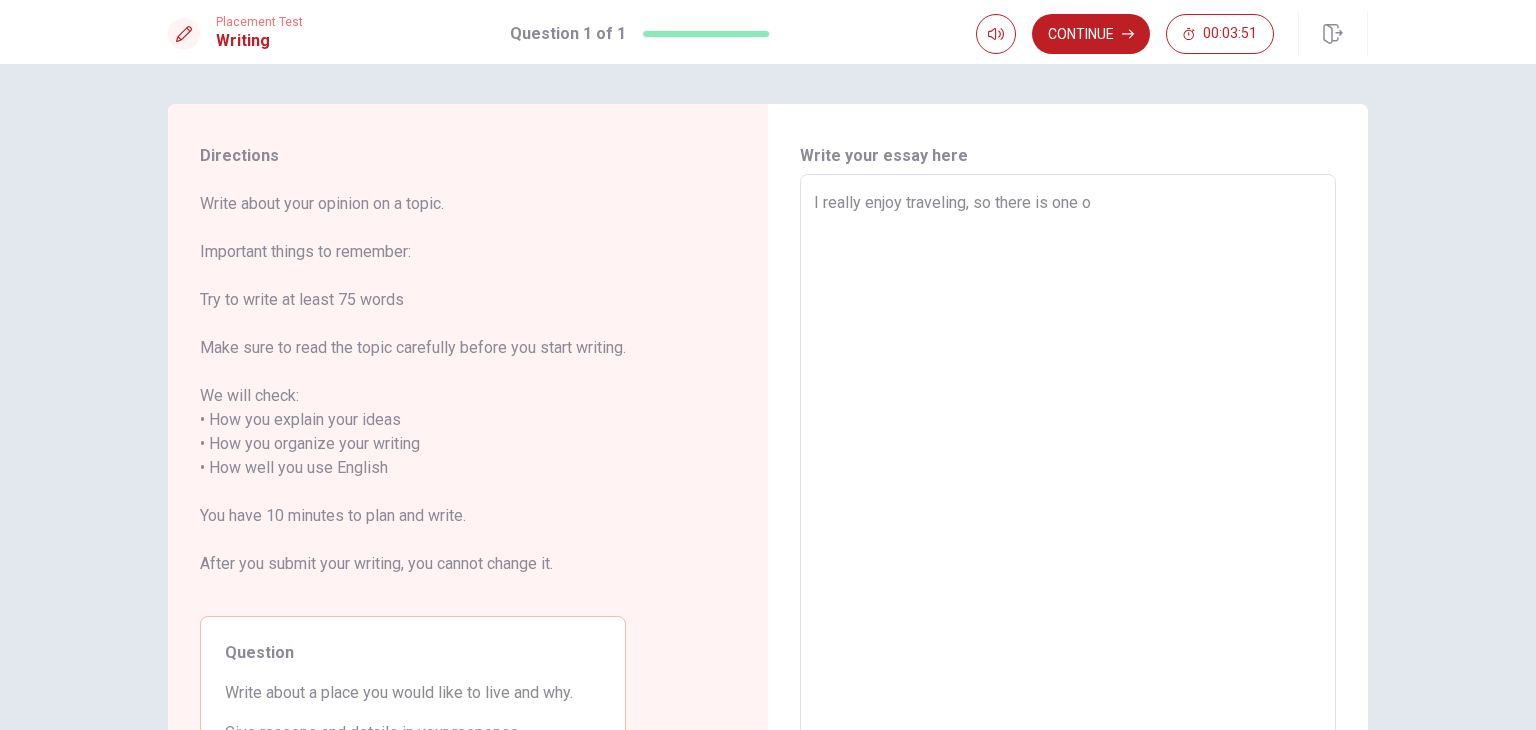 type on "x" 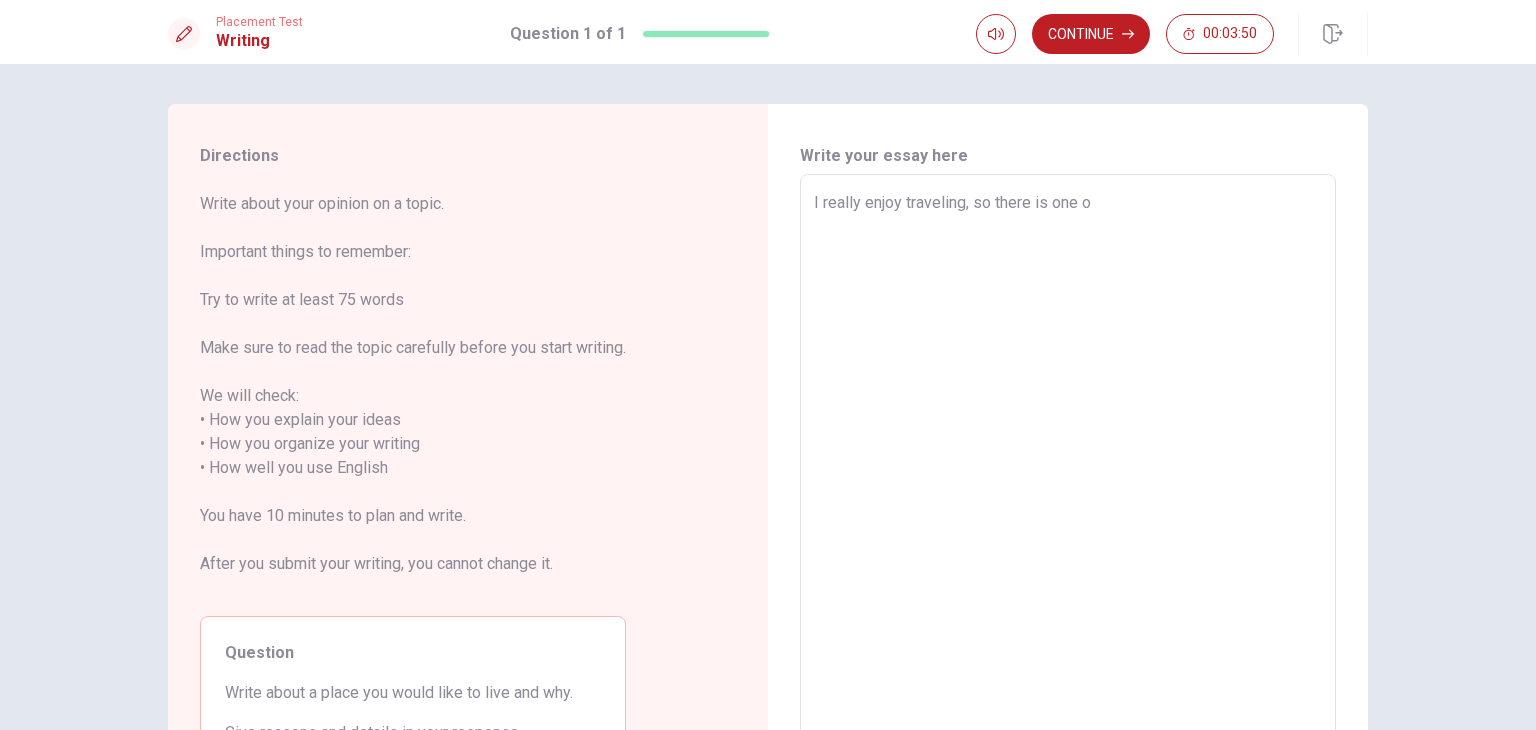 type on "I really enjoy traveling, so there is on" 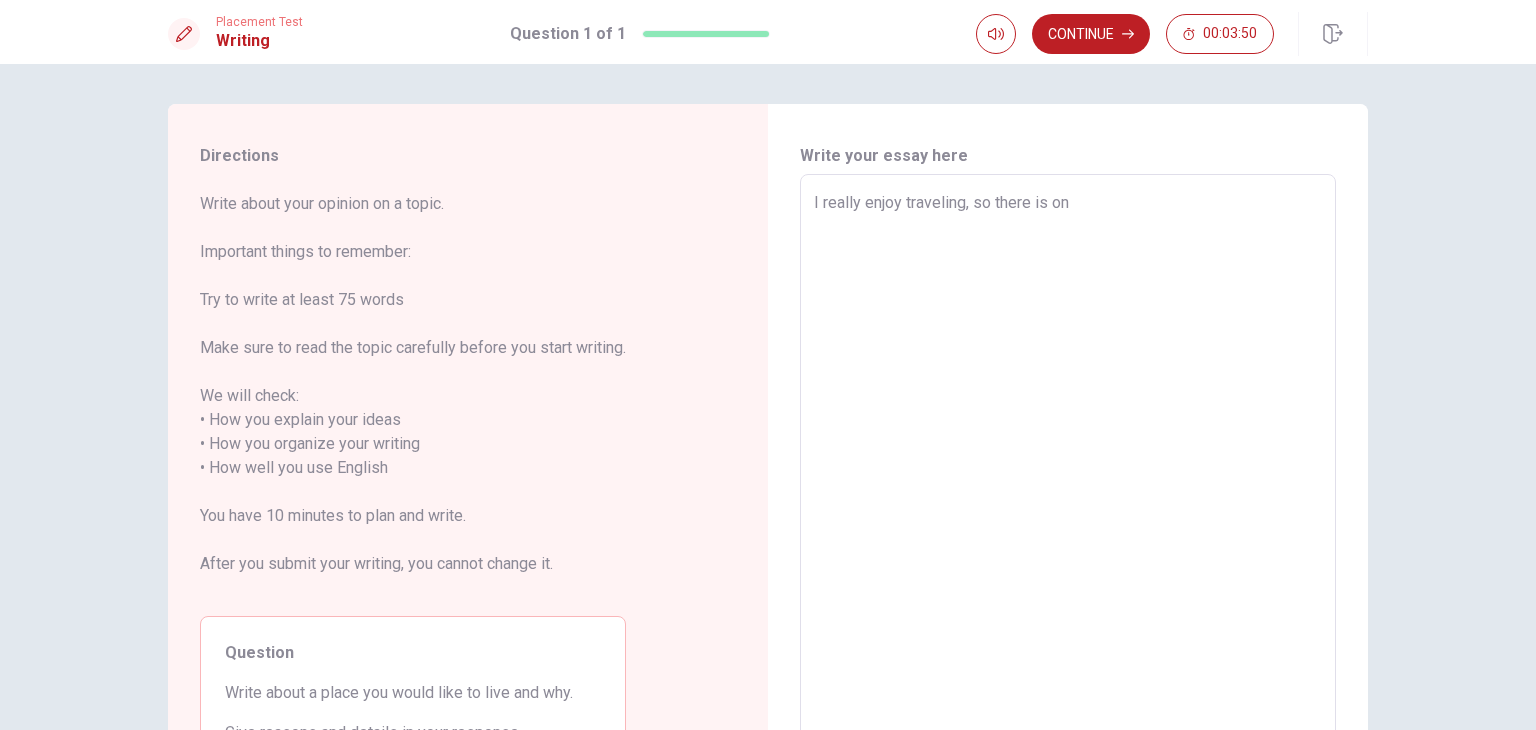 type on "x" 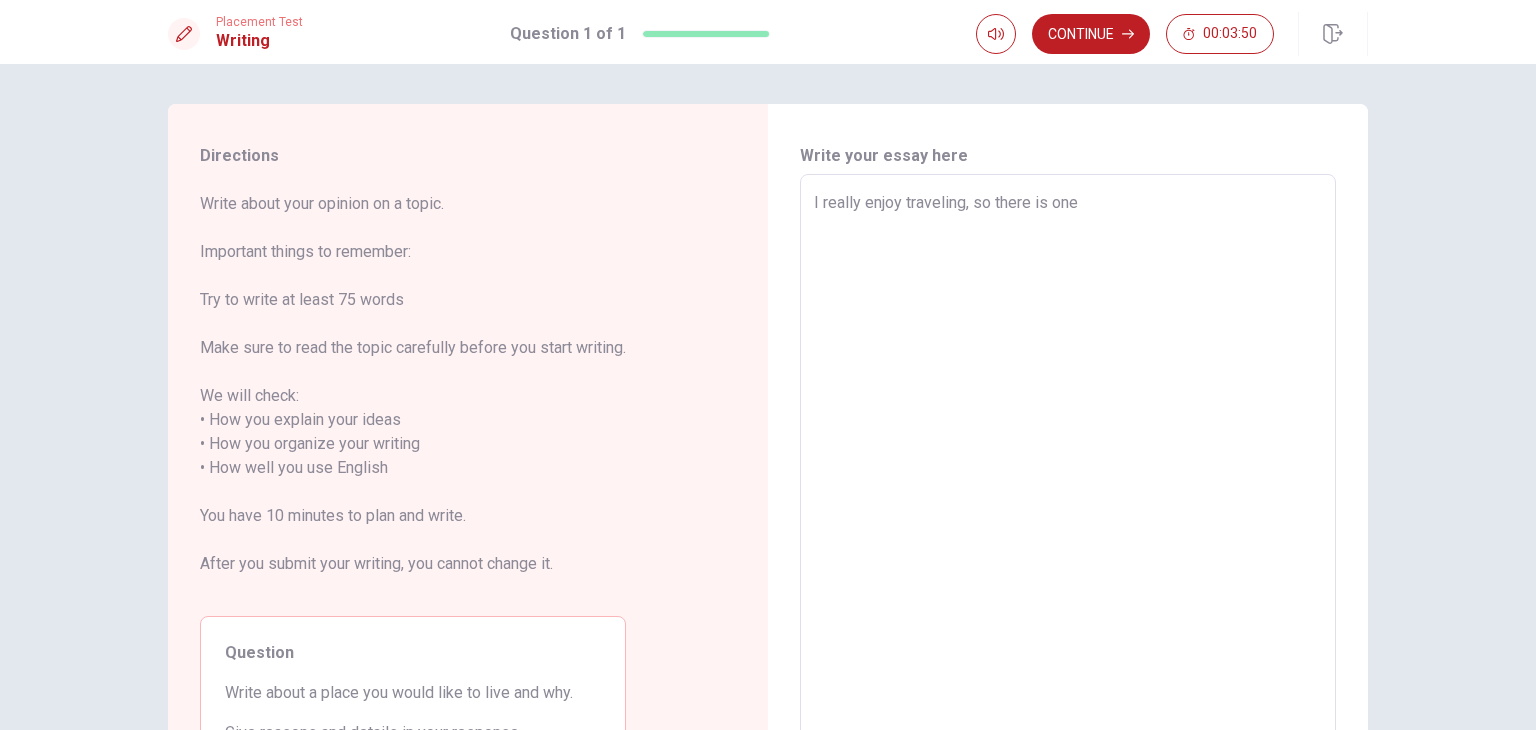 type on "x" 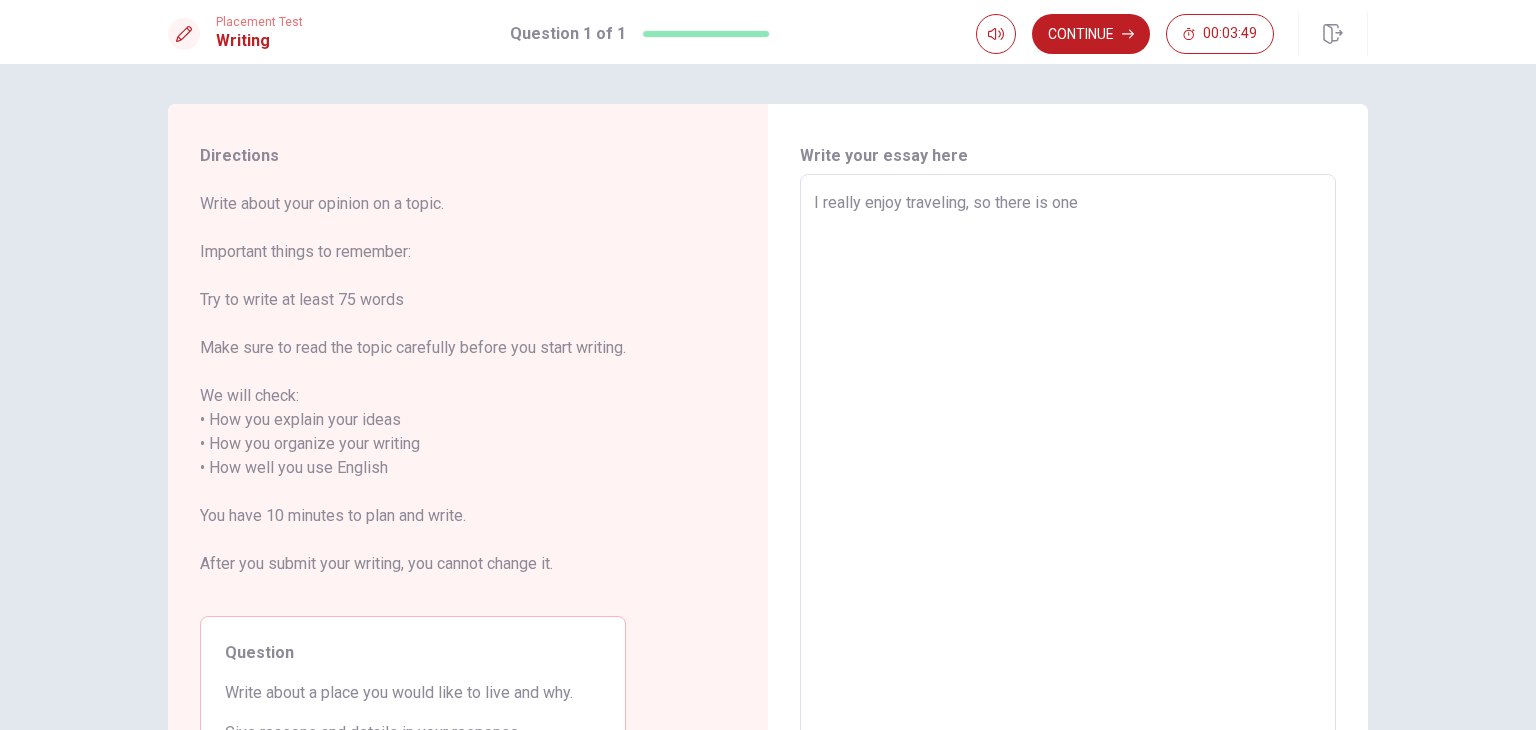 type on "I really enjoy traveling, so there is one p" 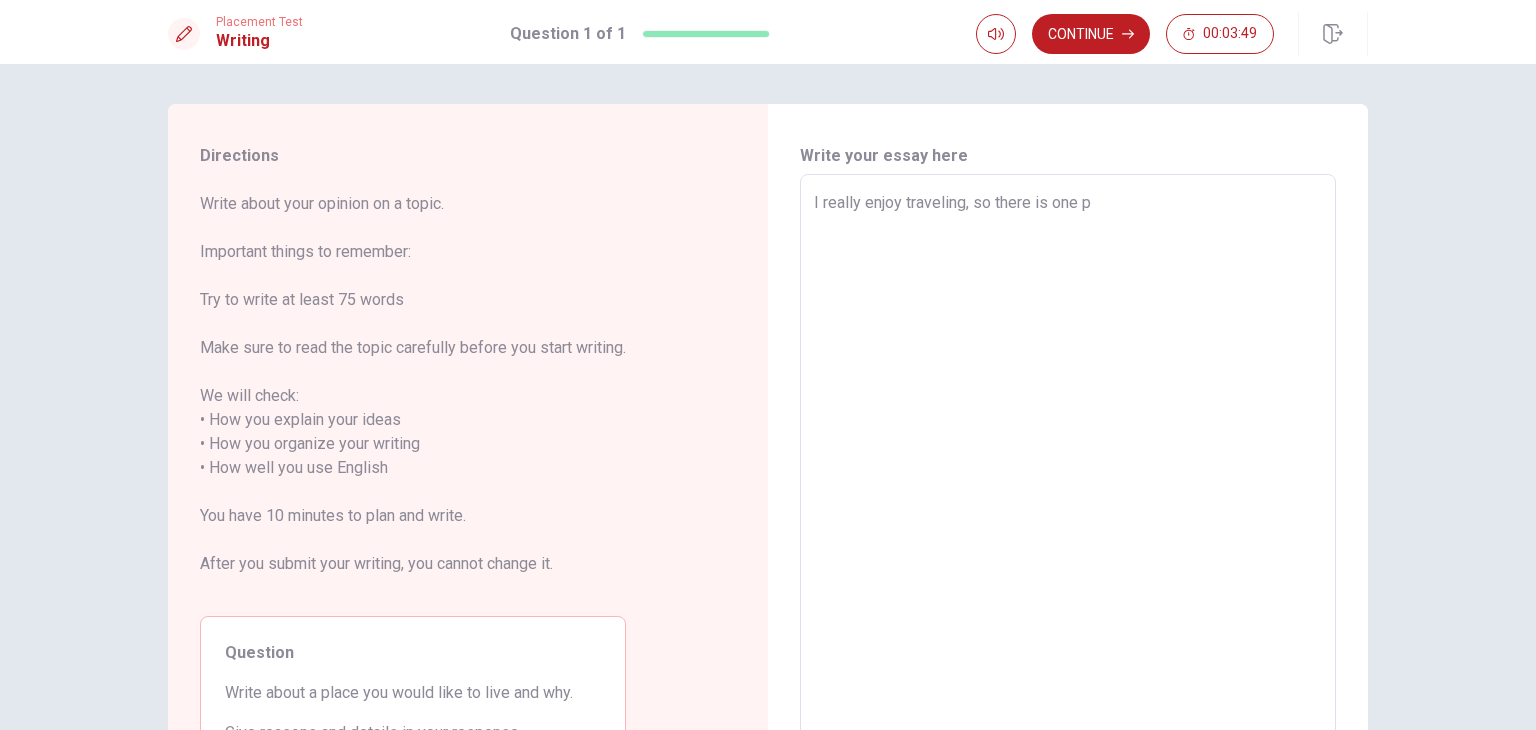 type on "x" 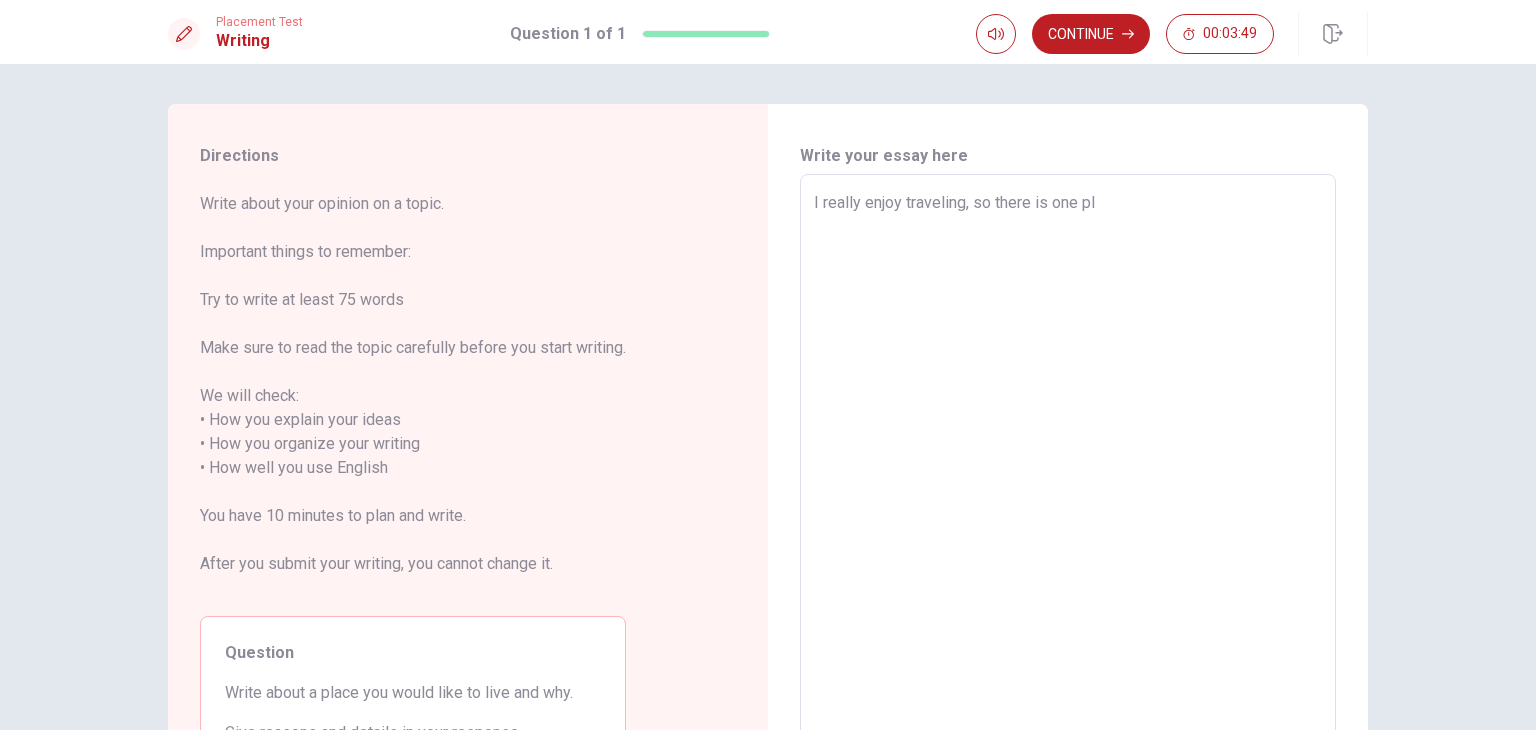 type on "x" 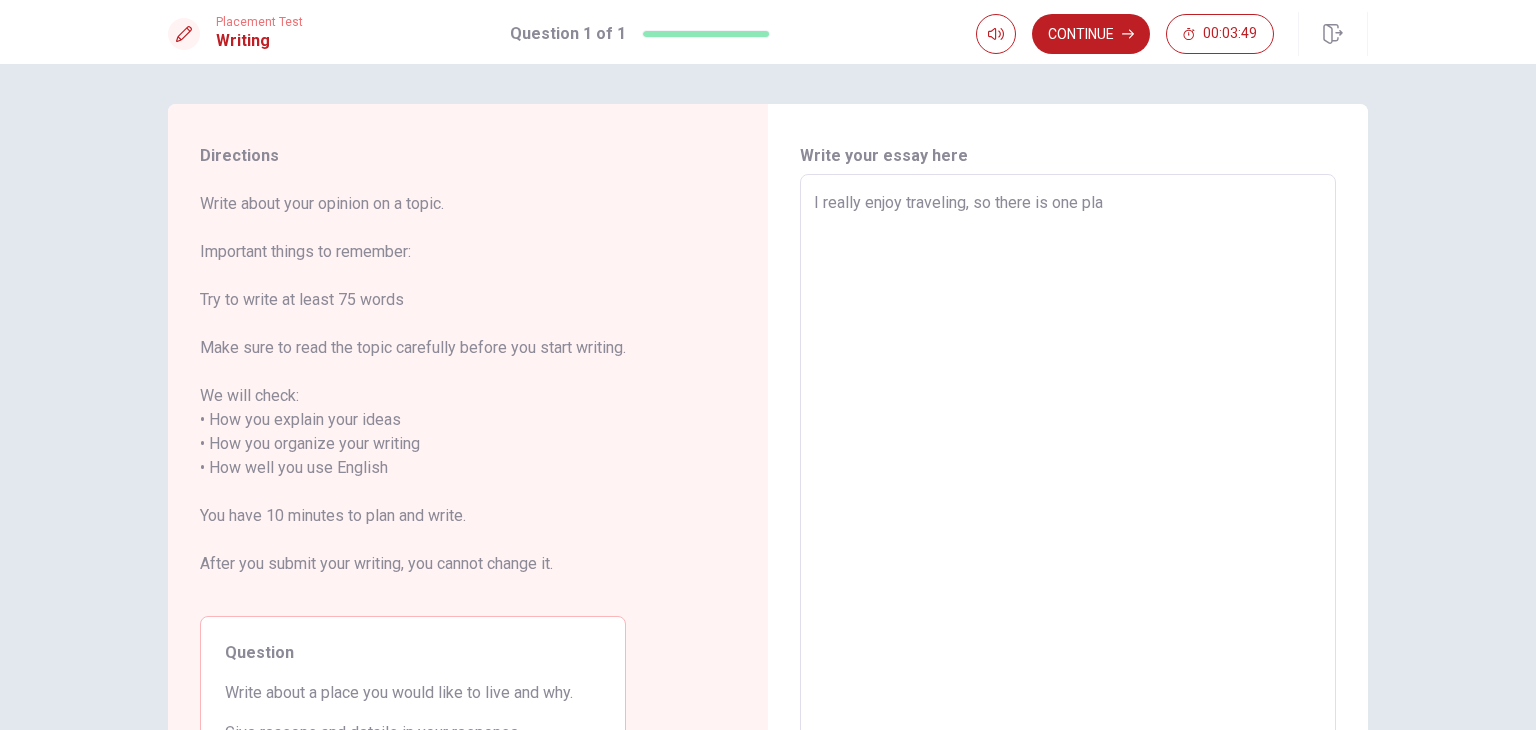 type on "x" 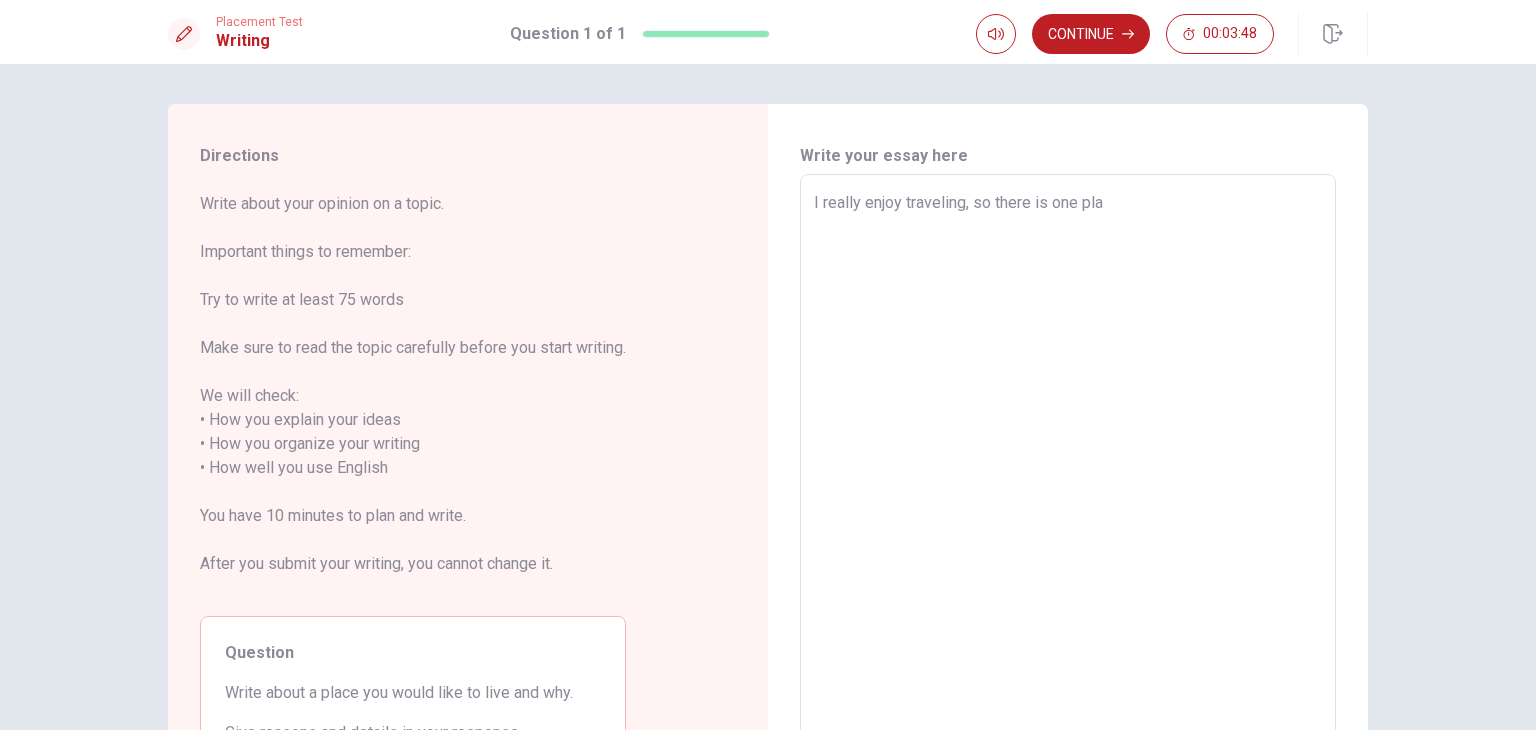type on "I really enjoy traveling, so there is one plac" 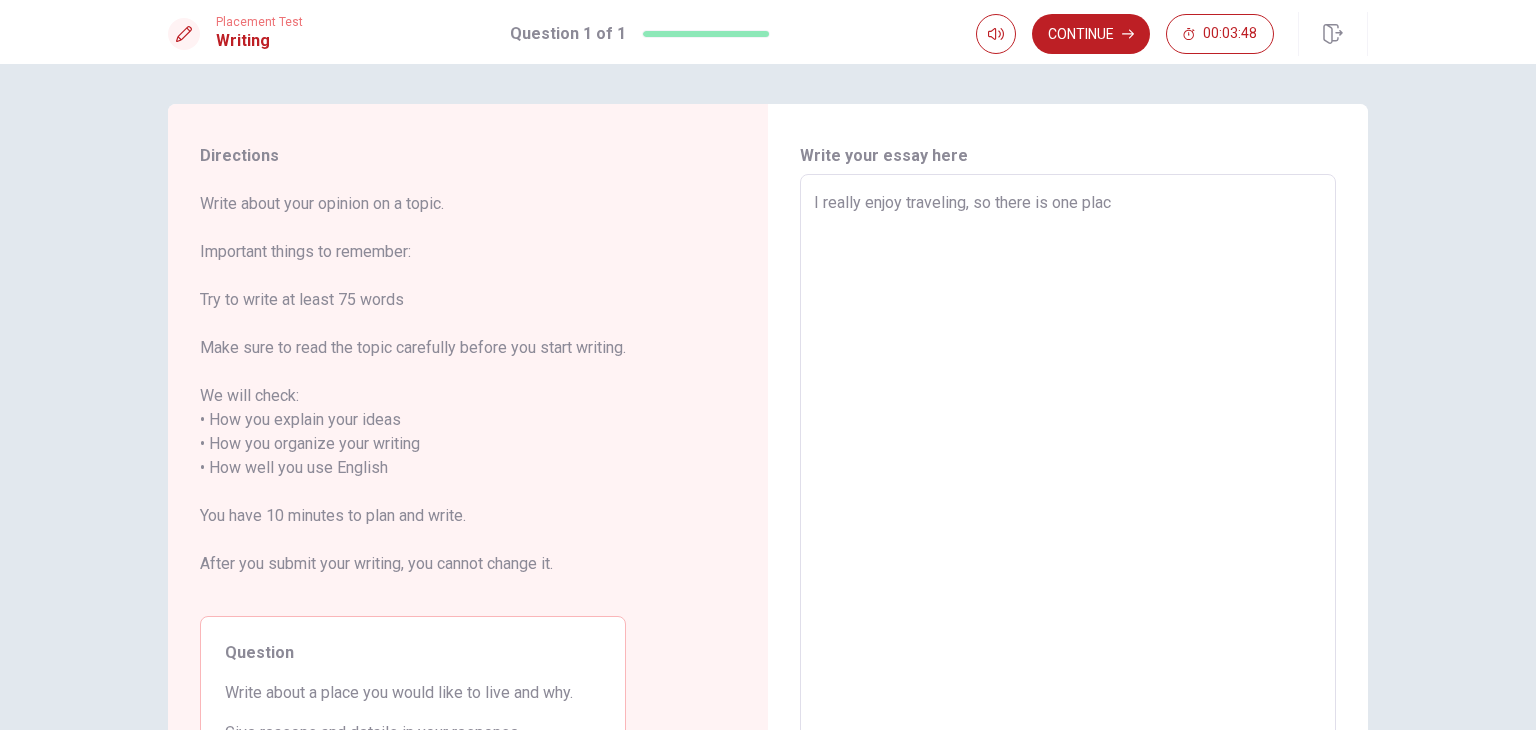 type on "x" 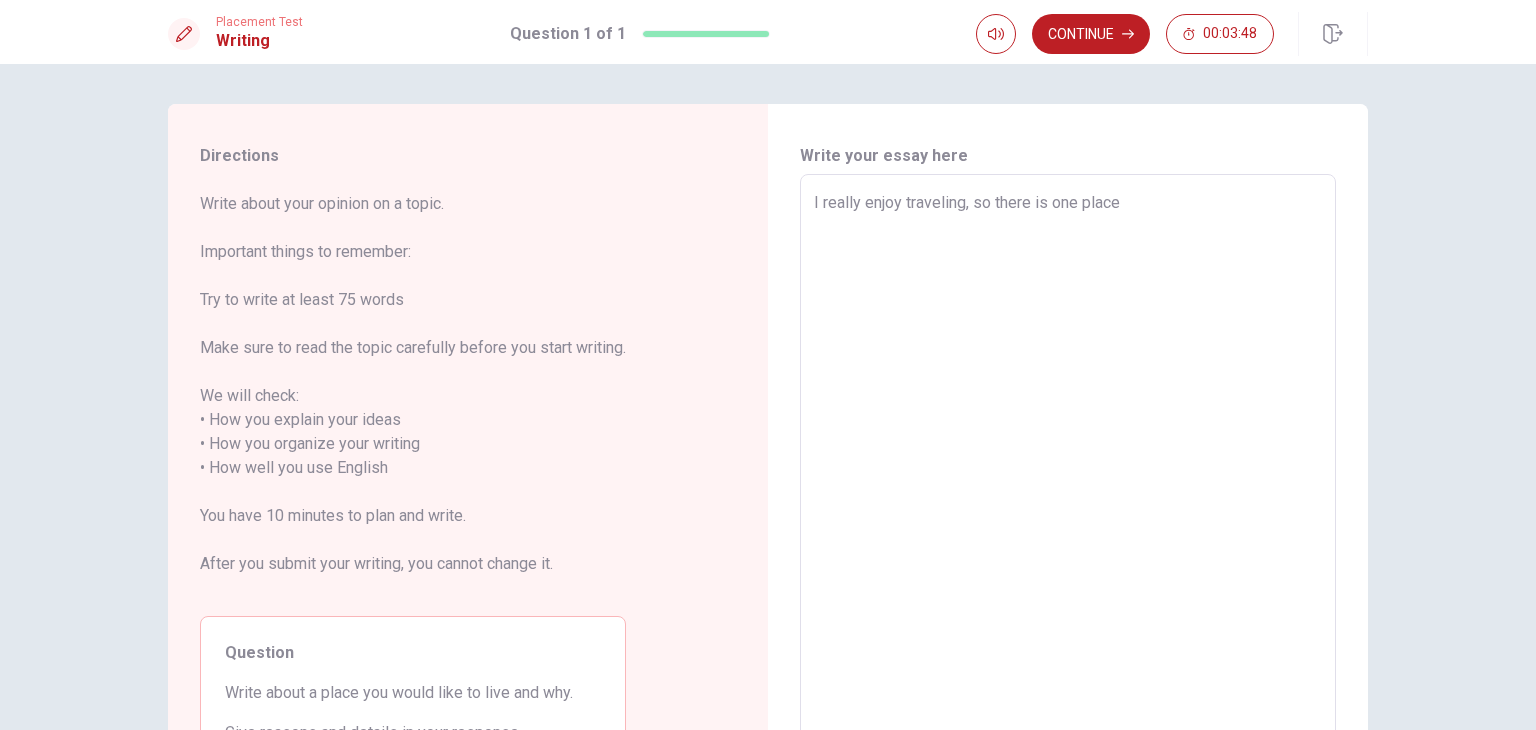 type on "x" 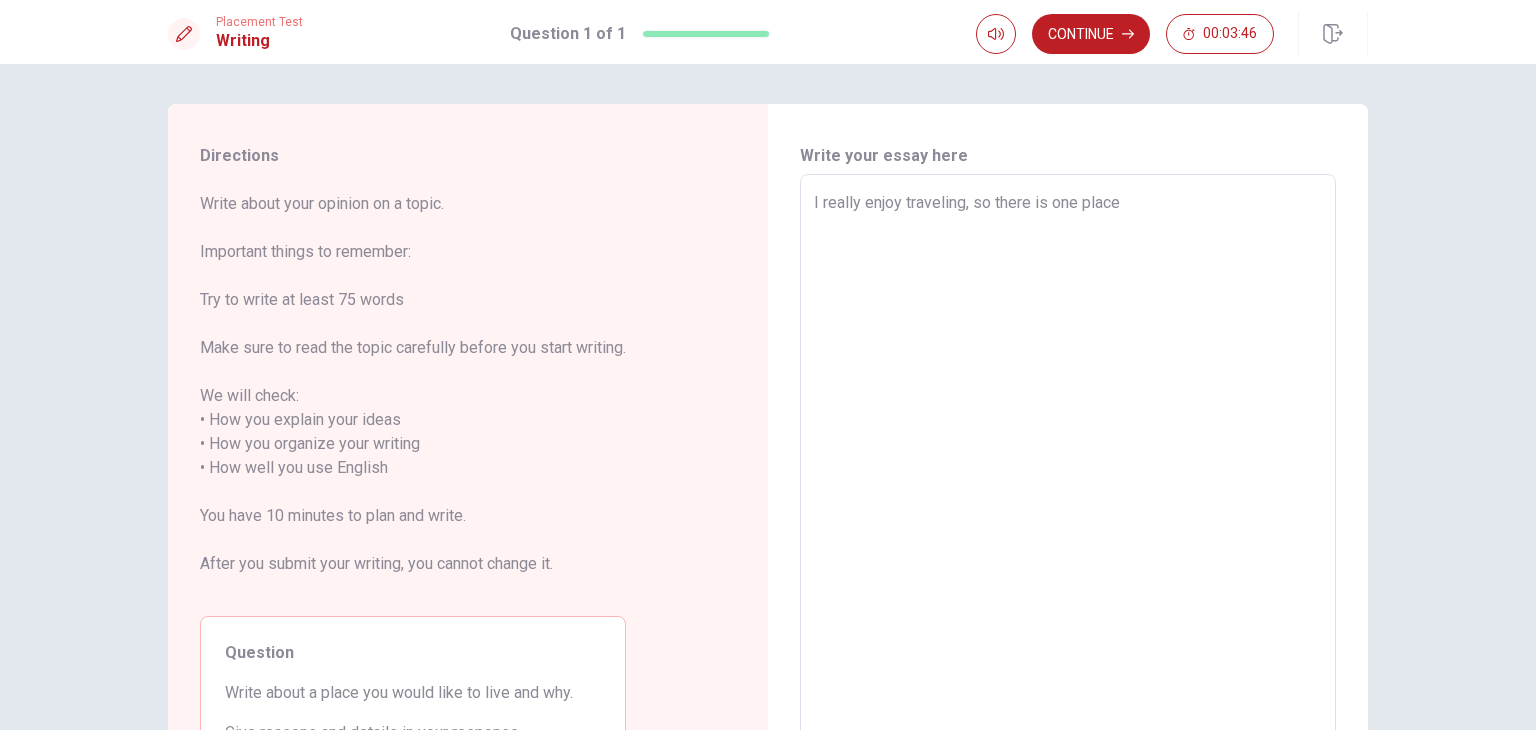 type on "x" 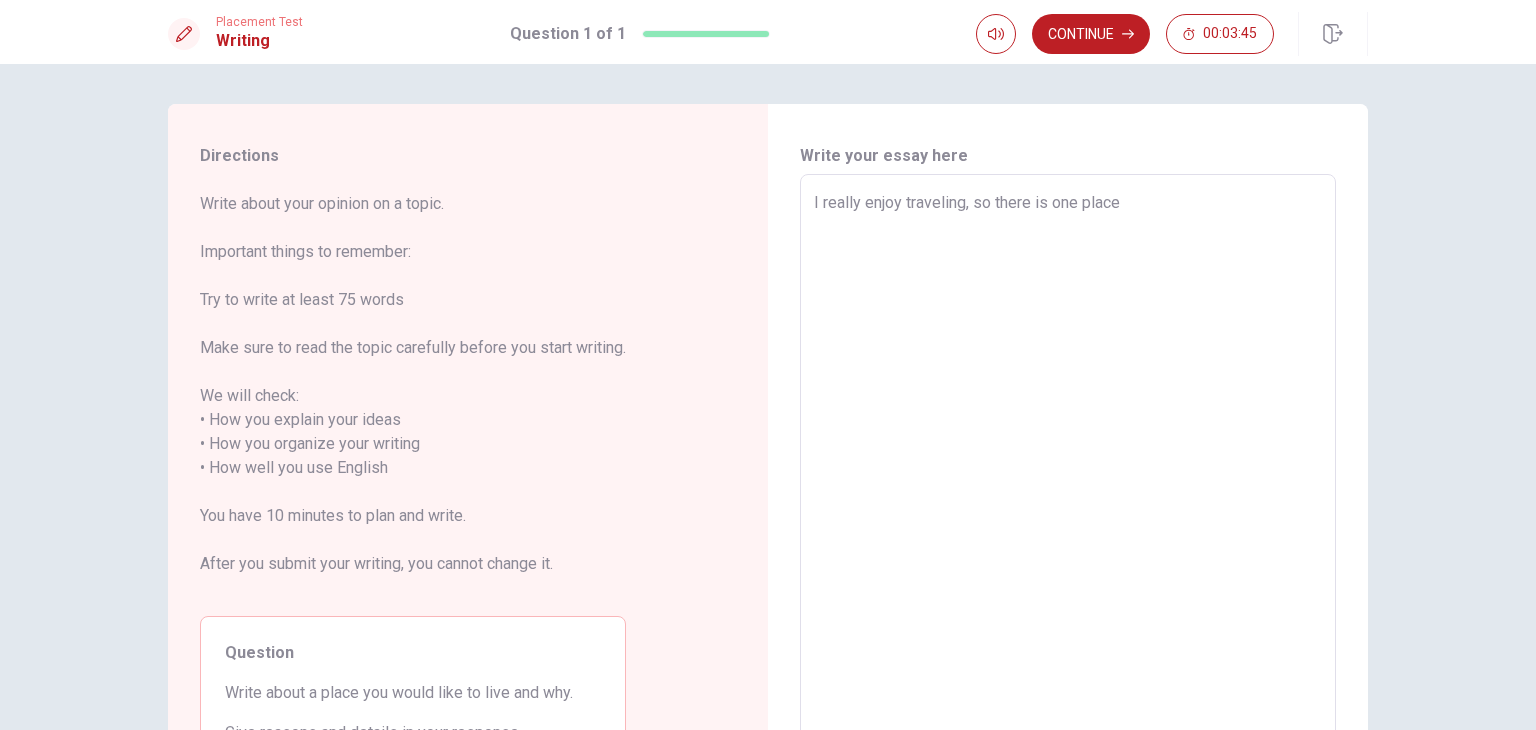 type on "I really enjoy traveling, so there is one place" 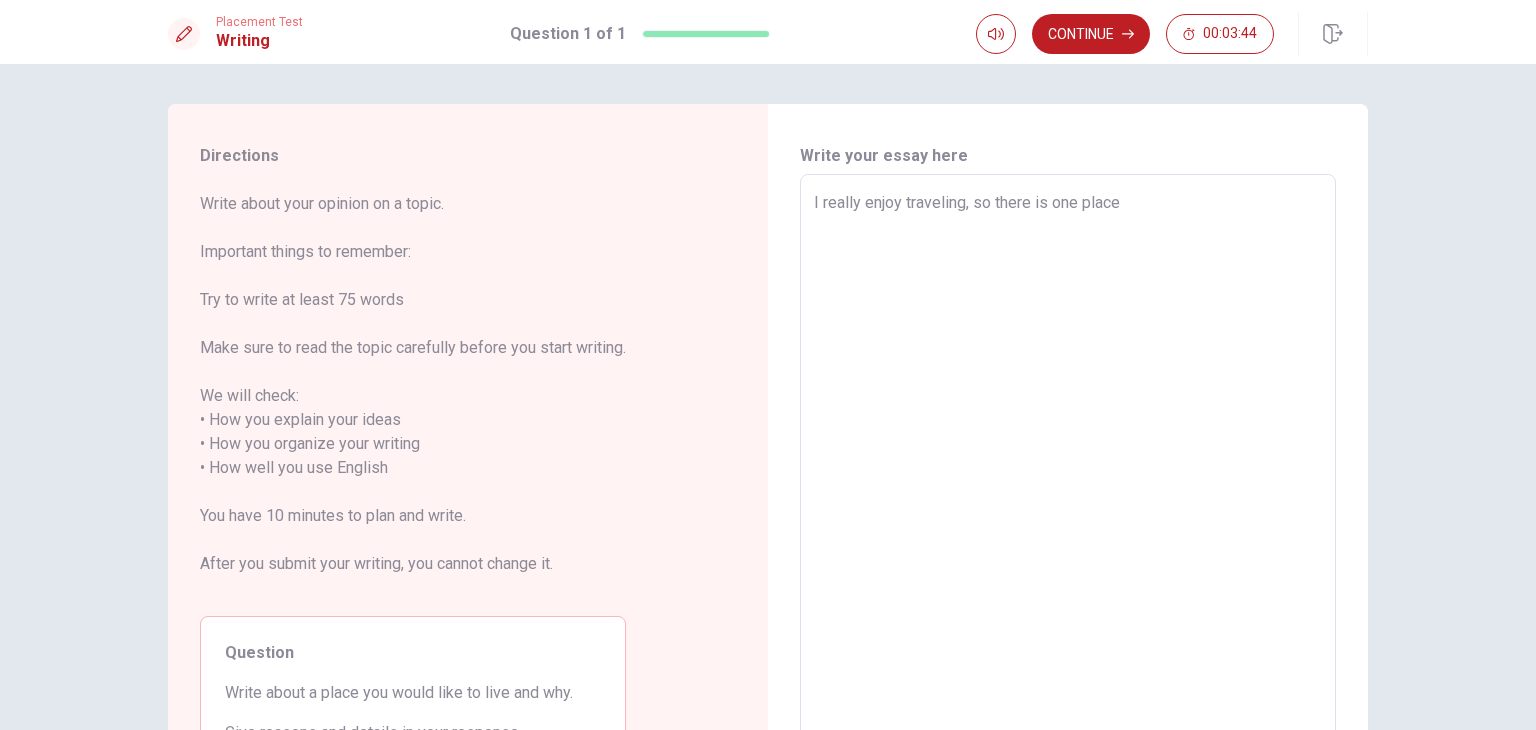 type on "I really enjoy traveling, so there is one place." 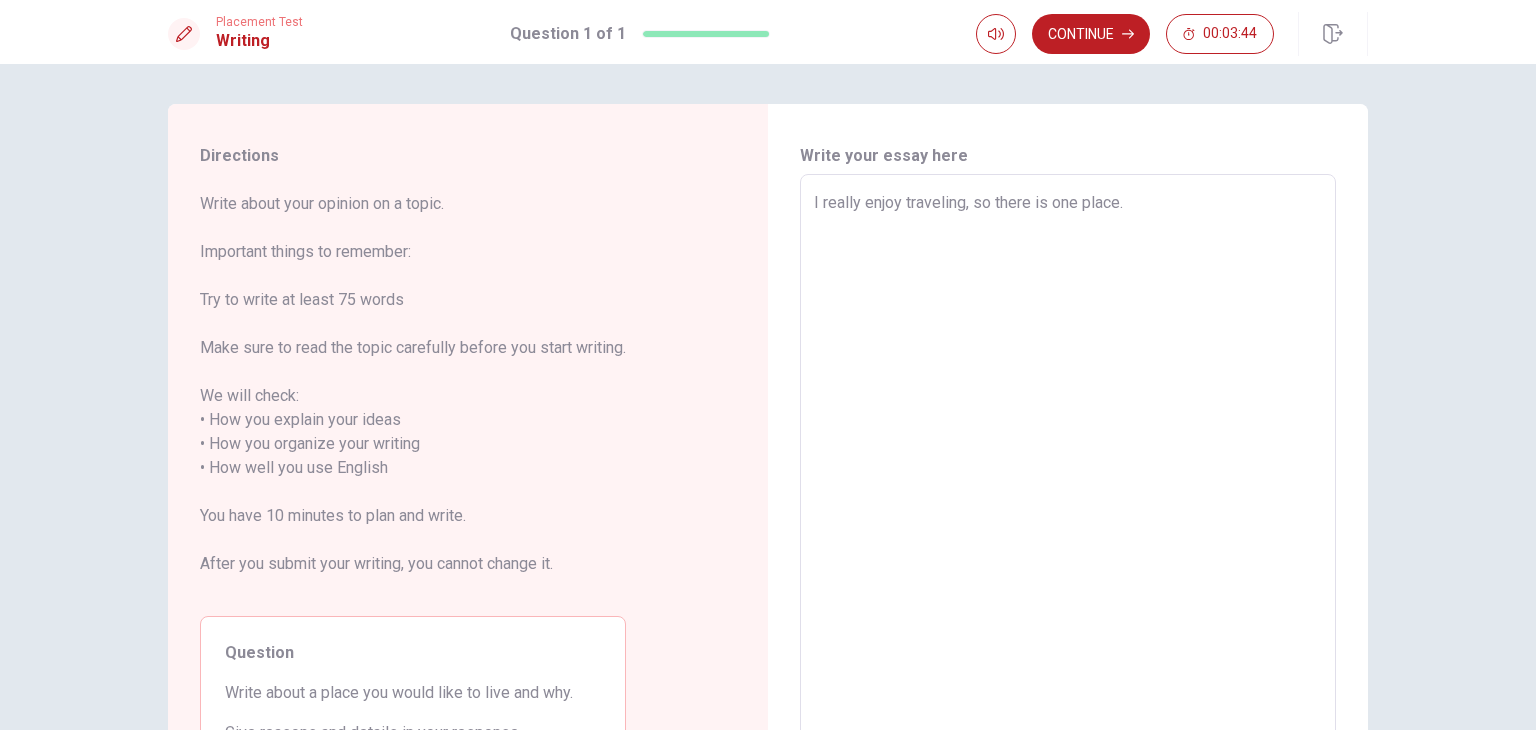 type on "x" 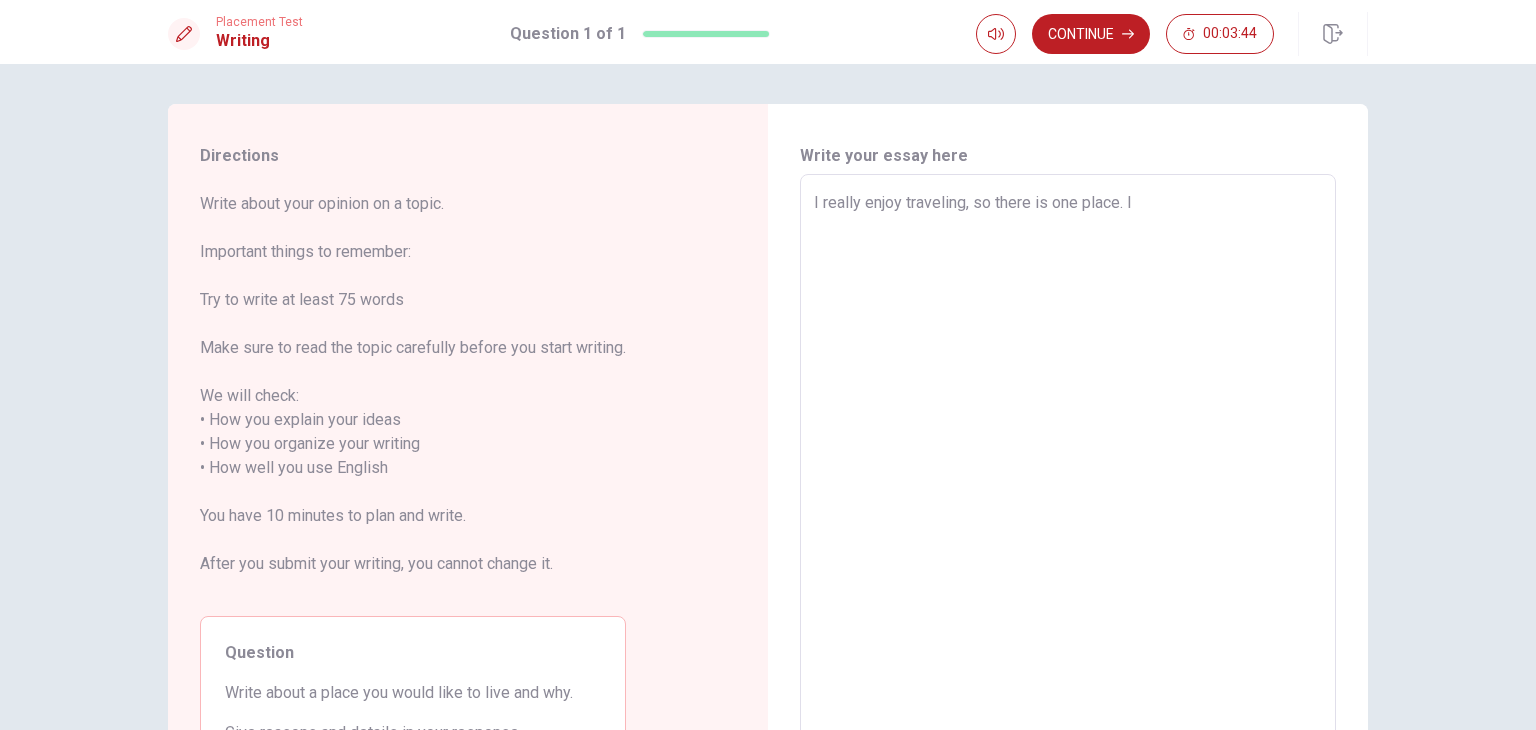 type on "x" 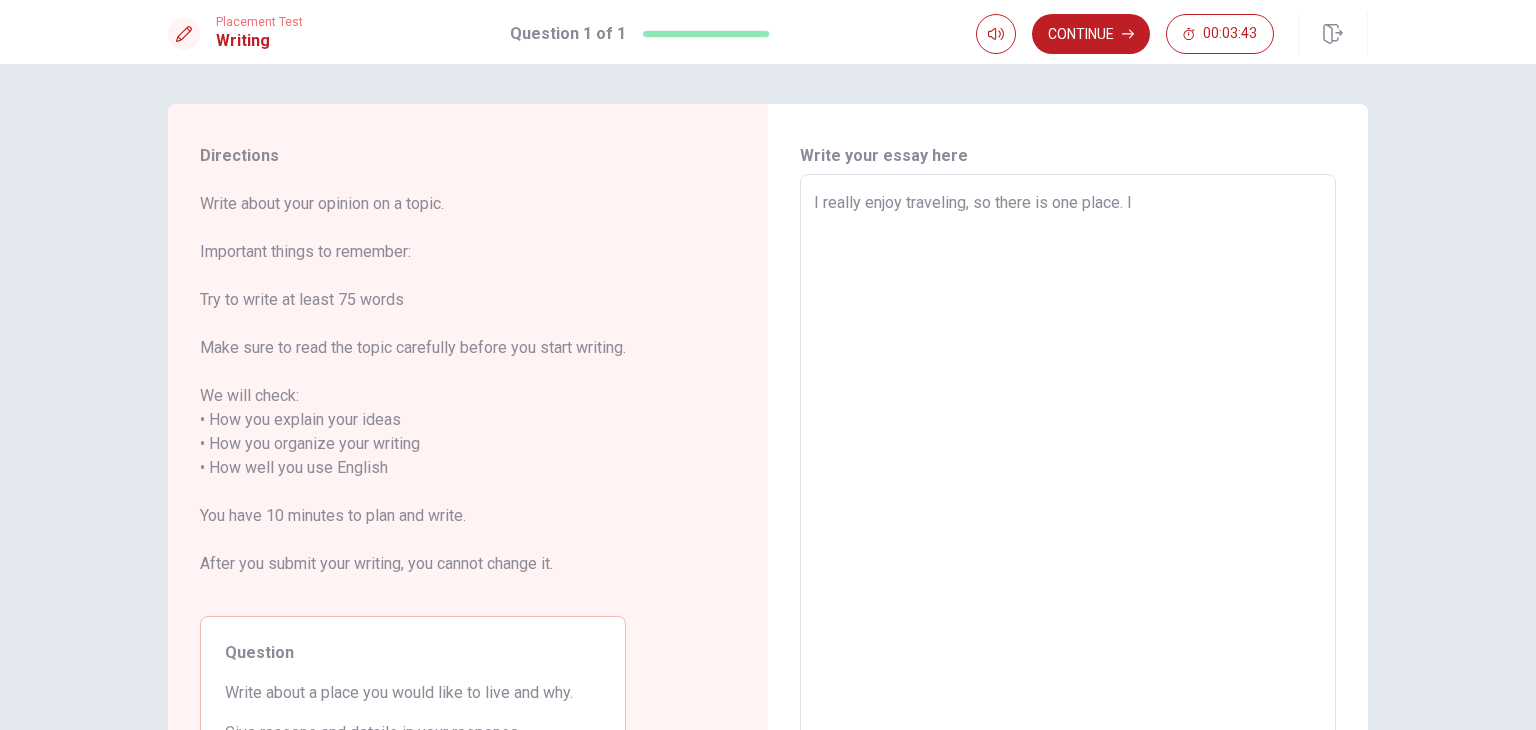 type on "I really enjoy traveling, so there is one place. I" 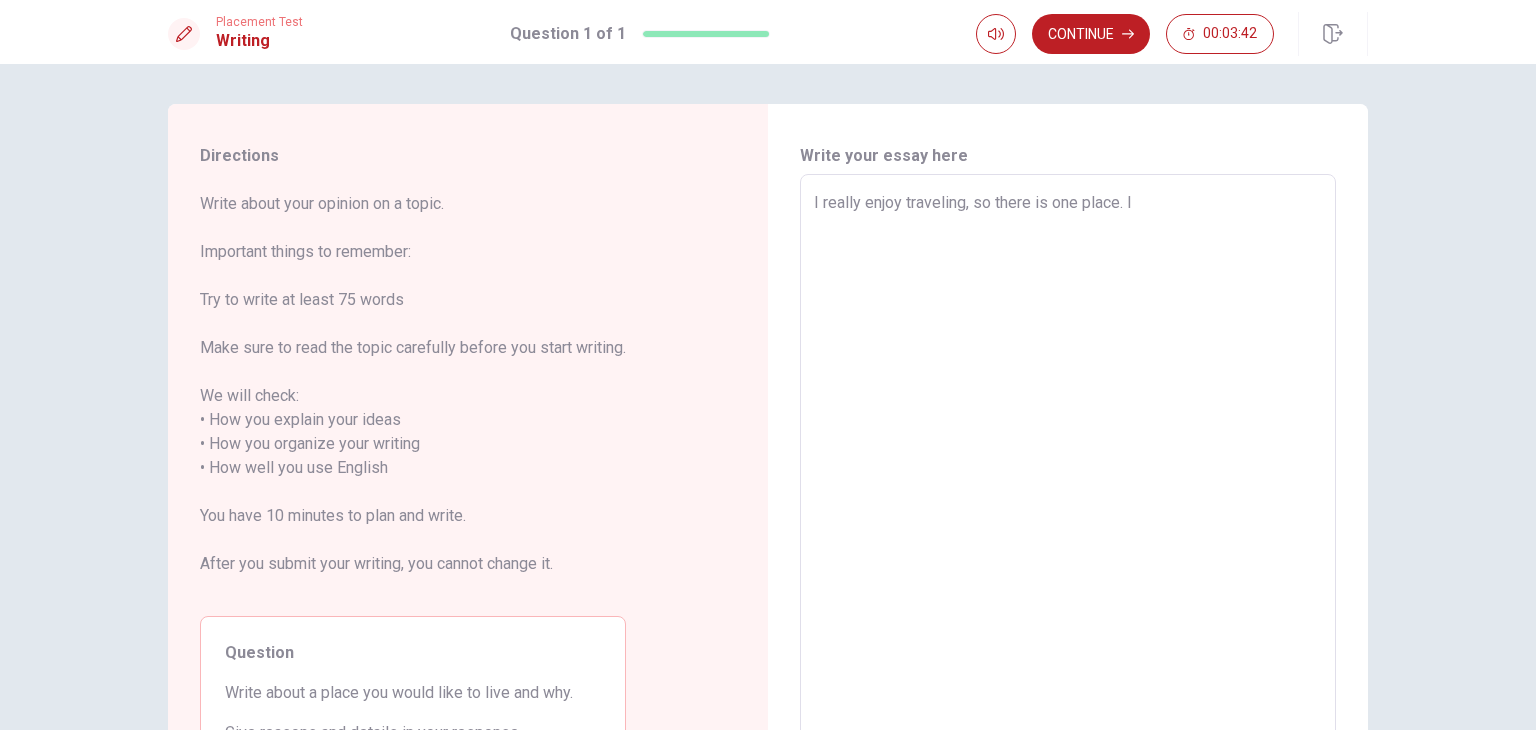 type on "I really enjoy traveling, so there is one place. I´d" 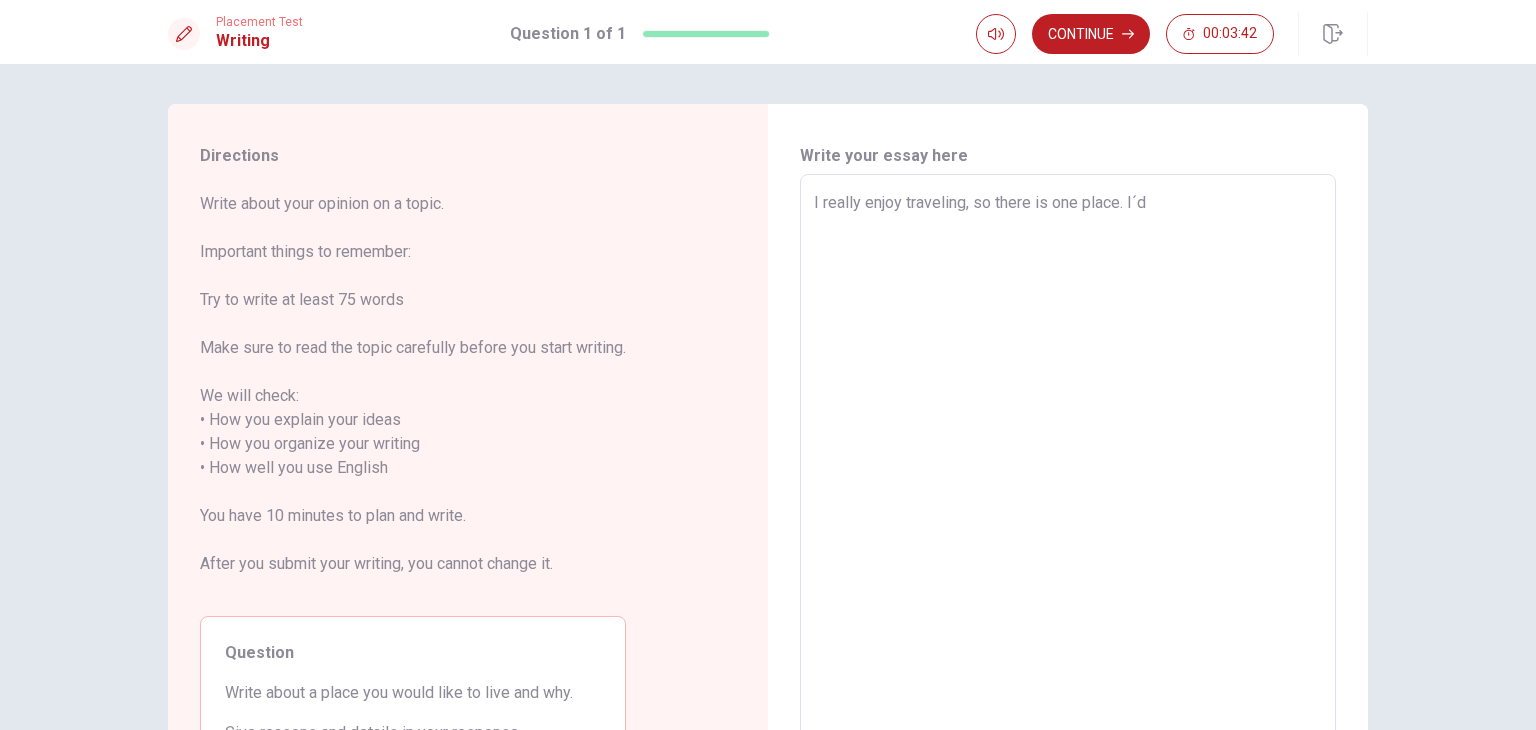 type on "x" 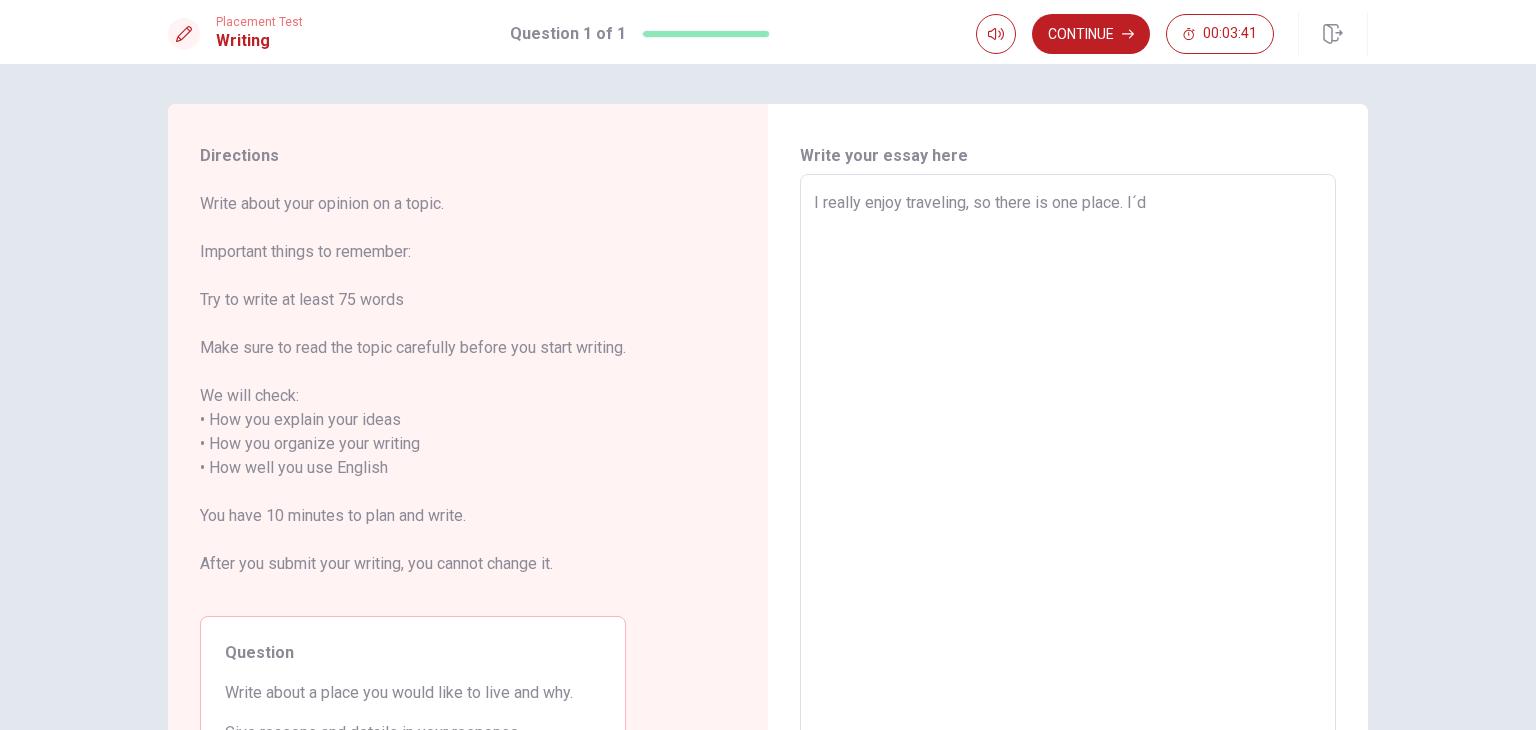 type on "I really enjoy traveling, so there is one place. I´d l" 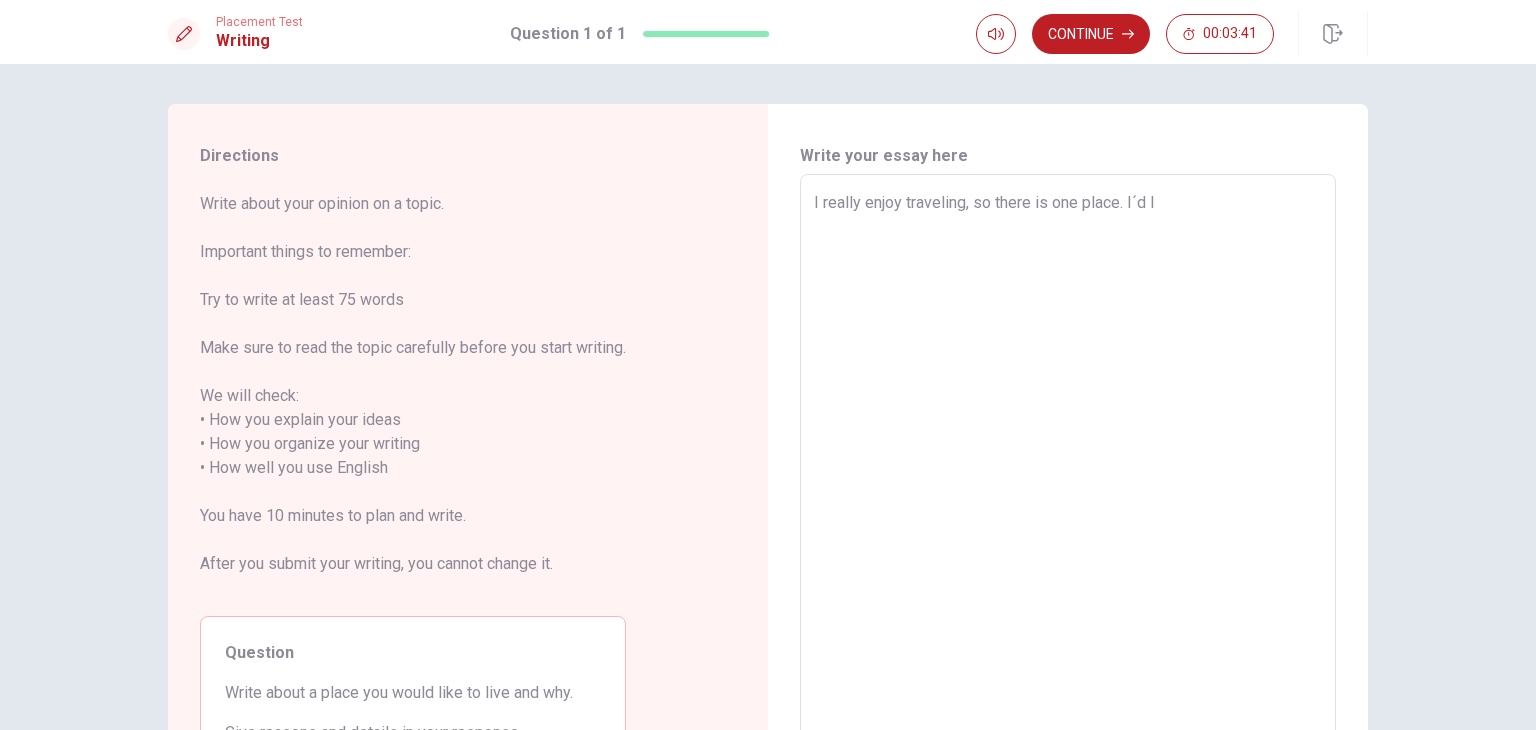 type on "x" 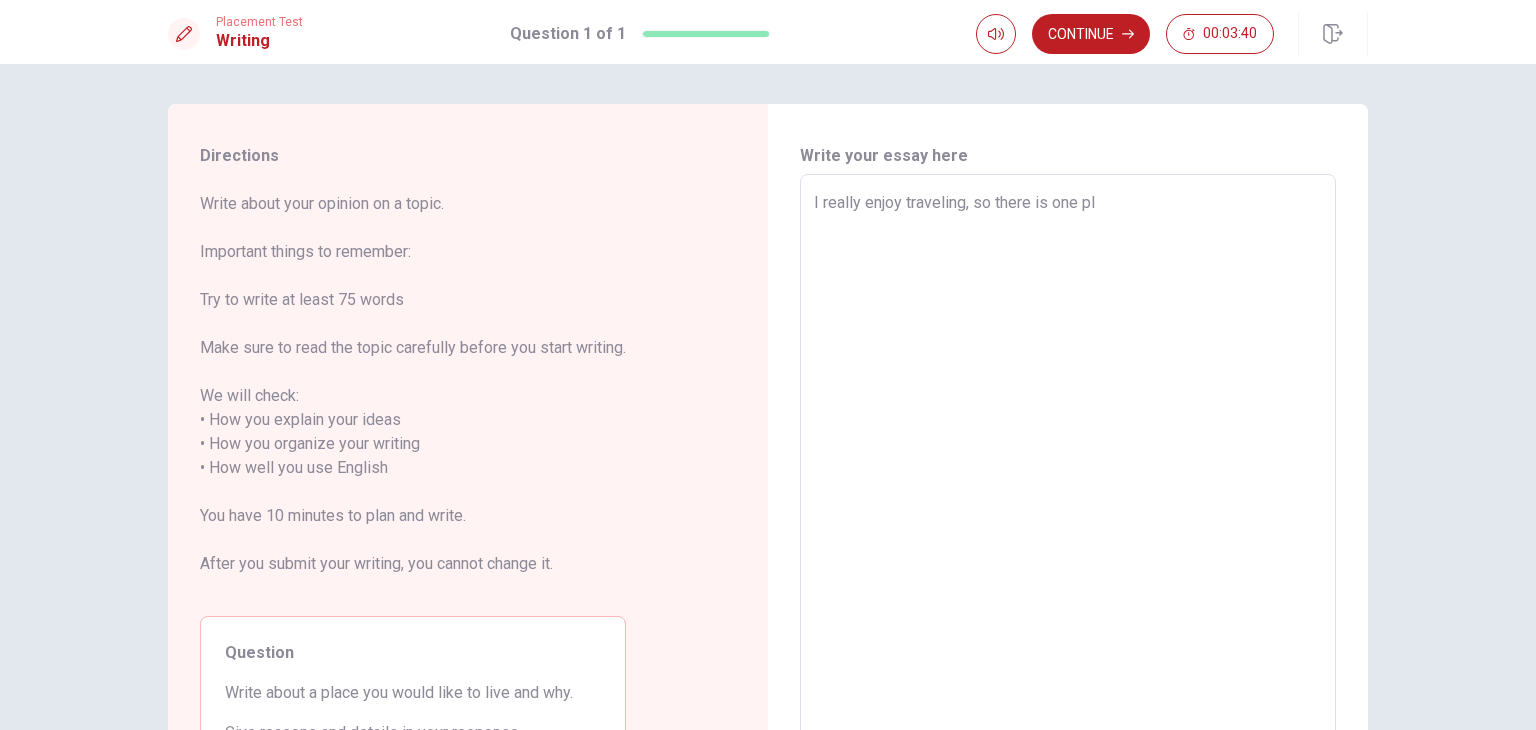 type on "x" 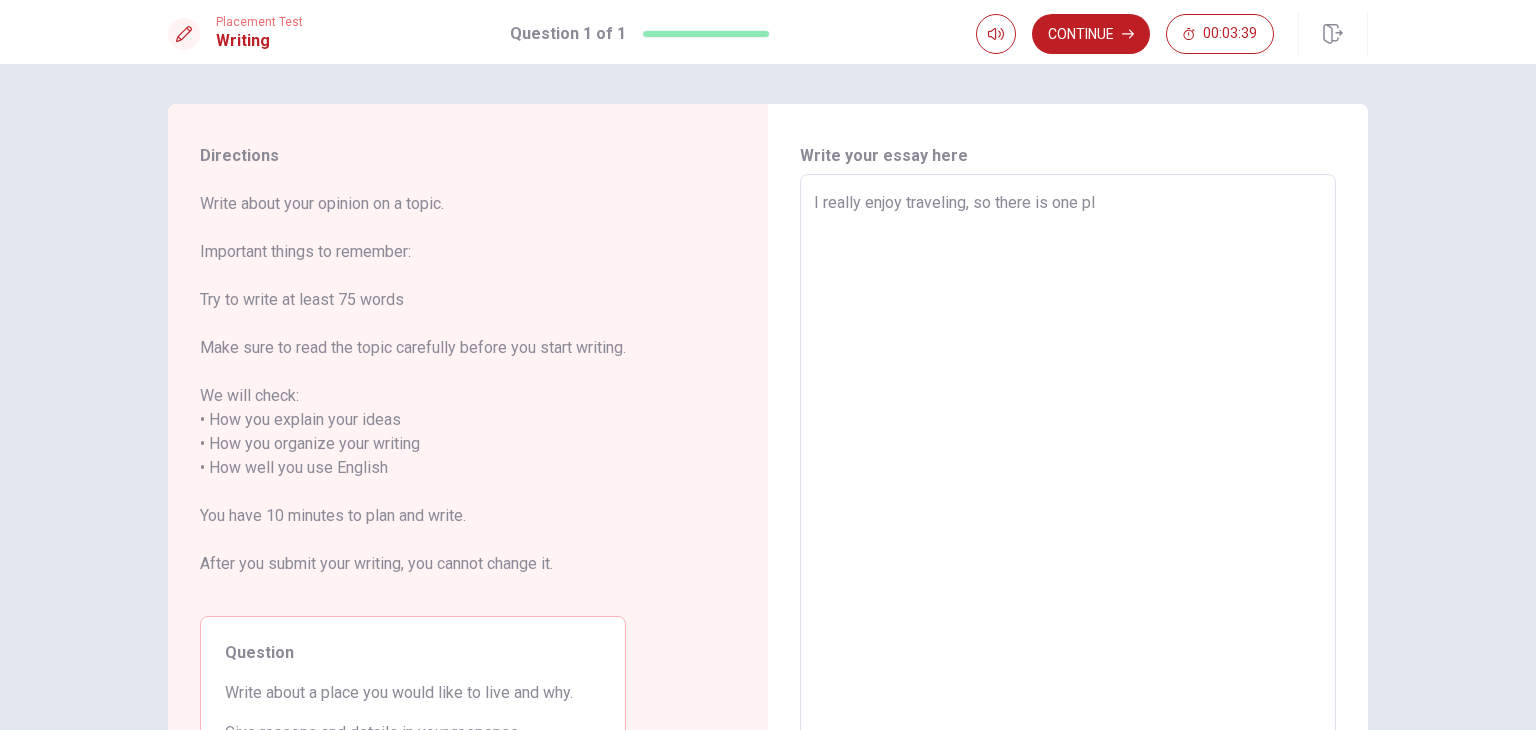 type on "I really enjoy traveling, so there is one place. I´d lik" 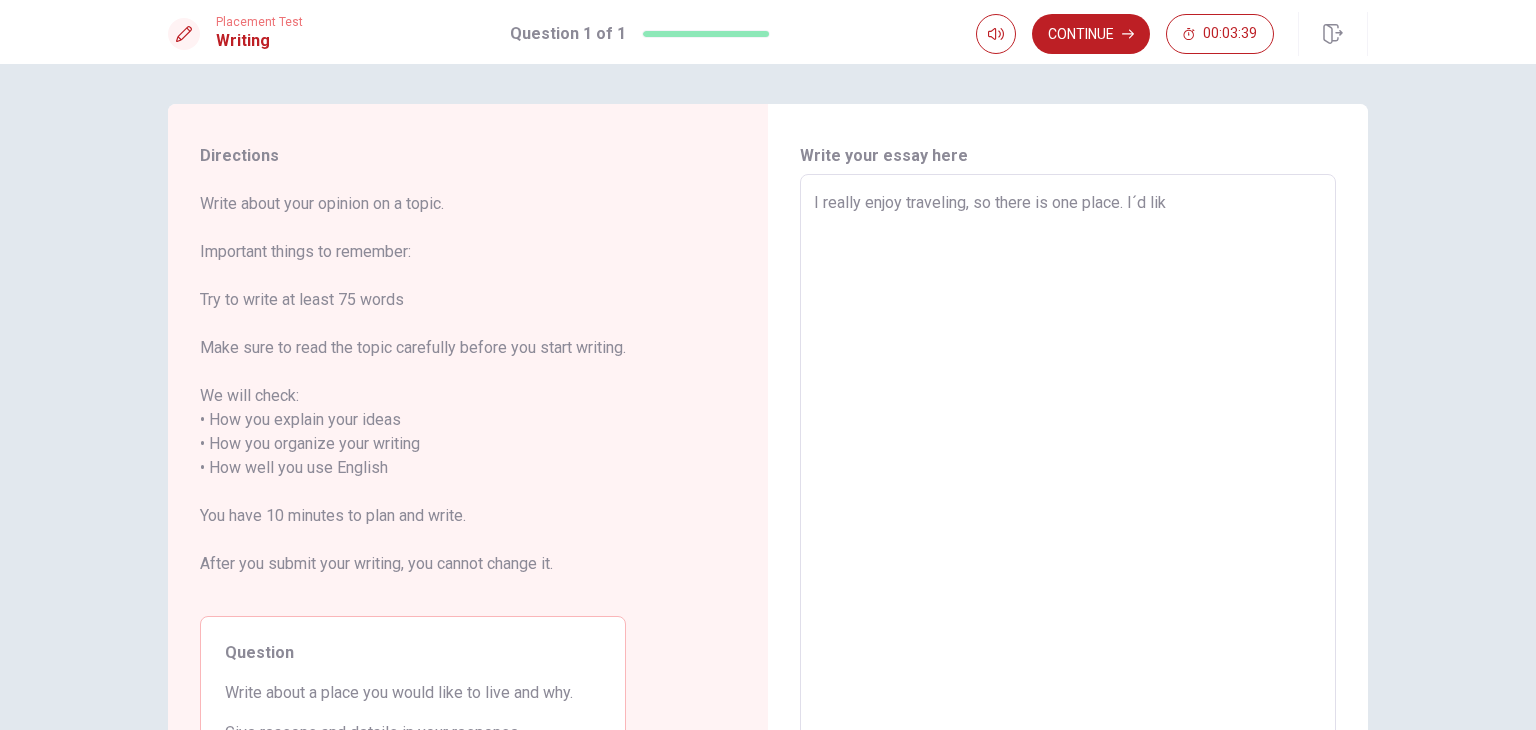 type on "x" 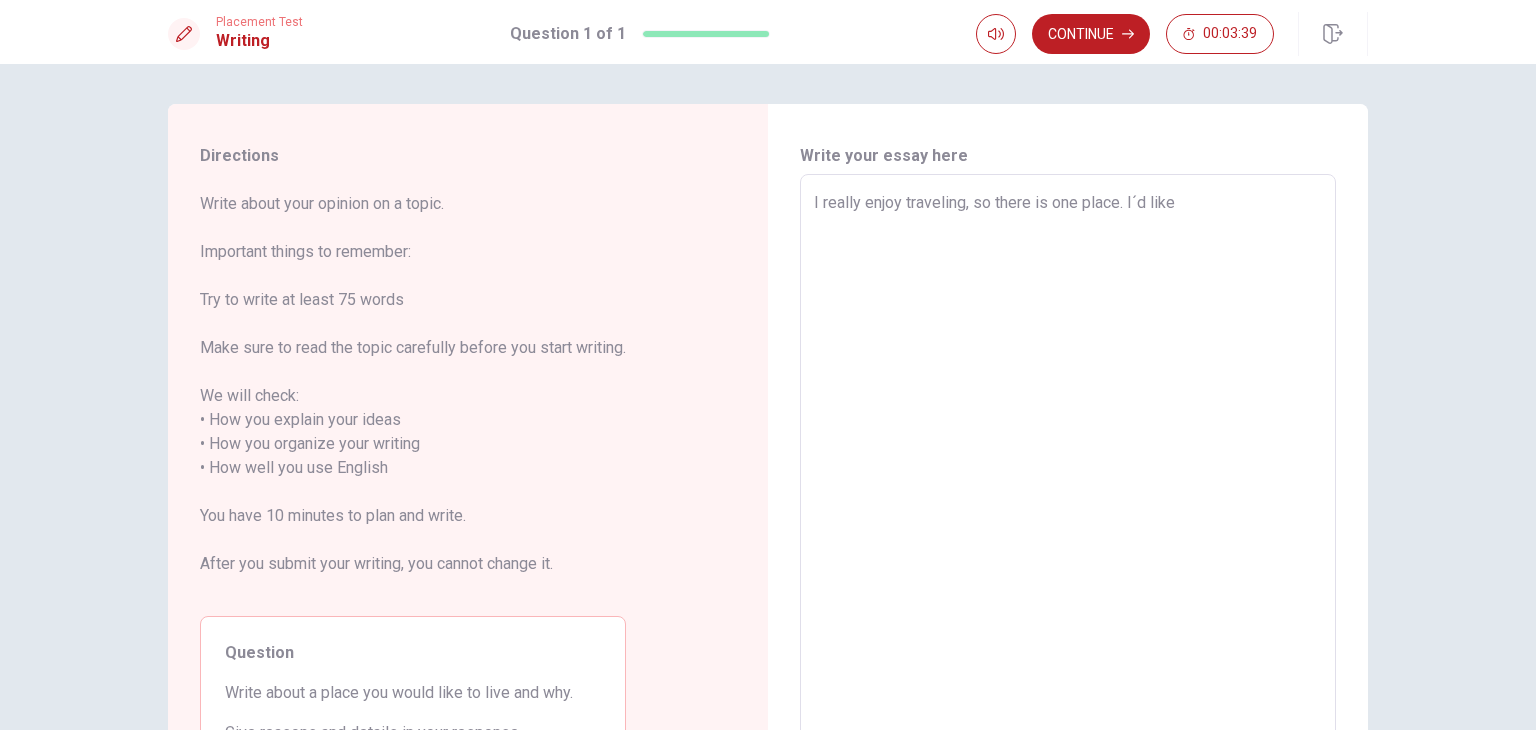 type on "x" 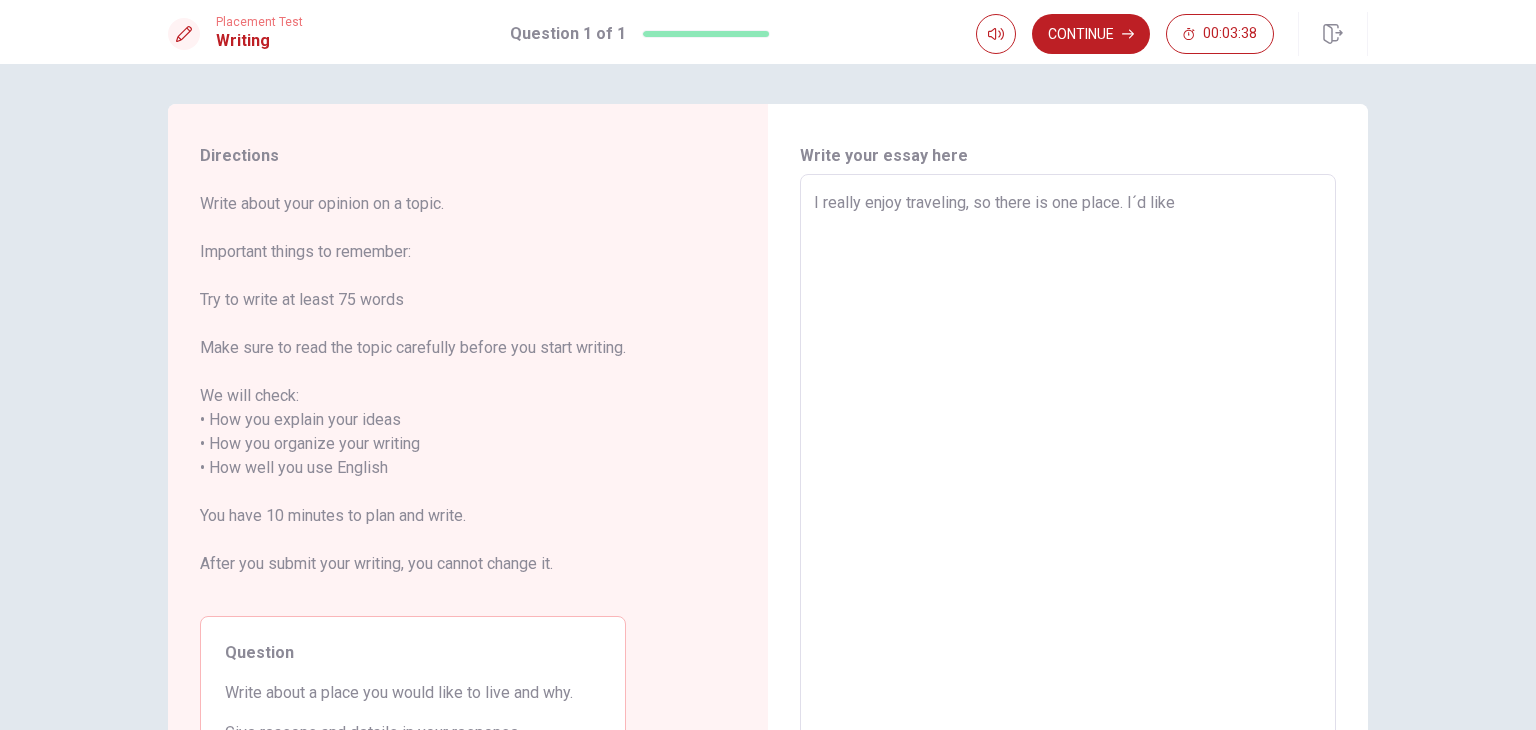 type on "x" 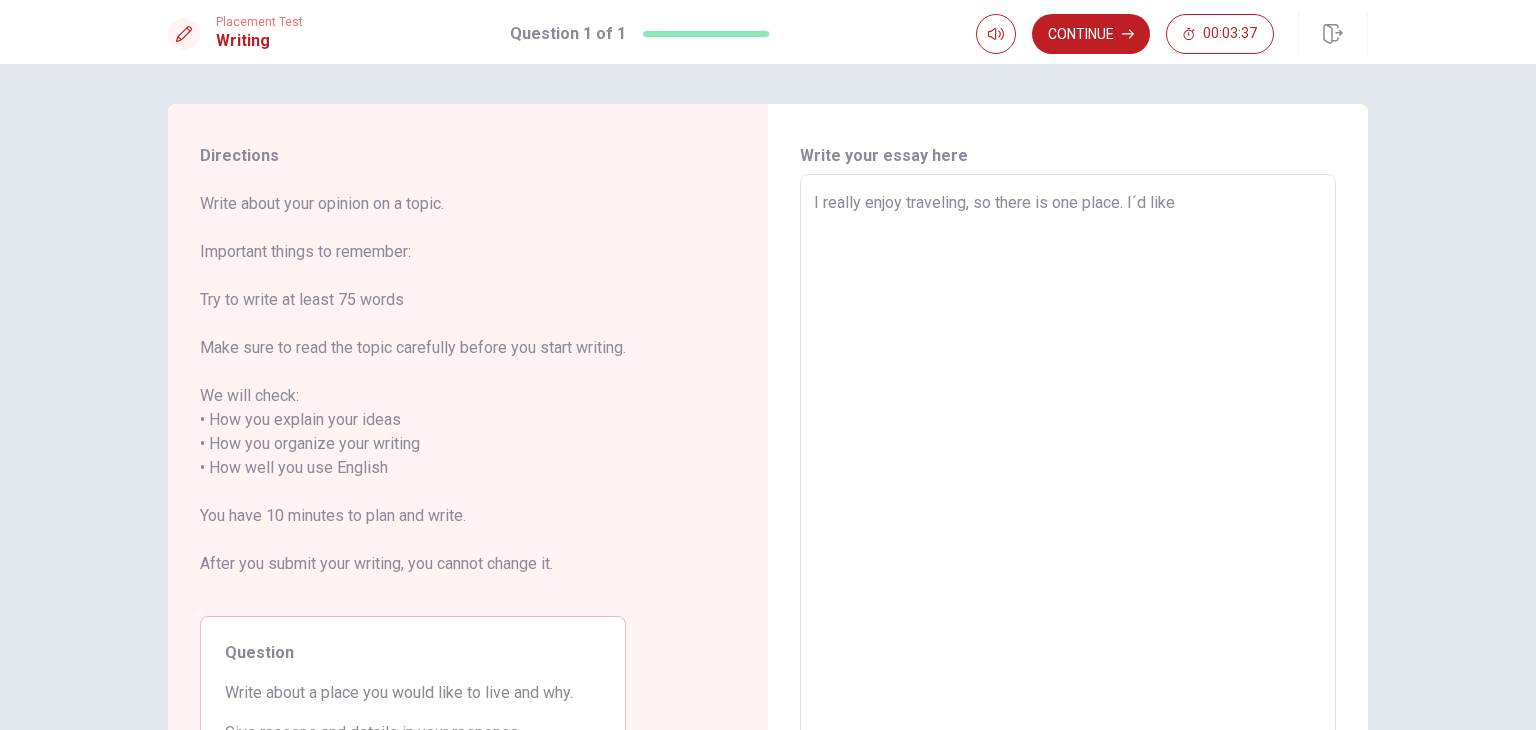 type on "I really enjoy traveling, so there is one place. I´d like to t" 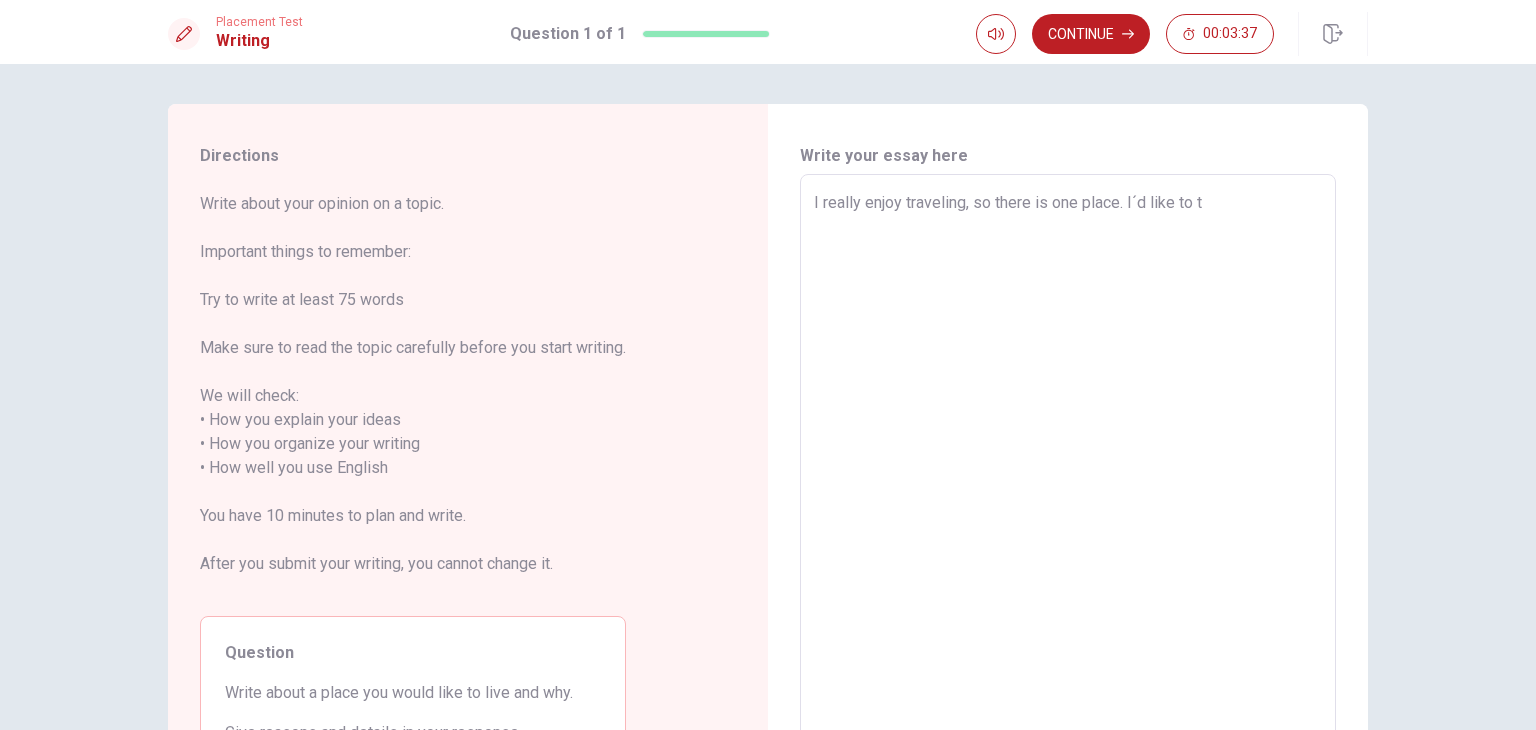 type on "x" 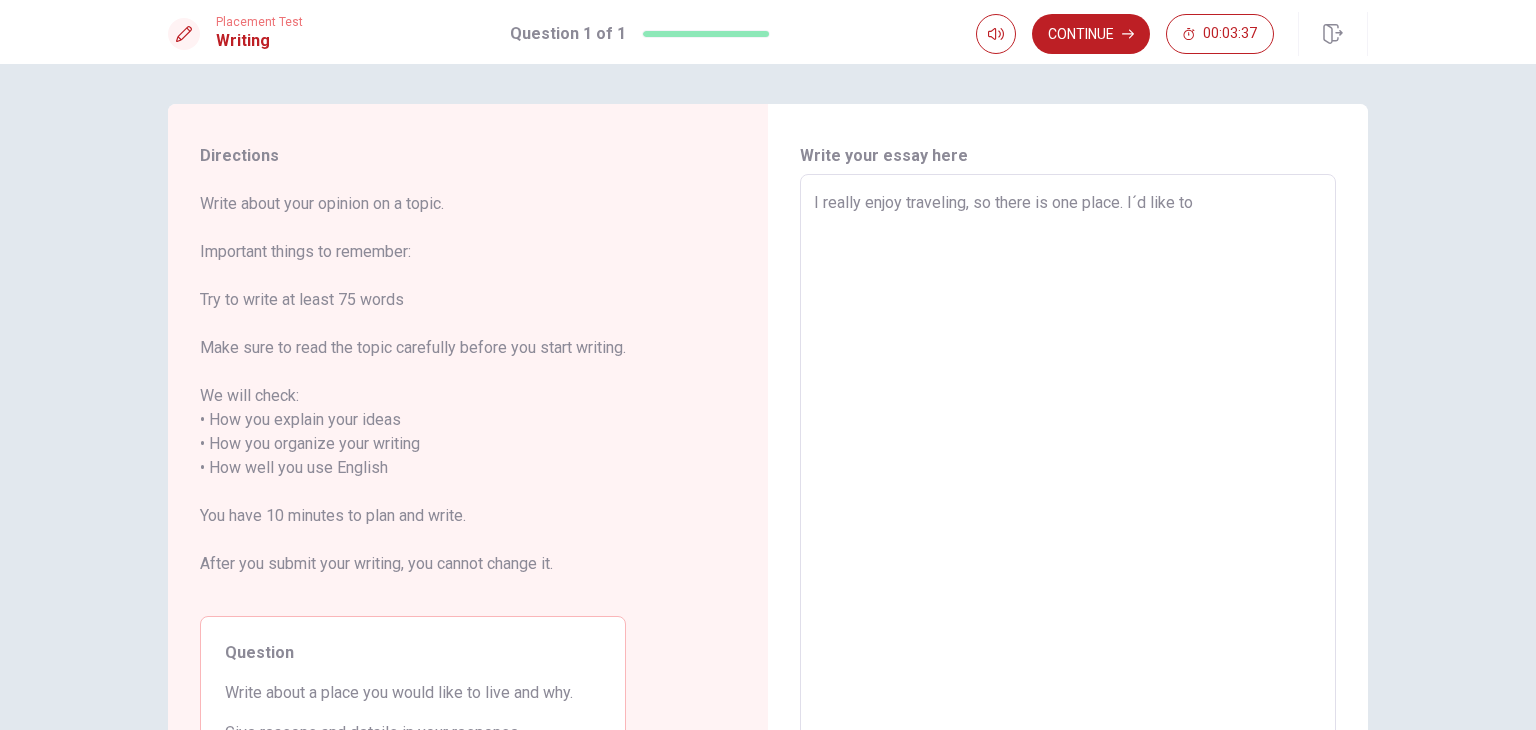 type on "x" 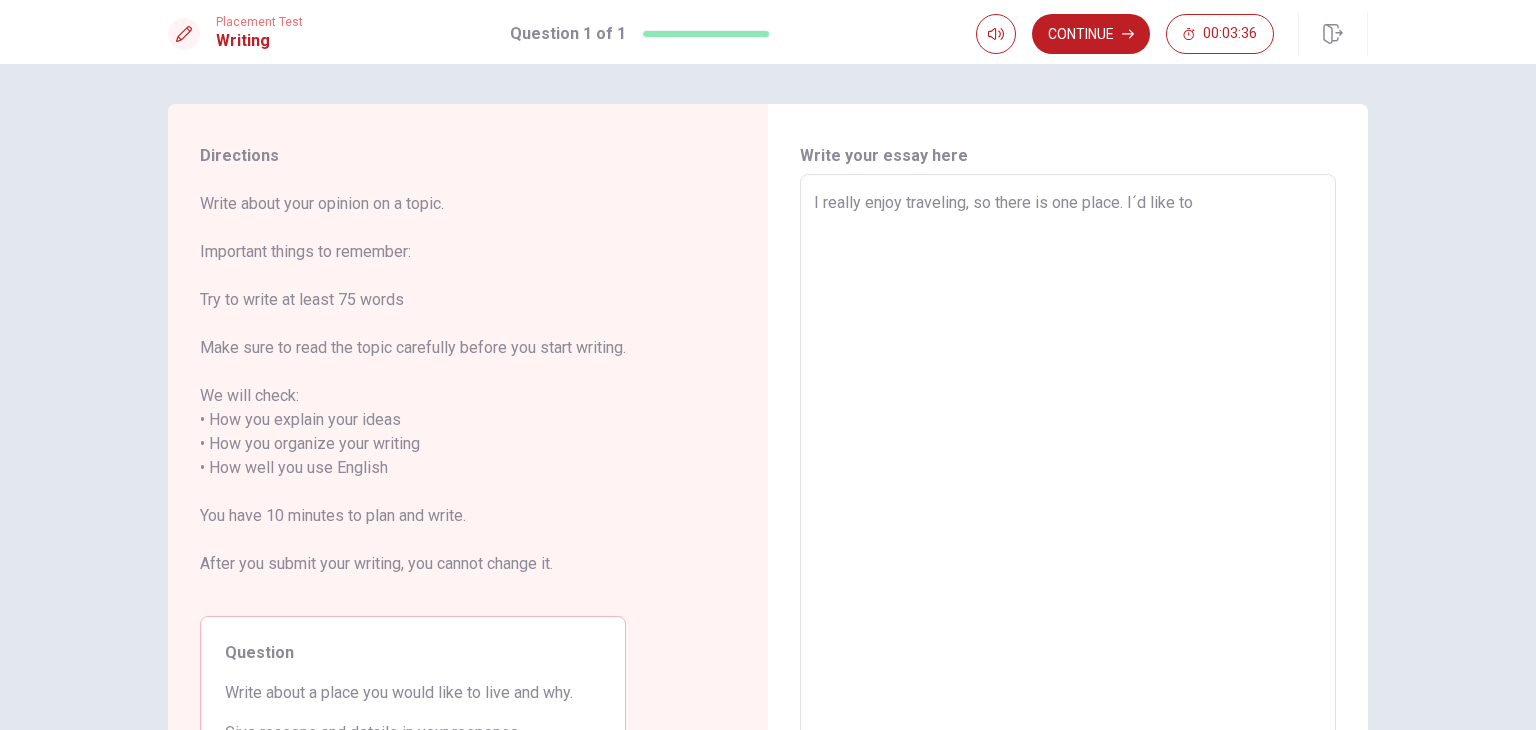 type on "I really enjoy traveling, so there is one place. I´d like to l" 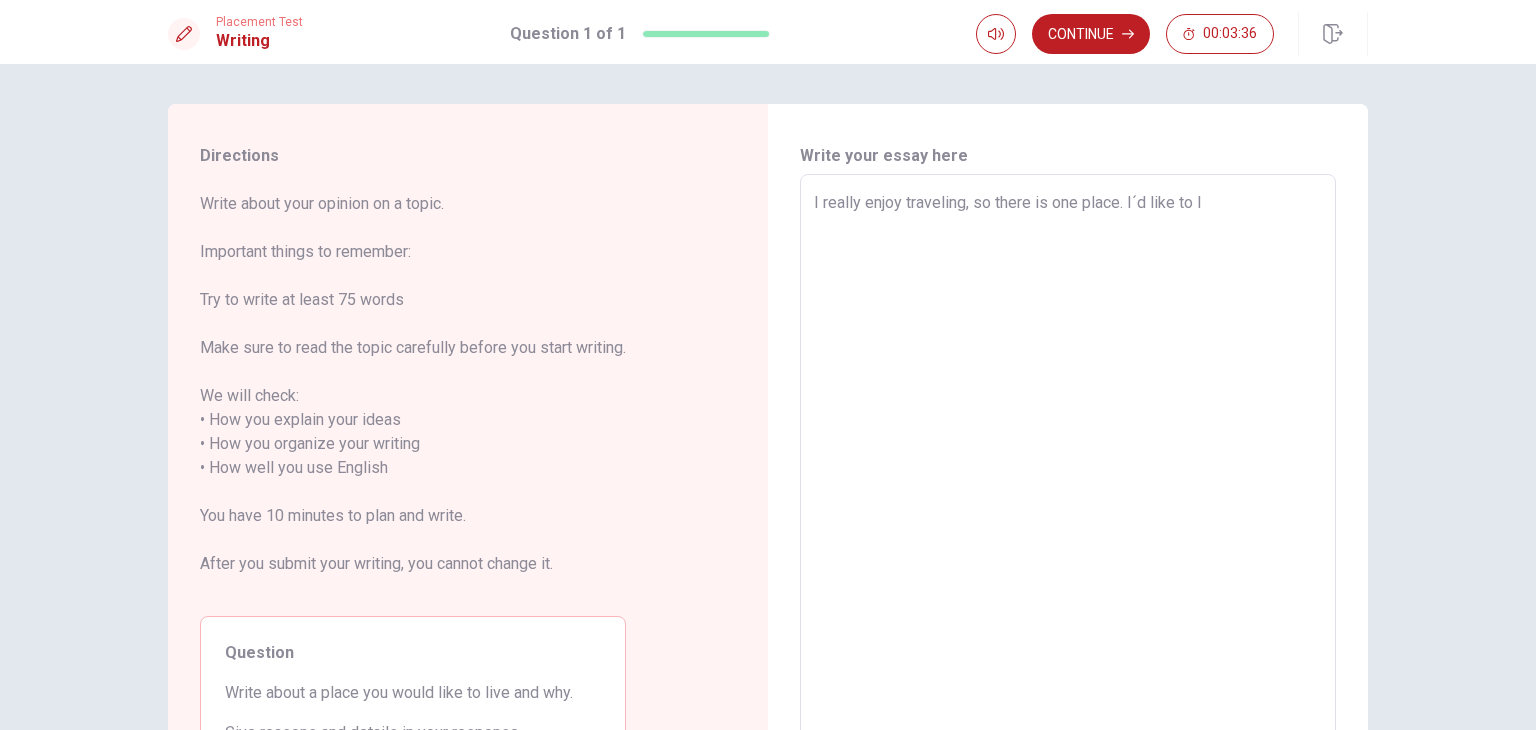 type on "x" 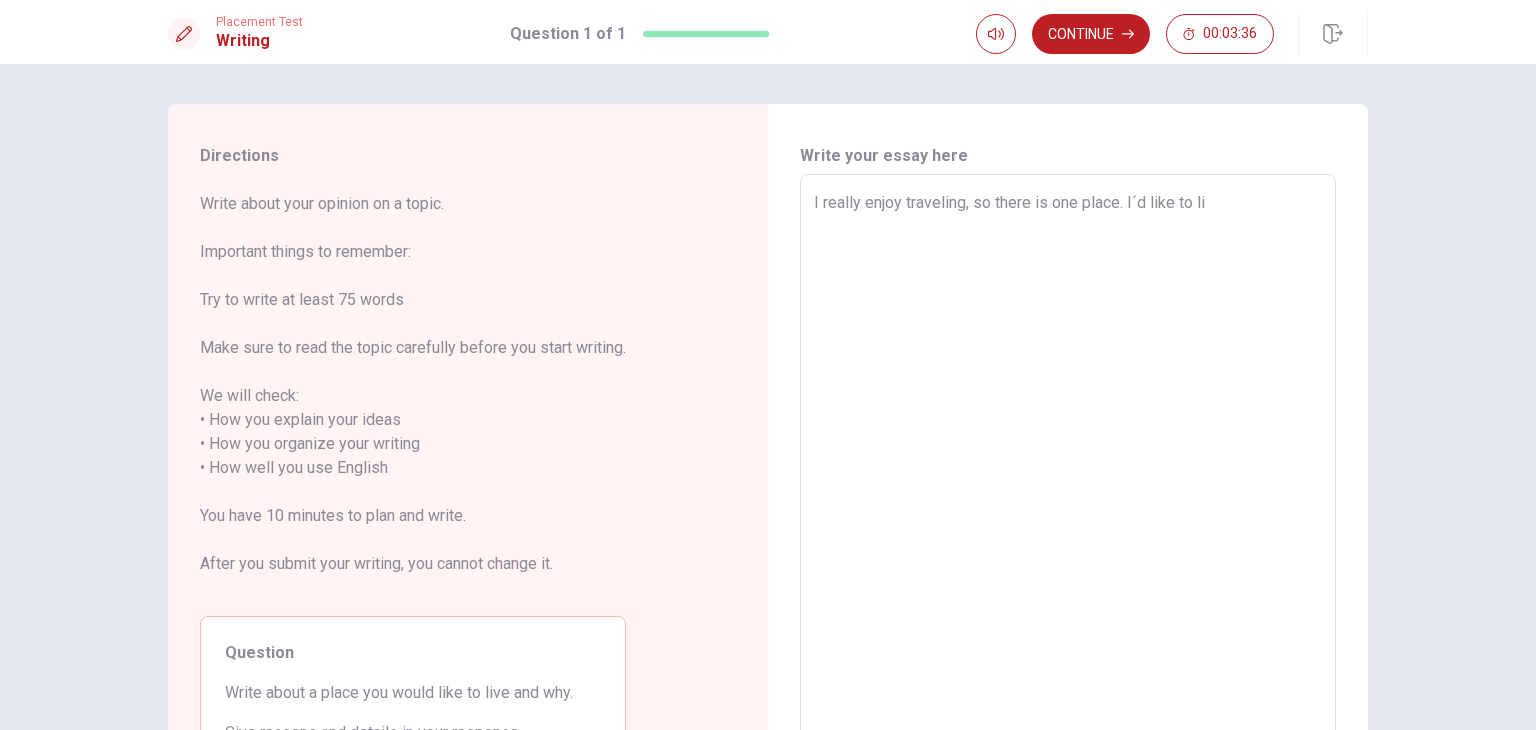 type on "x" 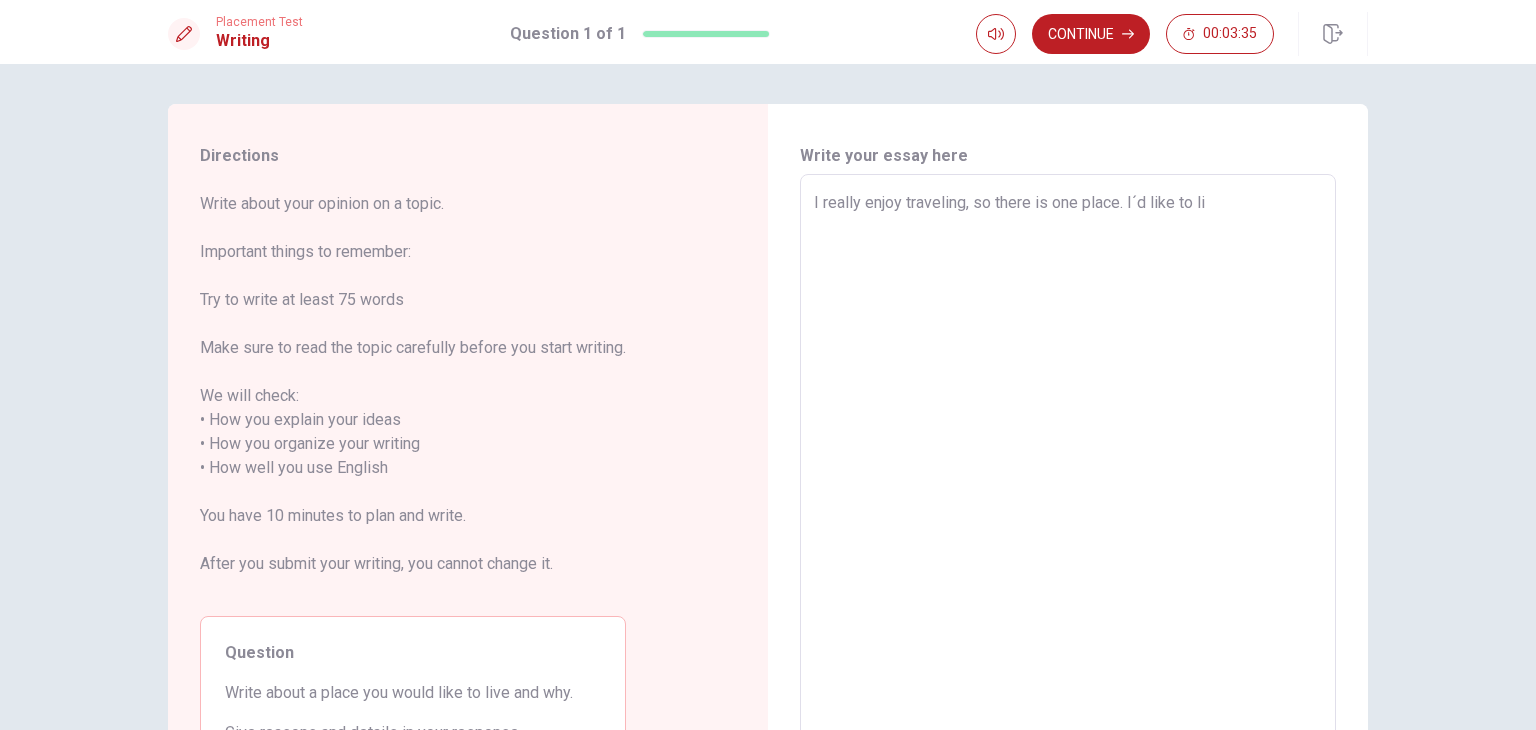 type on "I really enjoy traveling, so there is one place. I´d like to liv" 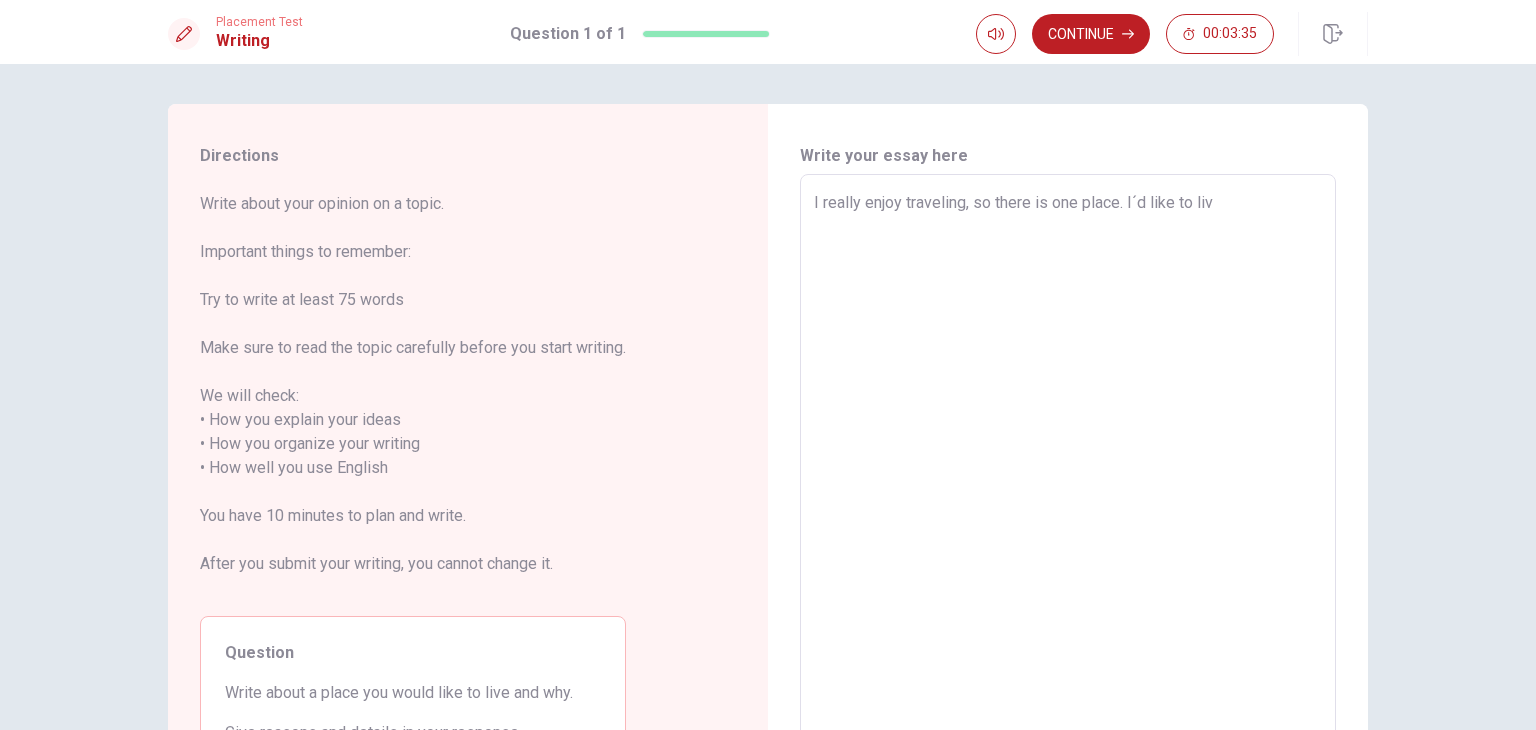 type on "x" 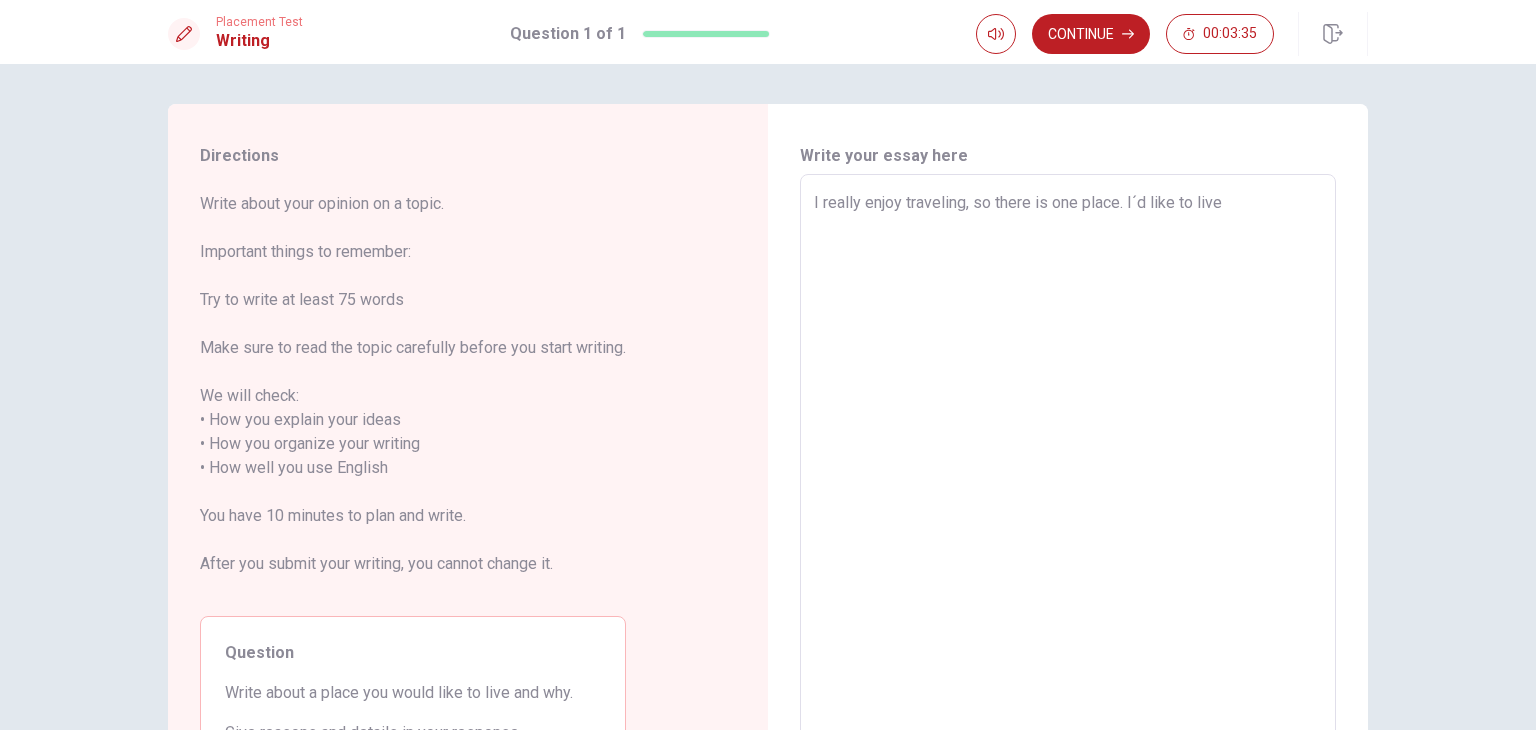 type on "x" 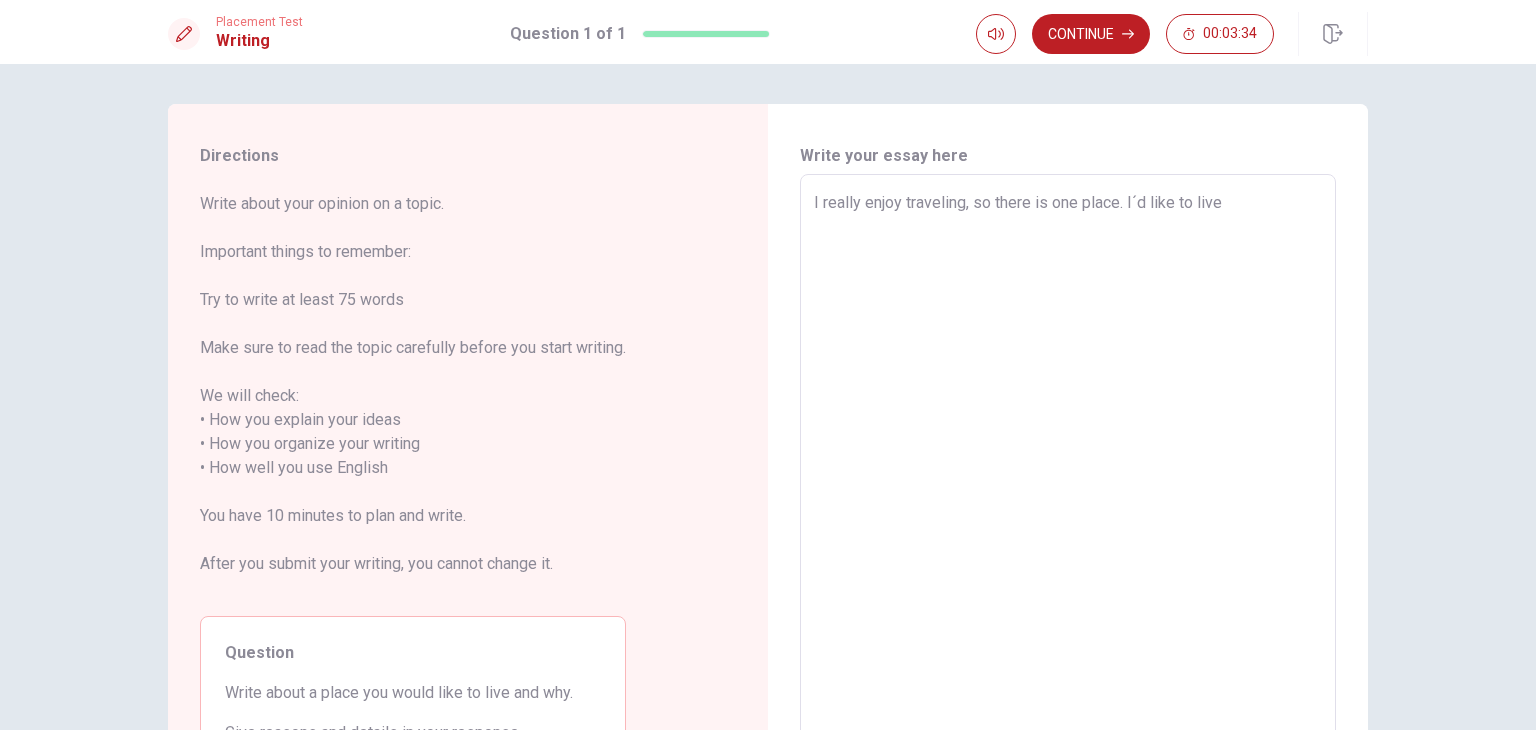 type on "I really enjoy traveling, so there is one place. I´d like to live :" 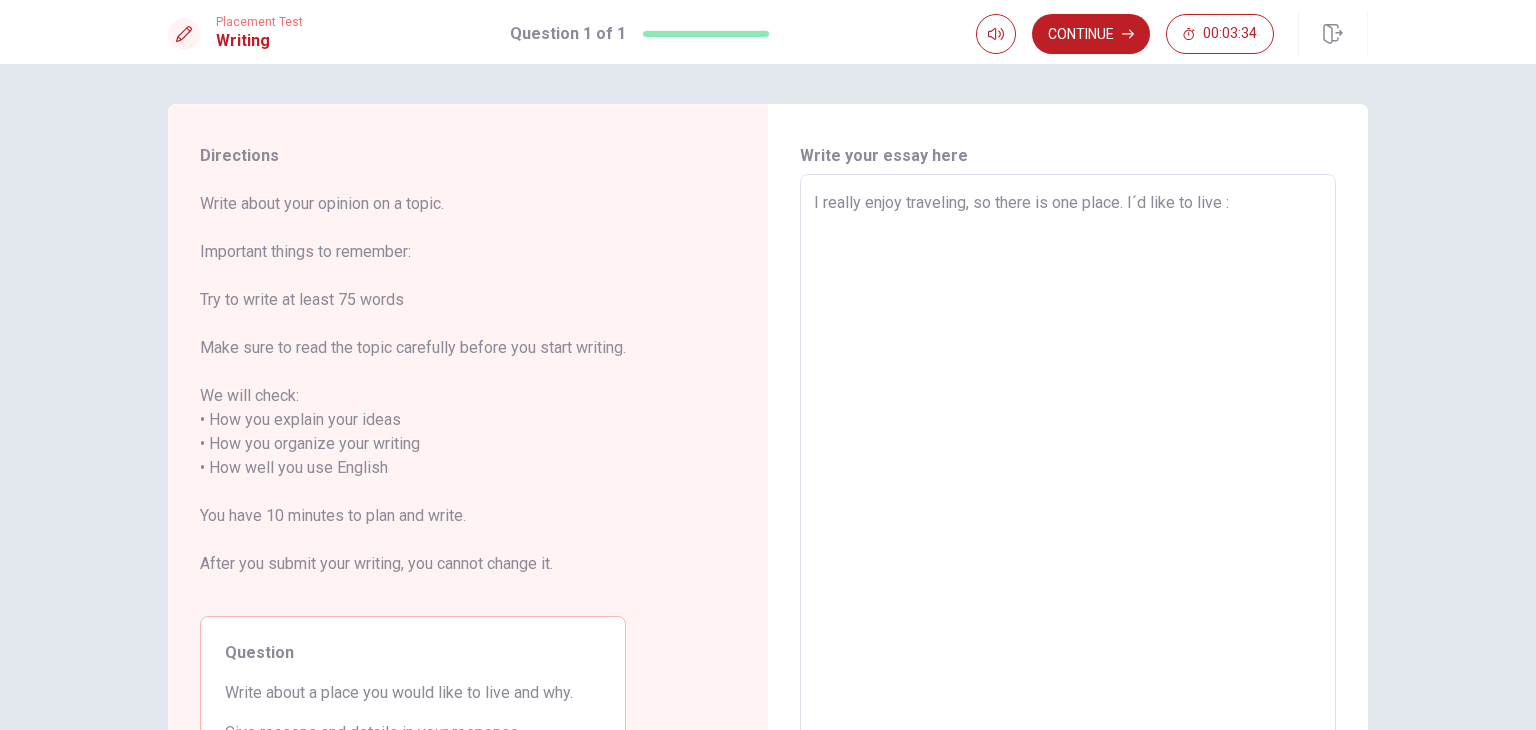 type on "x" 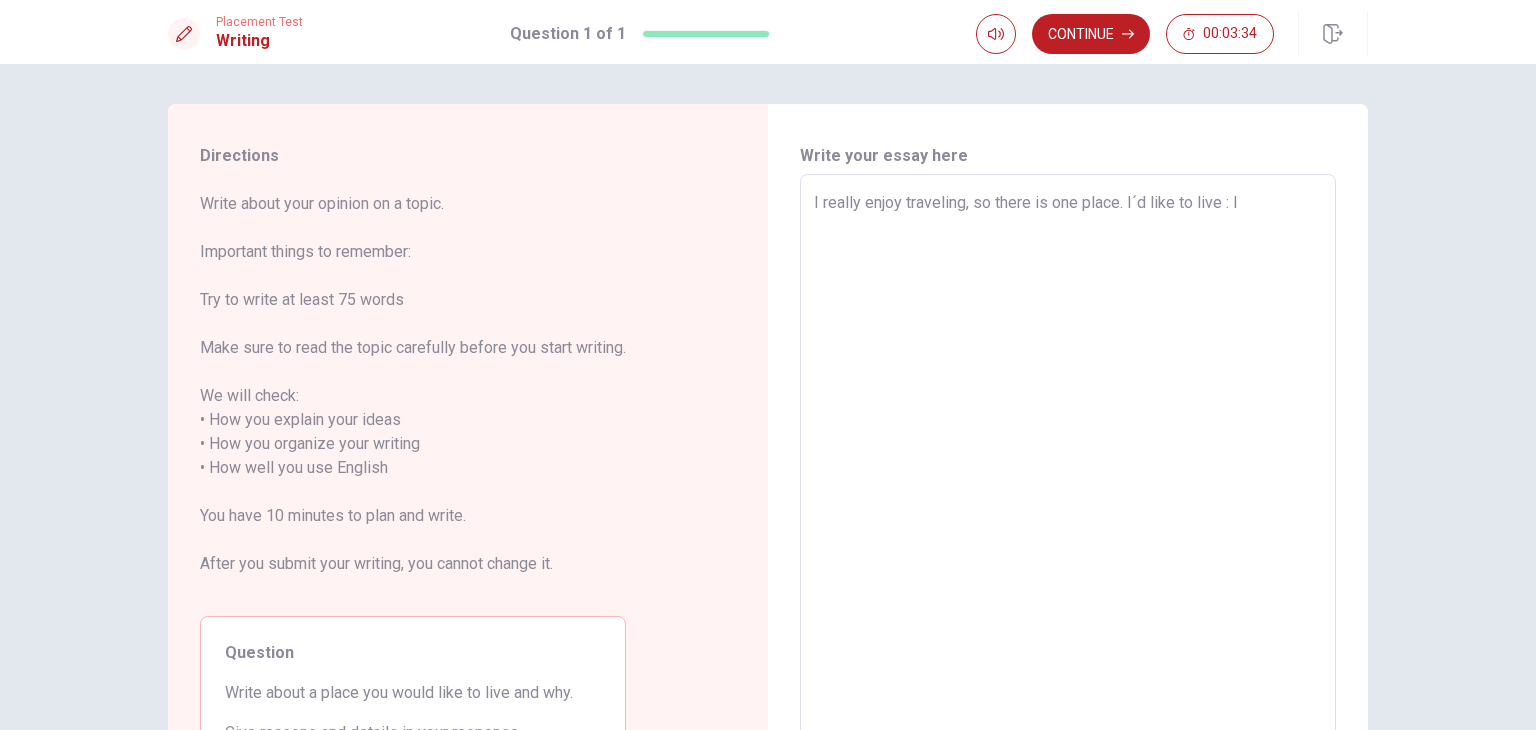 type on "x" 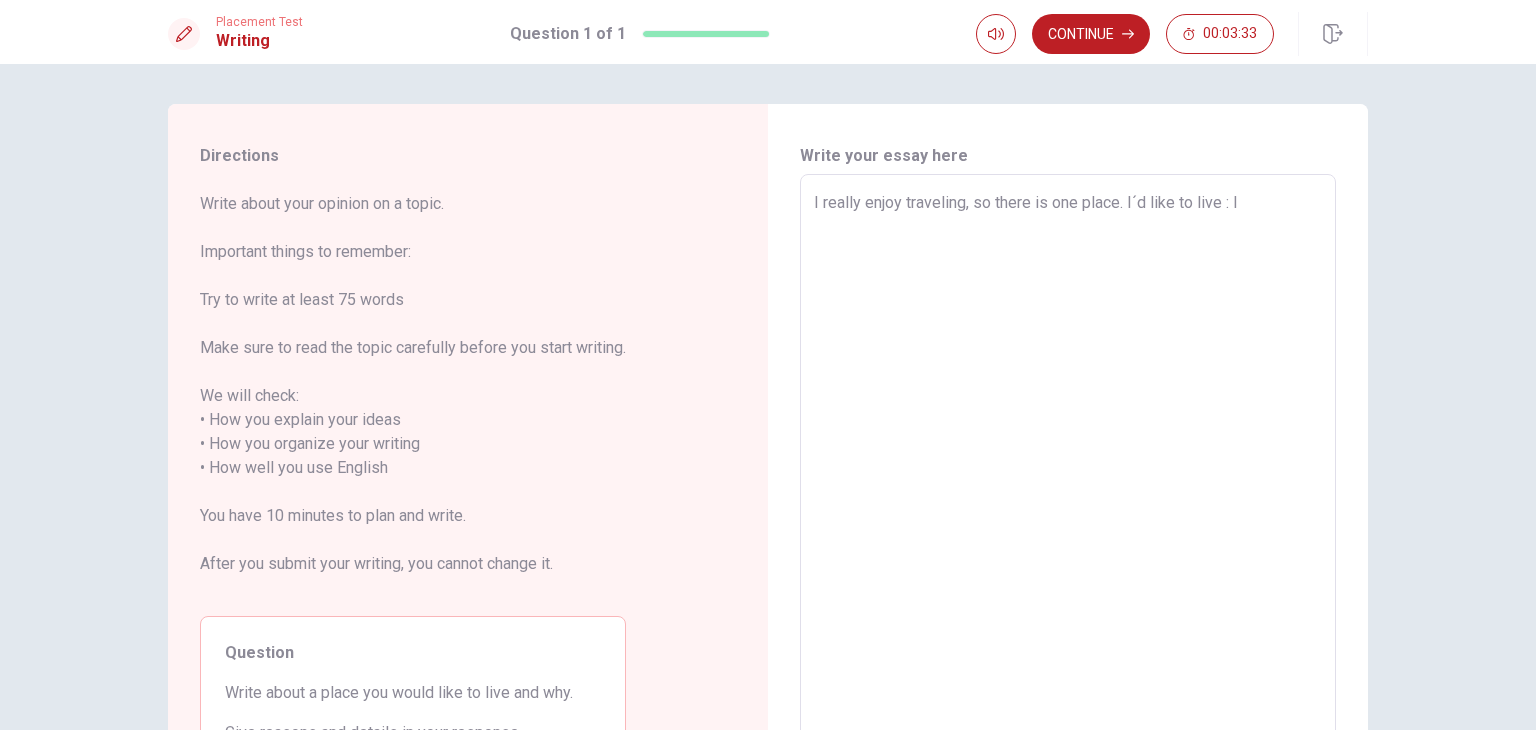 type on "I really enjoy traveling, so there is one place. I´d like to live : It" 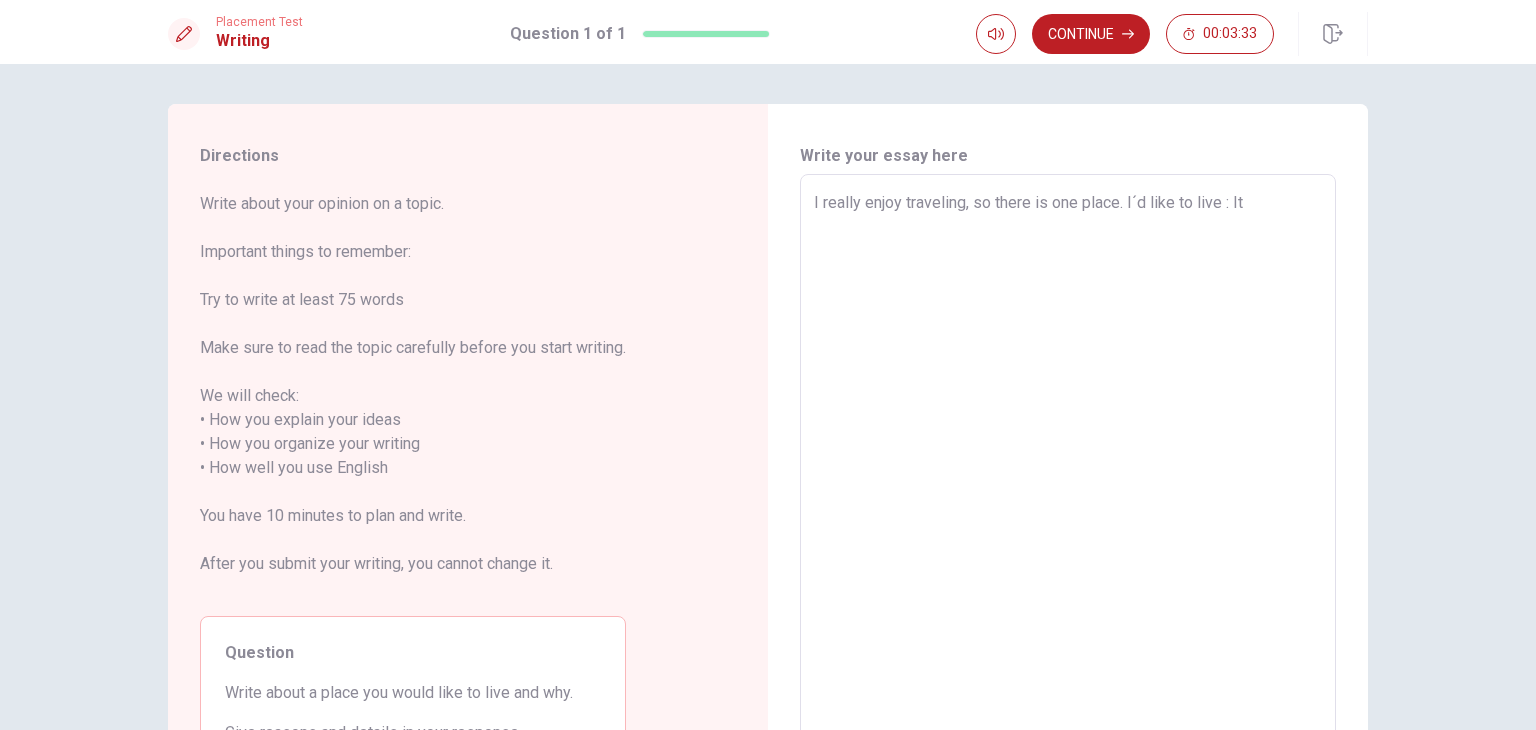 type on "x" 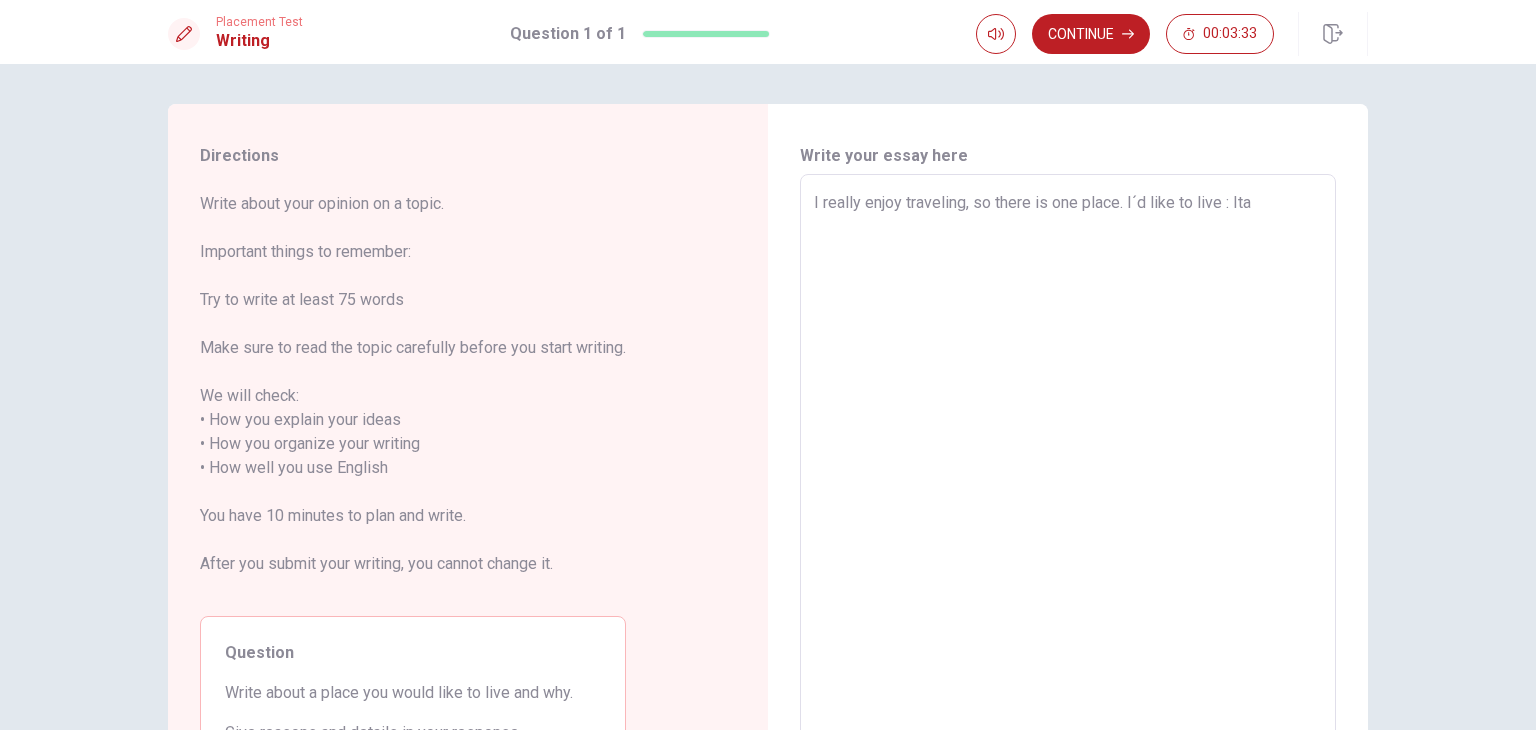 type on "x" 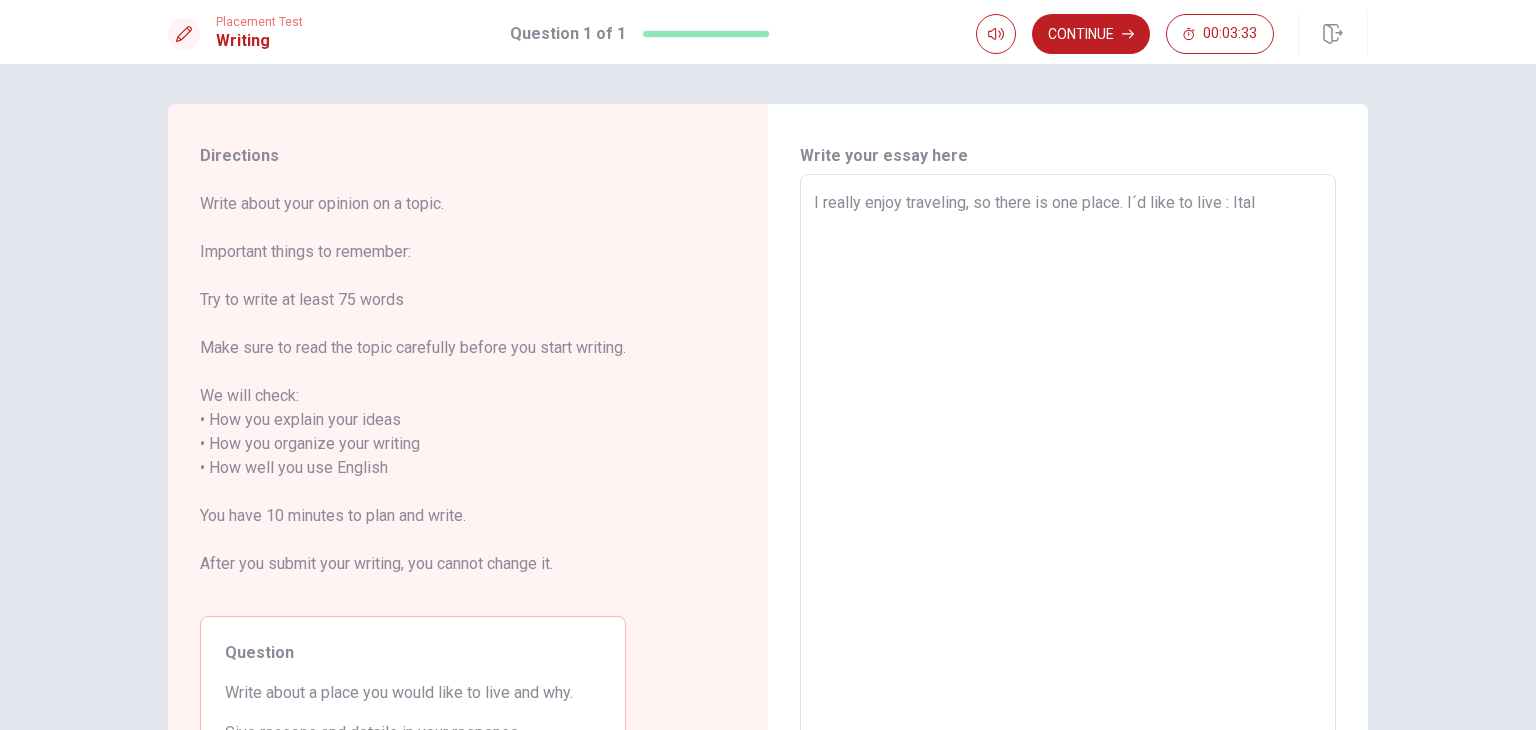 type on "x" 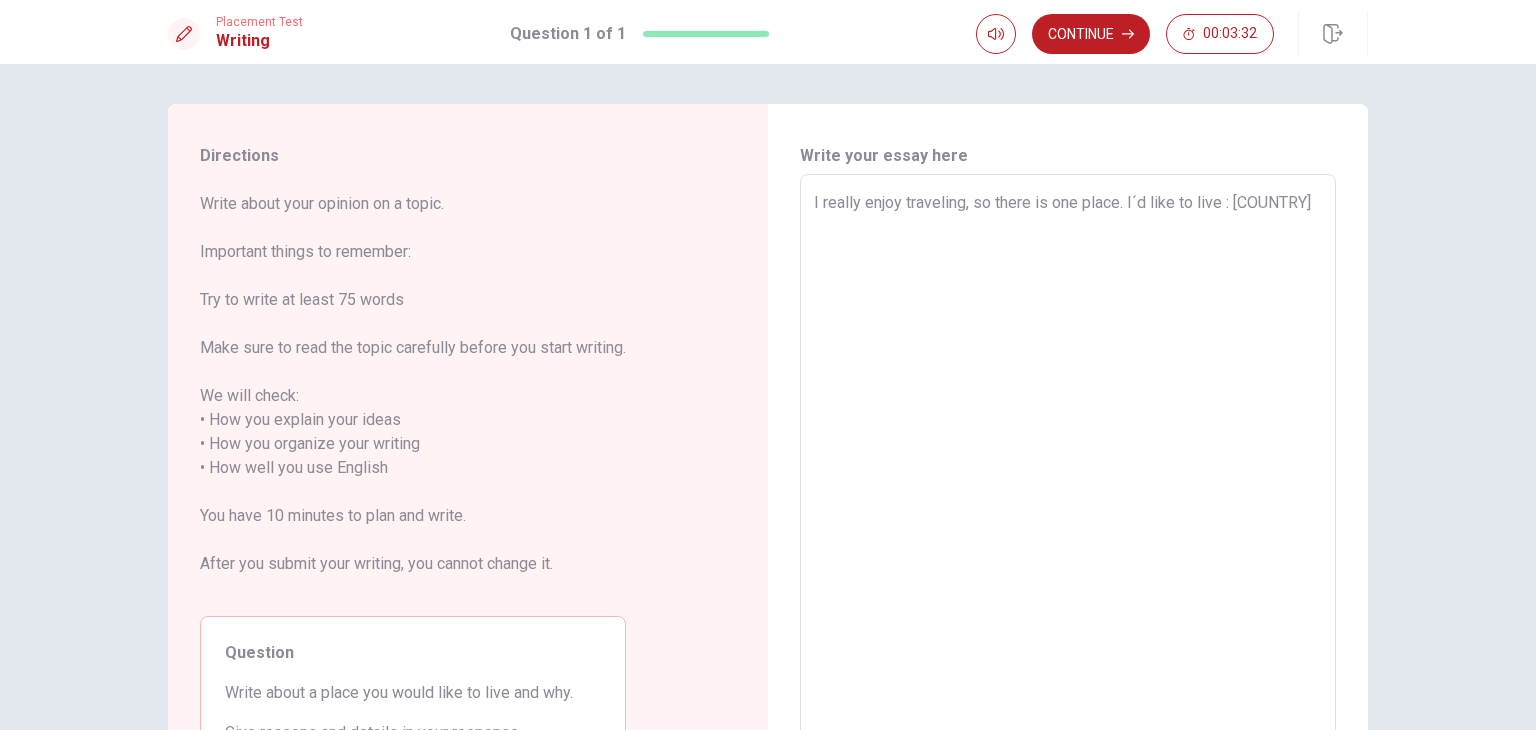 type on "x" 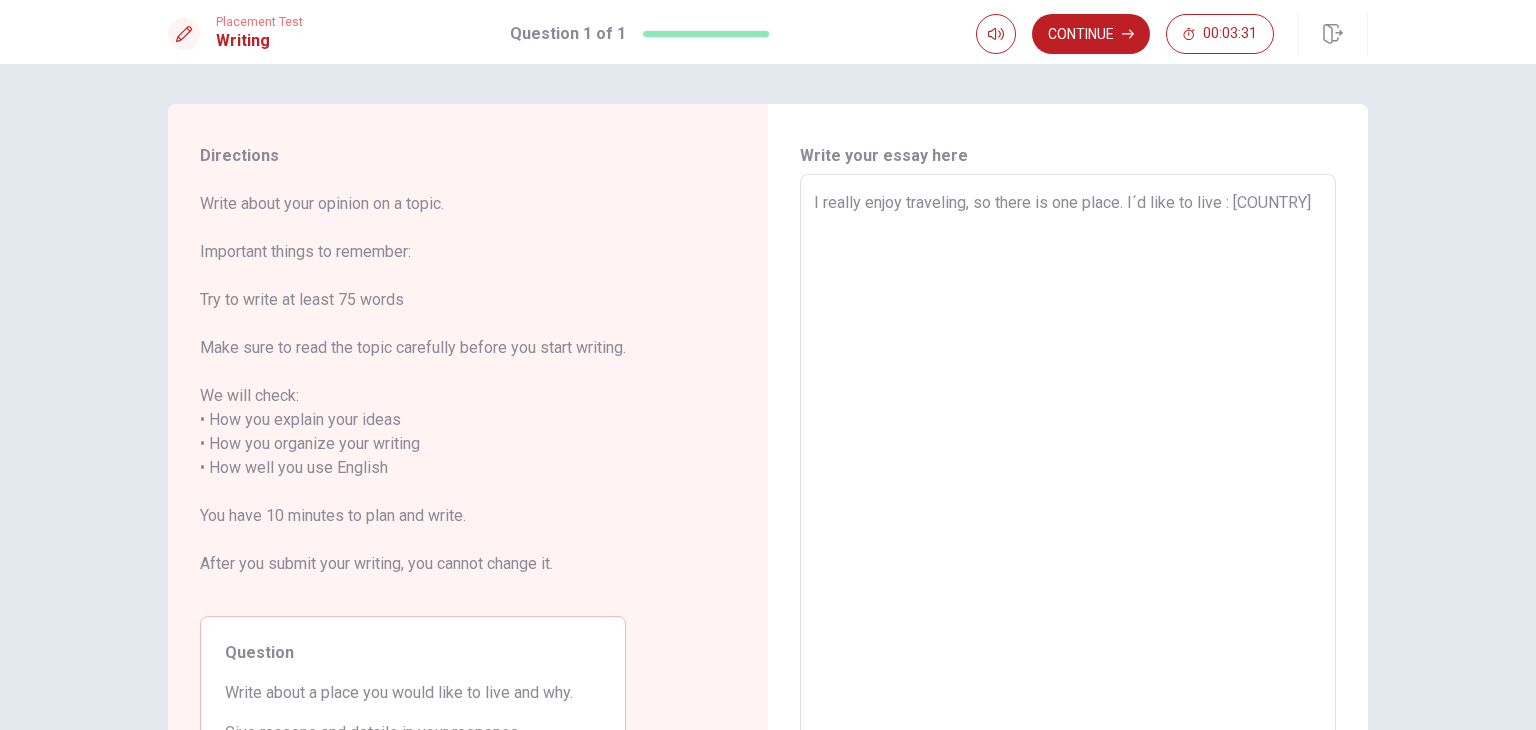 type on "I really enjoy traveling, so there is one place. I´d like to live : [COUNTRY]." 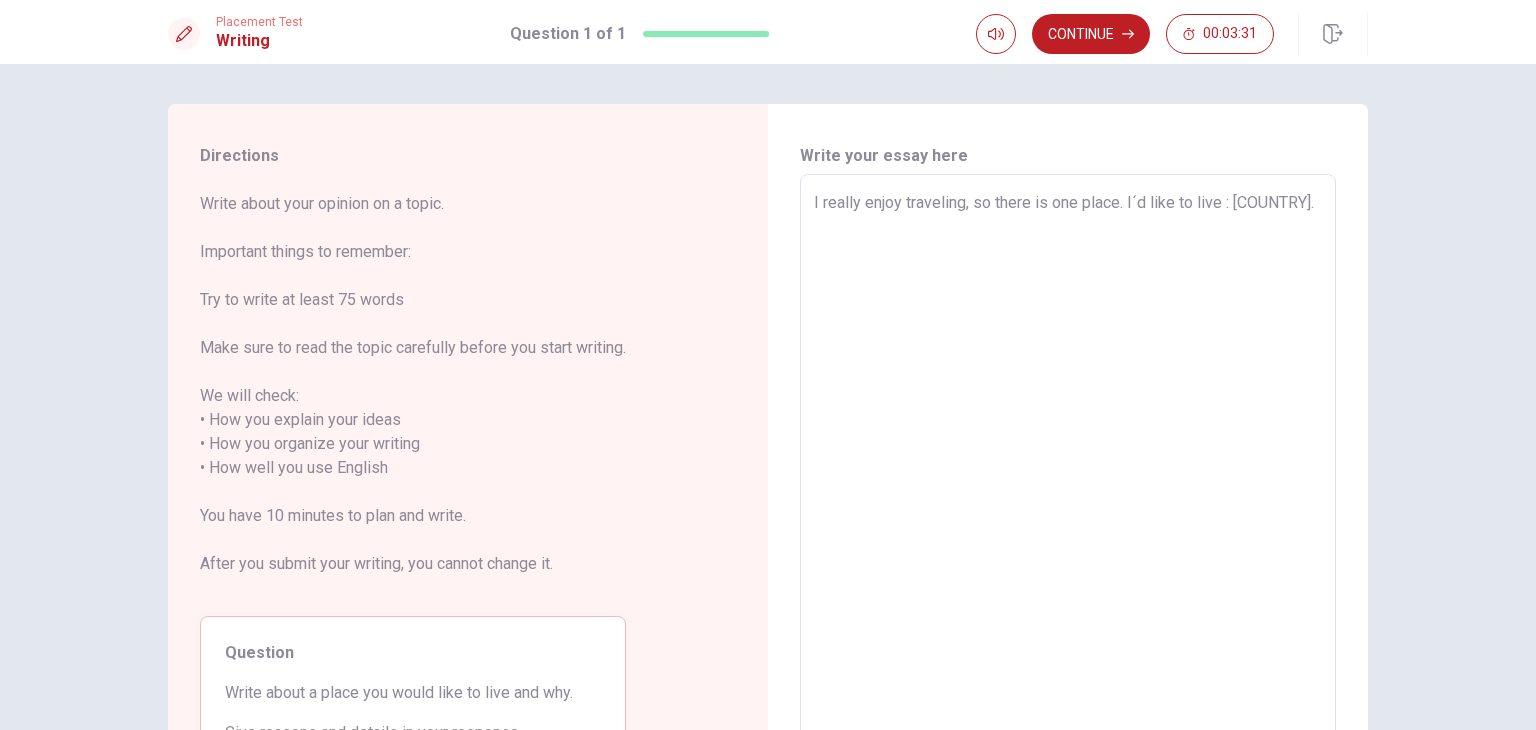 type on "x" 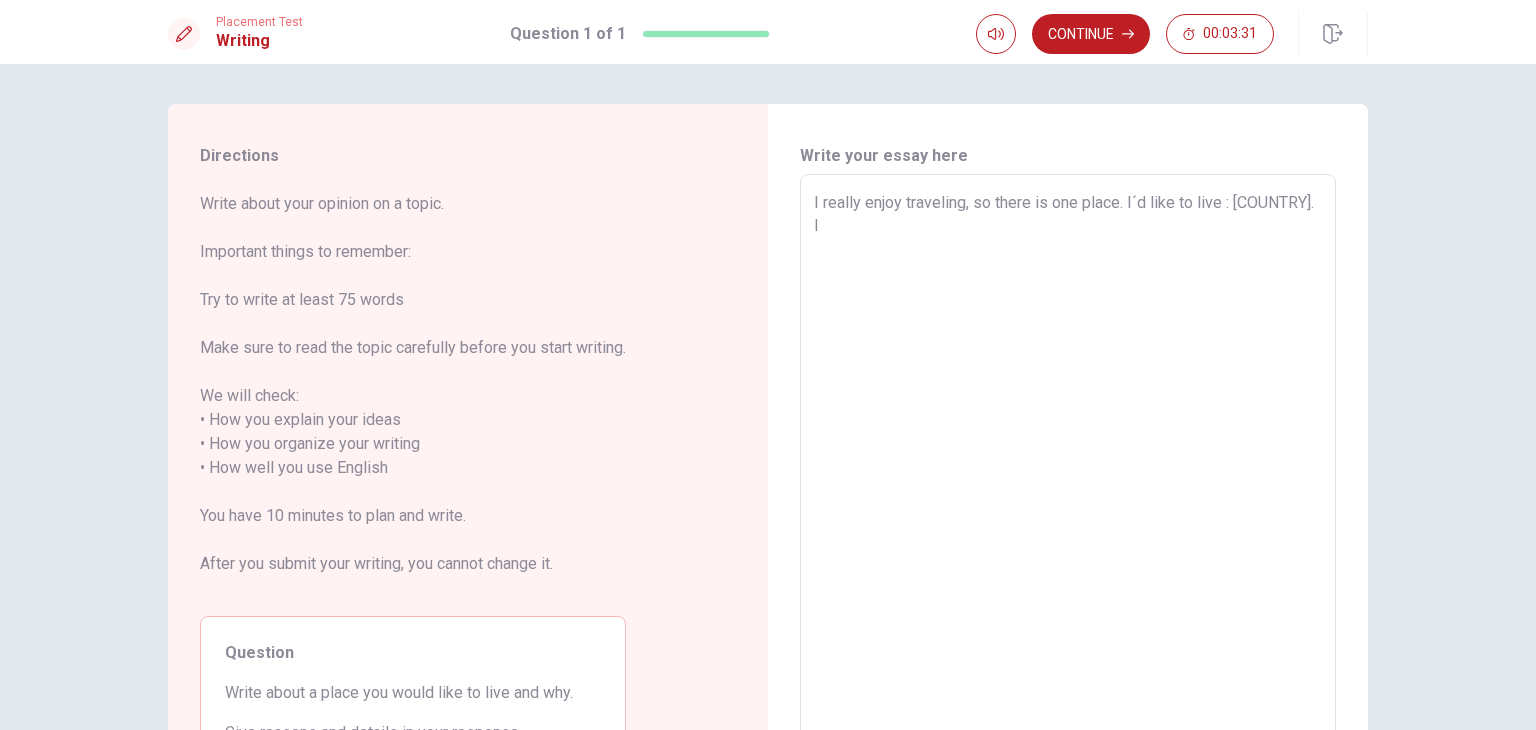 type on "x" 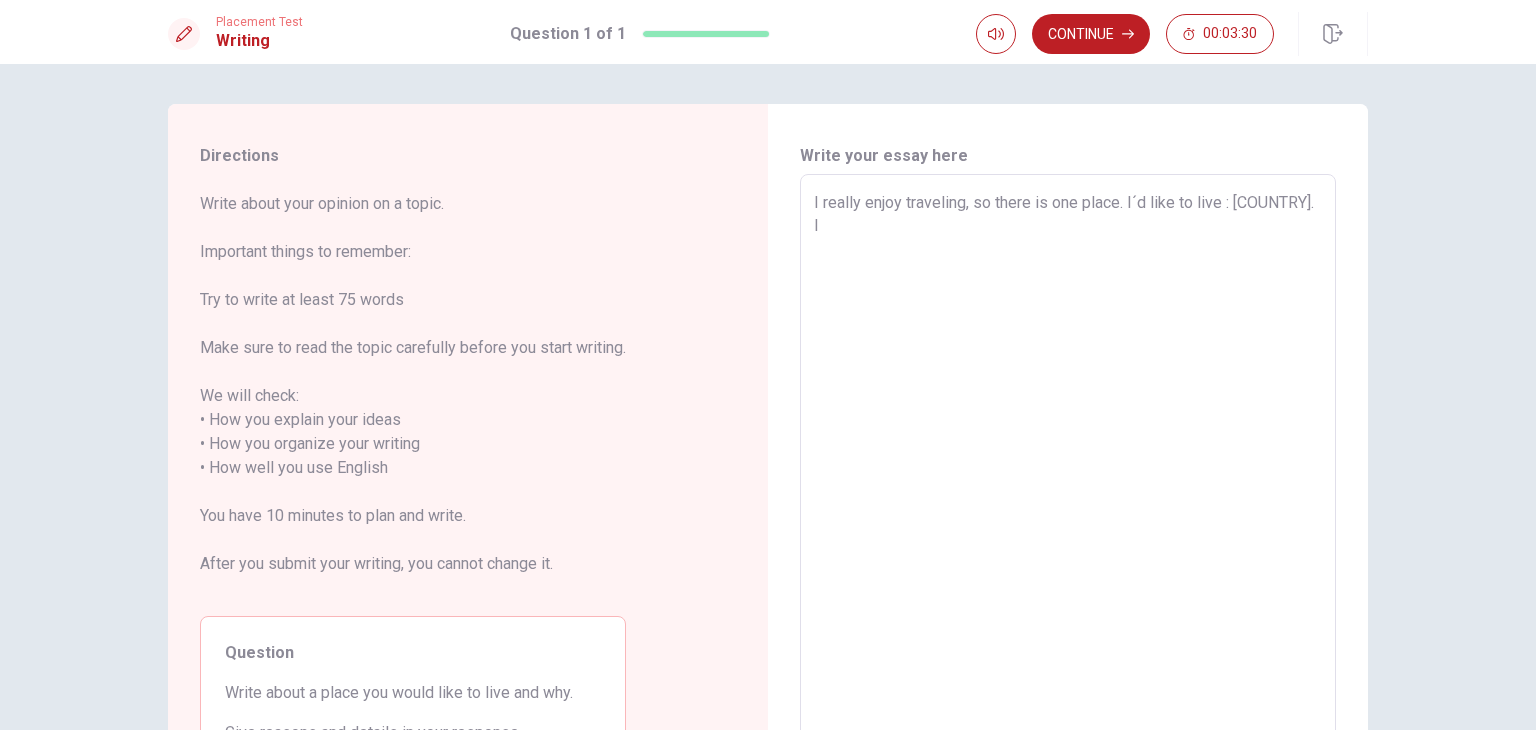 type on "I really enjoy traveling, so there is one place. I´d like to live : [COUNTRY]." 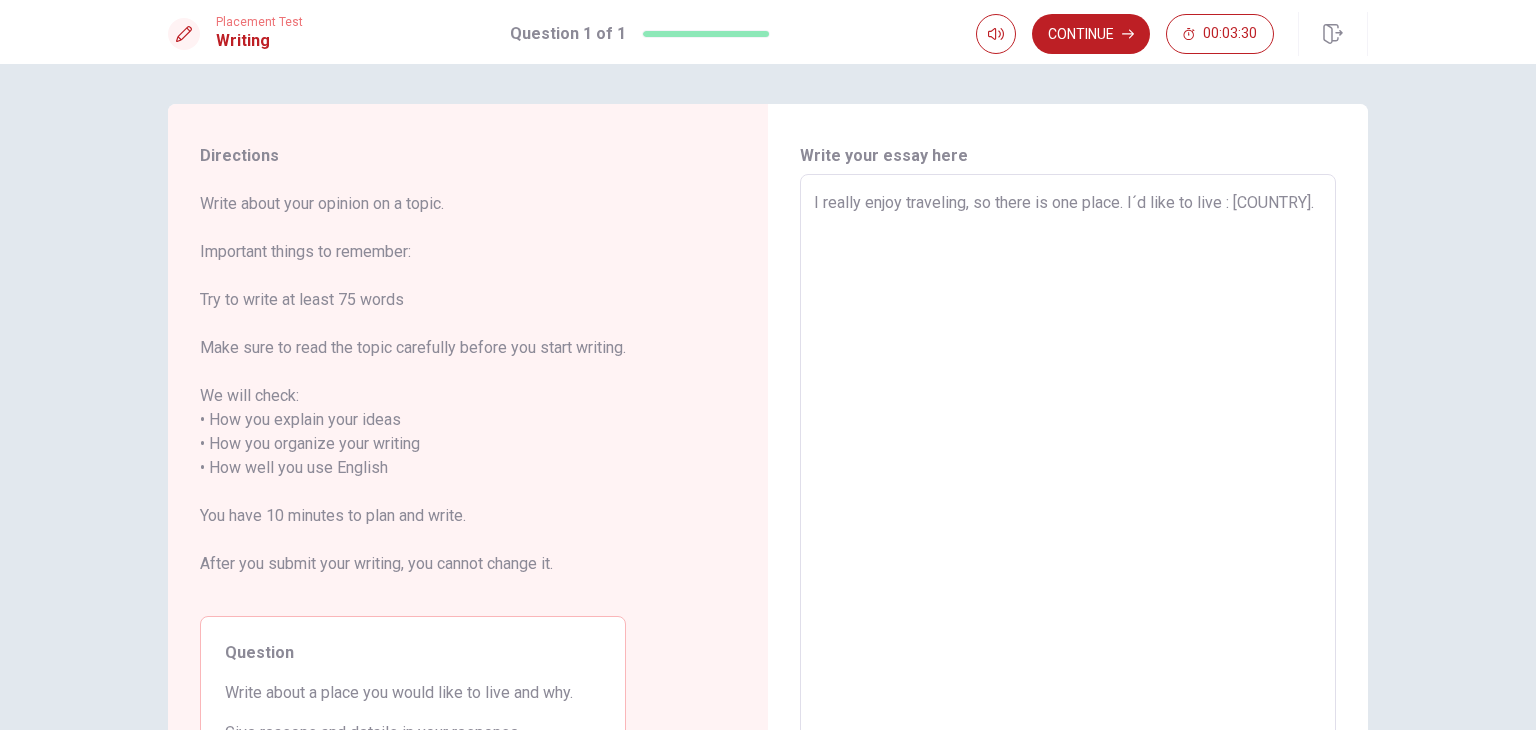 type on "x" 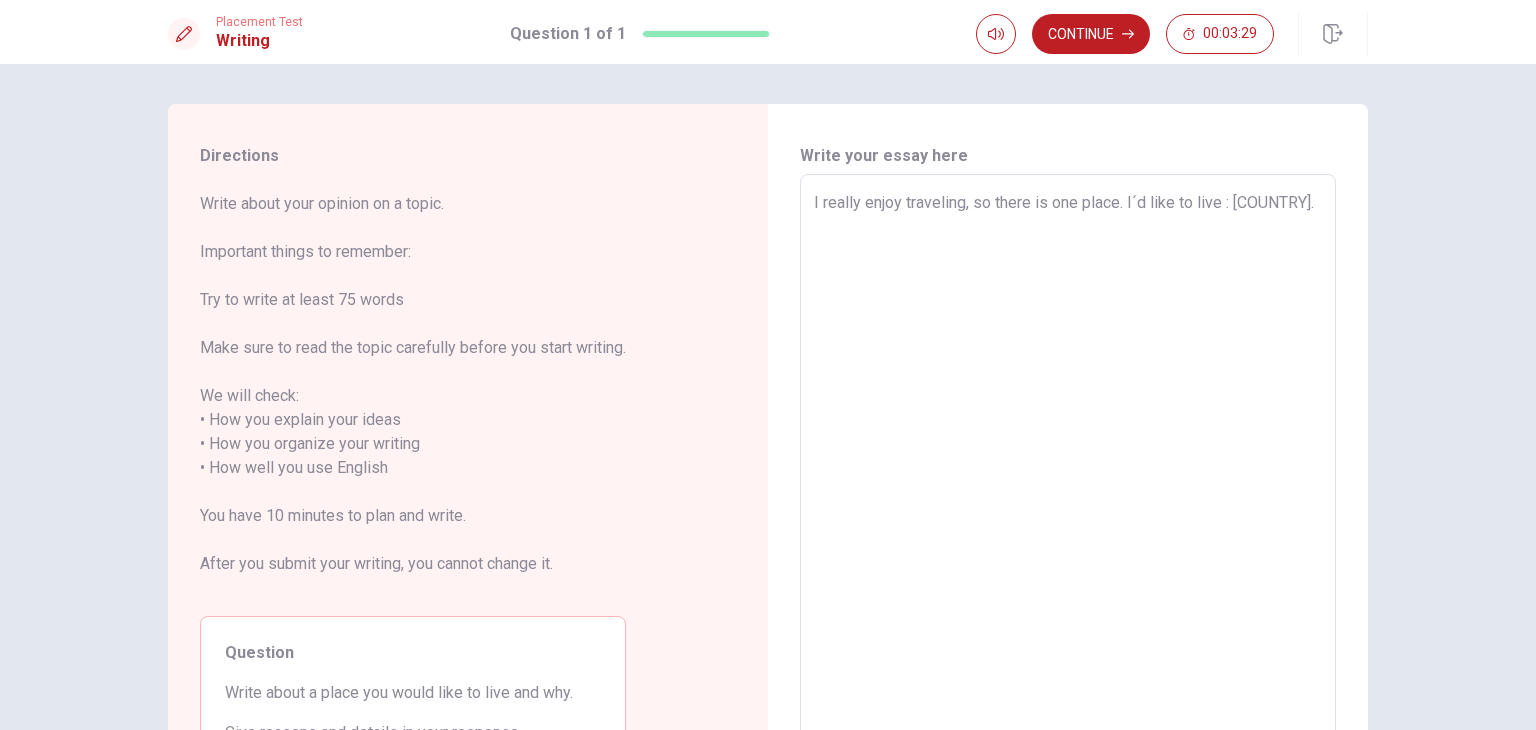 type on "I really enjoy traveling, so there is one place. I´d like to live : [COUNTRY]. I" 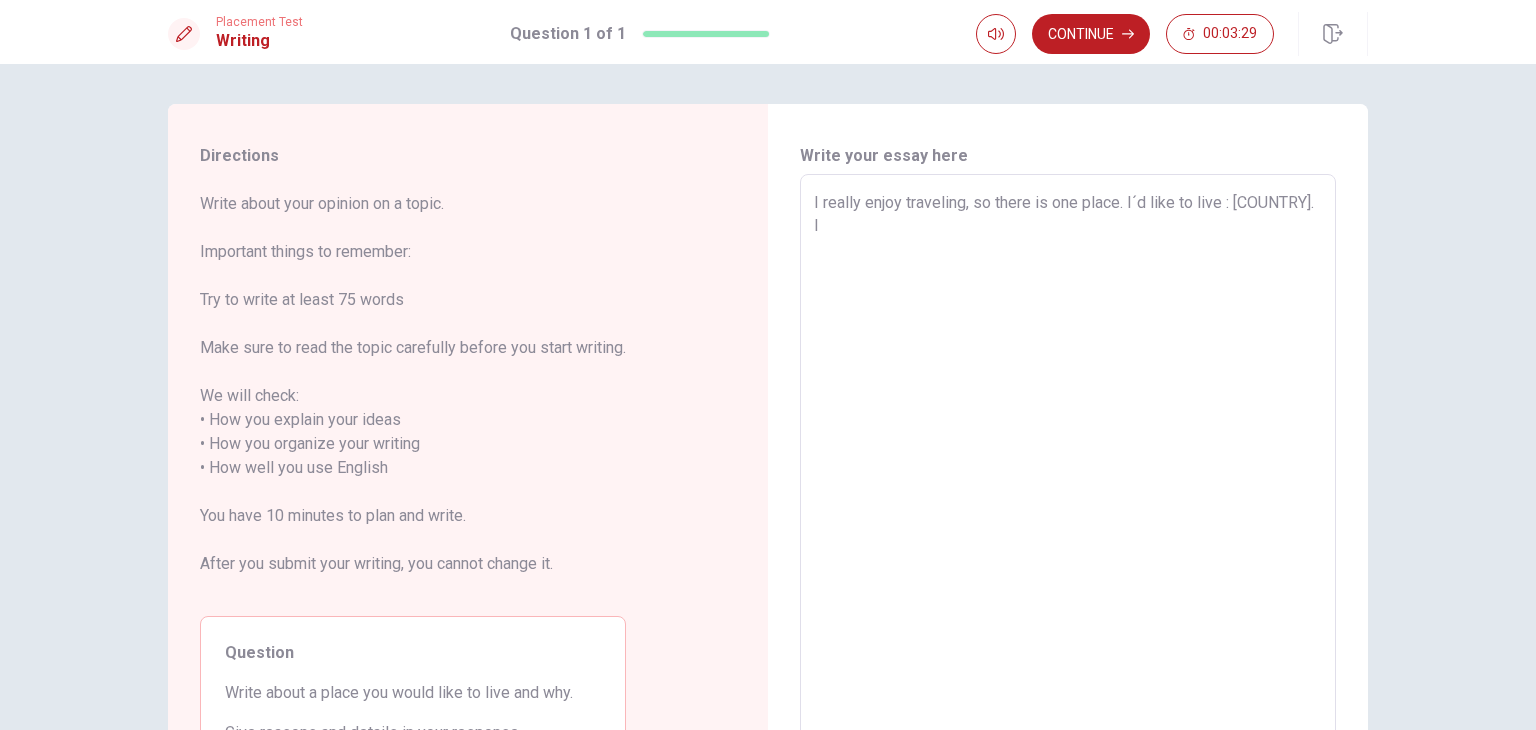 type on "x" 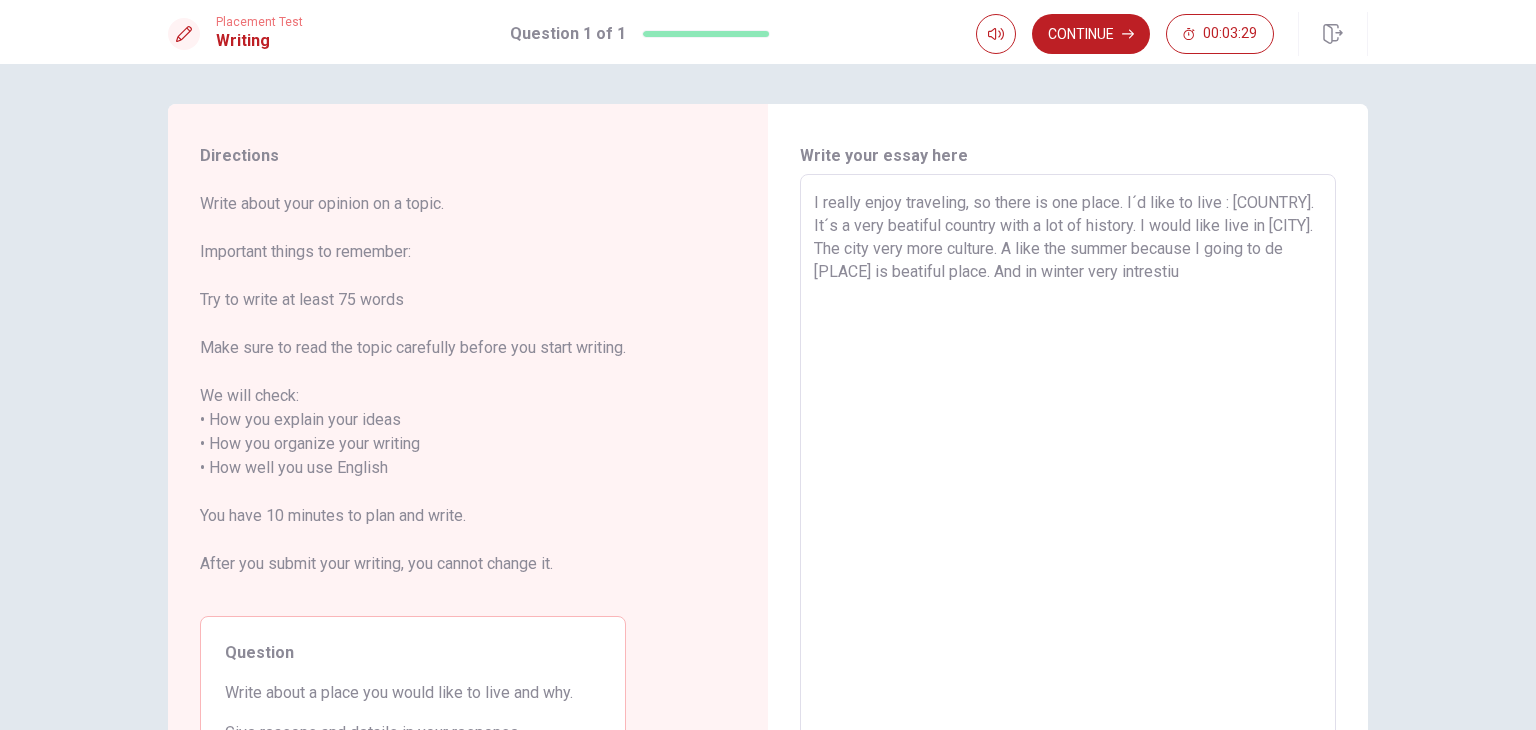type on "x" 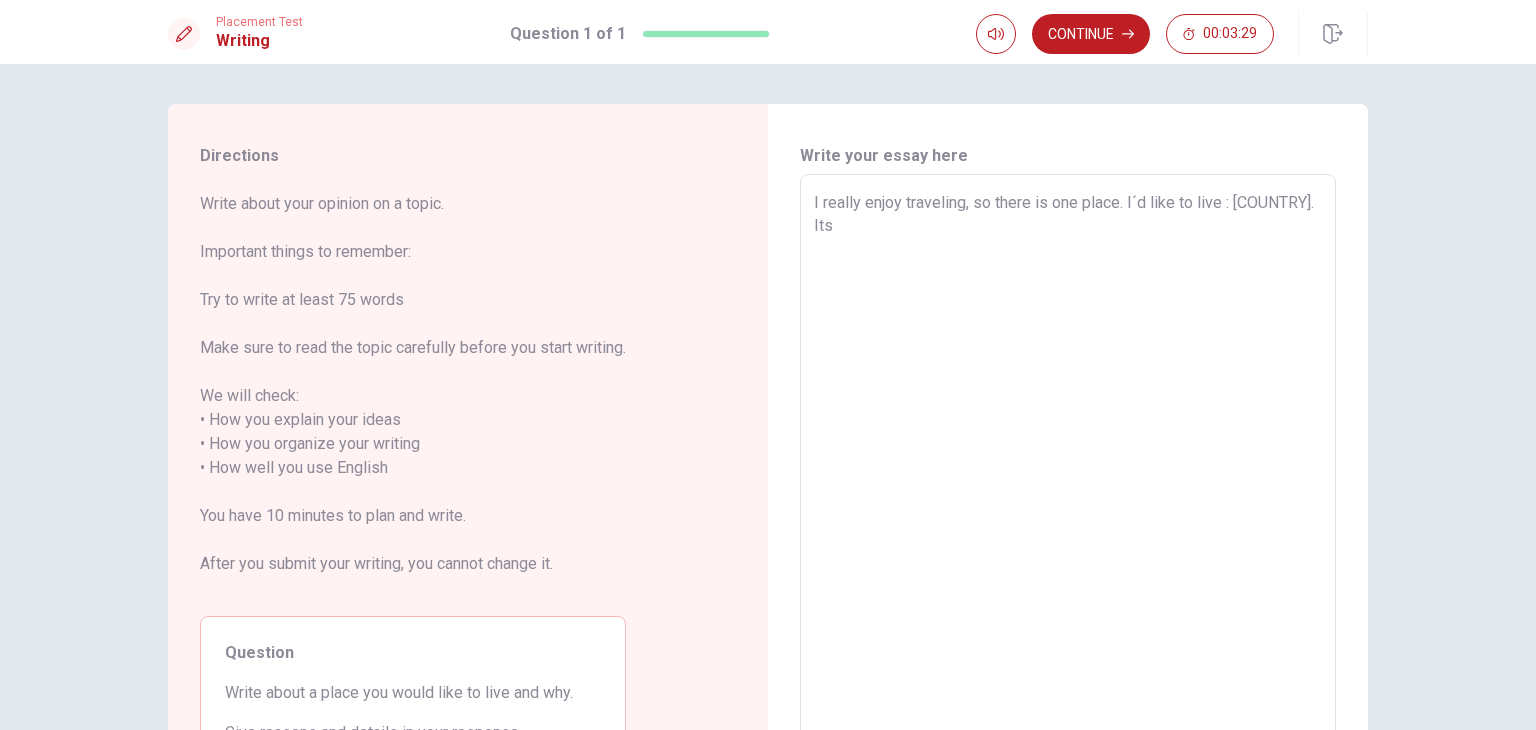 type on "x" 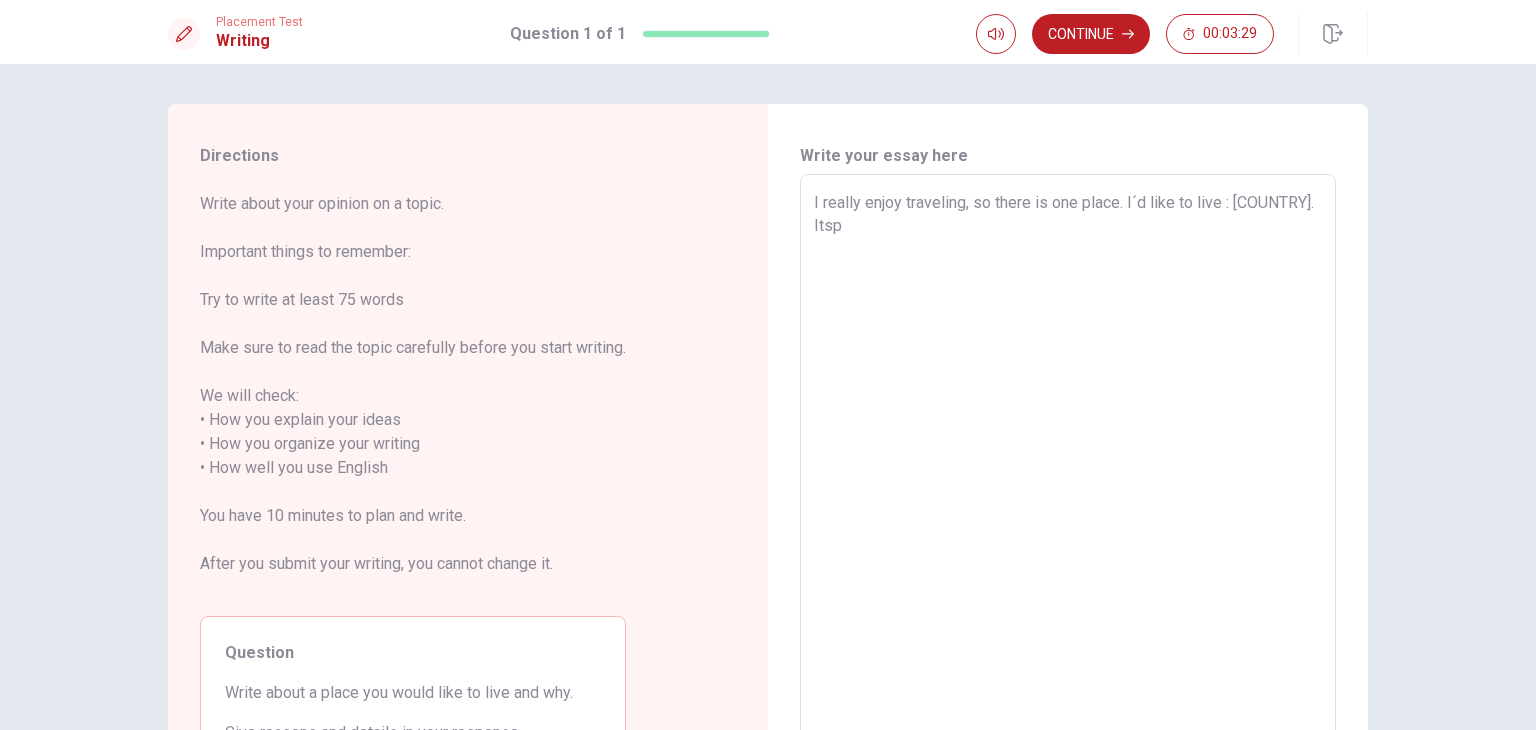 type on "x" 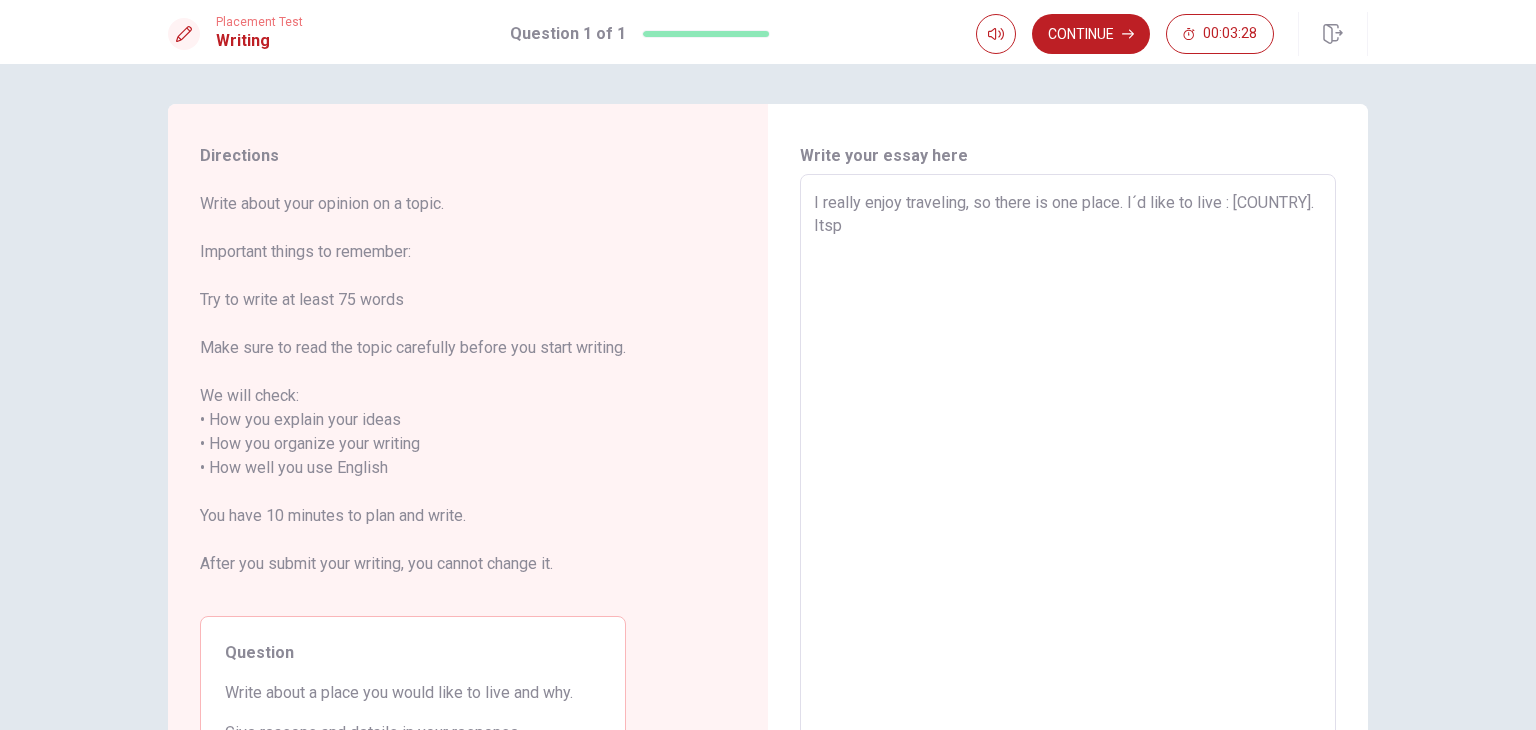 type on "I really enjoy traveling, so there is one place. I´d like to live : [COUNTRY]. Its" 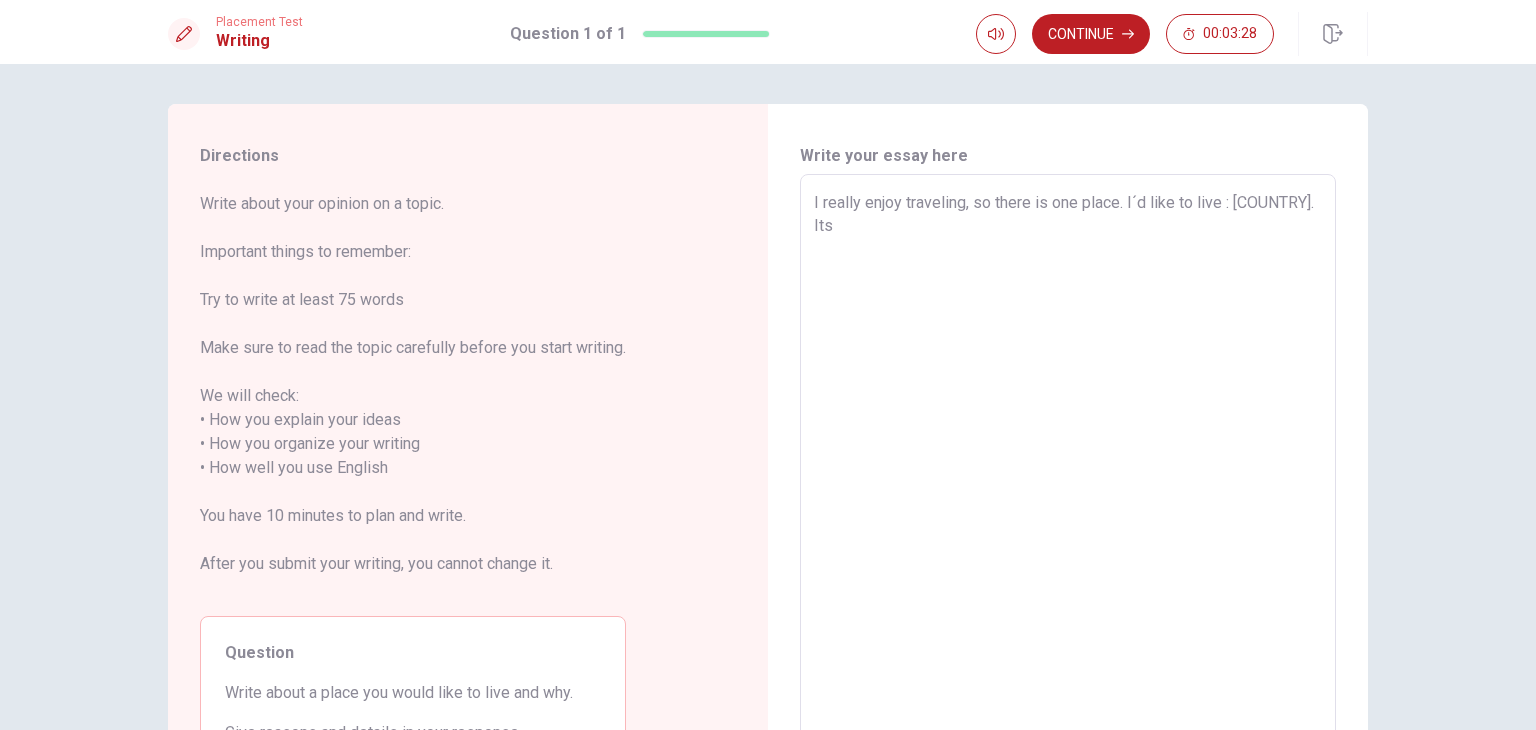 type on "x" 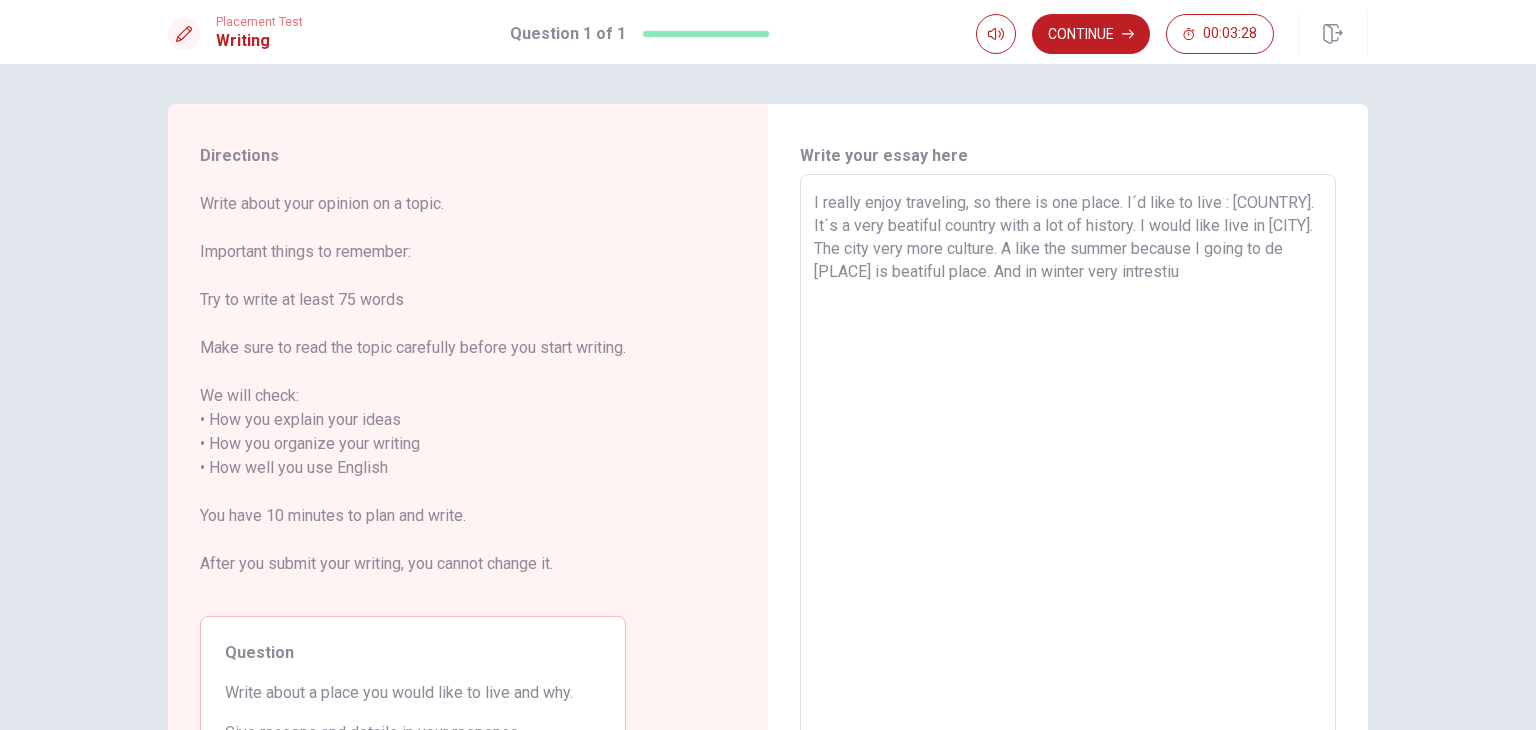 type on "x" 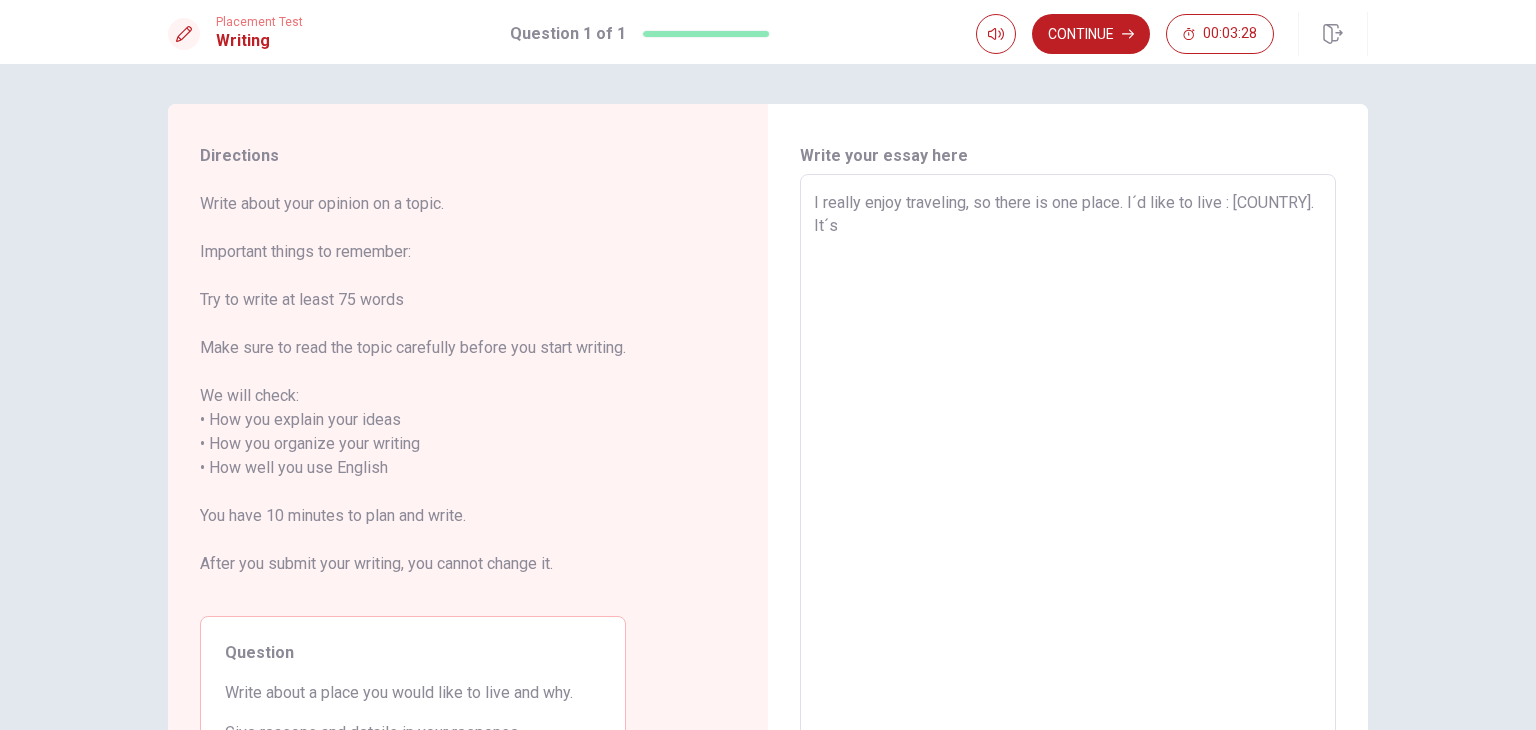 type on "x" 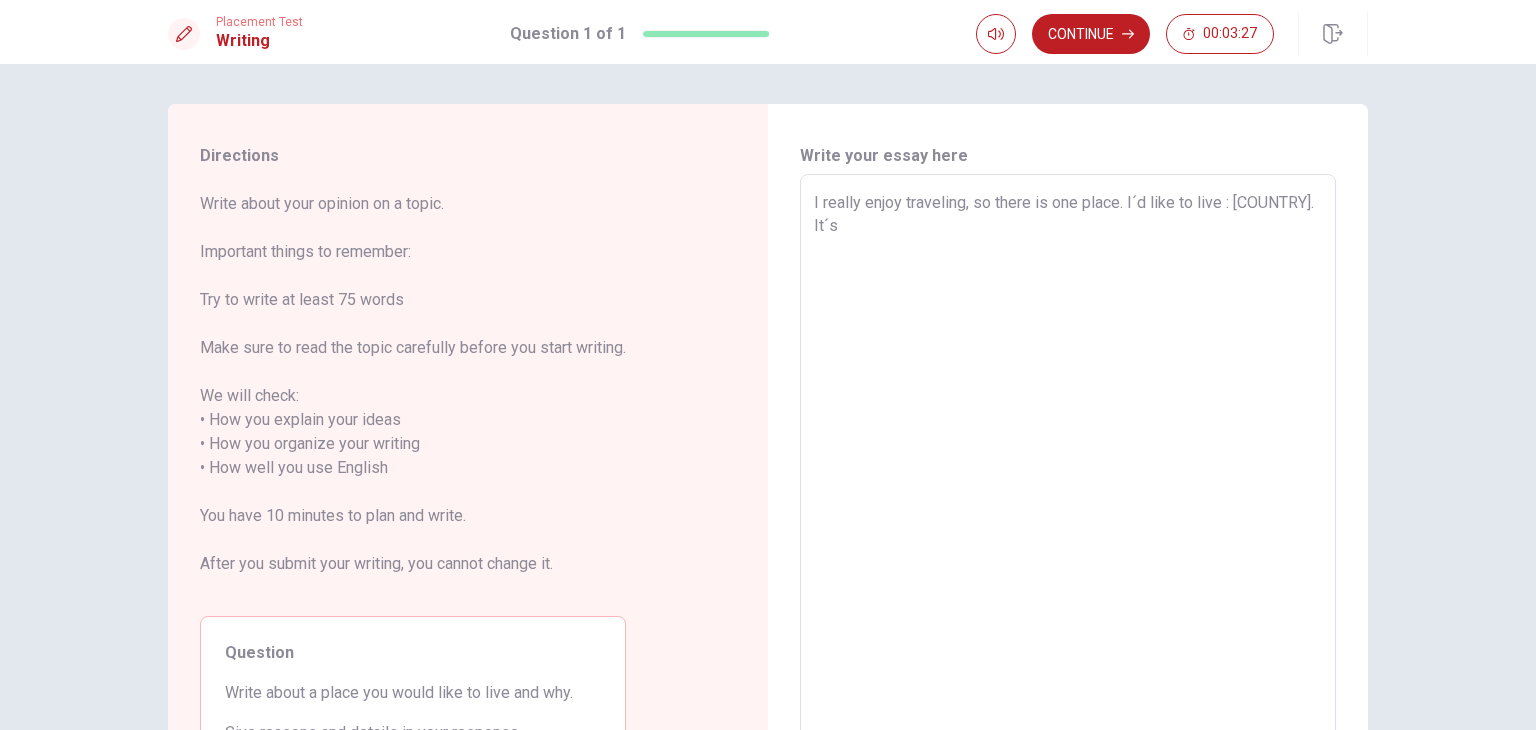 type on "I really enjoy traveling, so there is one place. I´d like to live : [COUNTRY]. It´s" 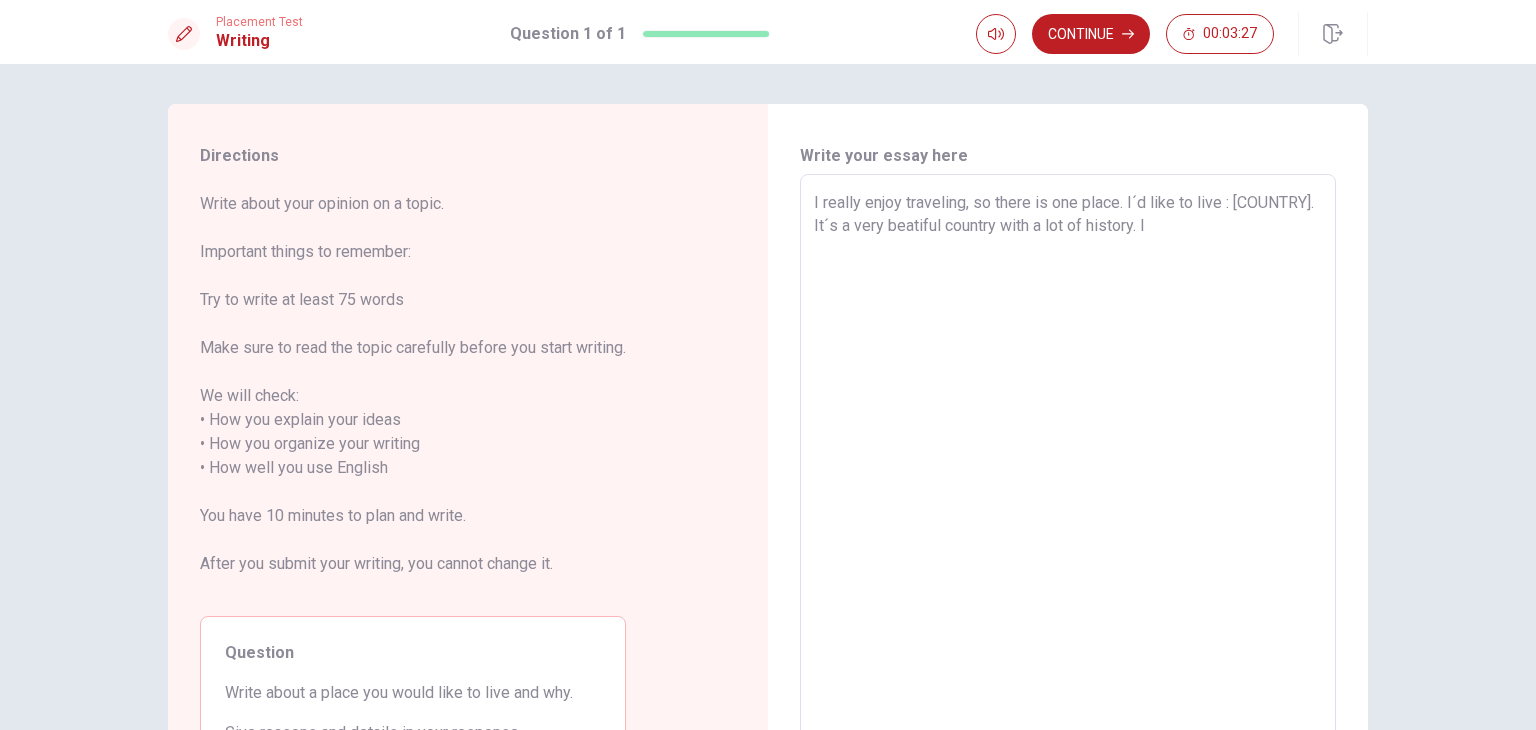 type on "x" 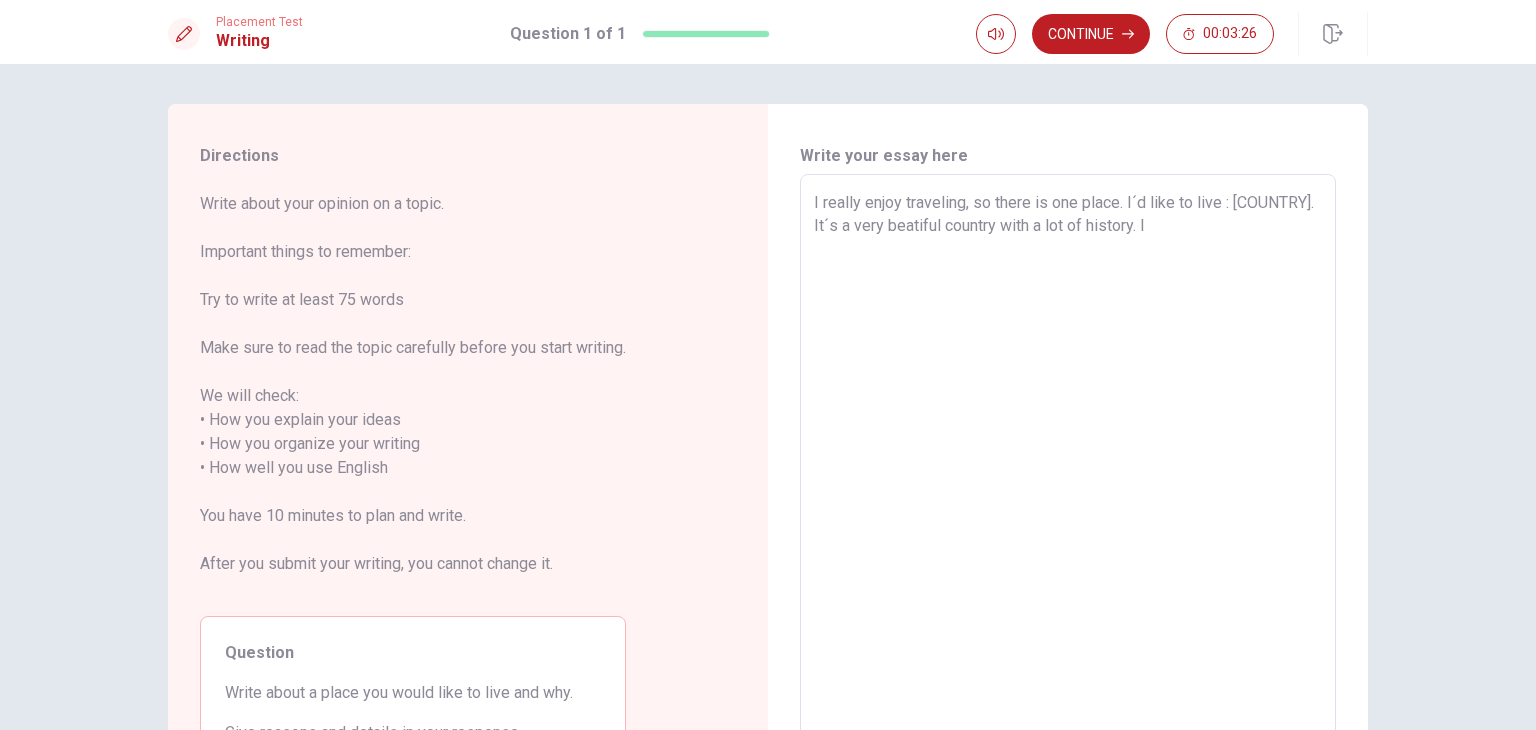 type on "I really enjoy traveling, so there is one place. I´d like to live : [COUNTRY]. It´s a very beatiful country with a l" 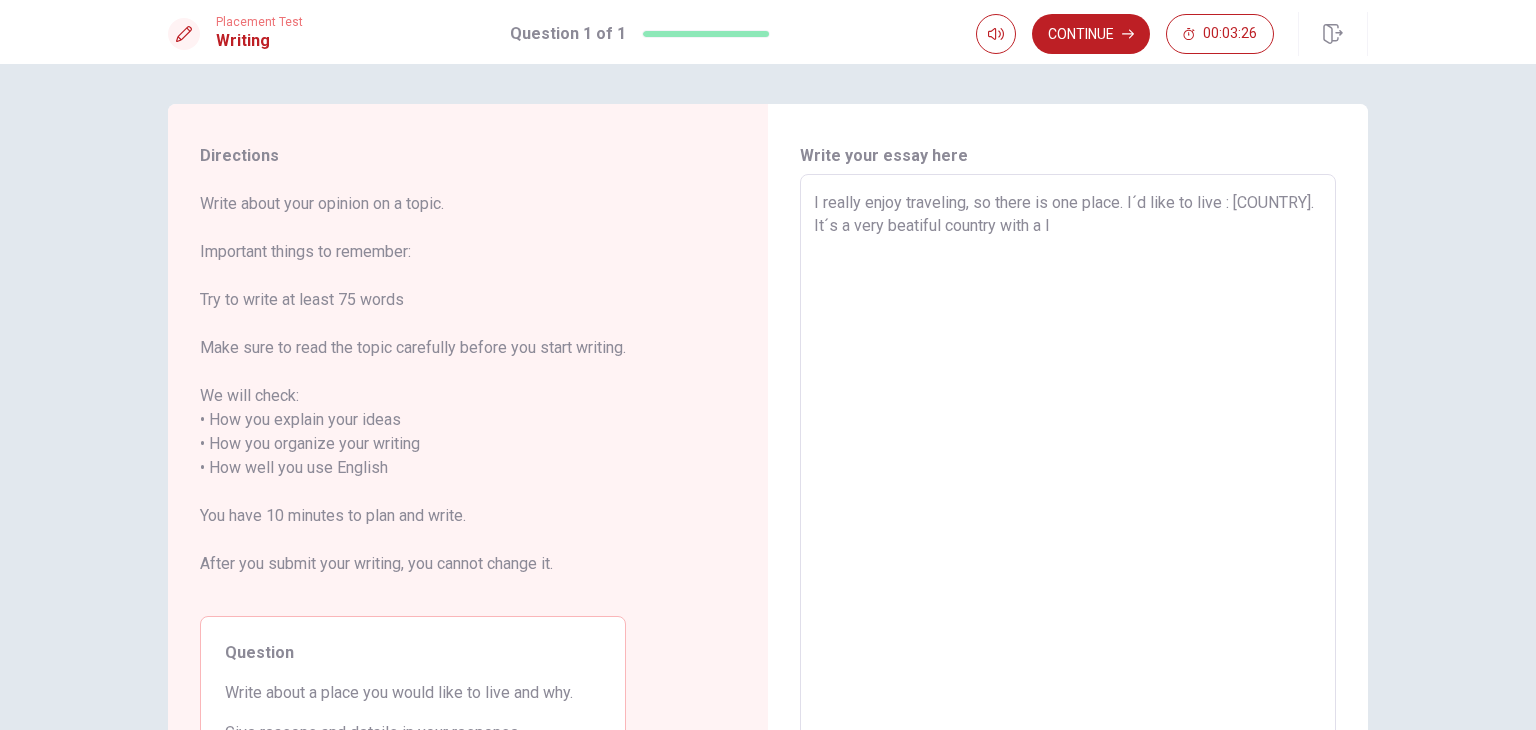 type on "x" 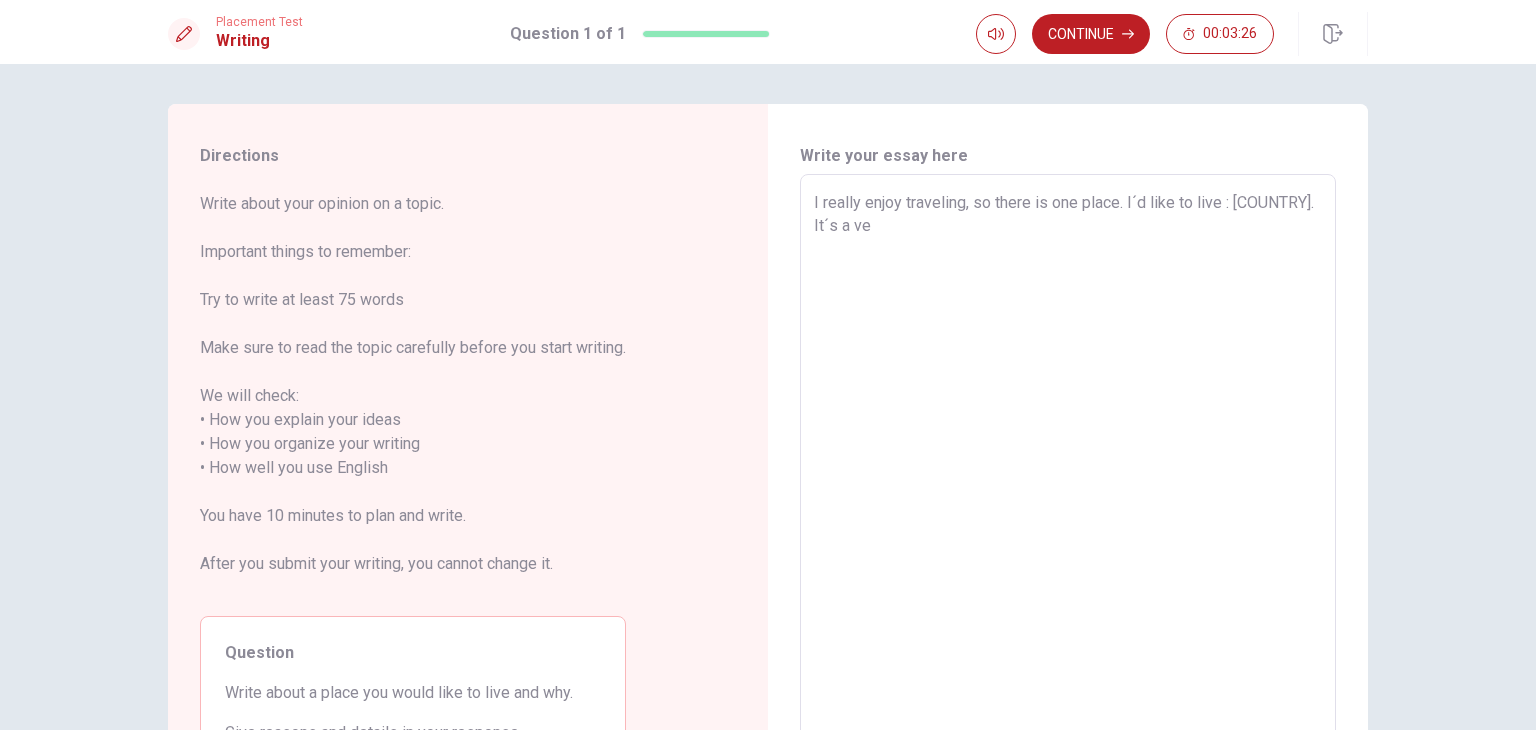 type on "x" 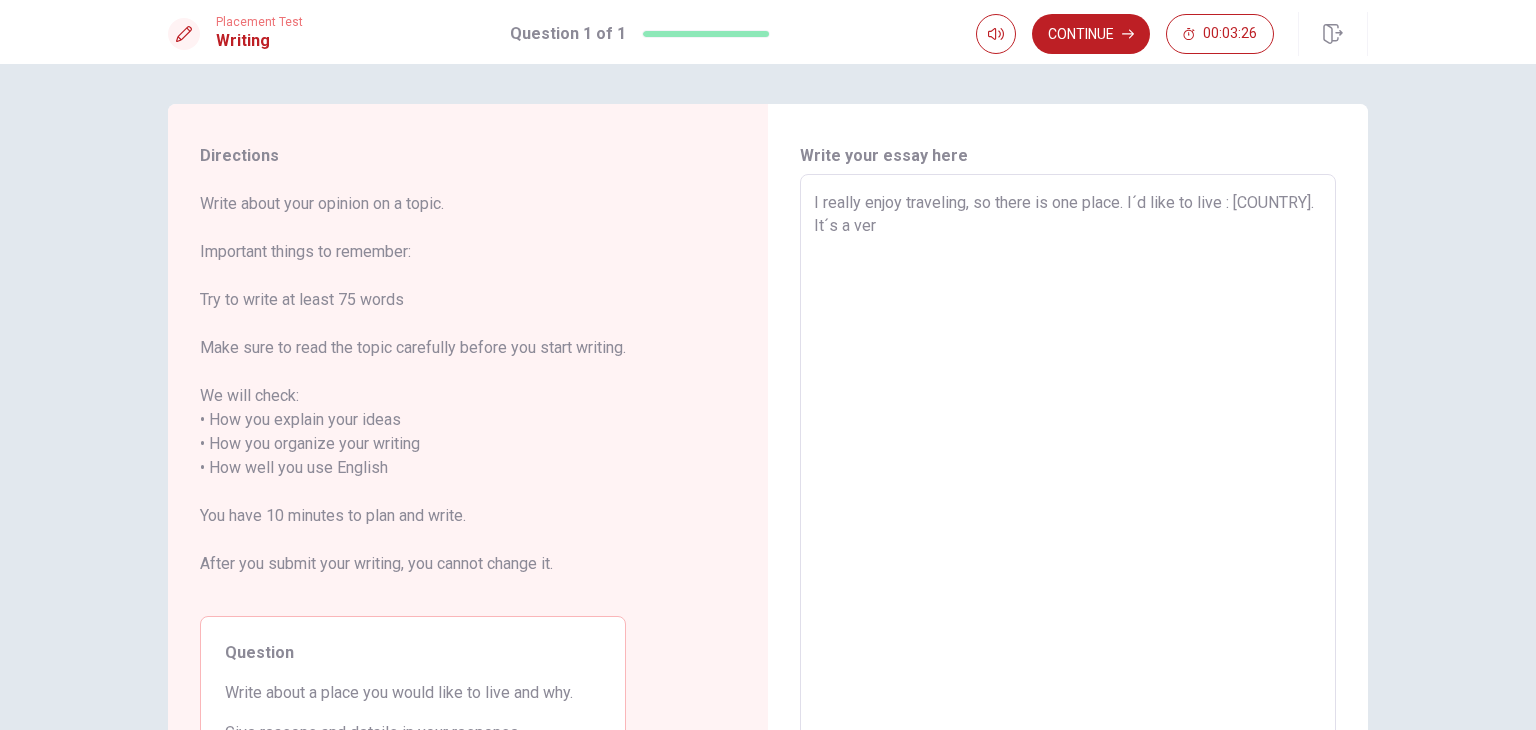 type on "x" 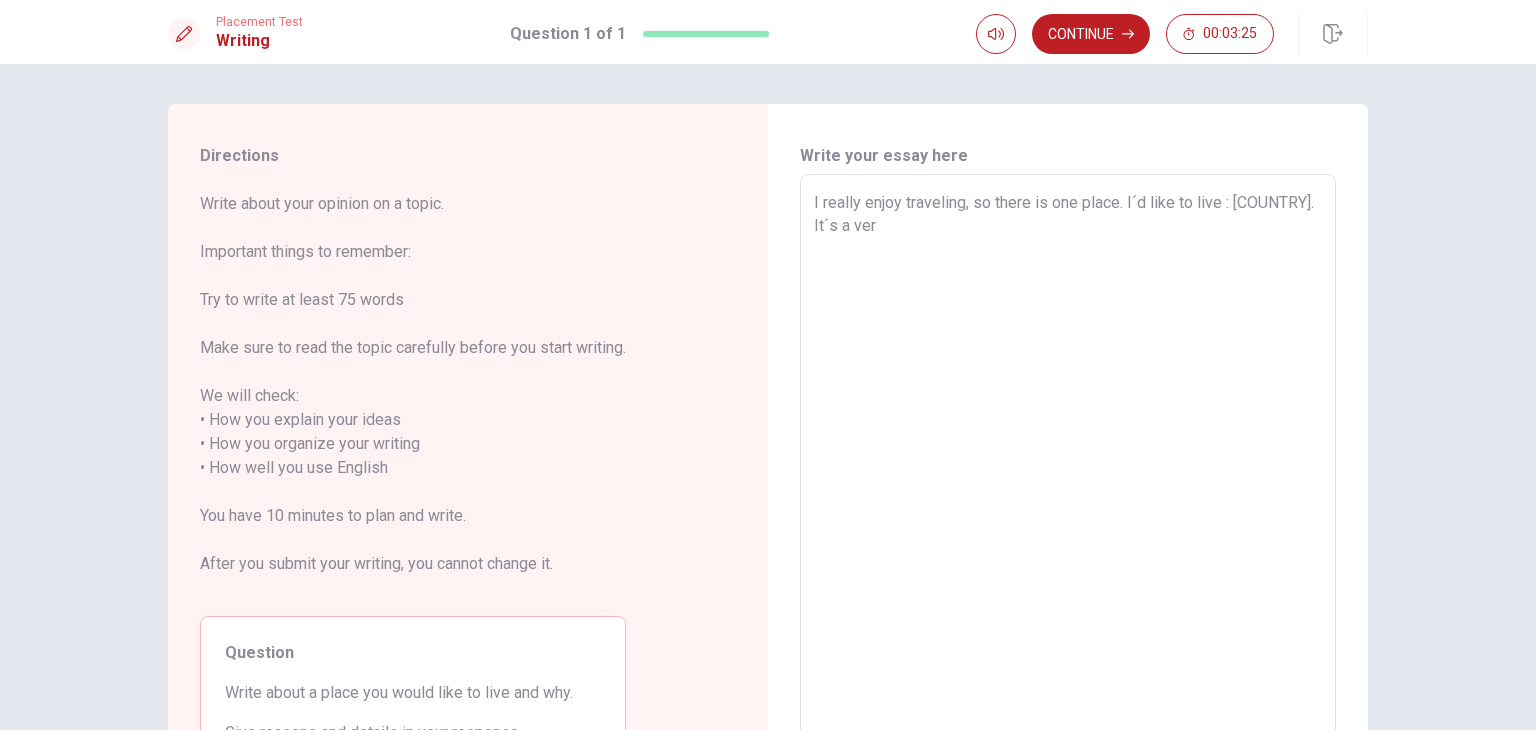 type on "I really enjoy traveling, so there is one place. I´d like to live : [COUNTRY]. It´s a very" 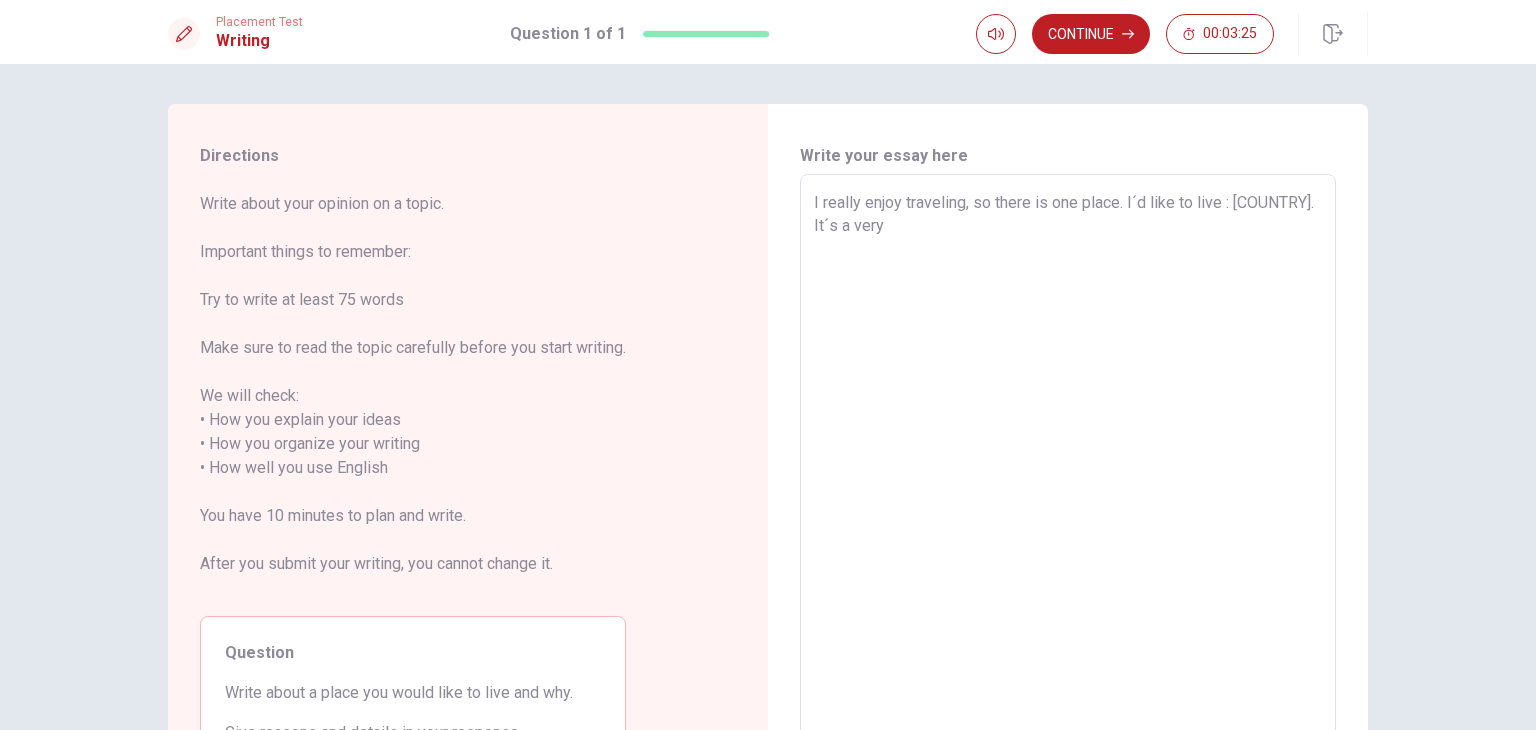 type 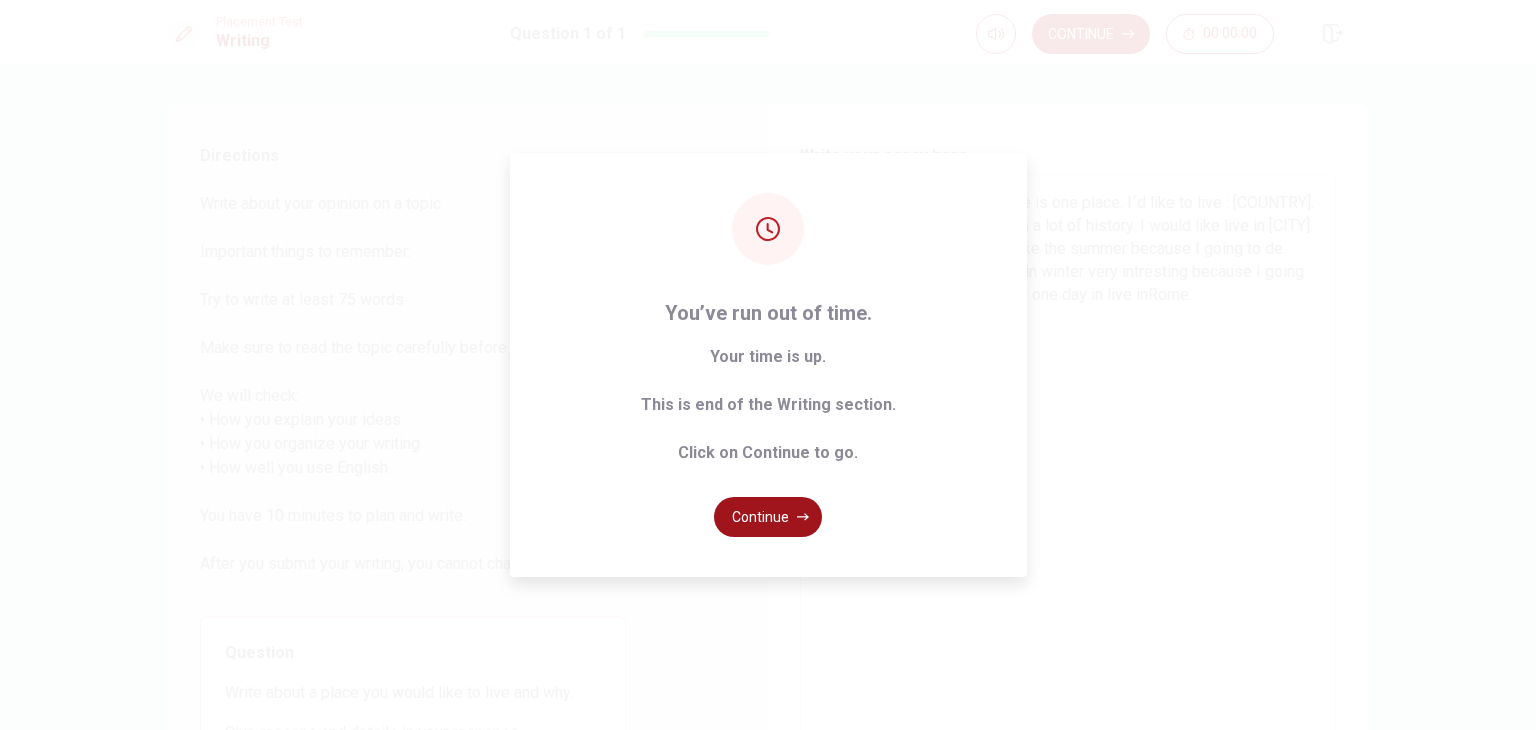 click on "Continue" at bounding box center (768, 517) 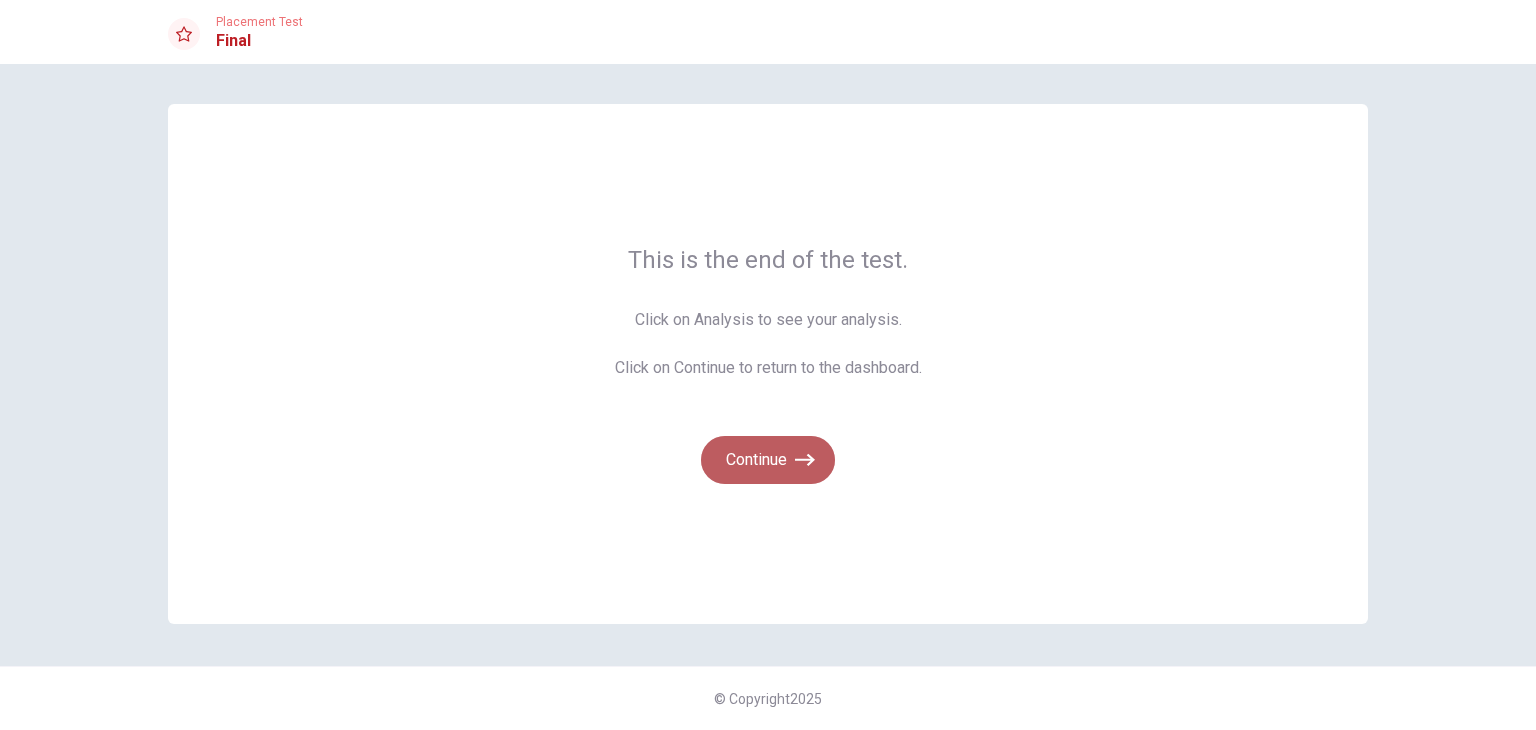 click on "Continue" at bounding box center [768, 460] 